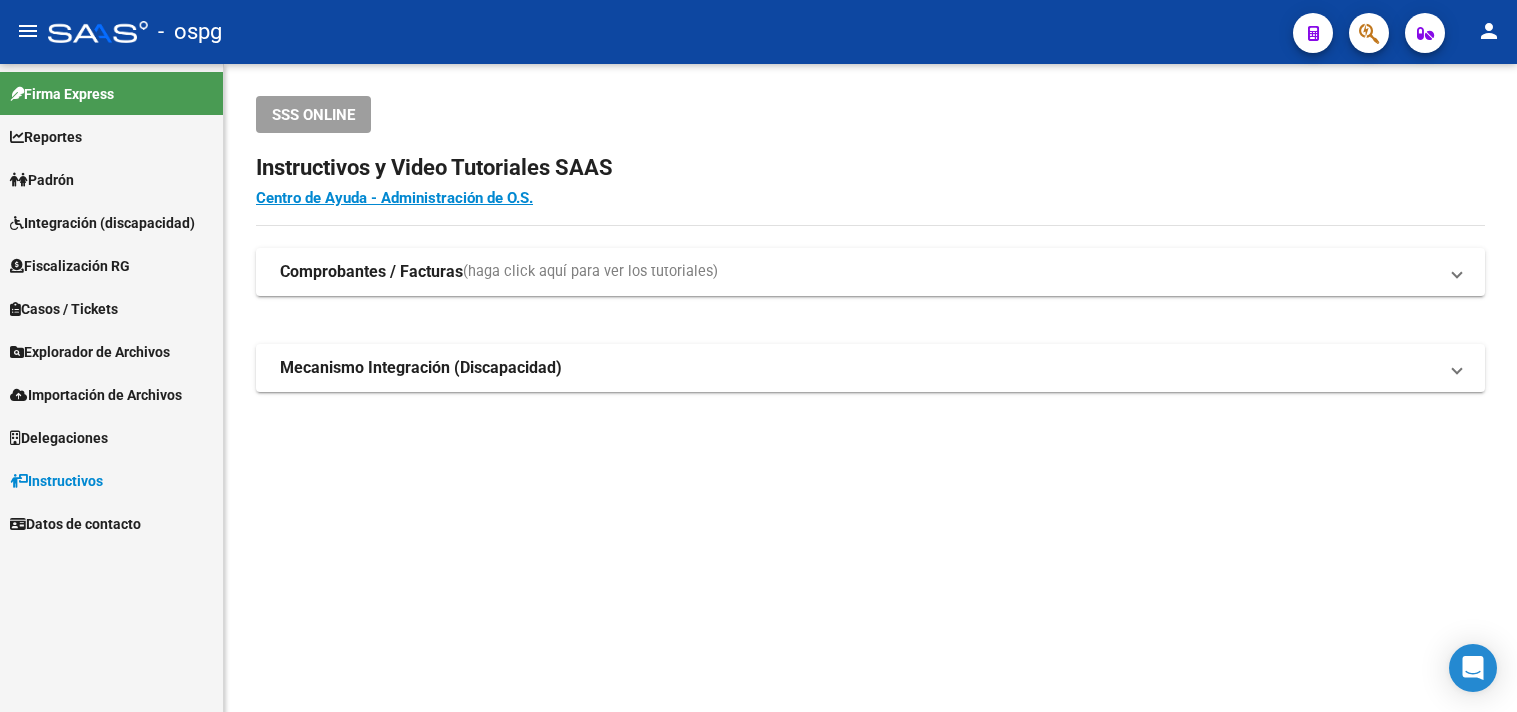 scroll, scrollTop: 0, scrollLeft: 0, axis: both 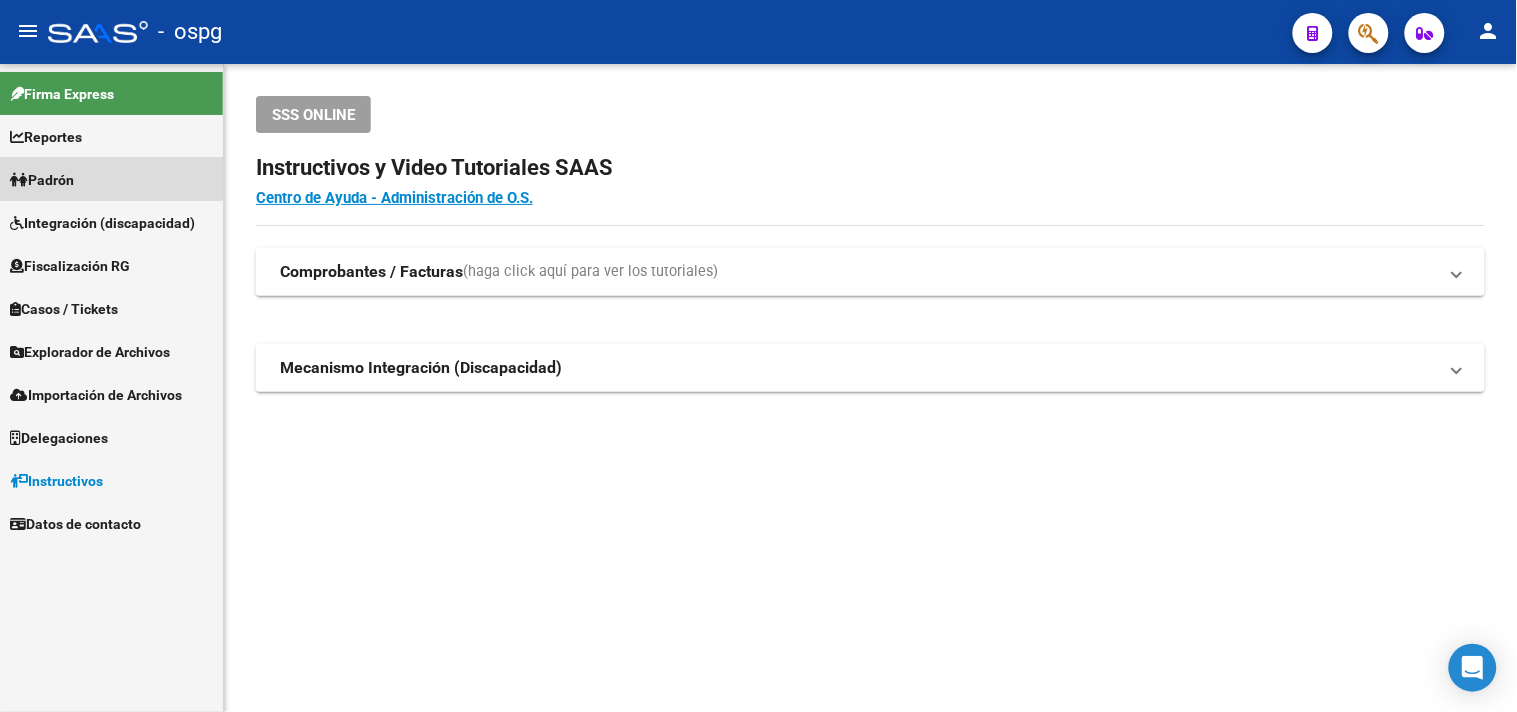 click on "Padrón" at bounding box center (42, 180) 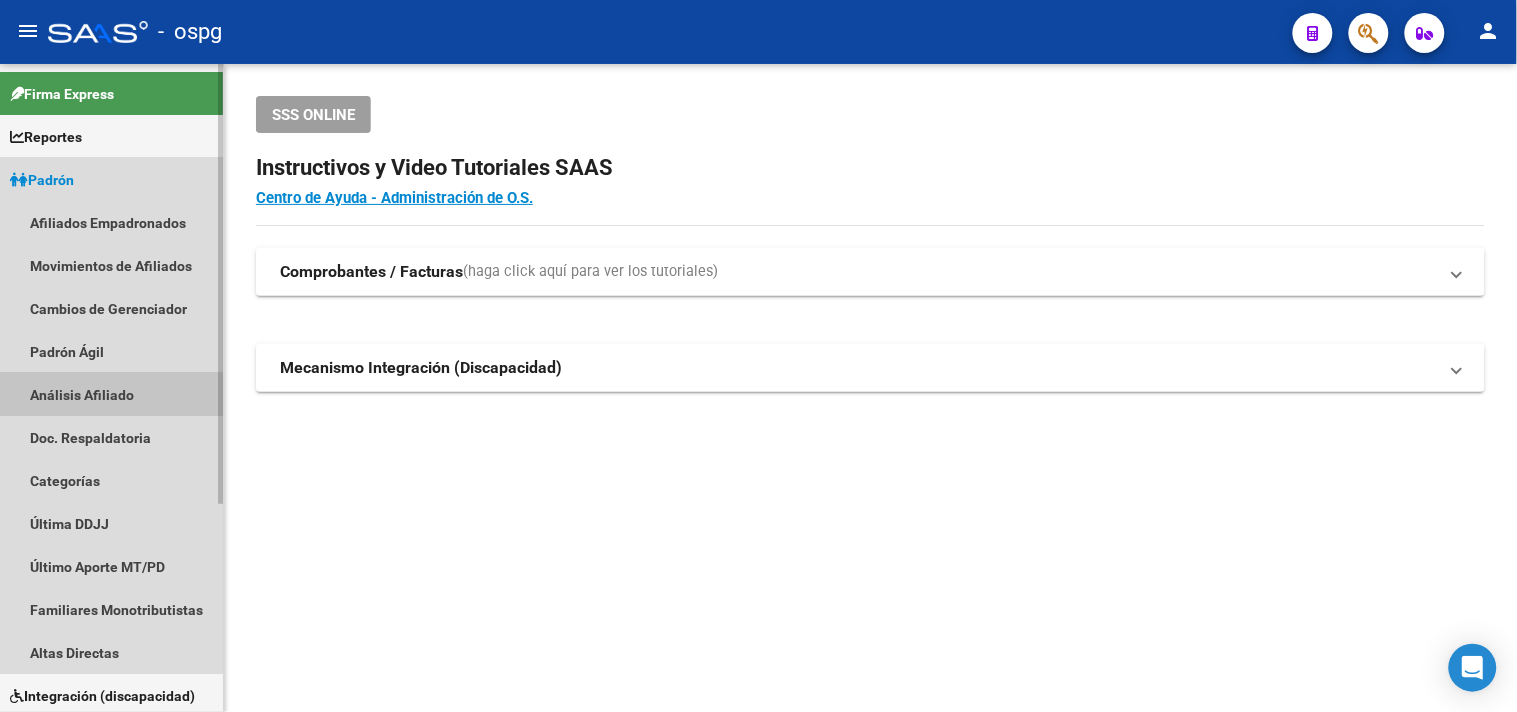 click on "Análisis Afiliado" at bounding box center [111, 394] 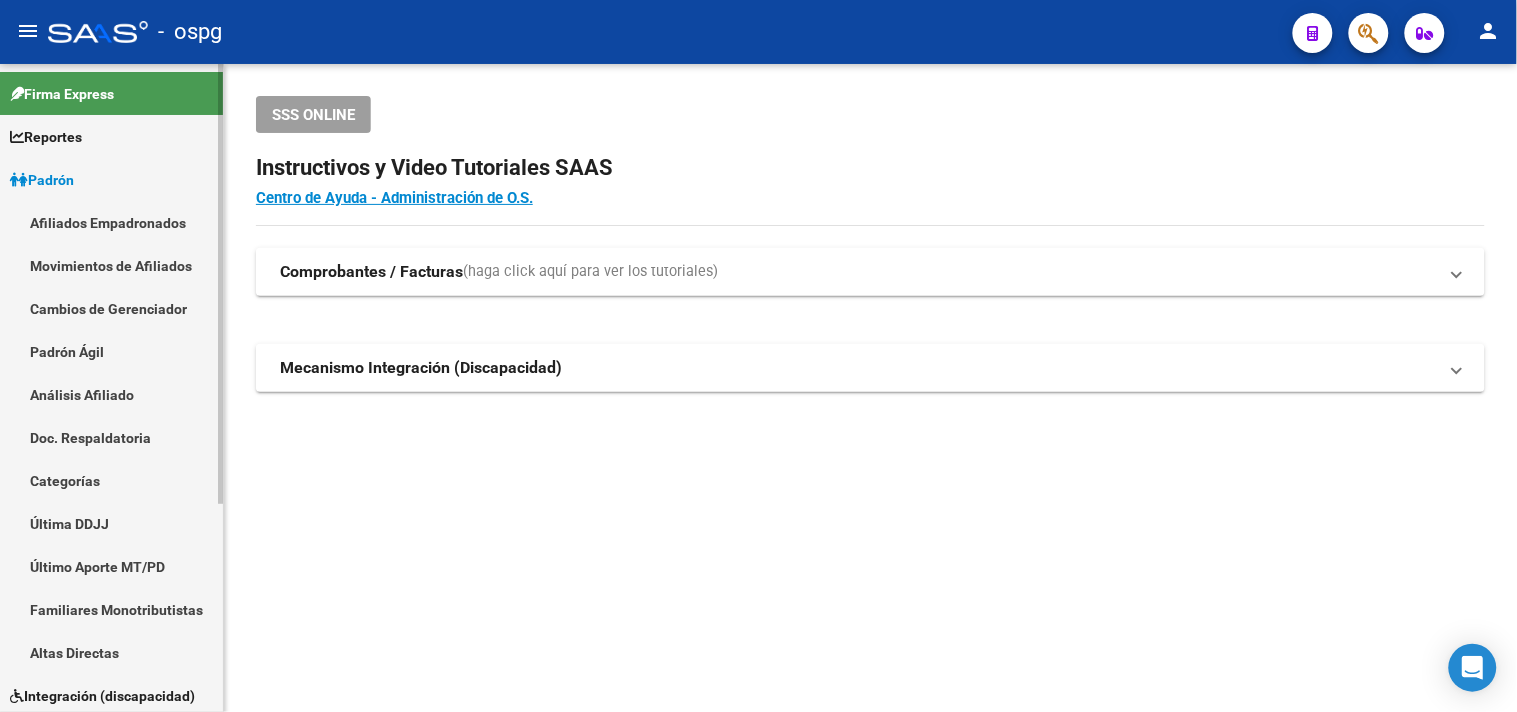 click on "Análisis Afiliado" at bounding box center (111, 394) 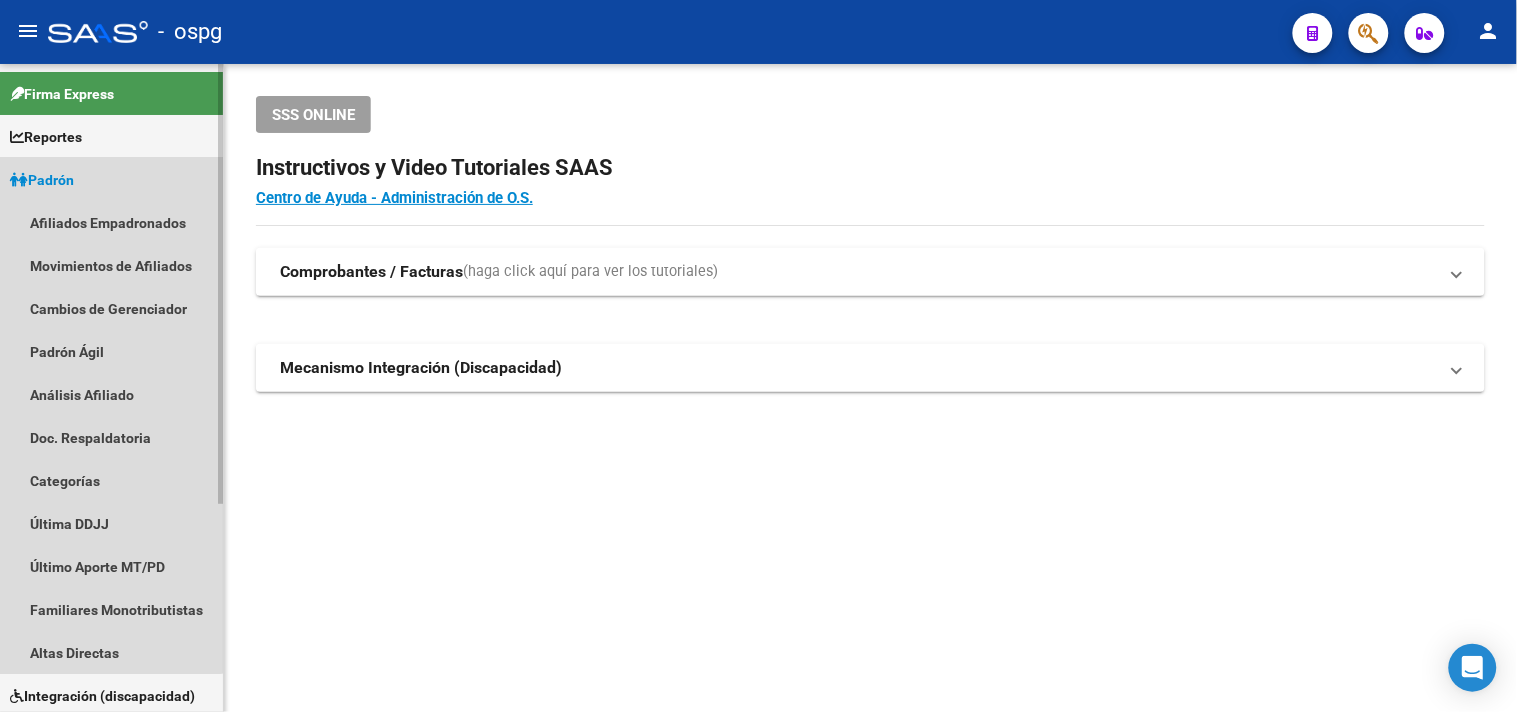 click on "Padrón" at bounding box center (42, 180) 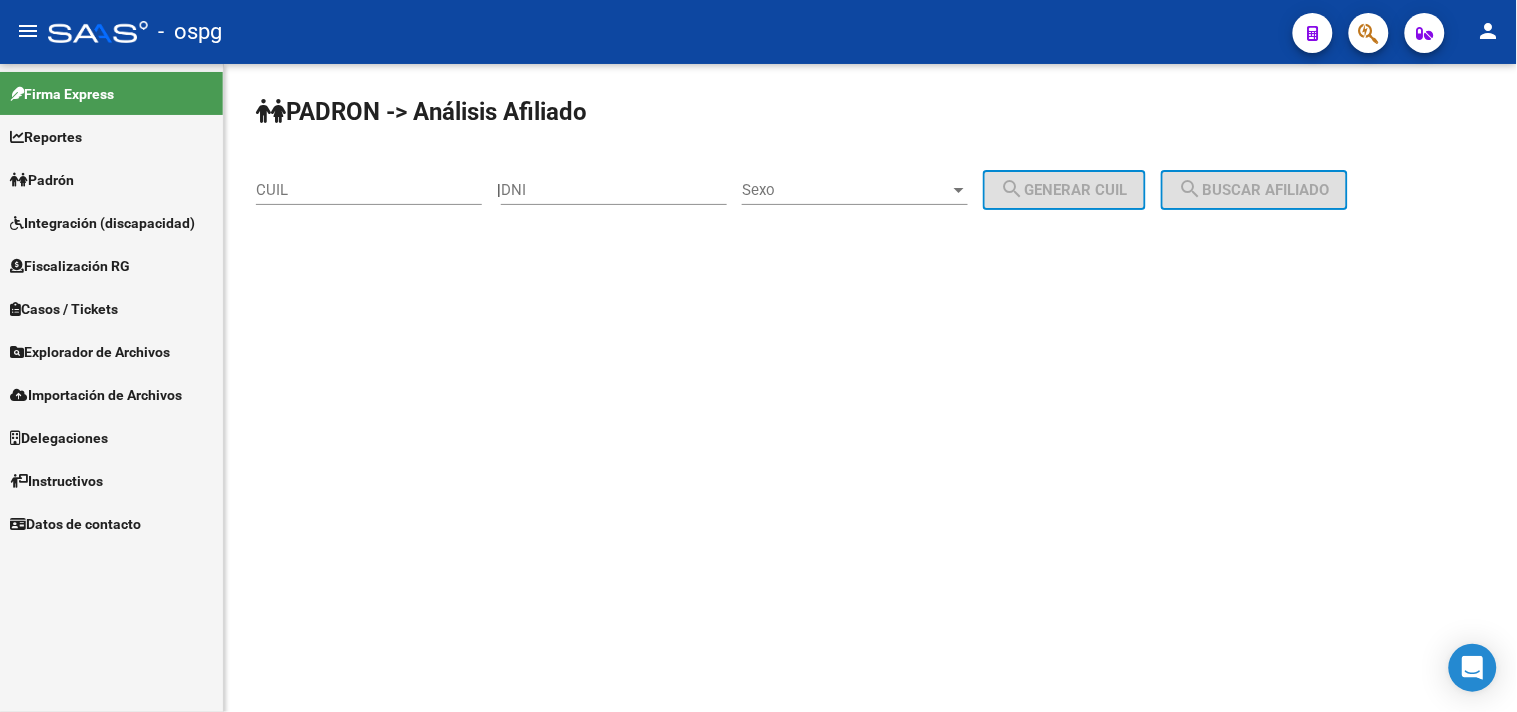 click on "CUIL" 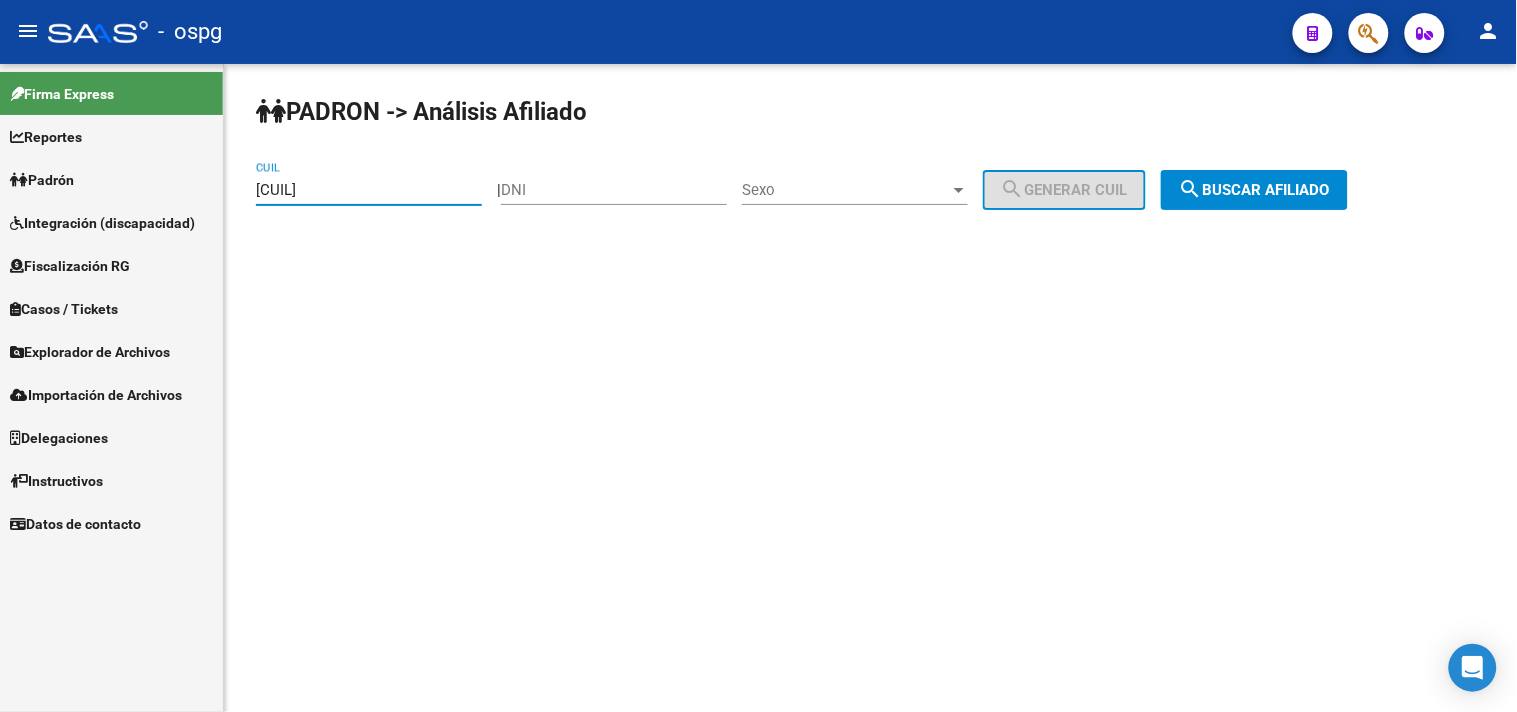 click on "search  Buscar afiliado" 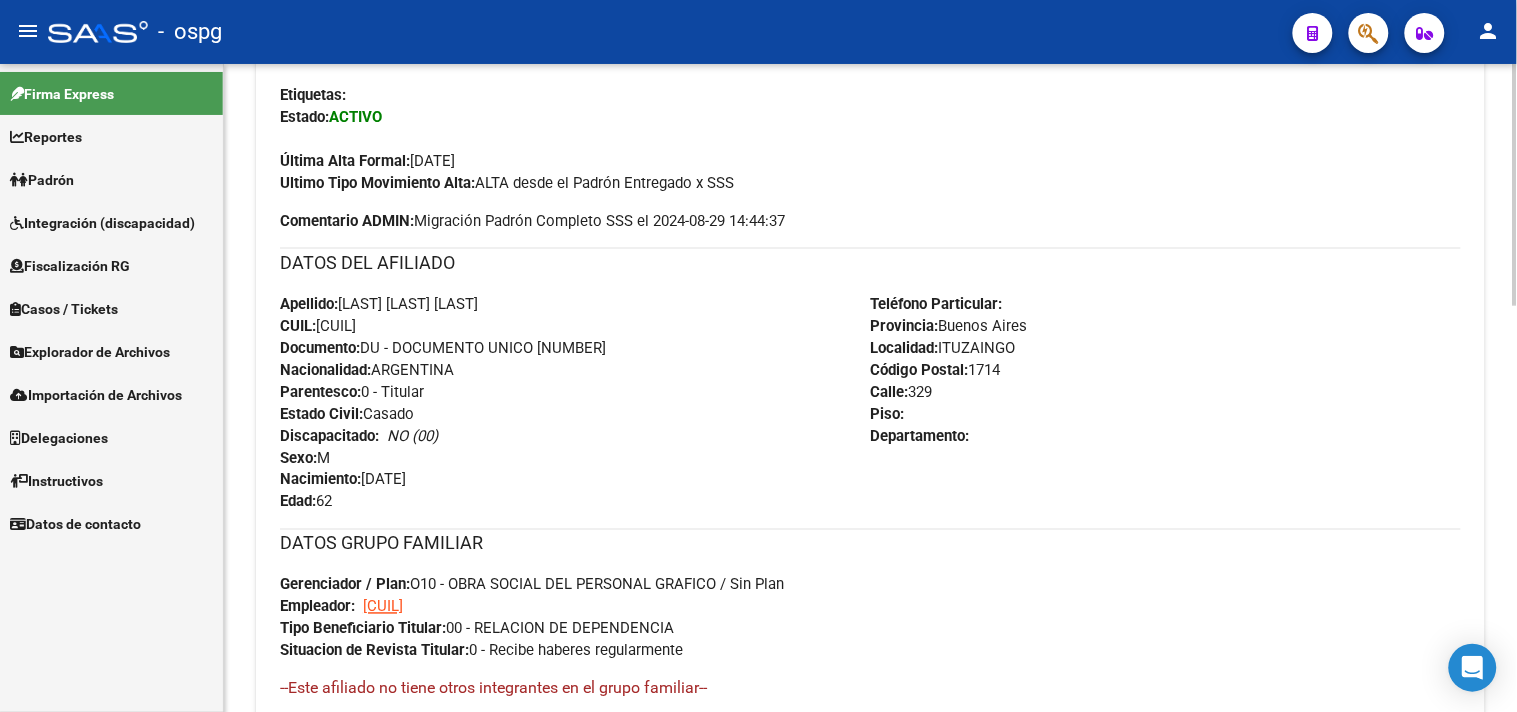 scroll, scrollTop: 1084, scrollLeft: 0, axis: vertical 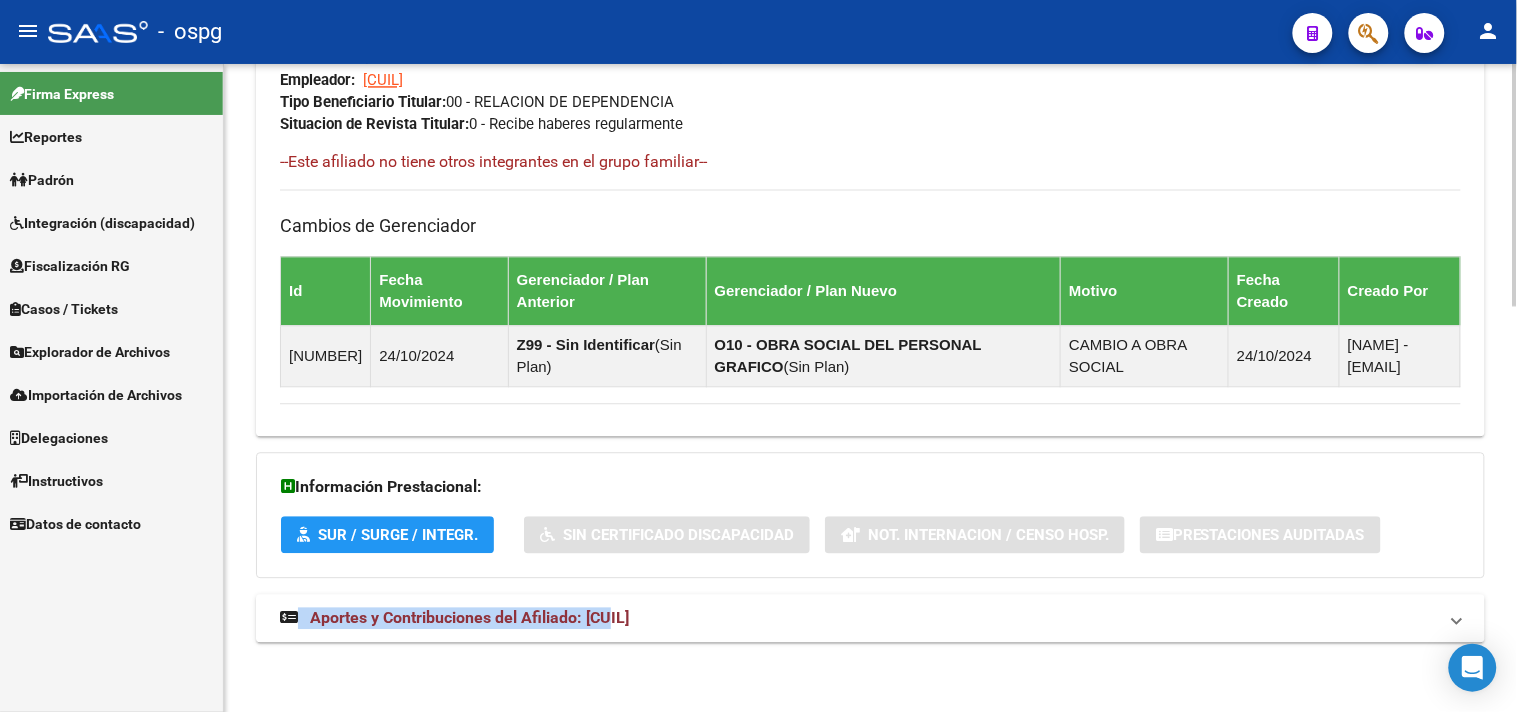 drag, startPoint x: 614, startPoint y: 593, endPoint x: 633, endPoint y: 588, distance: 19.646883 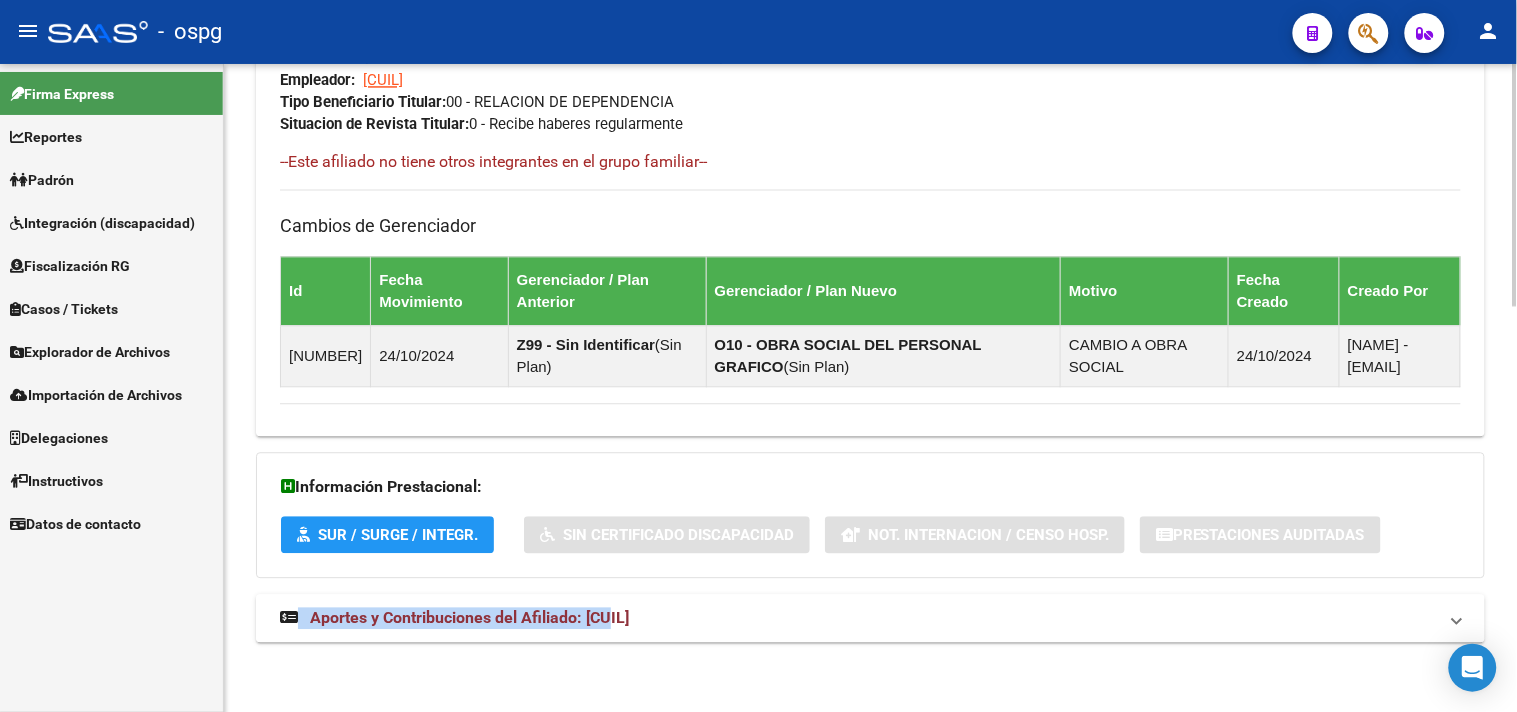 drag, startPoint x: 606, startPoint y: 614, endPoint x: 670, endPoint y: 605, distance: 64.629715 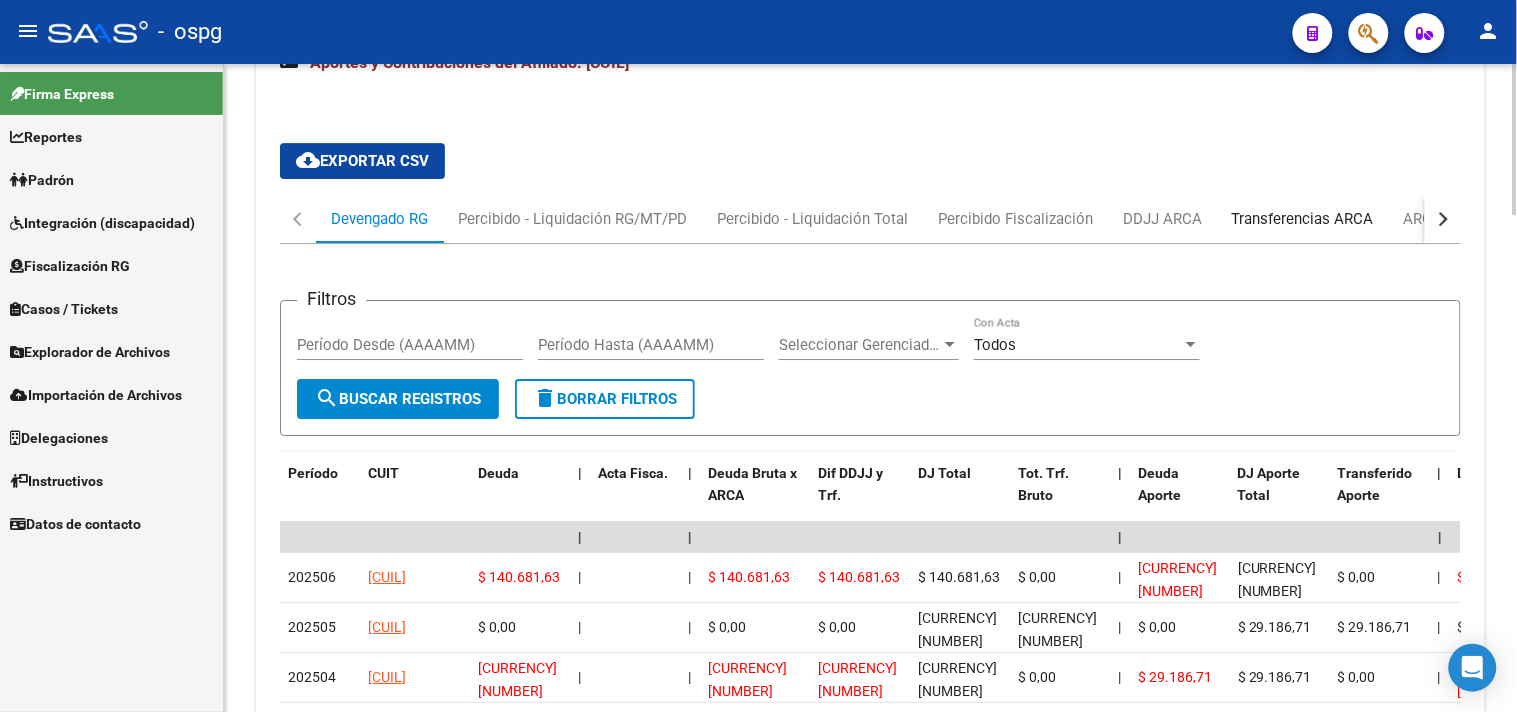 click on "Transferencias ARCA" at bounding box center (1303, 219) 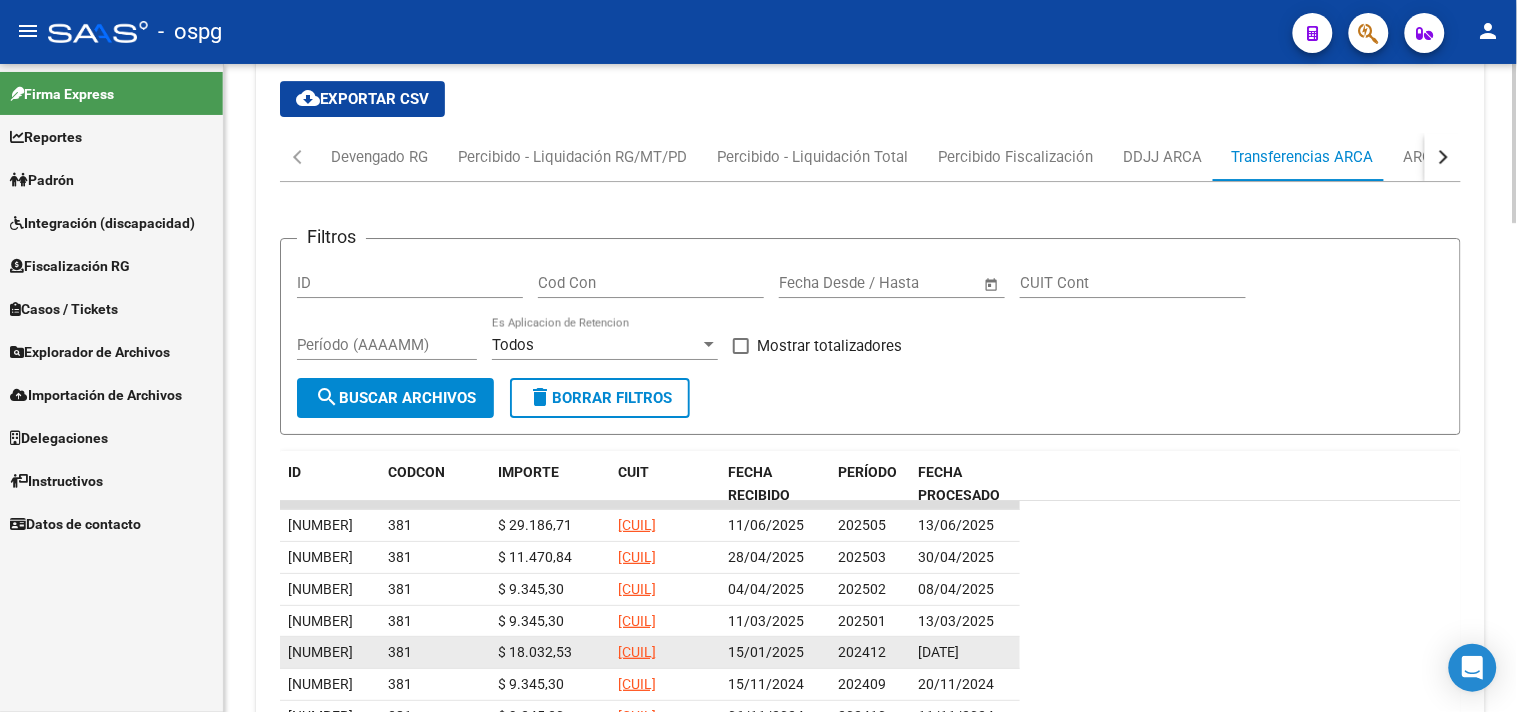scroll, scrollTop: 1756, scrollLeft: 0, axis: vertical 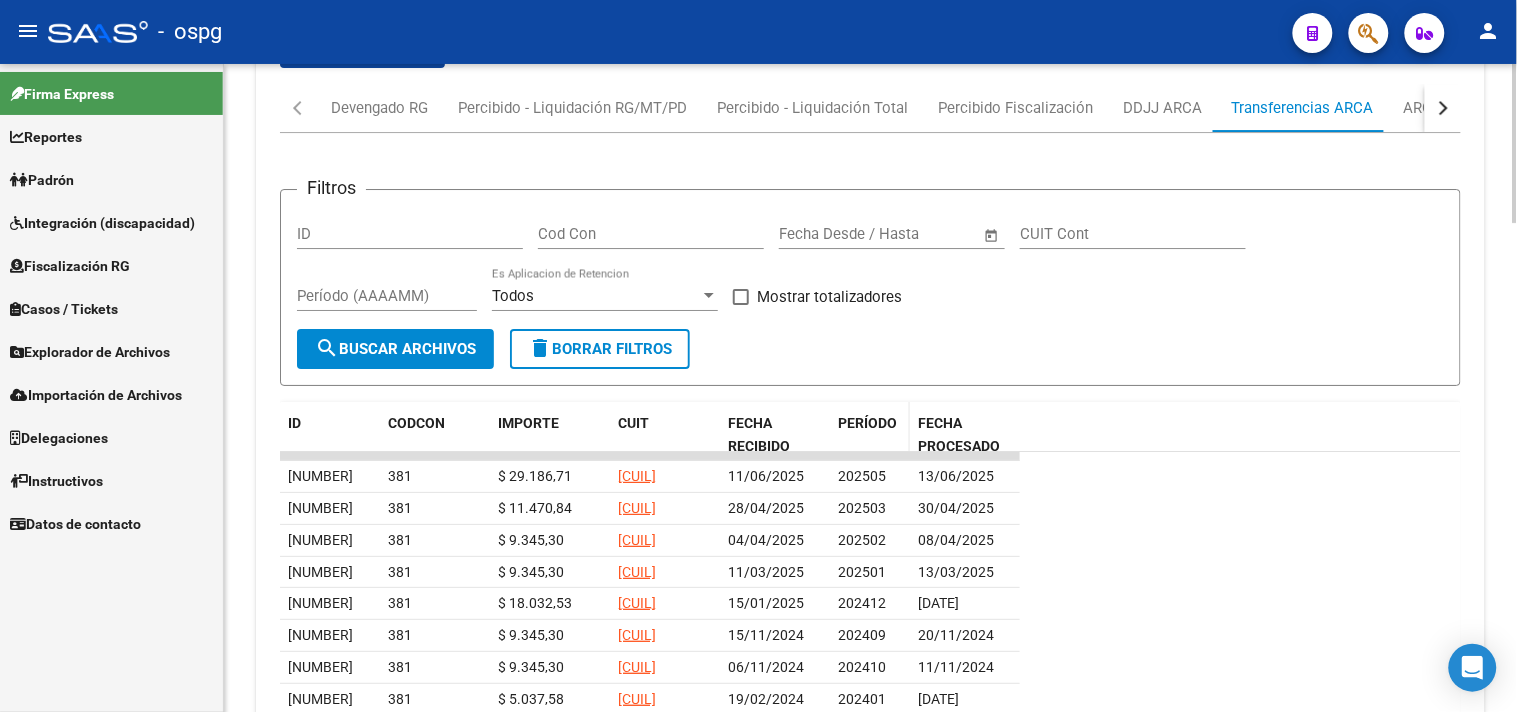 click on "PERÍODO" 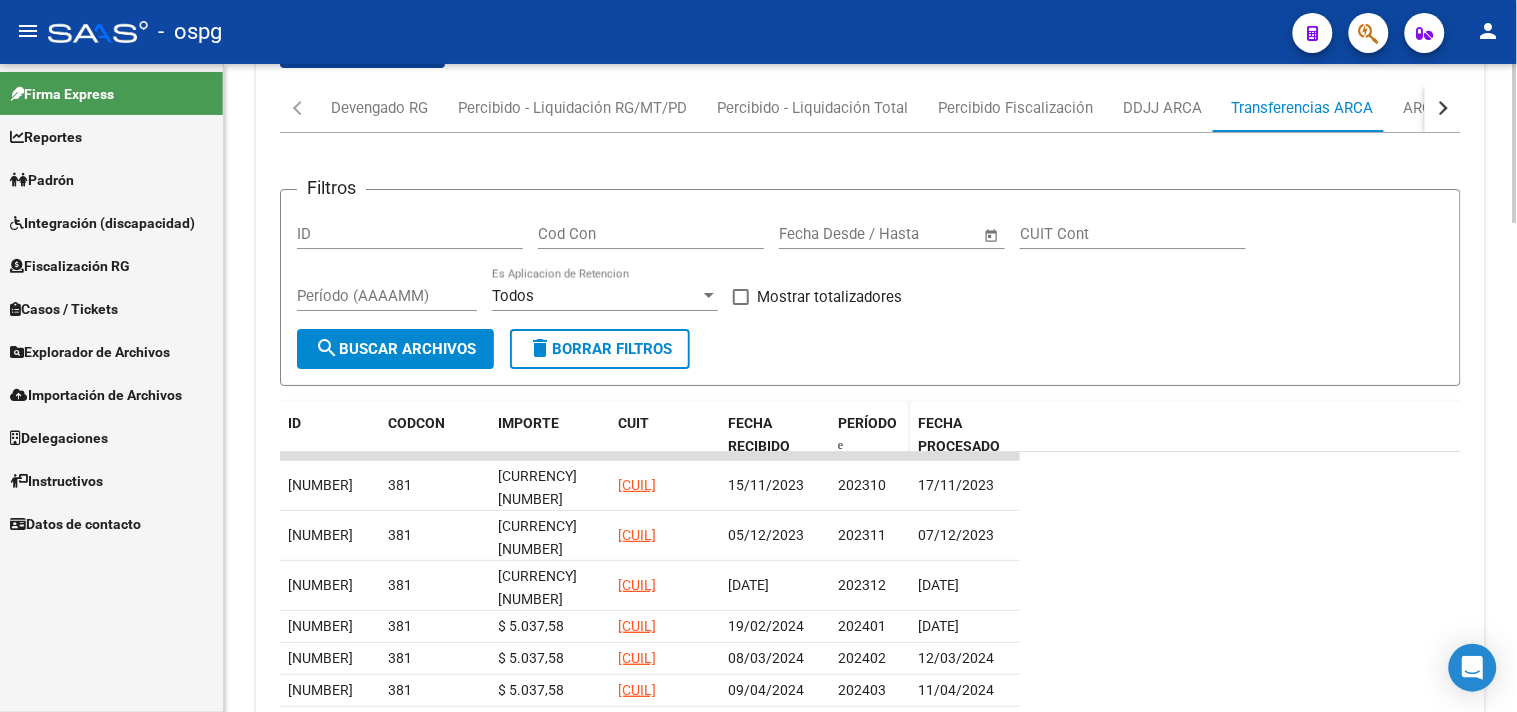 click on "PERÍODO" 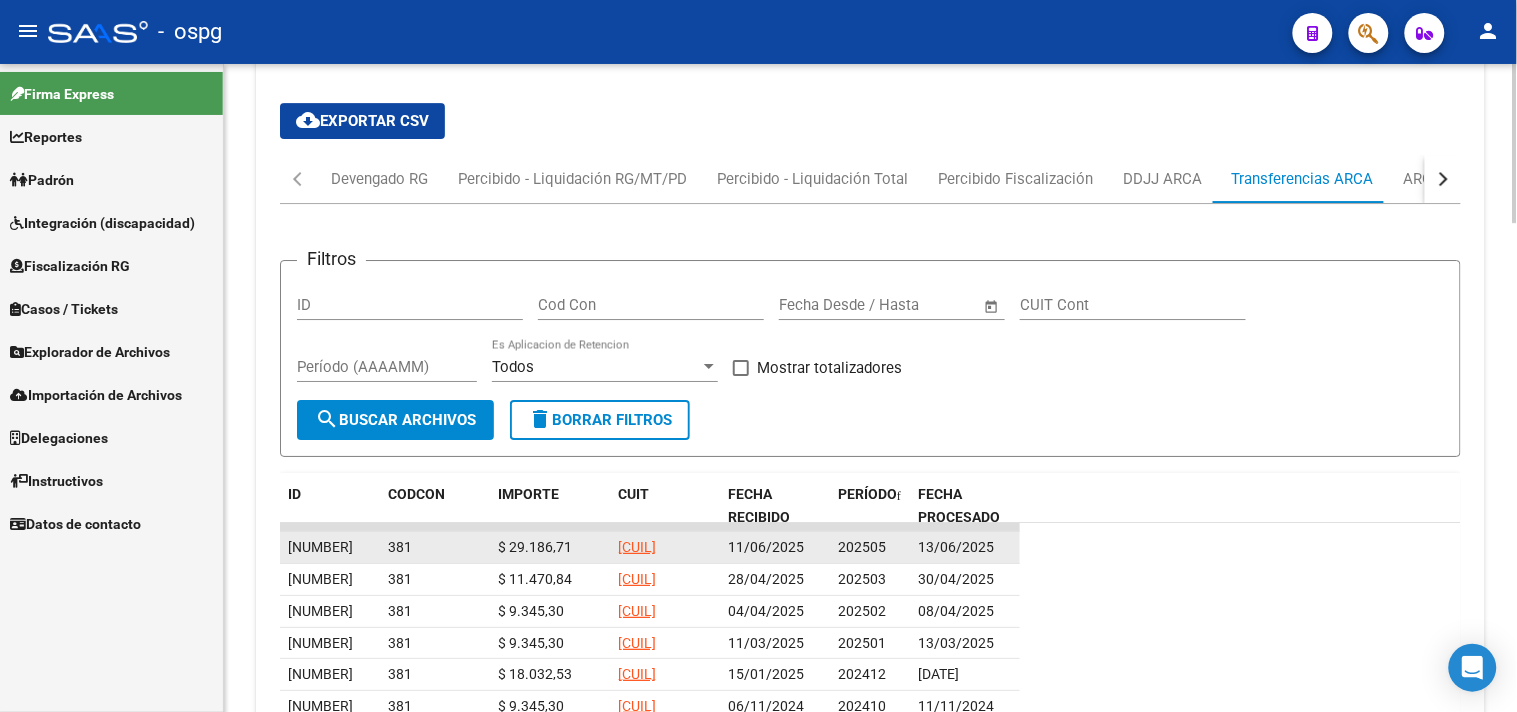 scroll, scrollTop: 1534, scrollLeft: 0, axis: vertical 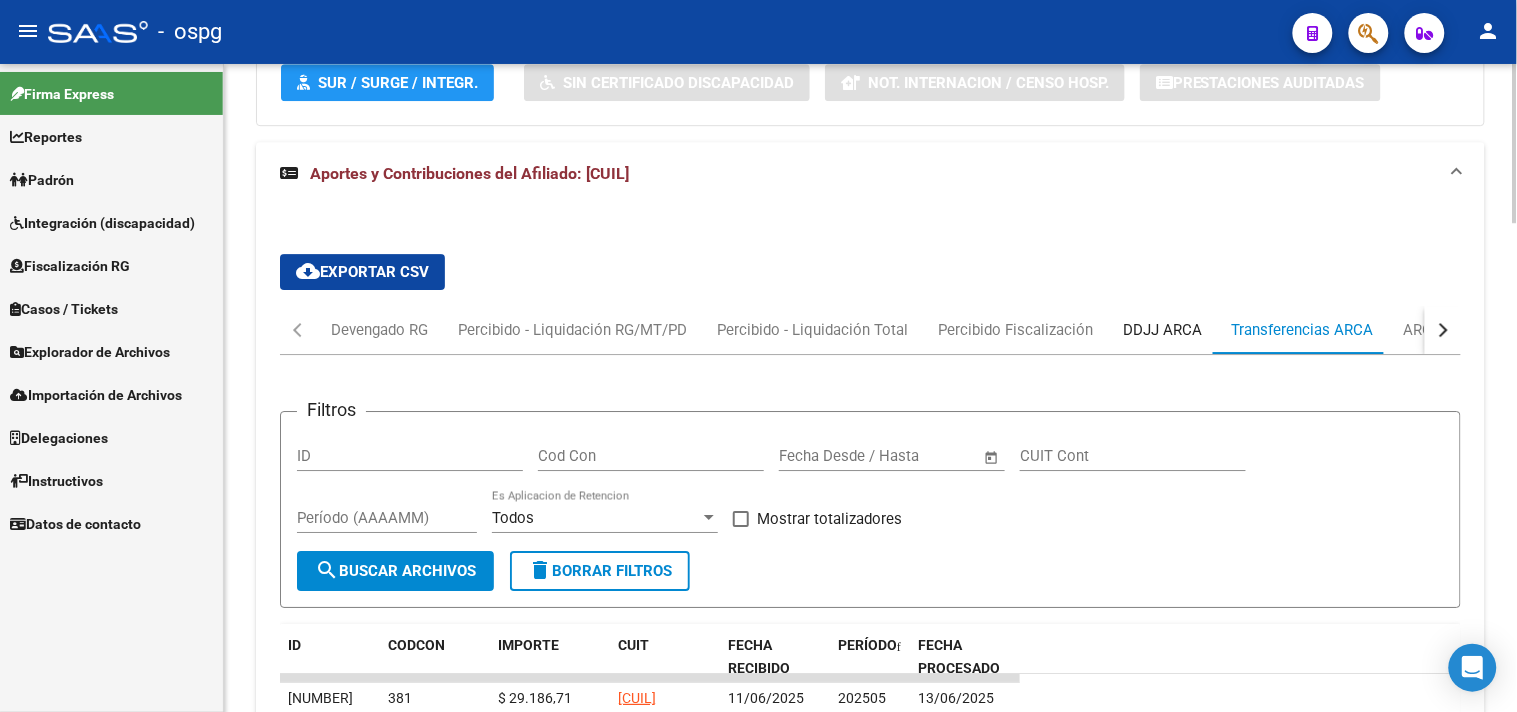 click on "DDJJ ARCA" at bounding box center (1162, 330) 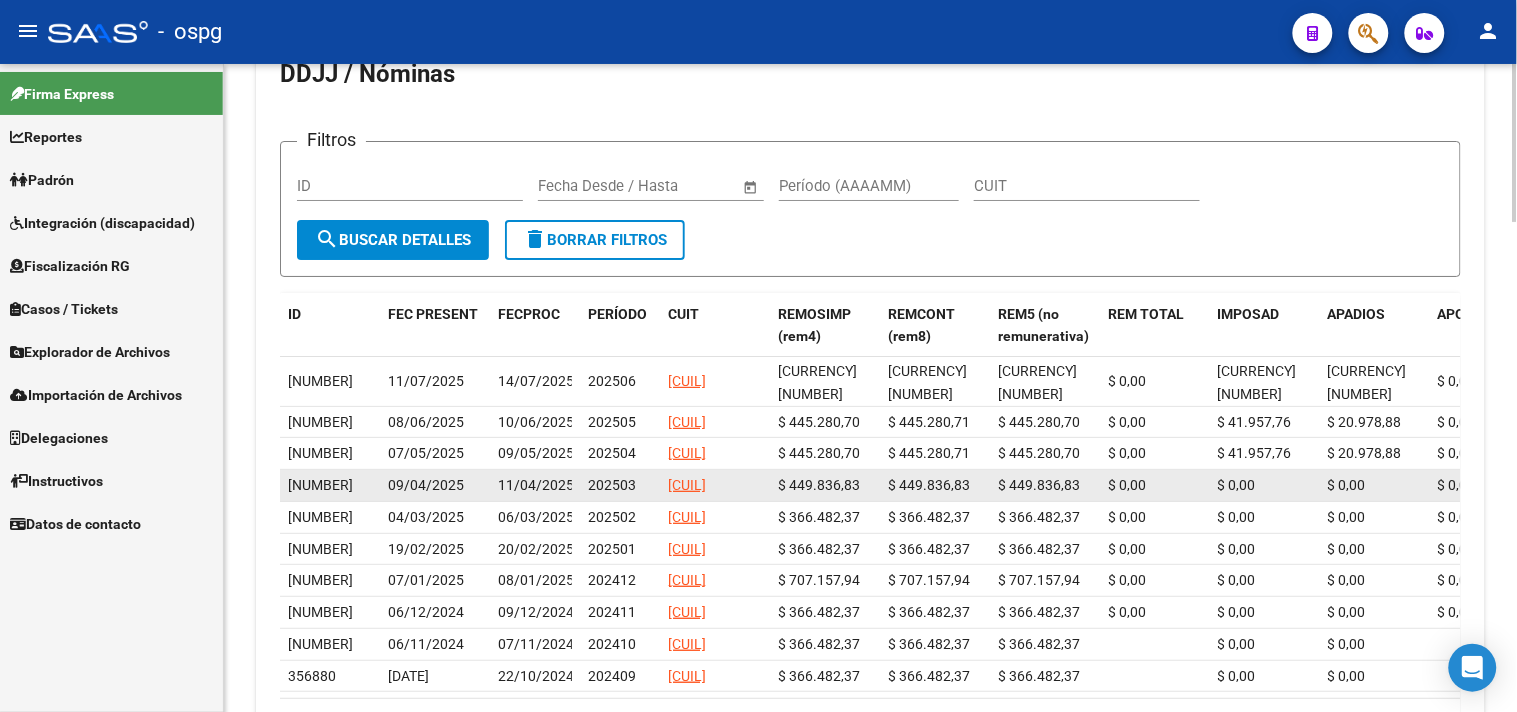 scroll, scrollTop: 1865, scrollLeft: 0, axis: vertical 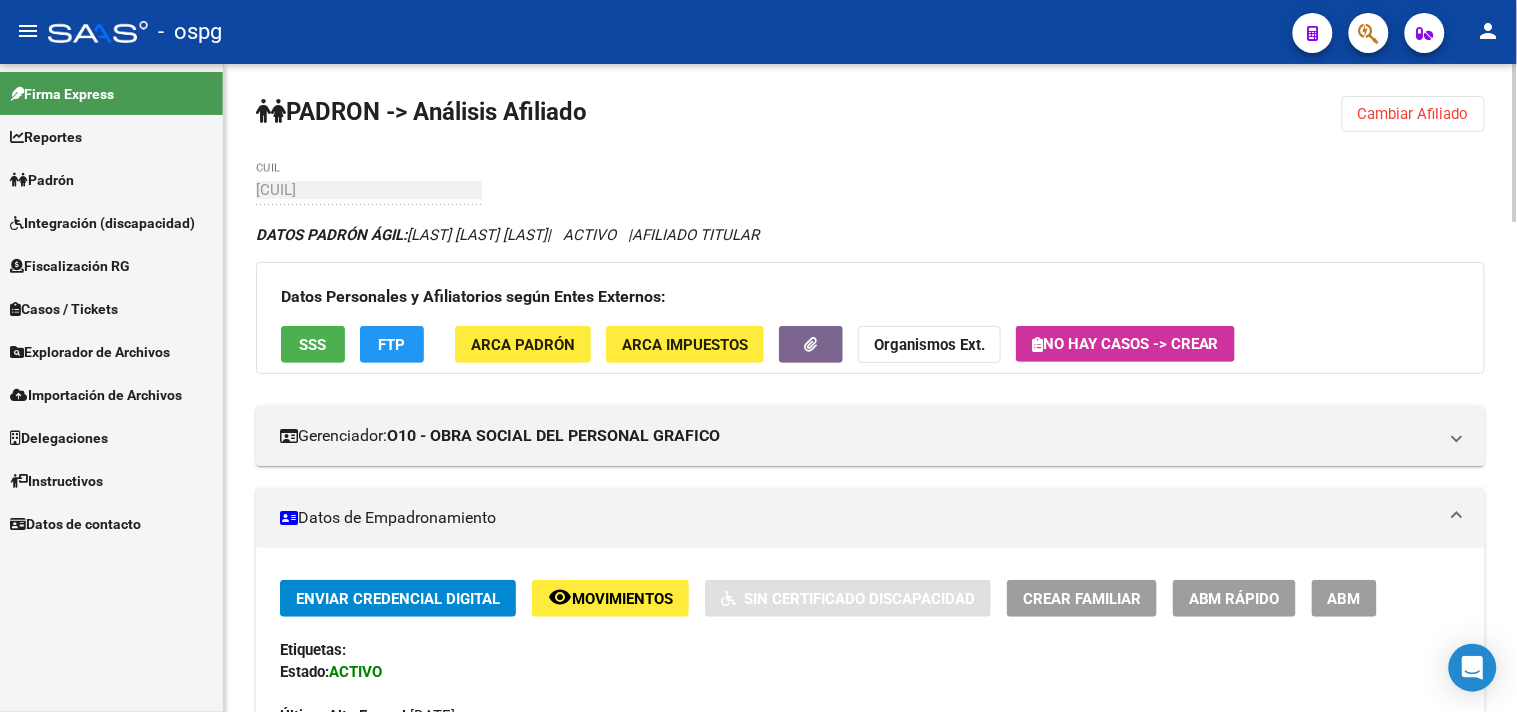 drag, startPoint x: 1397, startPoint y: 136, endPoint x: 1395, endPoint y: 114, distance: 22.090721 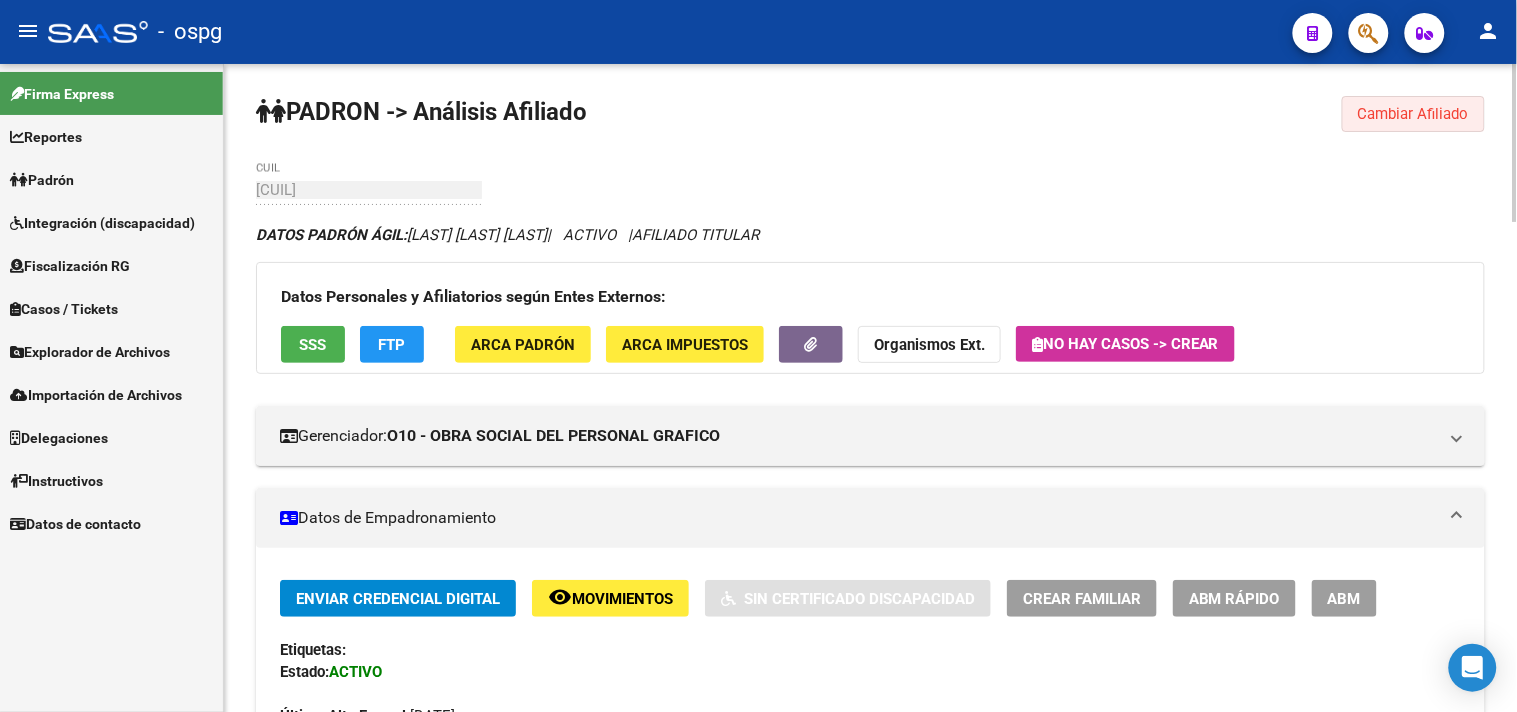 drag, startPoint x: 1396, startPoint y: 115, endPoint x: 1382, endPoint y: 113, distance: 14.142136 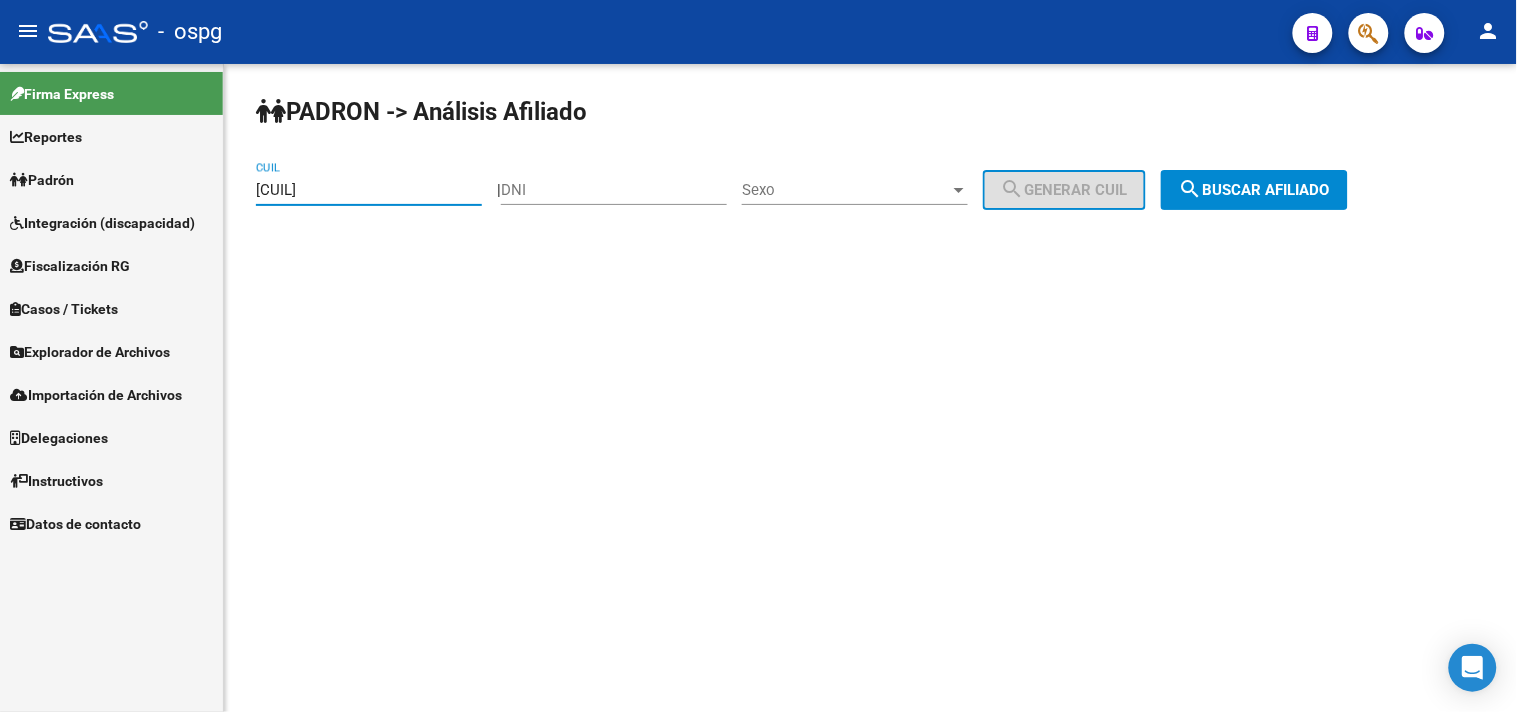 drag, startPoint x: 374, startPoint y: 192, endPoint x: 217, endPoint y: 202, distance: 157.31815 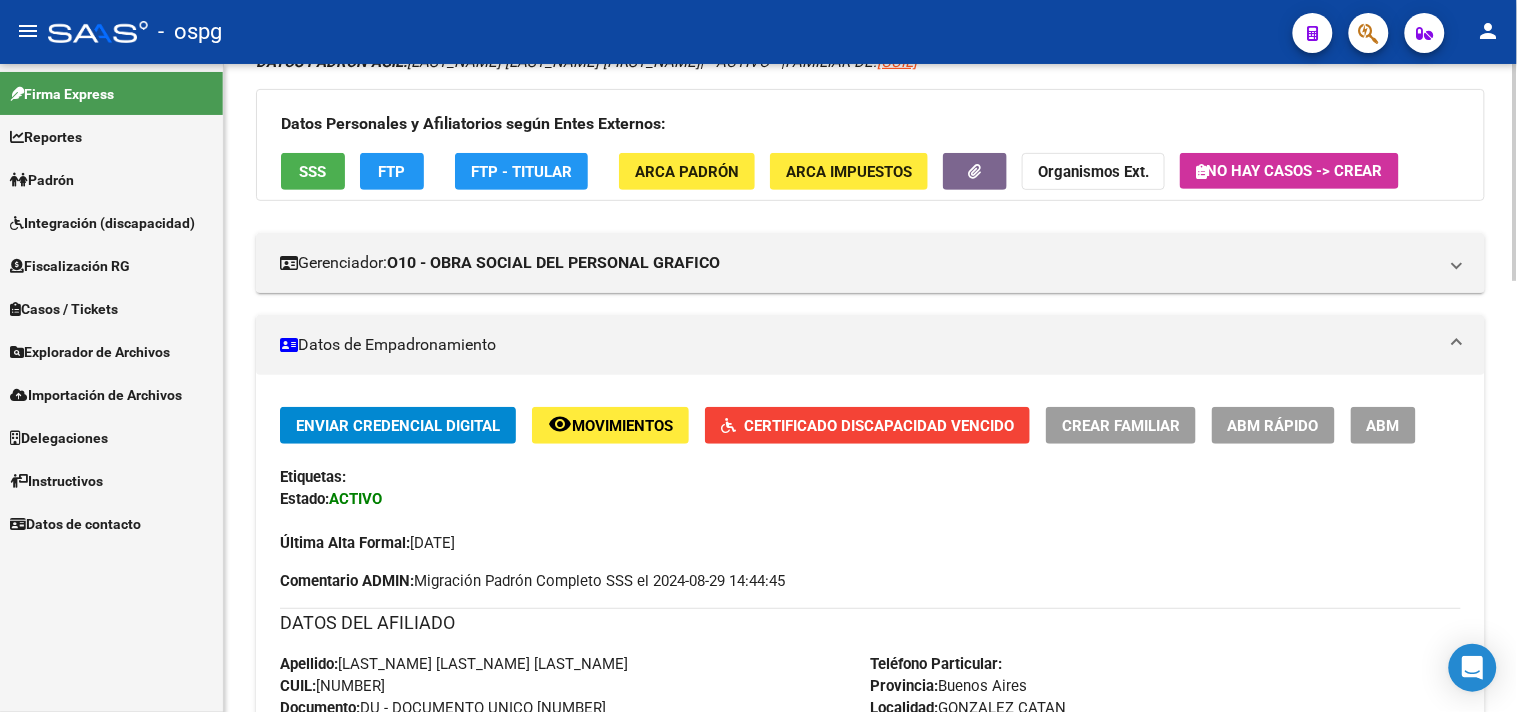 scroll, scrollTop: 333, scrollLeft: 0, axis: vertical 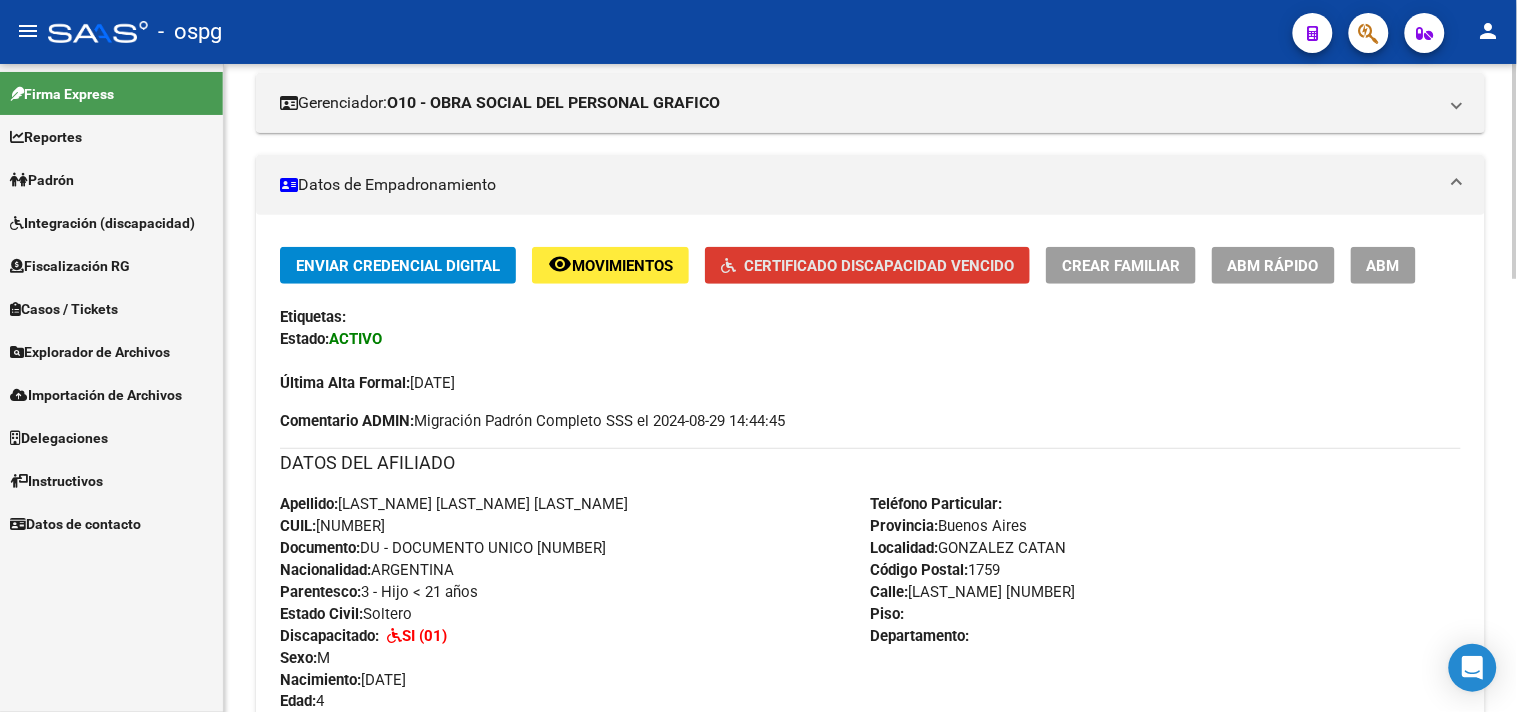 click on "Certificado Discapacidad Vencido" 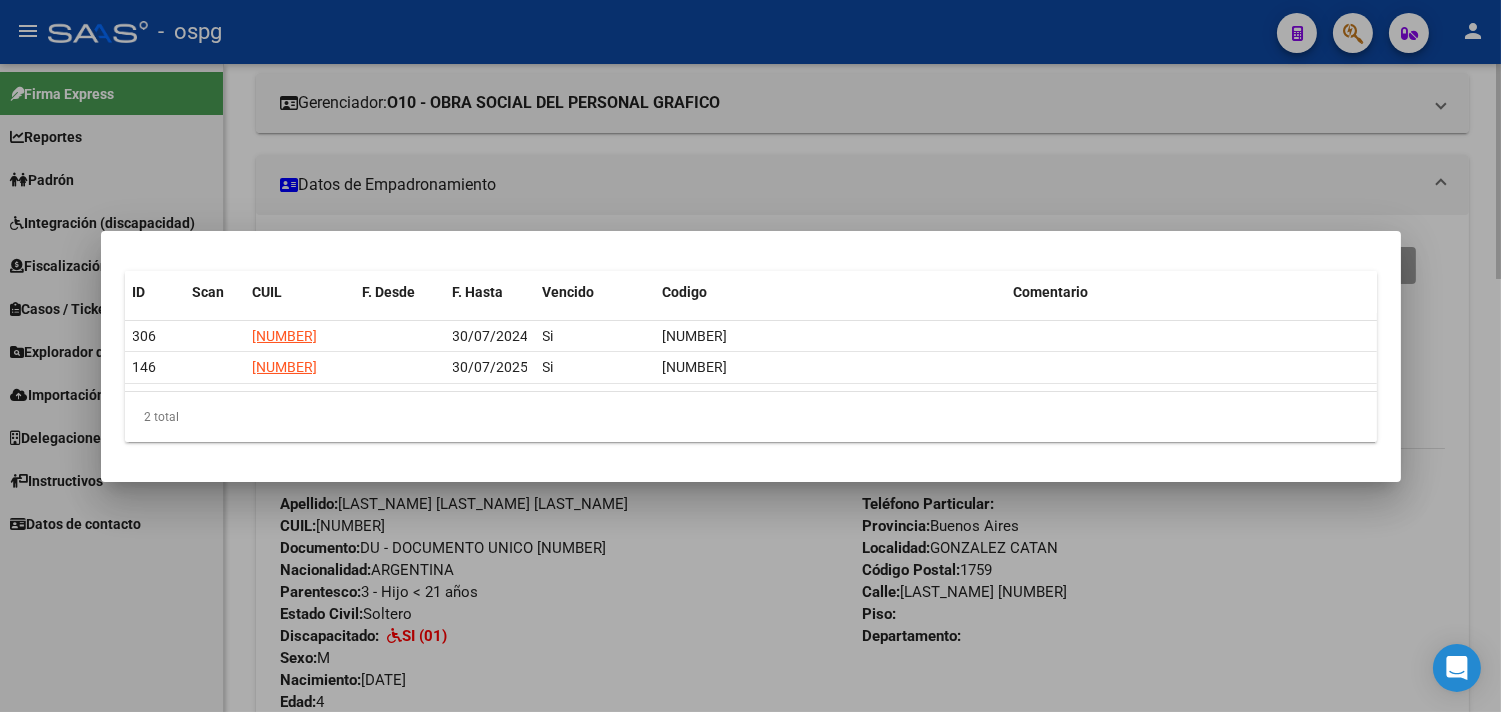 click at bounding box center [750, 356] 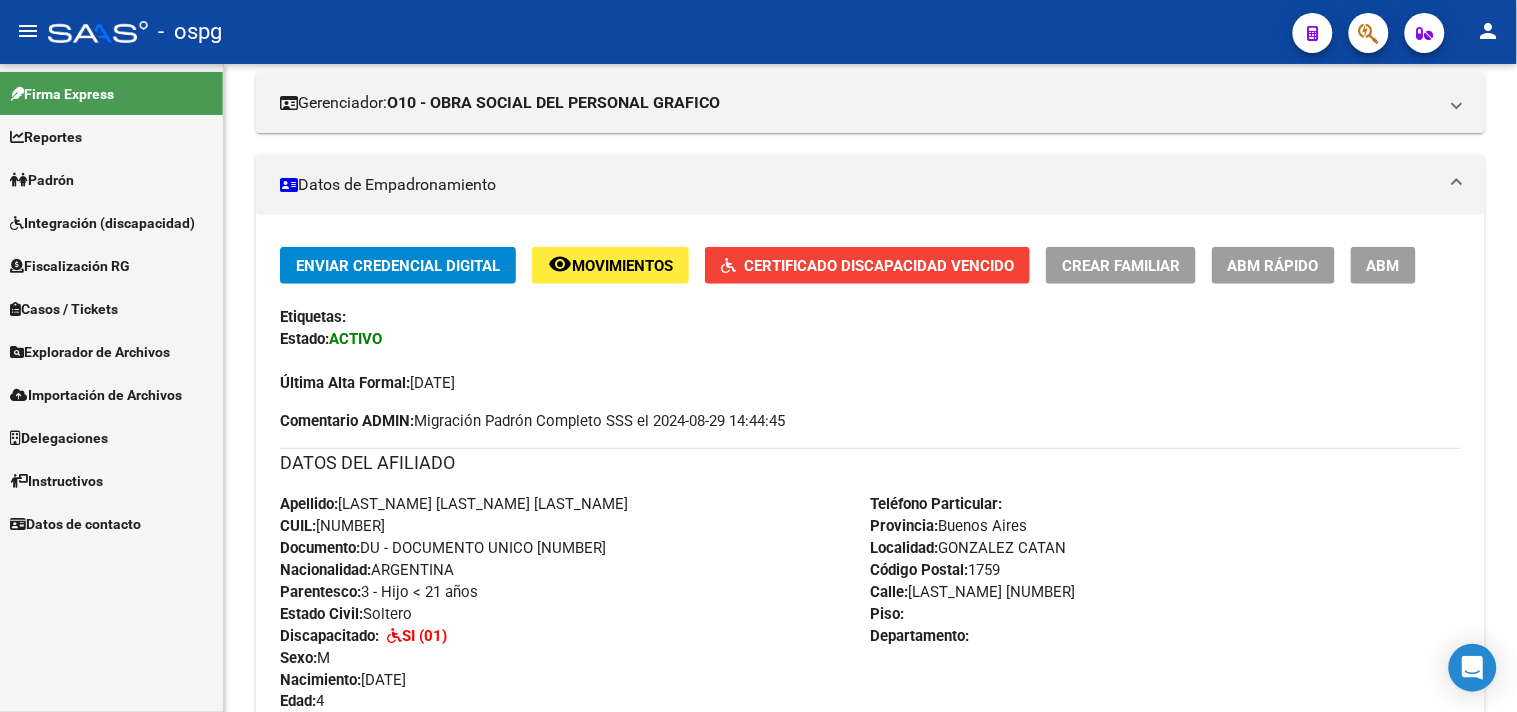 click on "Integración (discapacidad)" at bounding box center [102, 223] 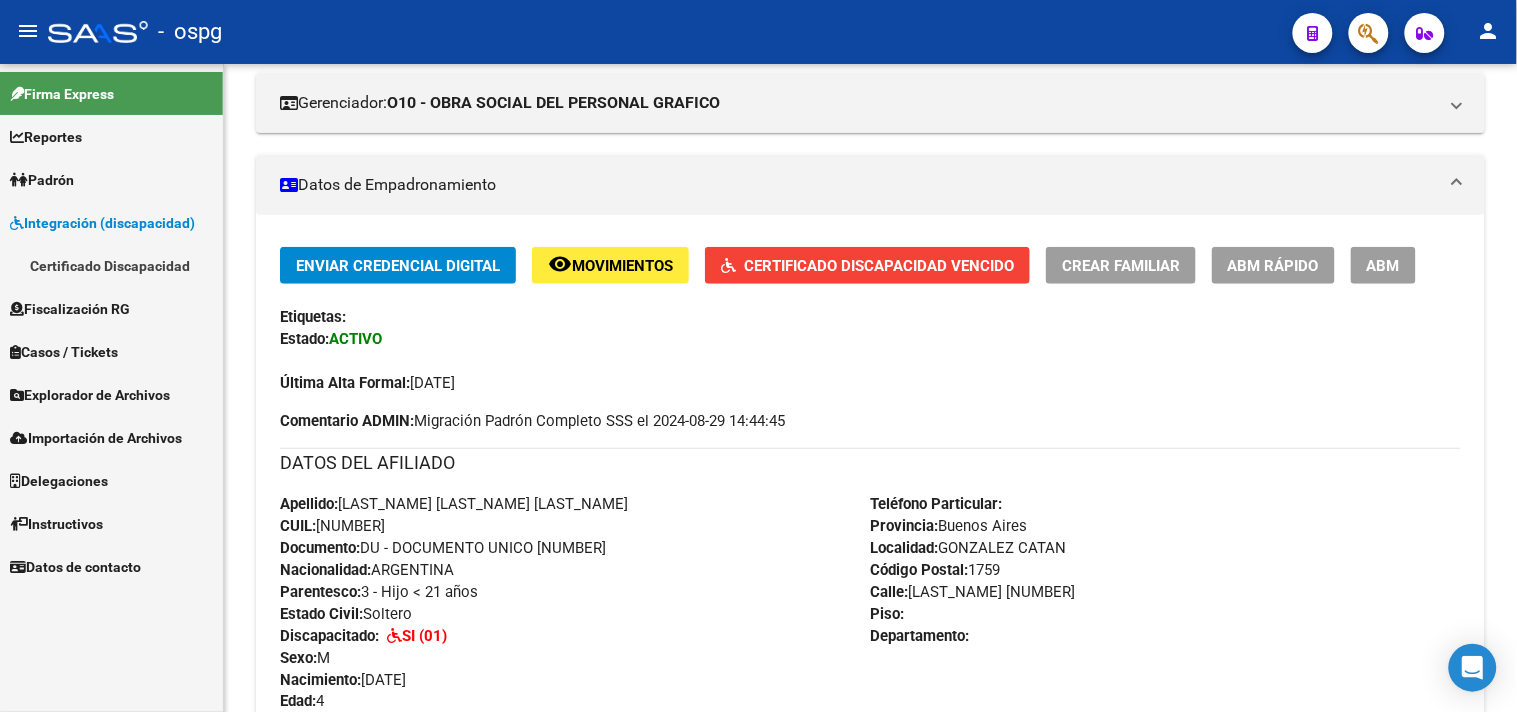 click on "Certificado Discapacidad" at bounding box center [111, 265] 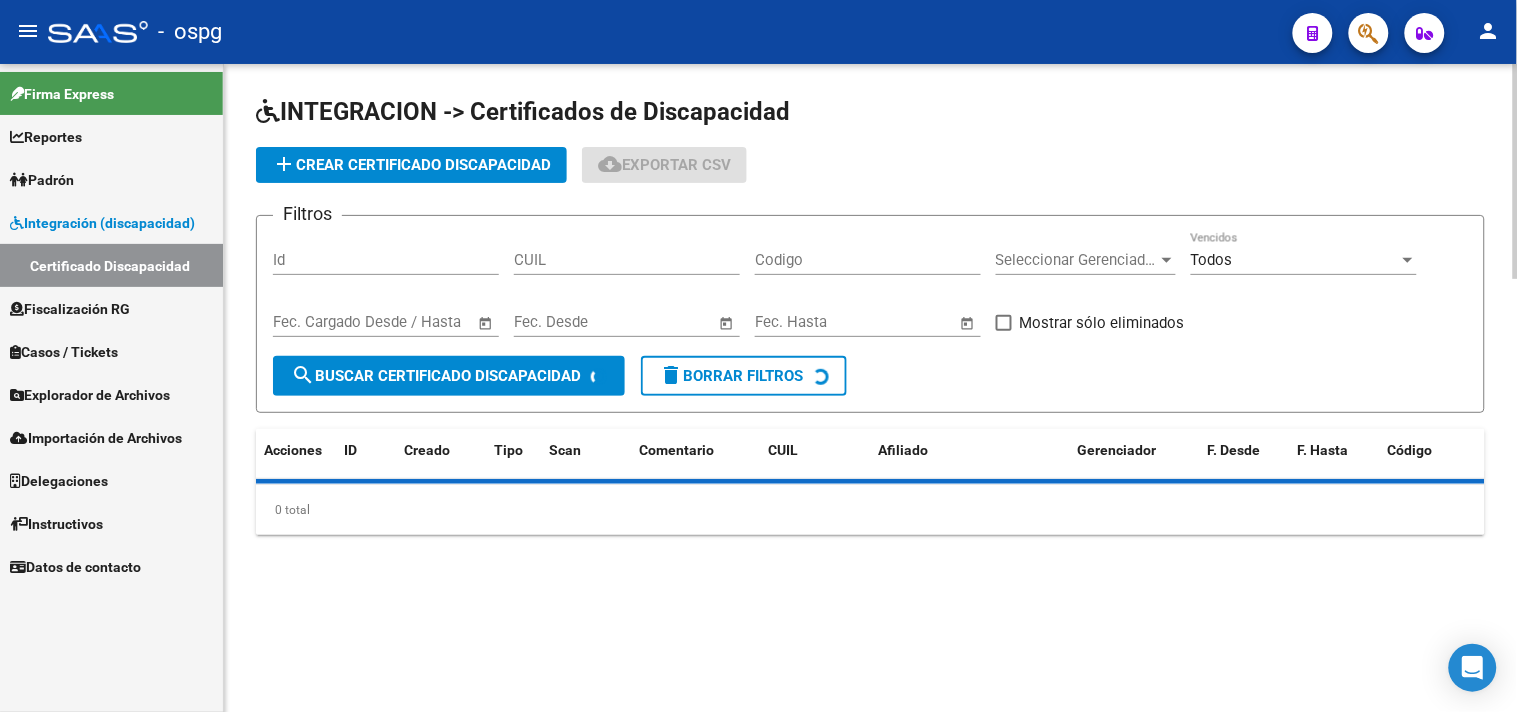 scroll, scrollTop: 0, scrollLeft: 0, axis: both 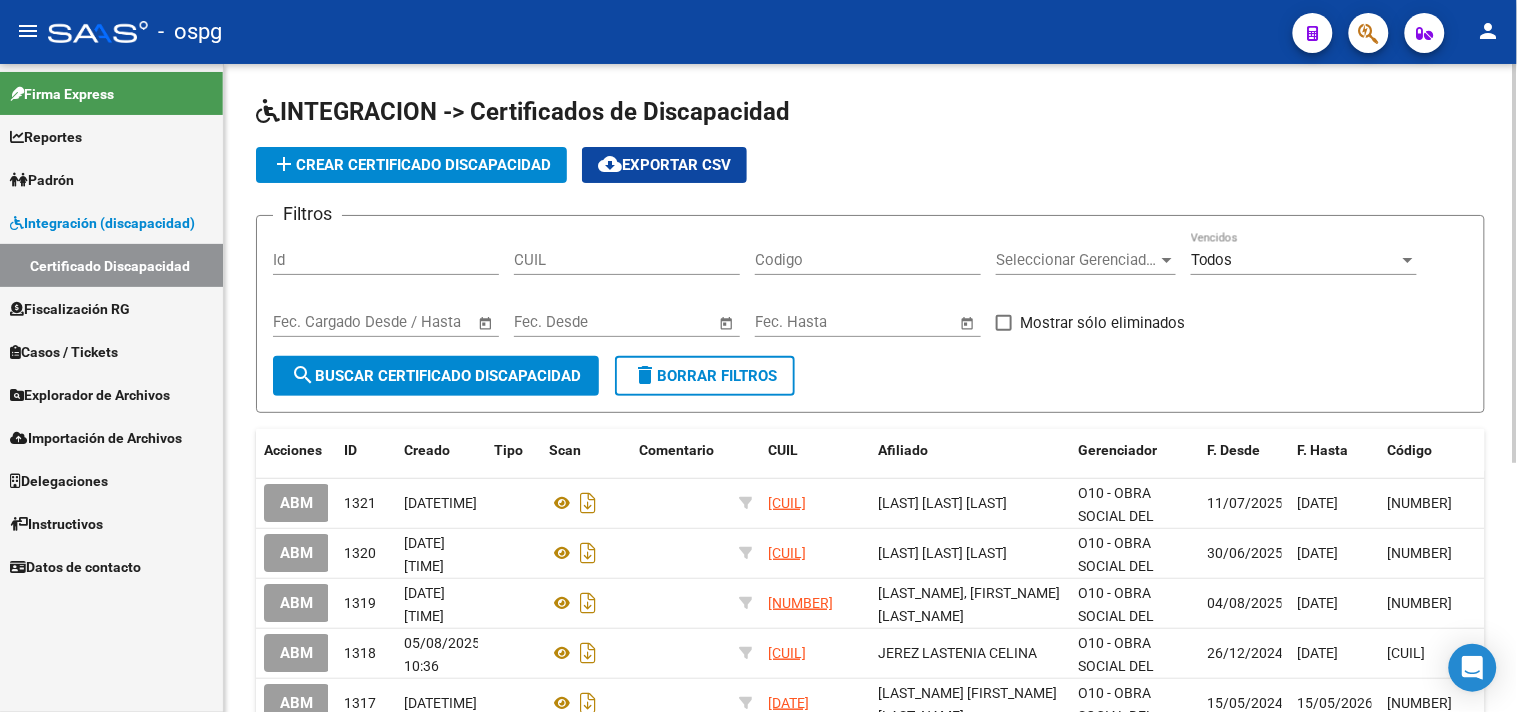 click on "CUIL" at bounding box center (627, 260) 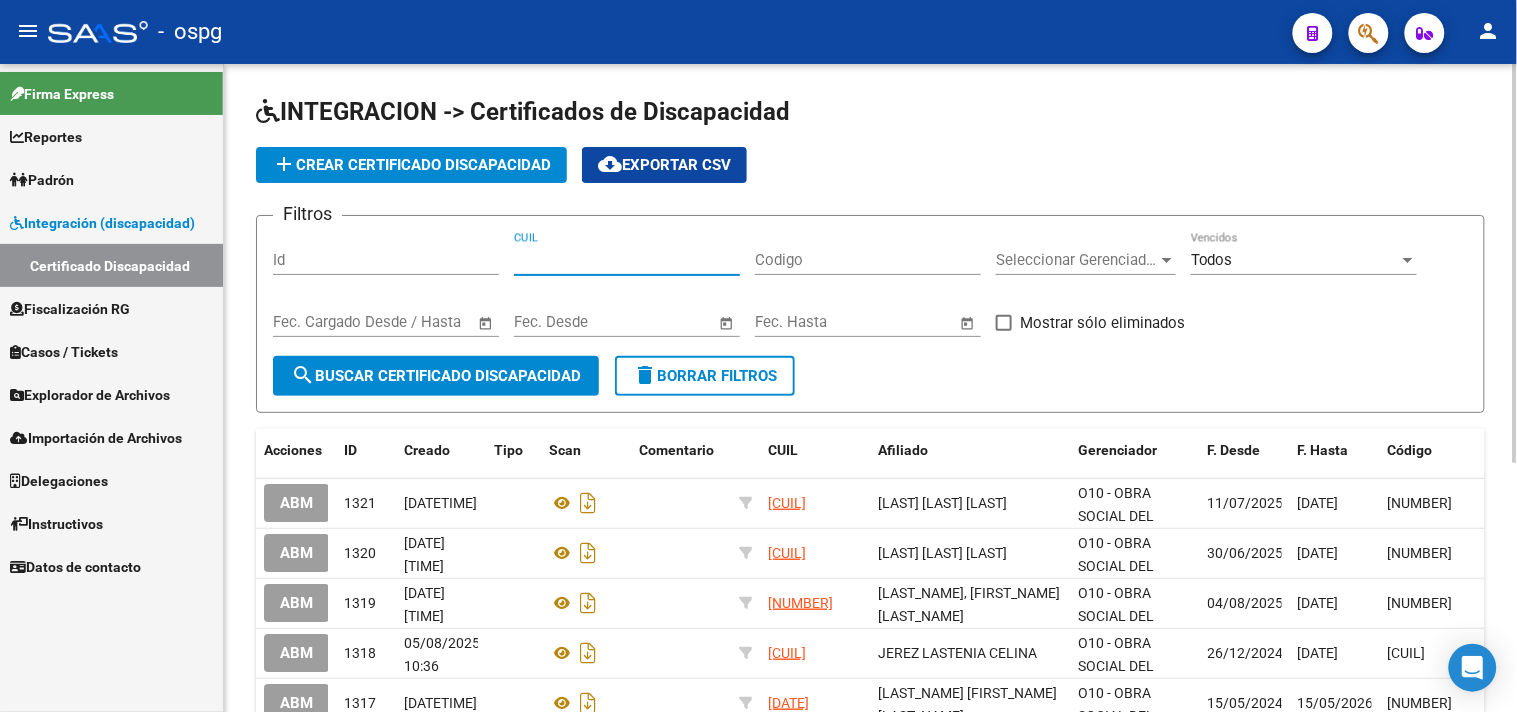 click on "add  Crear Certificado Discapacidad" 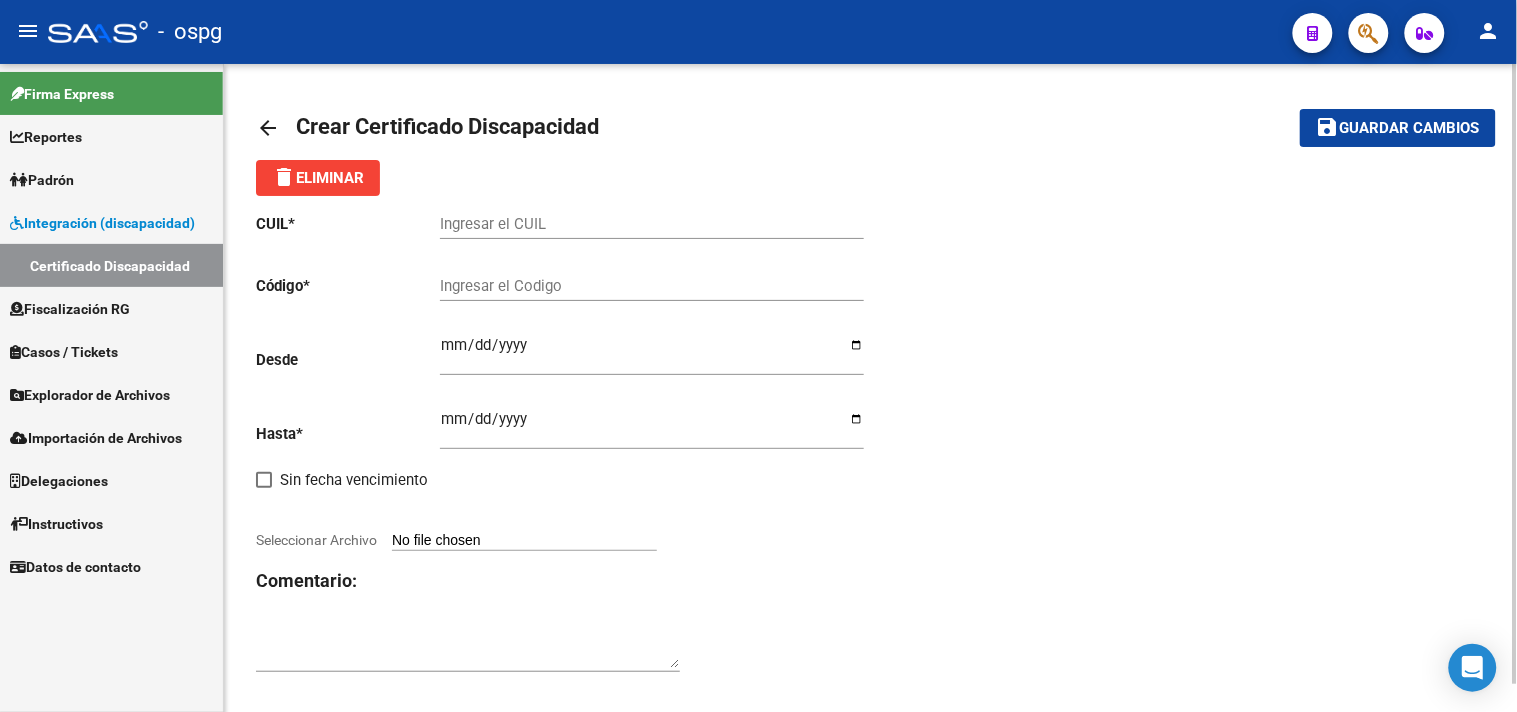 click on "Ingresar el CUIL" at bounding box center (652, 224) 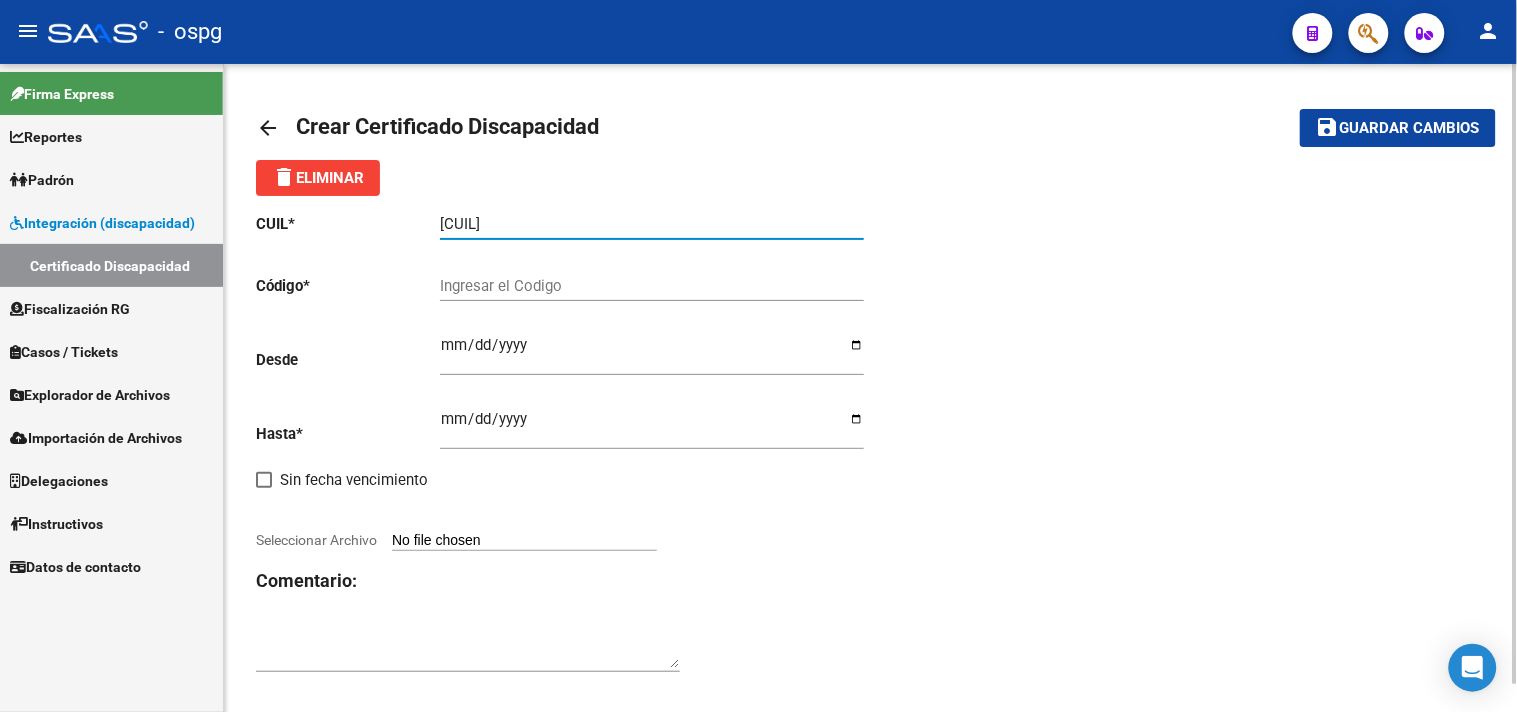 type on "[CUIL]" 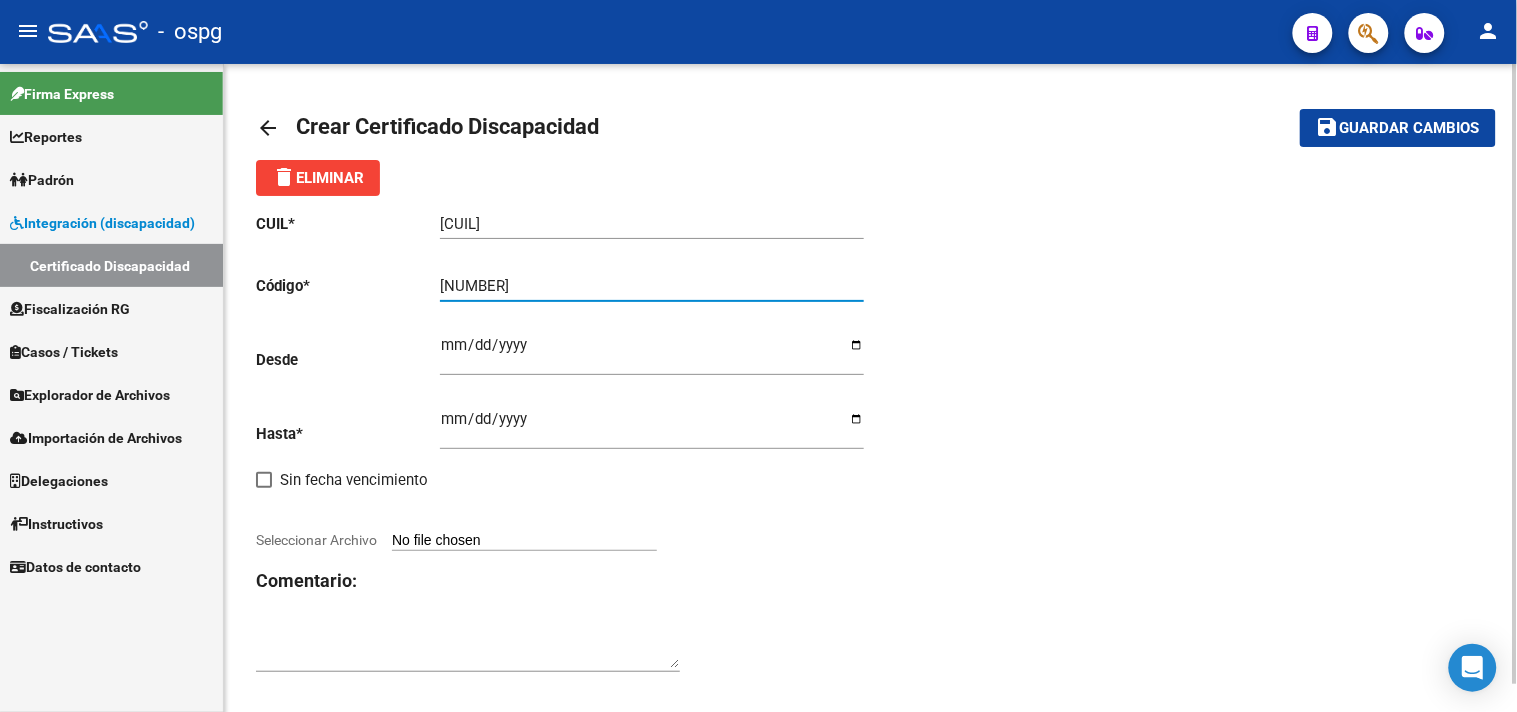 type on "[NUMBER]" 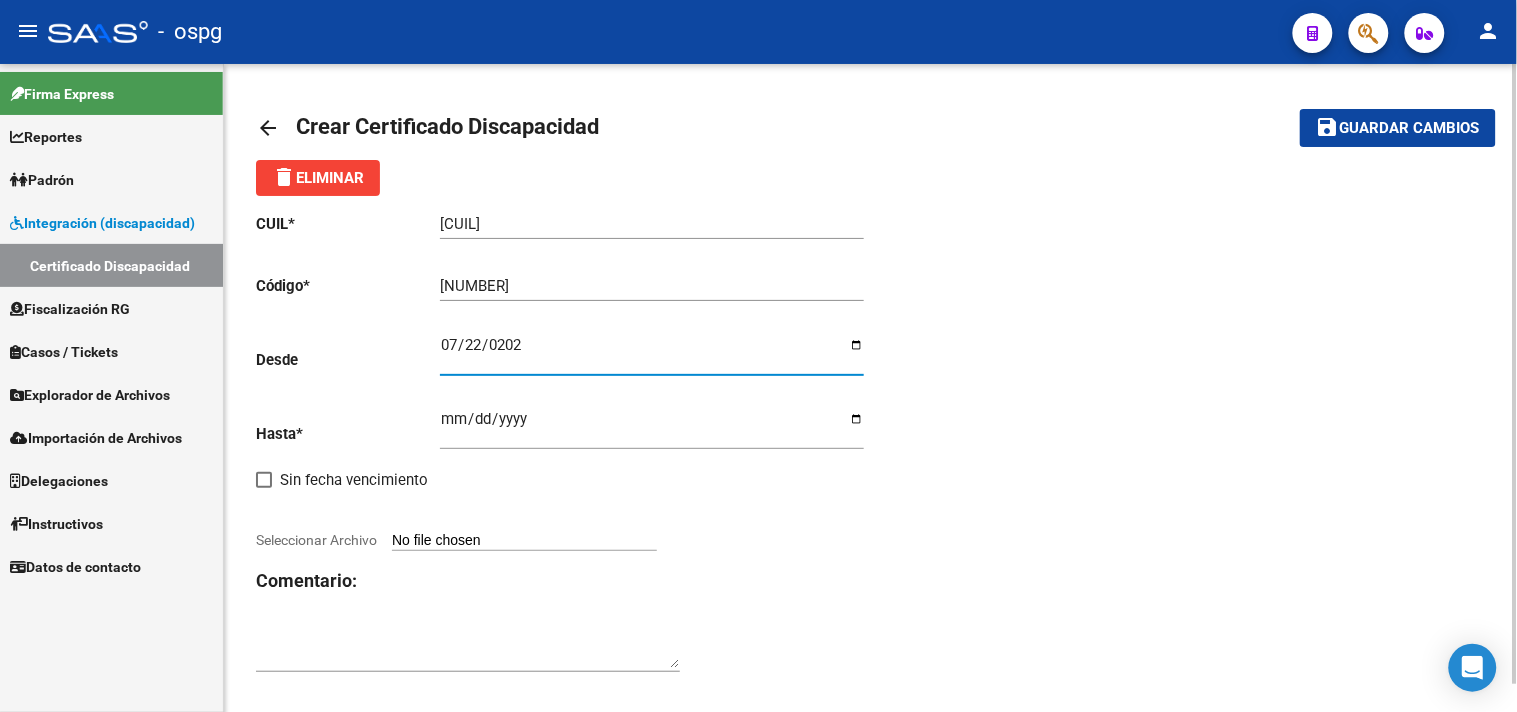 type on "2025-07-22" 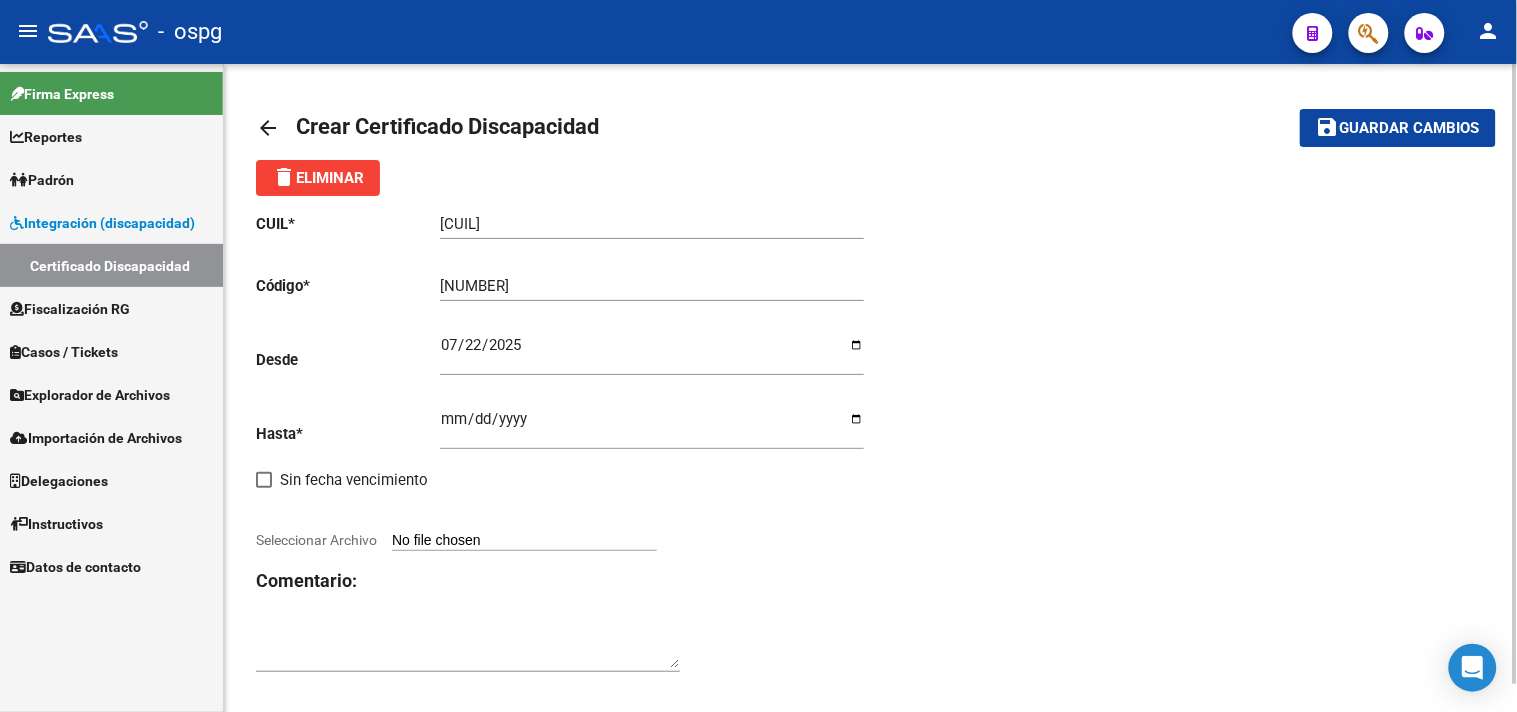click on "Ingresar fec. Hasta" at bounding box center [652, 427] 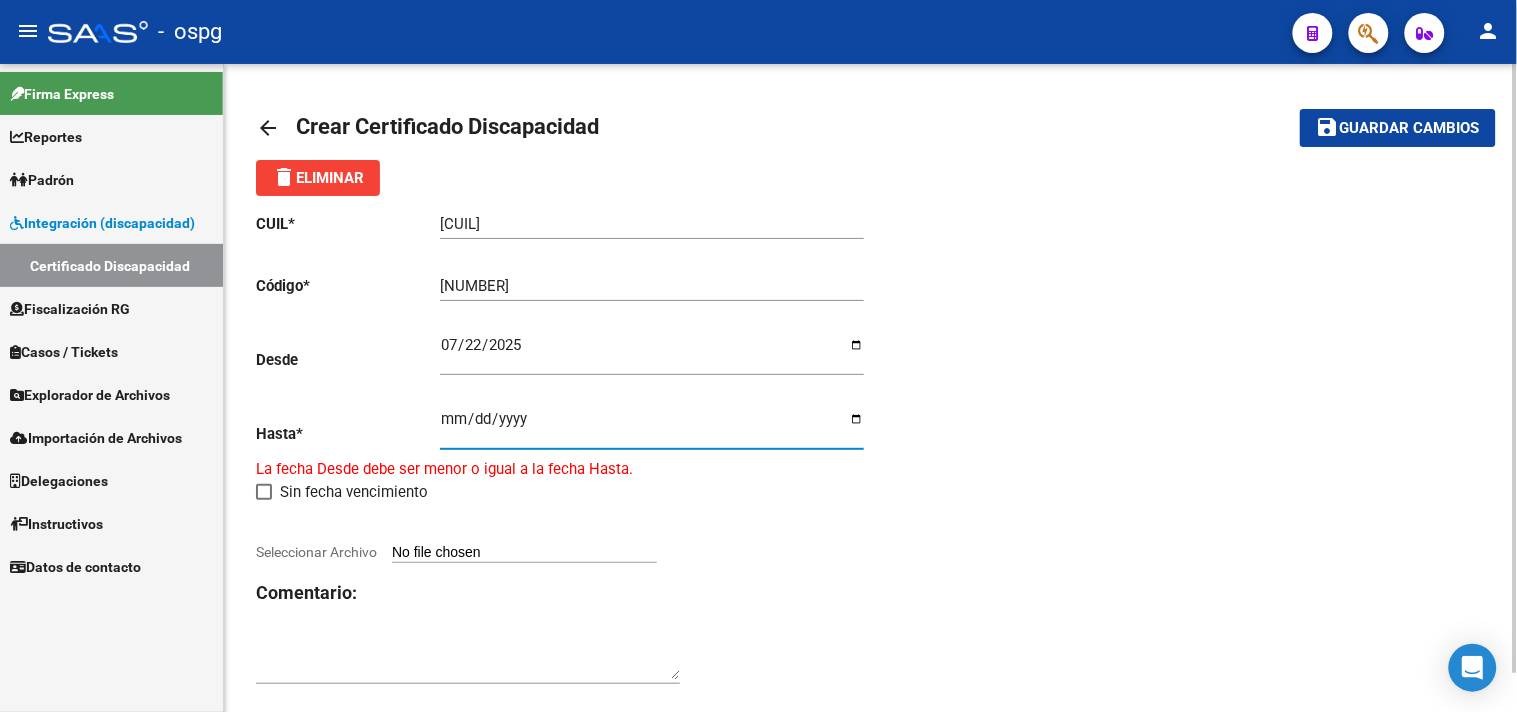 type on "[DATE]" 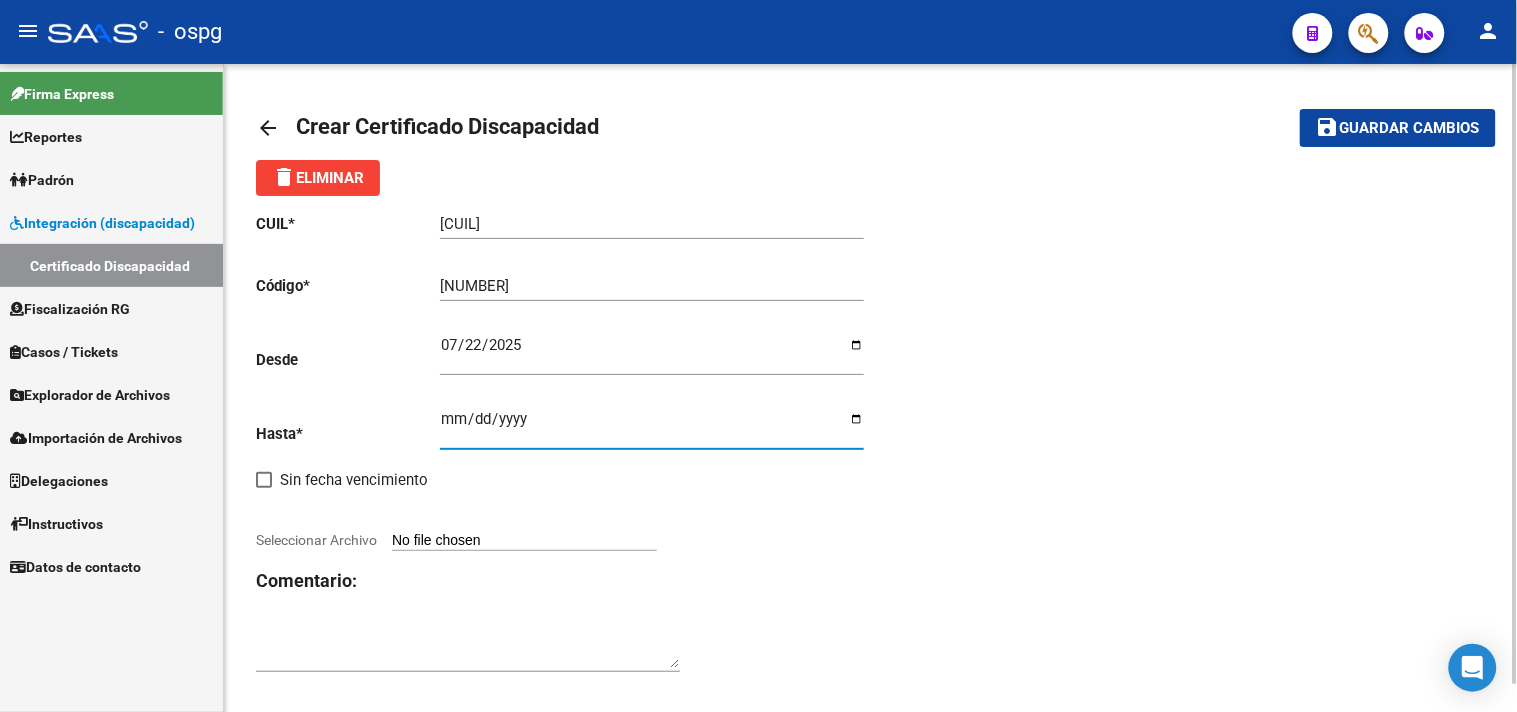 click on "Seleccionar Archivo" at bounding box center [524, 541] 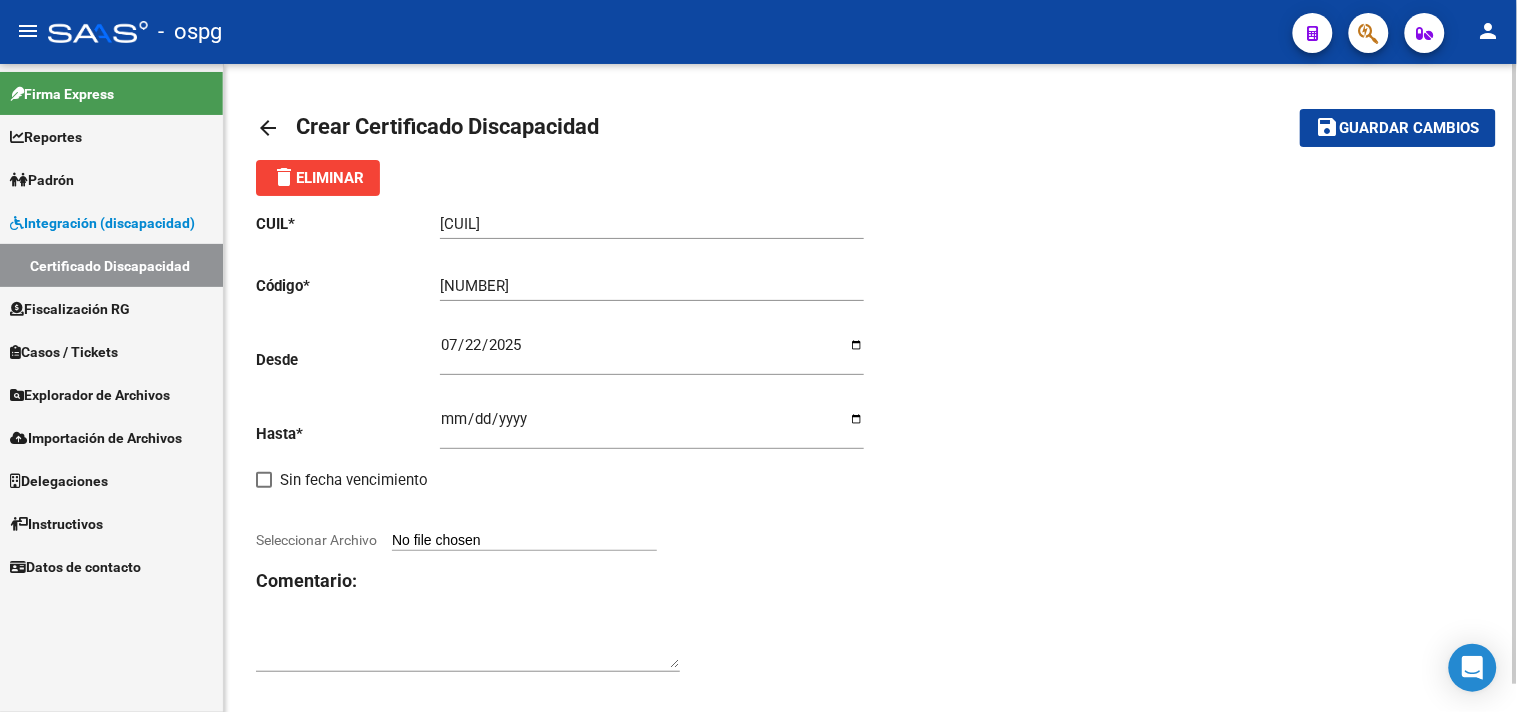 type on "C:\fakepath\[NAME].pdf" 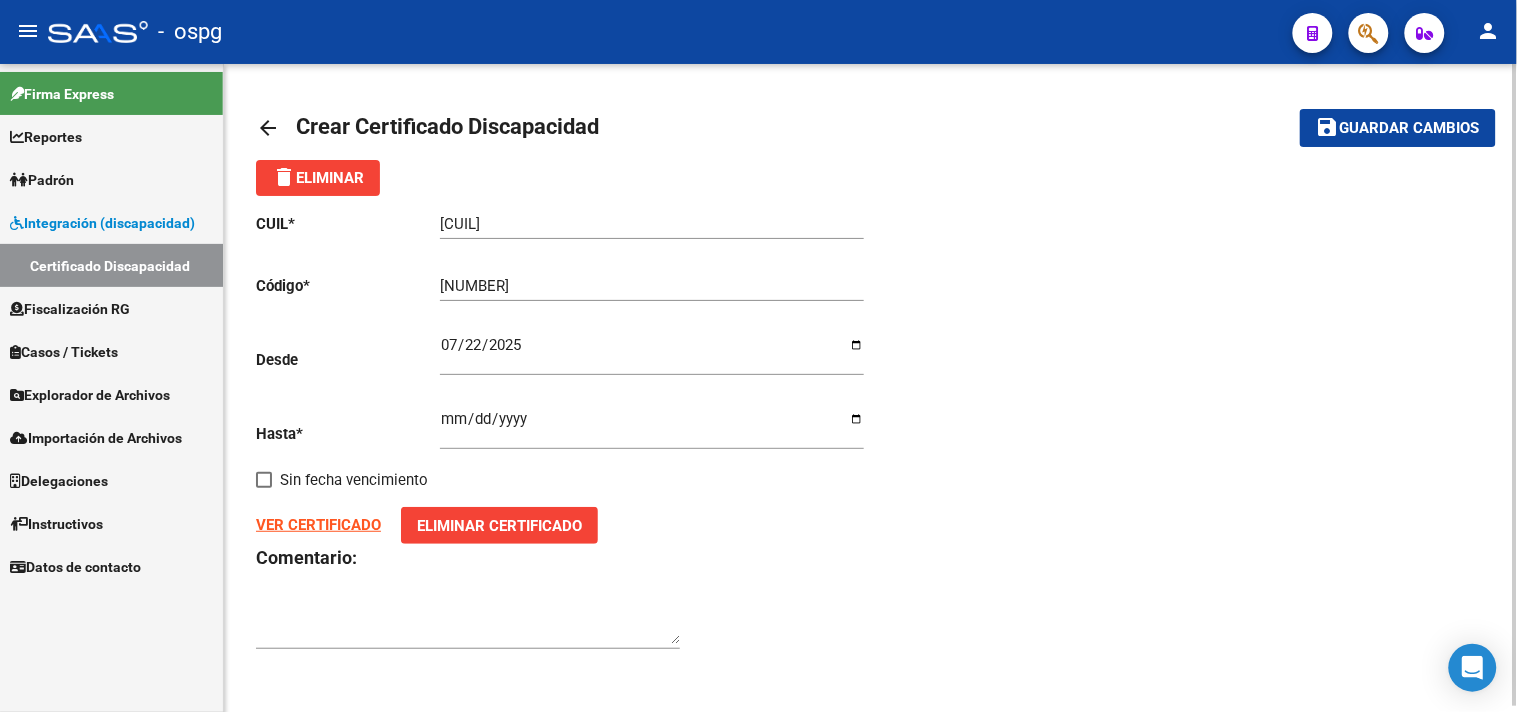 click on "save" 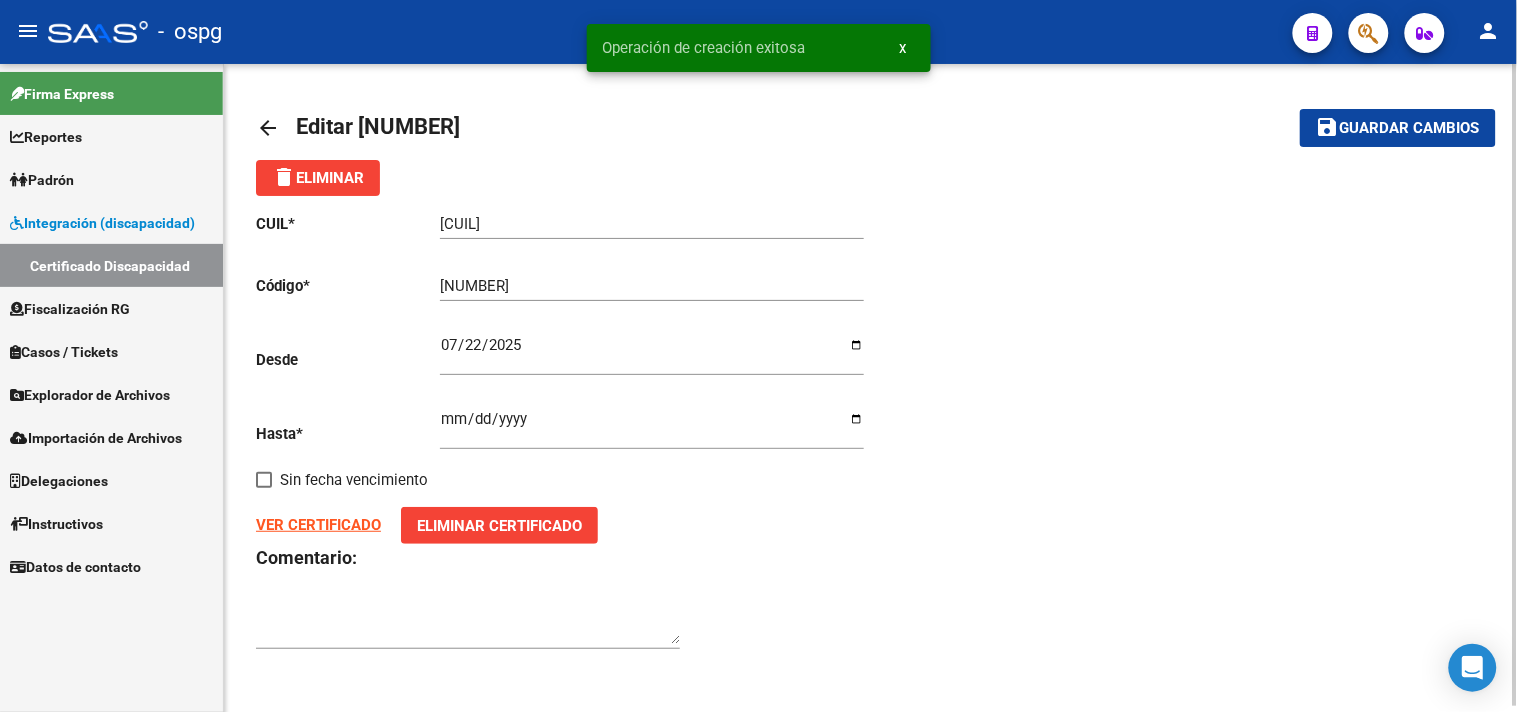 click on "arrow_back" 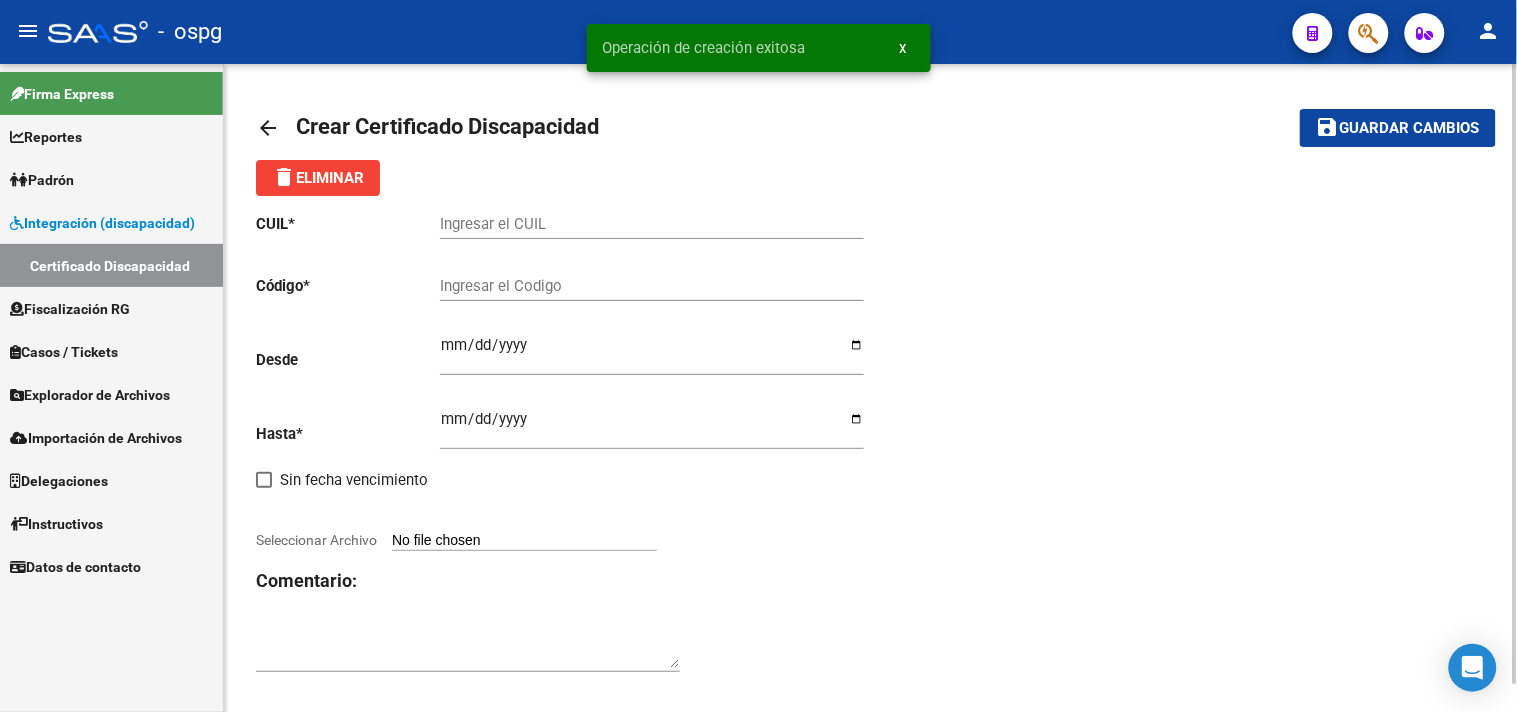 click on "arrow_back" 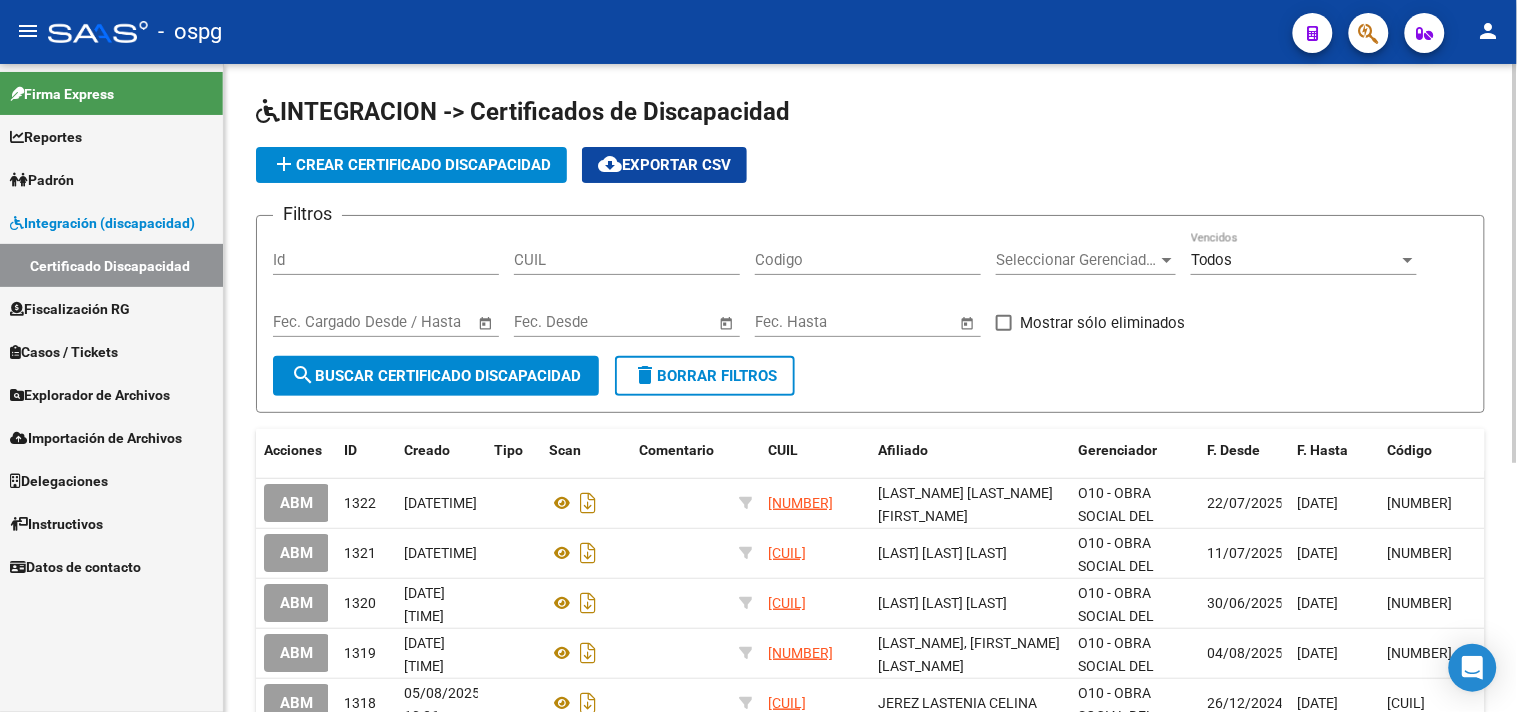 drag, startPoint x: 136, startPoint y: 180, endPoint x: 158, endPoint y: 184, distance: 22.36068 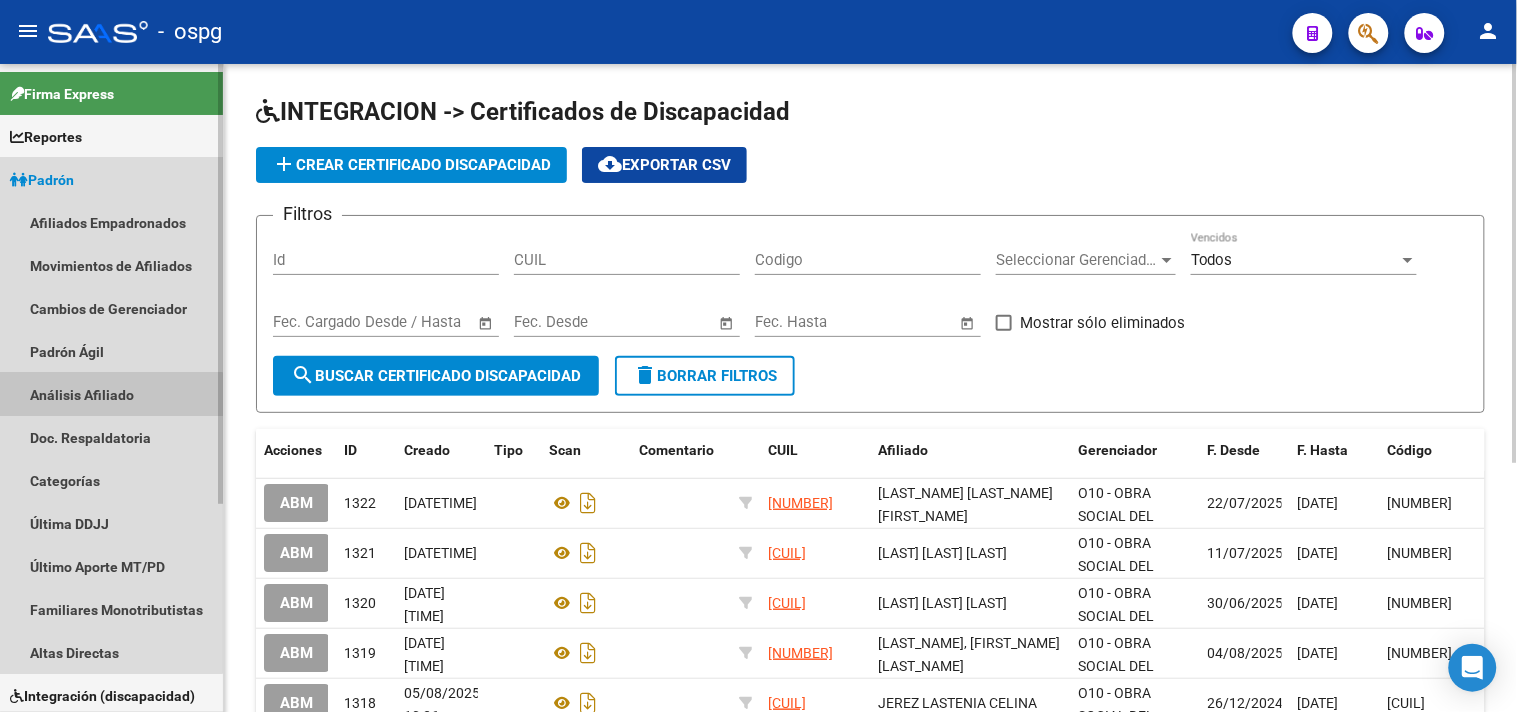 drag, startPoint x: 102, startPoint y: 407, endPoint x: 110, endPoint y: 400, distance: 10.630146 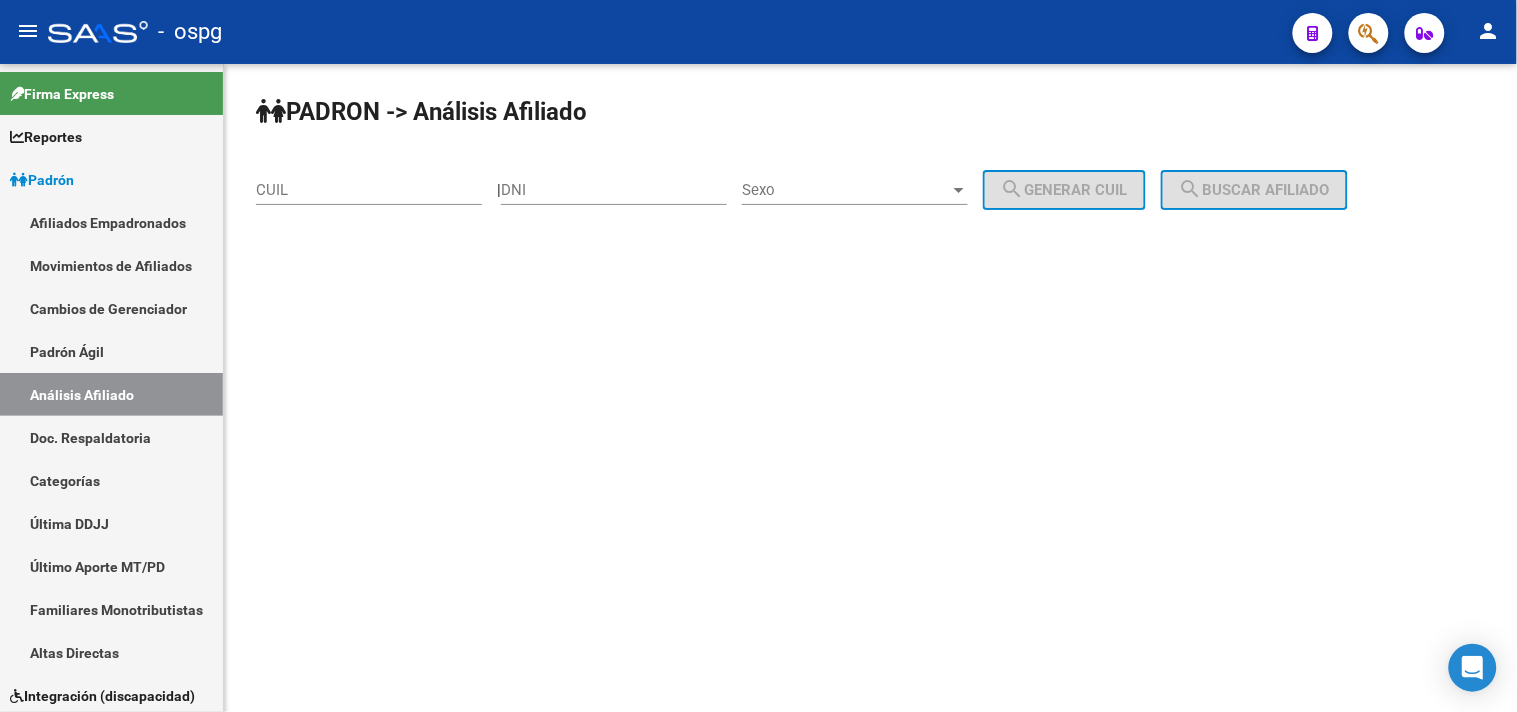 click on "CUIL" 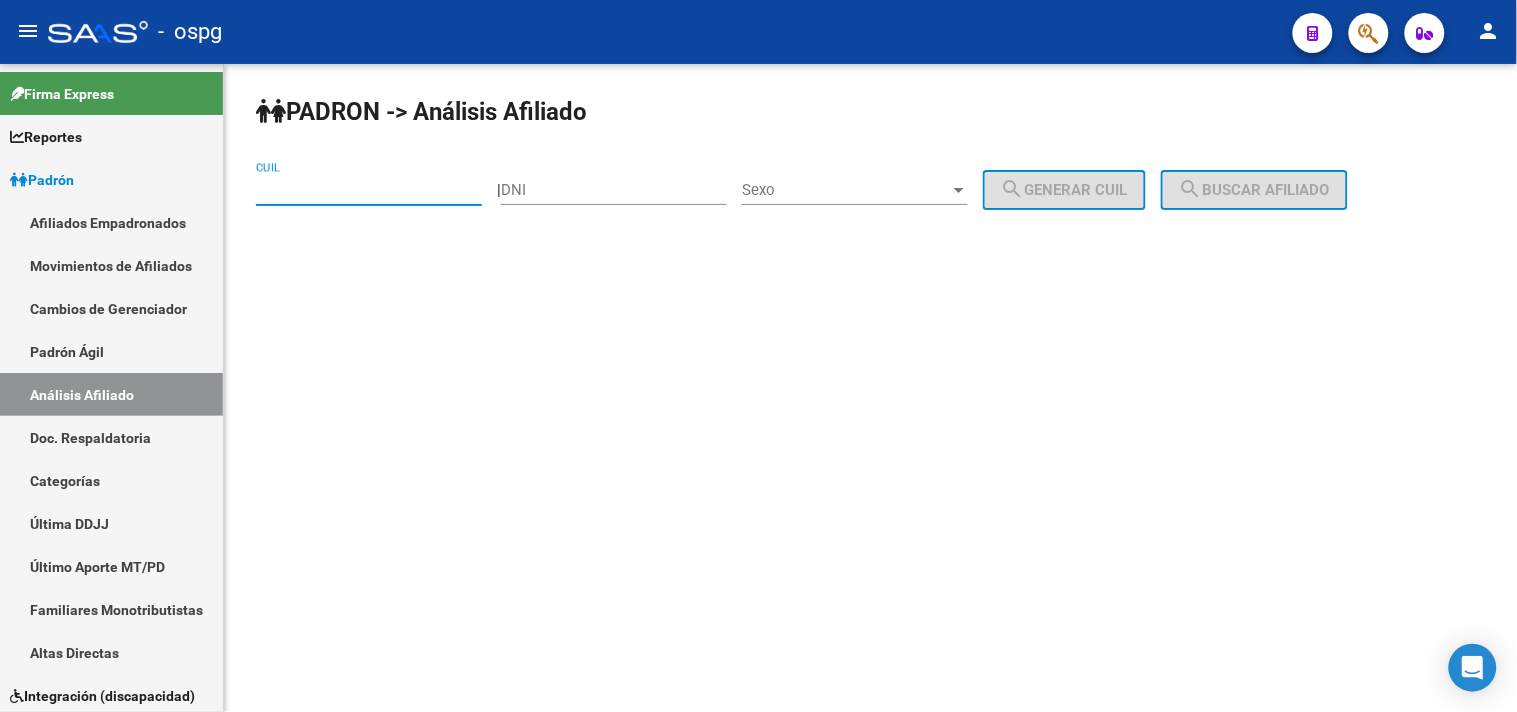 click on "CUIL" at bounding box center (369, 190) 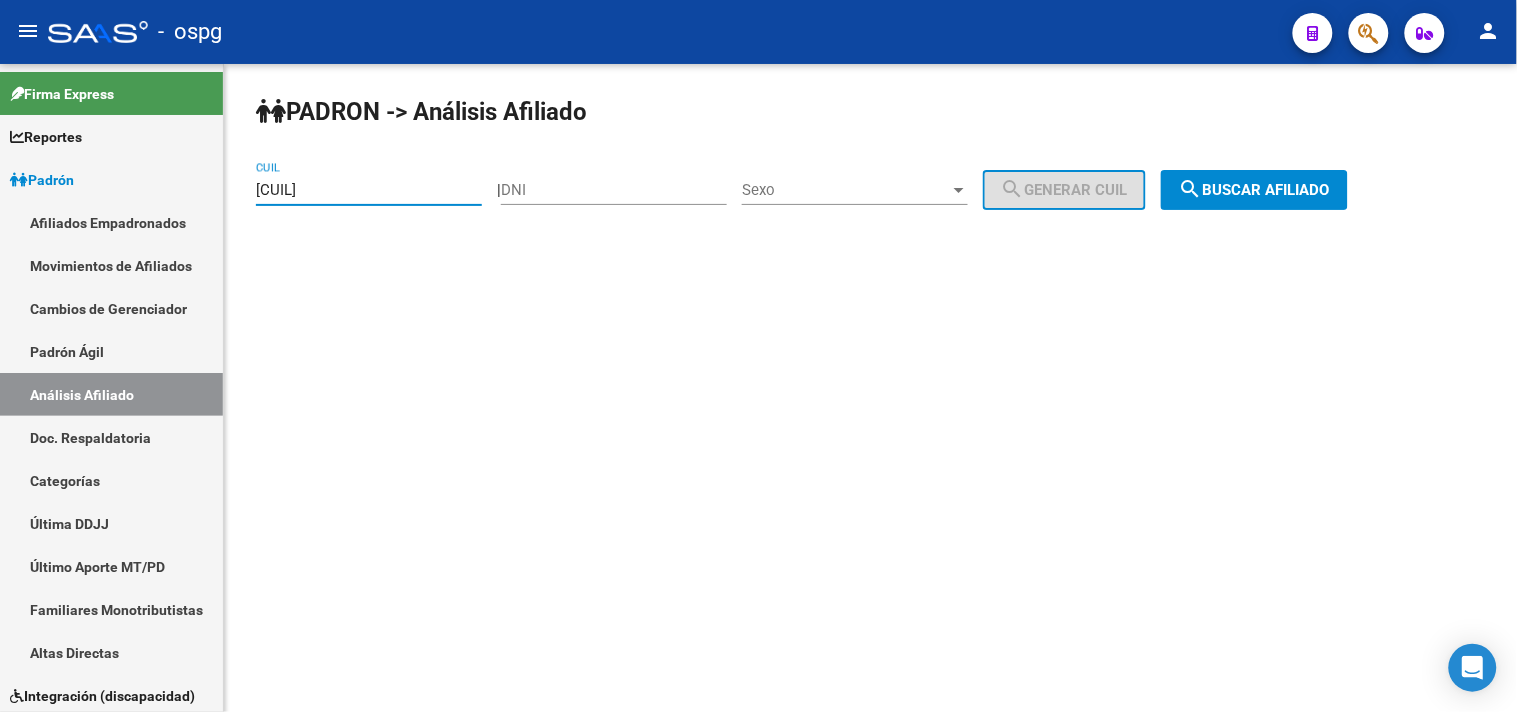click on "search  Buscar afiliado" 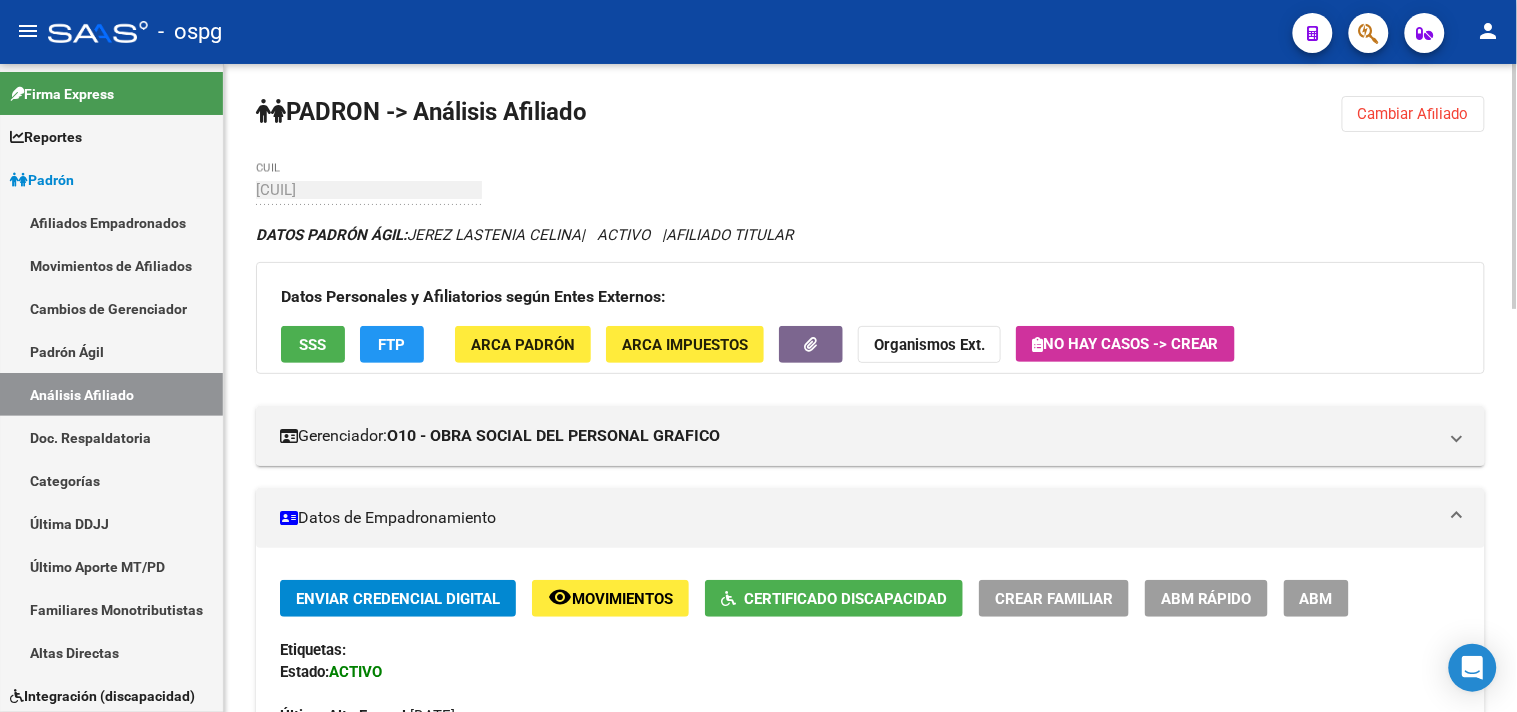 click on "Certificado Discapacidad" 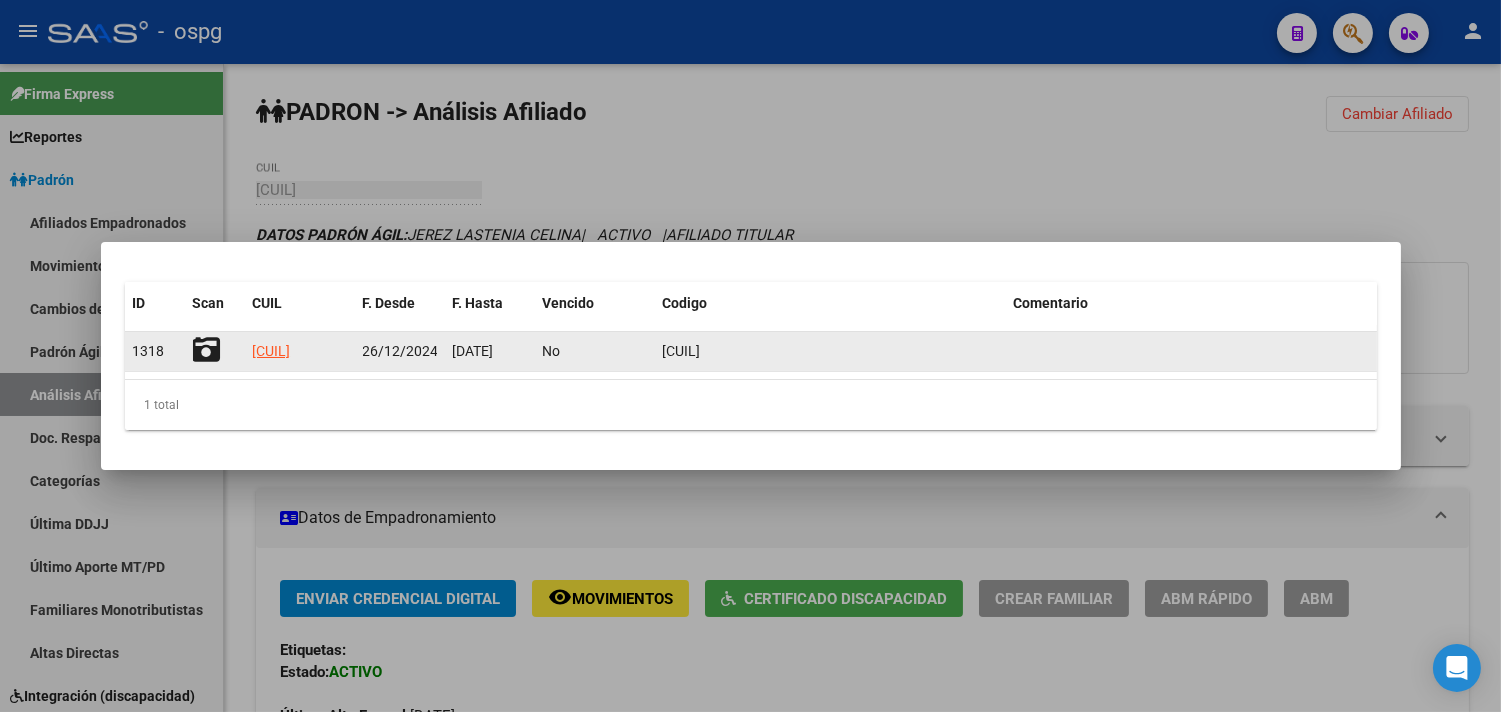 click 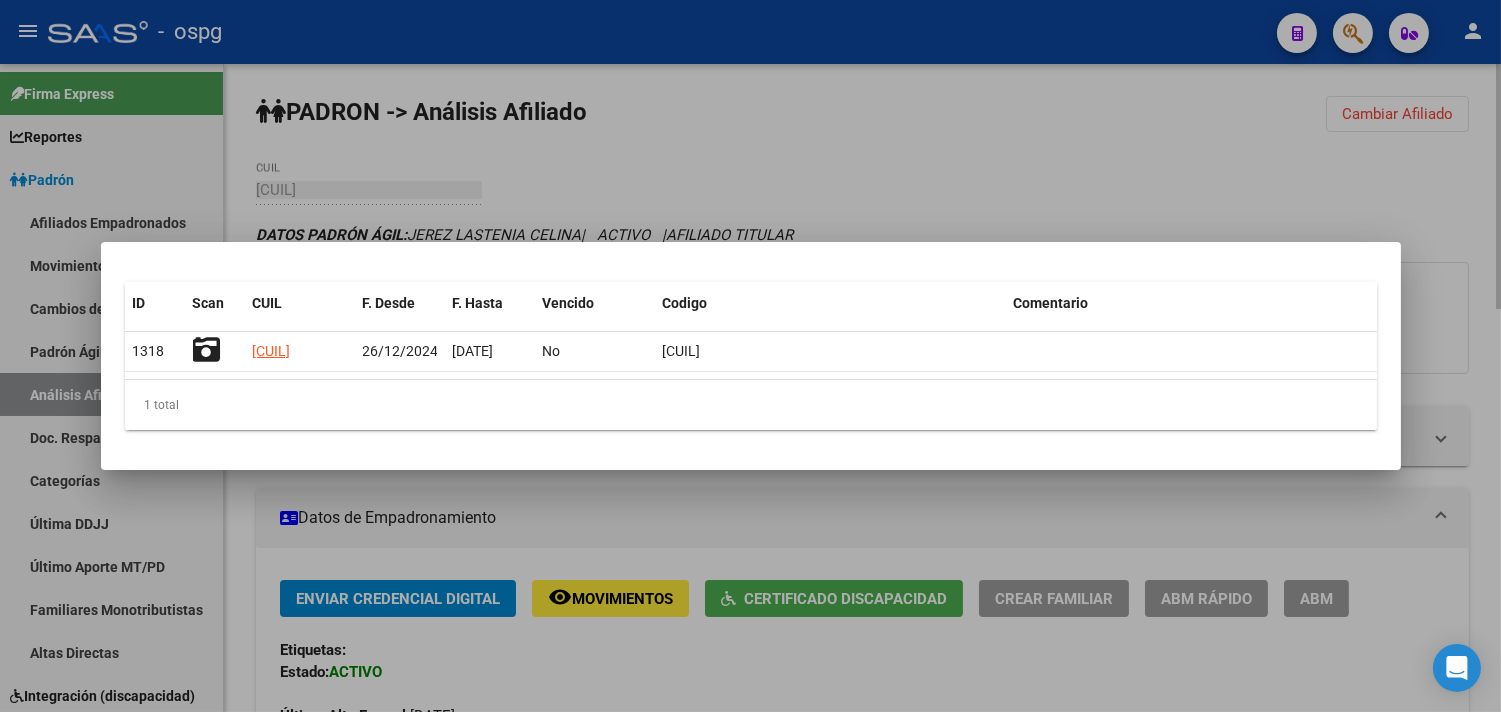 drag, startPoint x: 984, startPoint y: 172, endPoint x: 1274, endPoint y: 124, distance: 293.9456 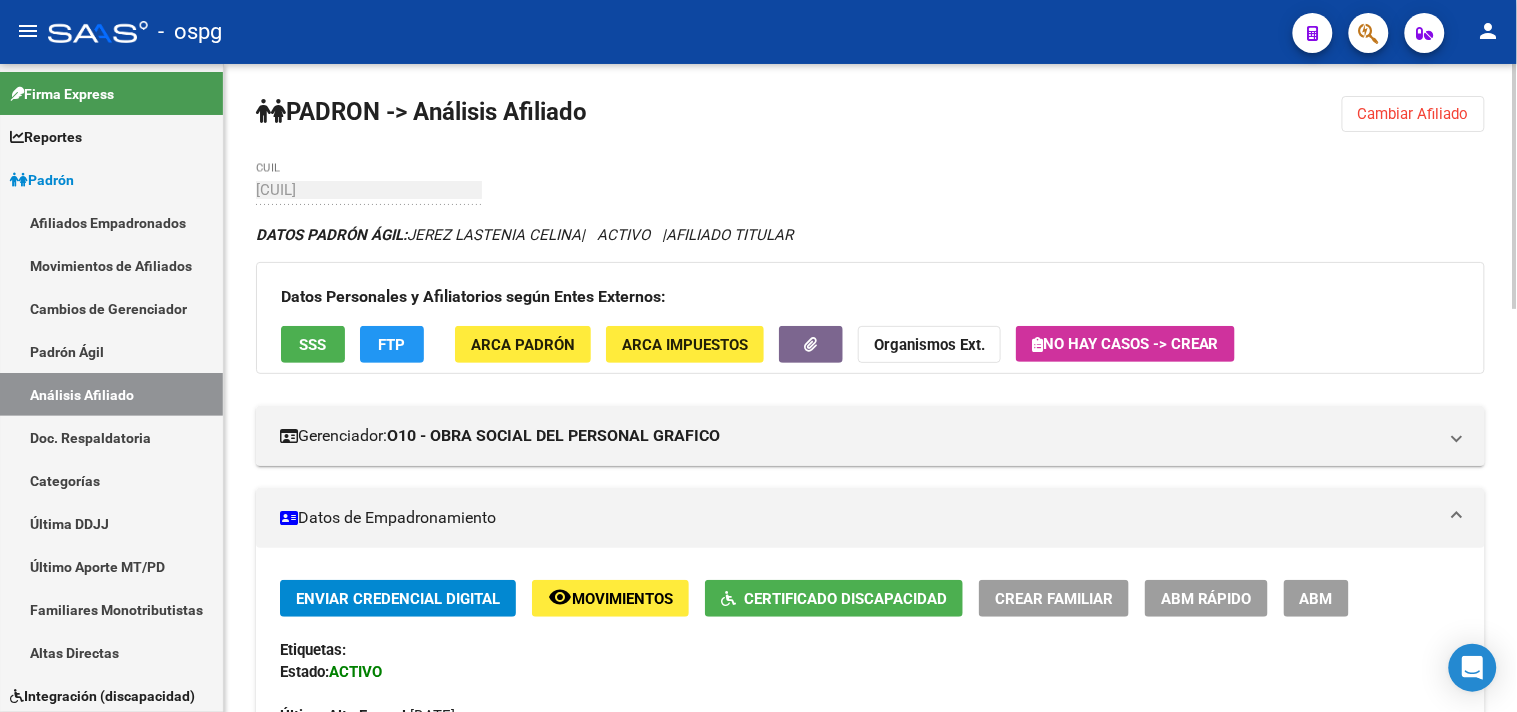 click on "Cambiar Afiliado" 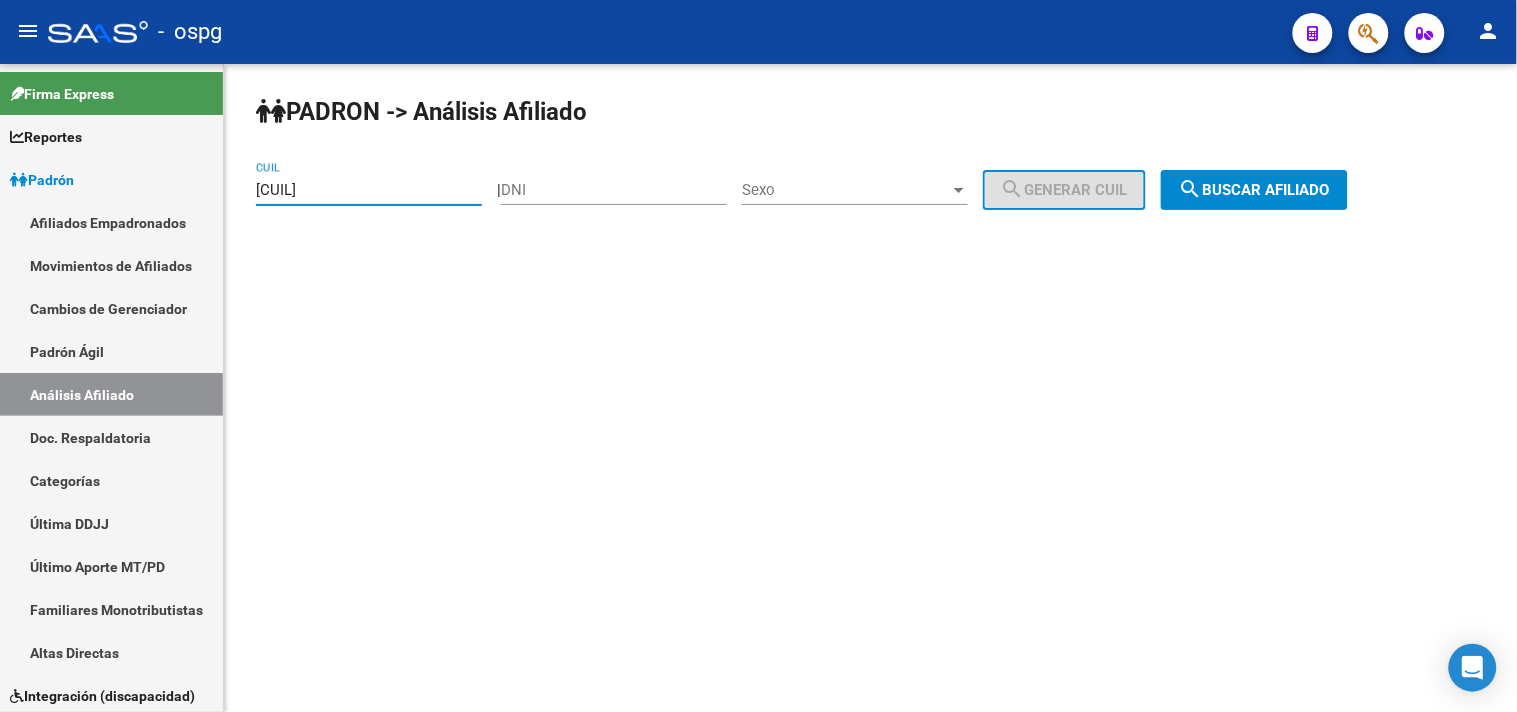 drag, startPoint x: 401, startPoint y: 195, endPoint x: 234, endPoint y: 213, distance: 167.96725 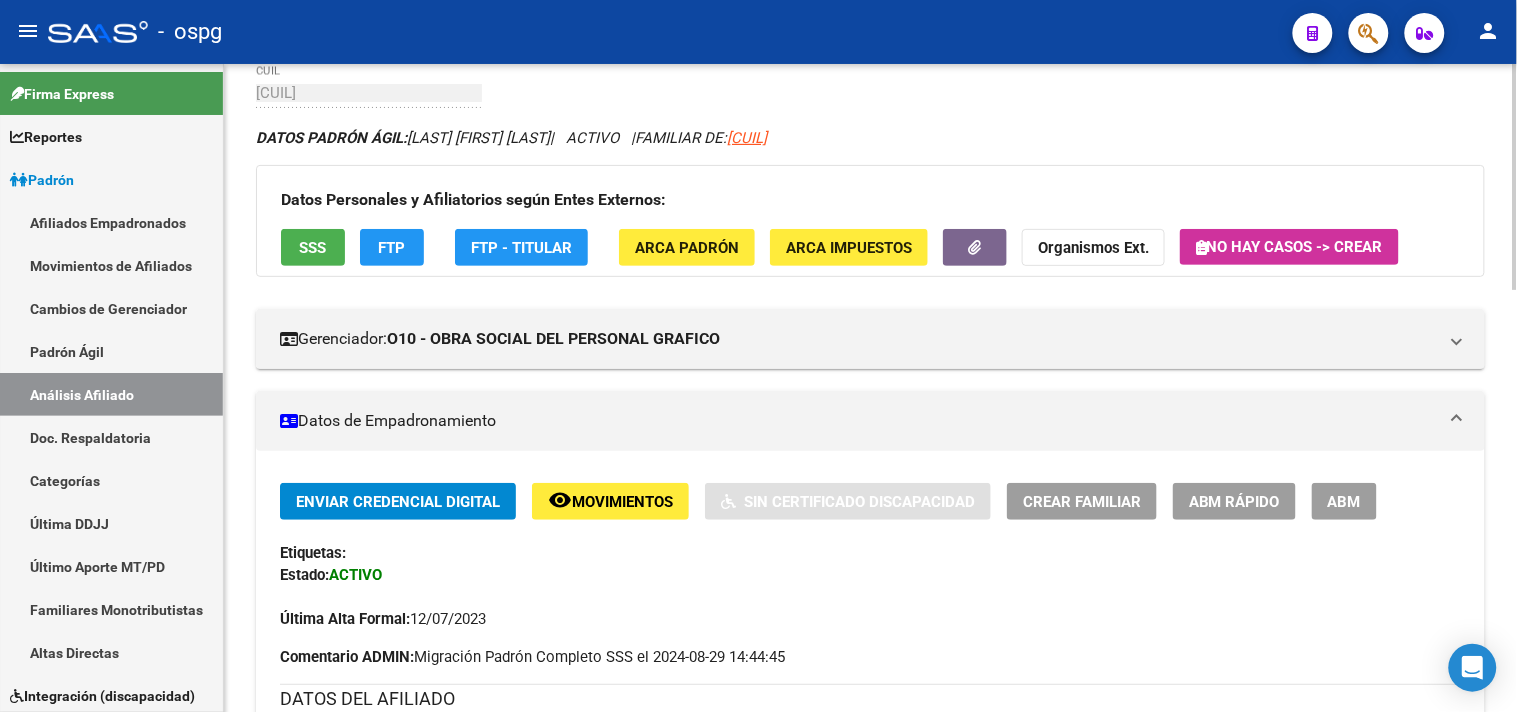 scroll, scrollTop: 222, scrollLeft: 0, axis: vertical 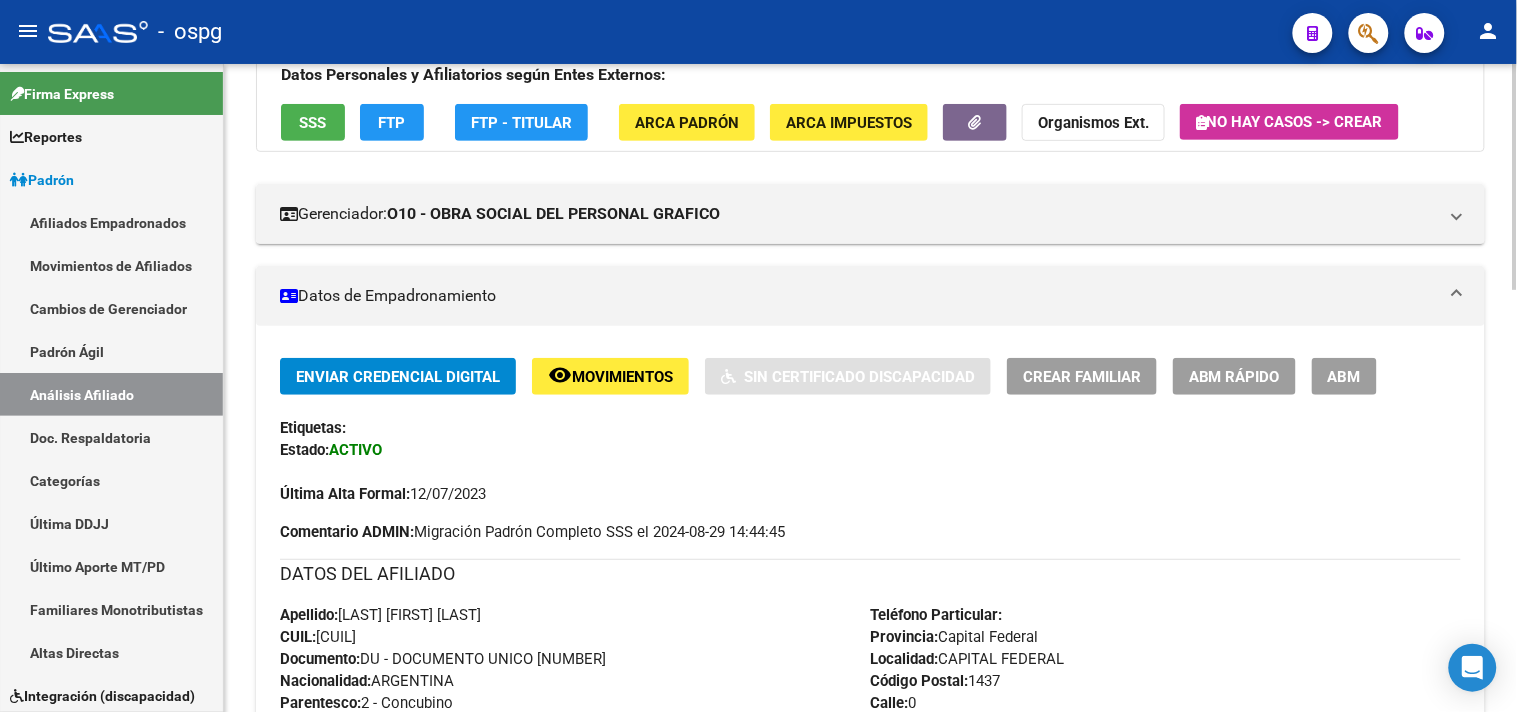 click on "ABM" at bounding box center [1344, 376] 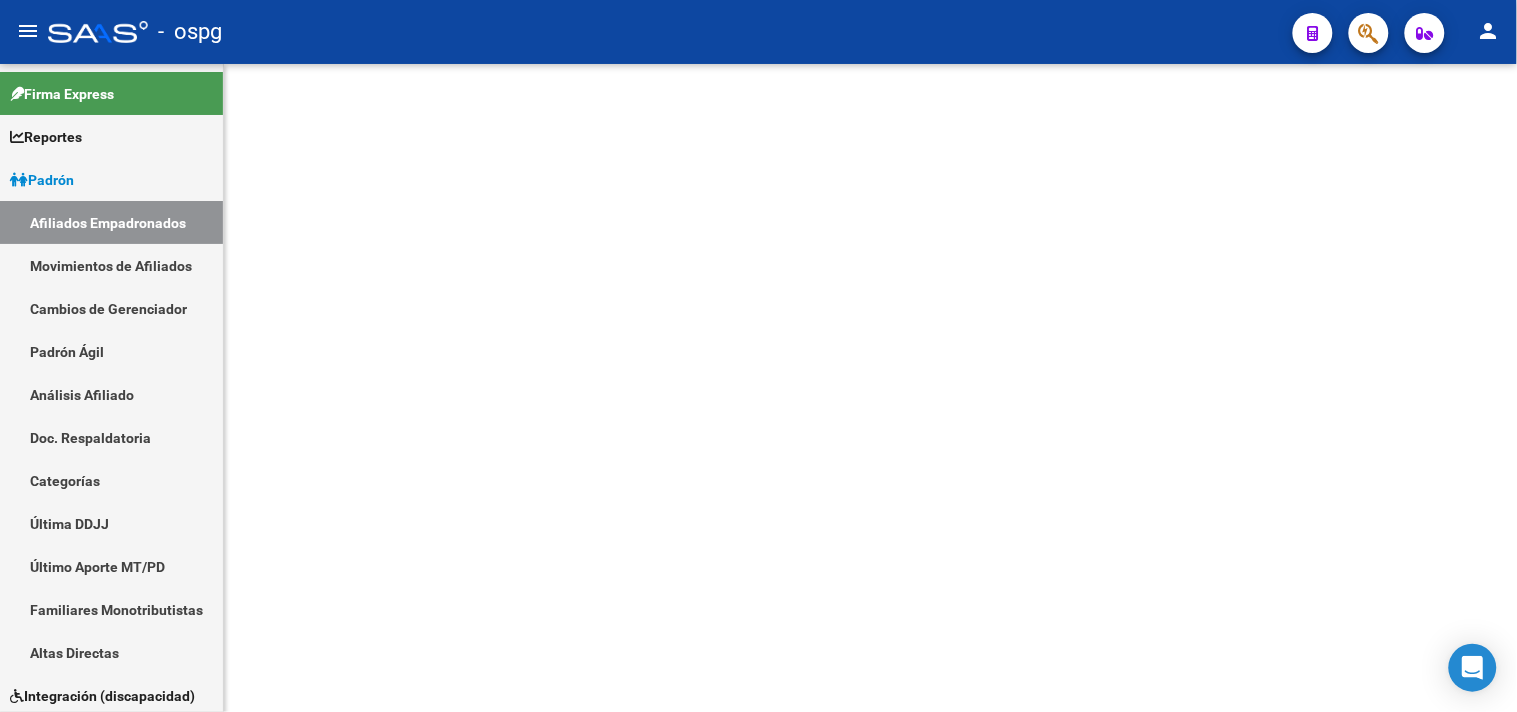 scroll, scrollTop: 0, scrollLeft: 0, axis: both 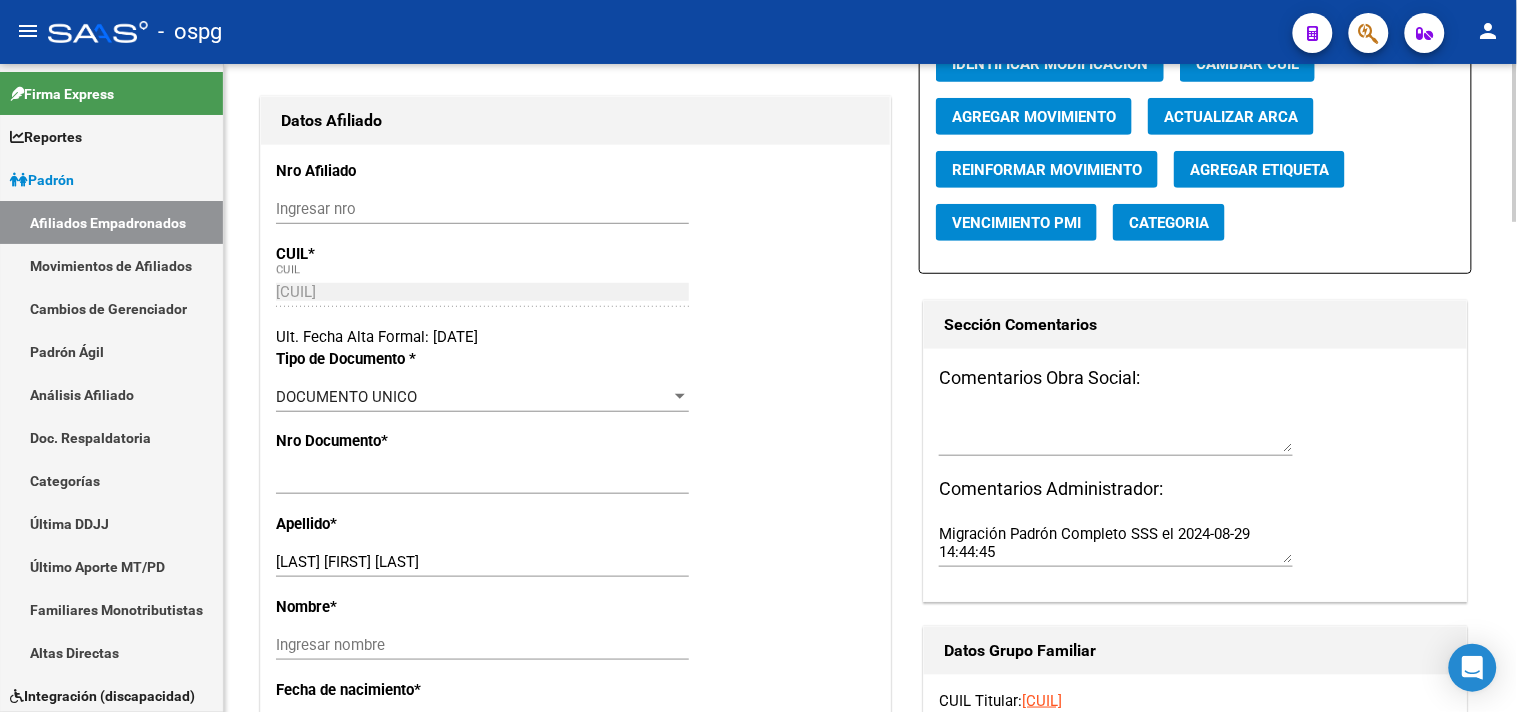 radio on "true" 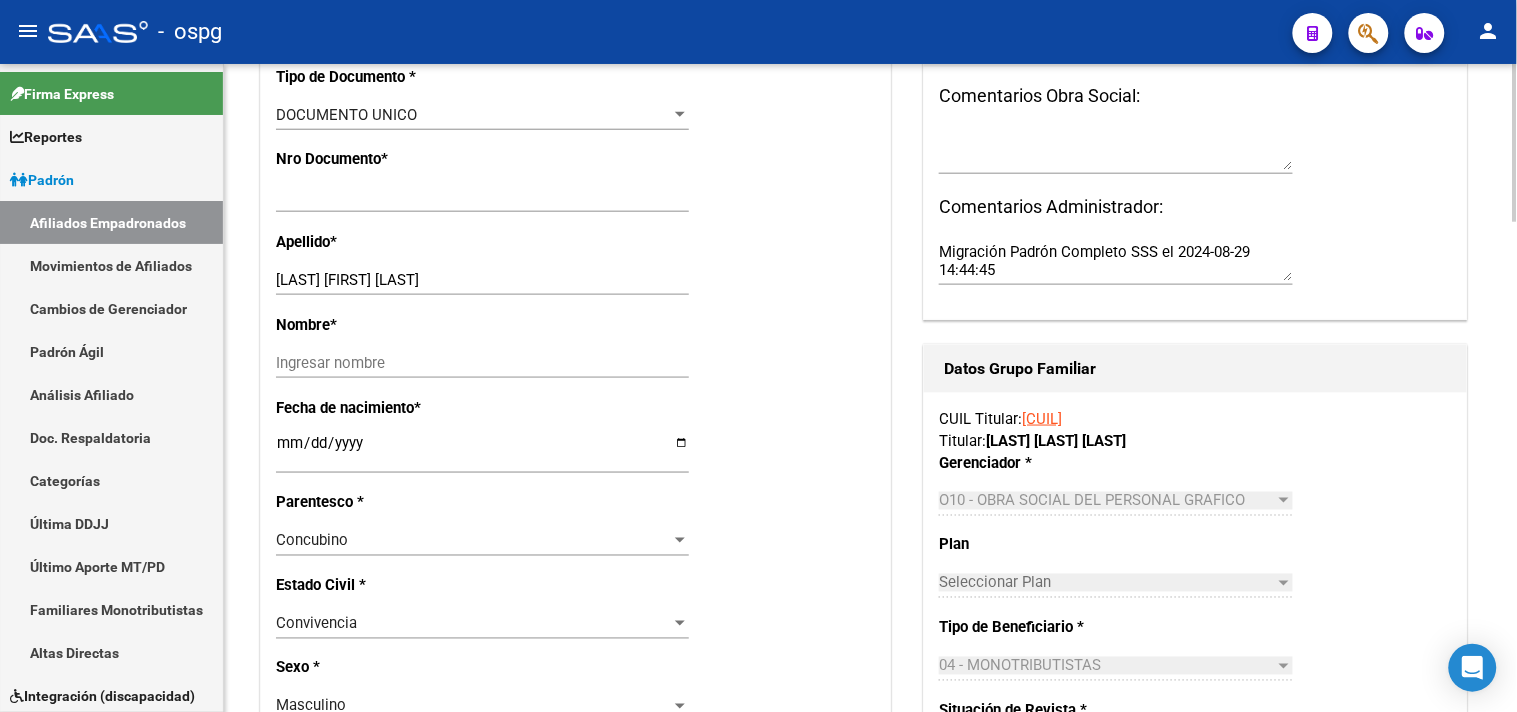 scroll, scrollTop: 666, scrollLeft: 0, axis: vertical 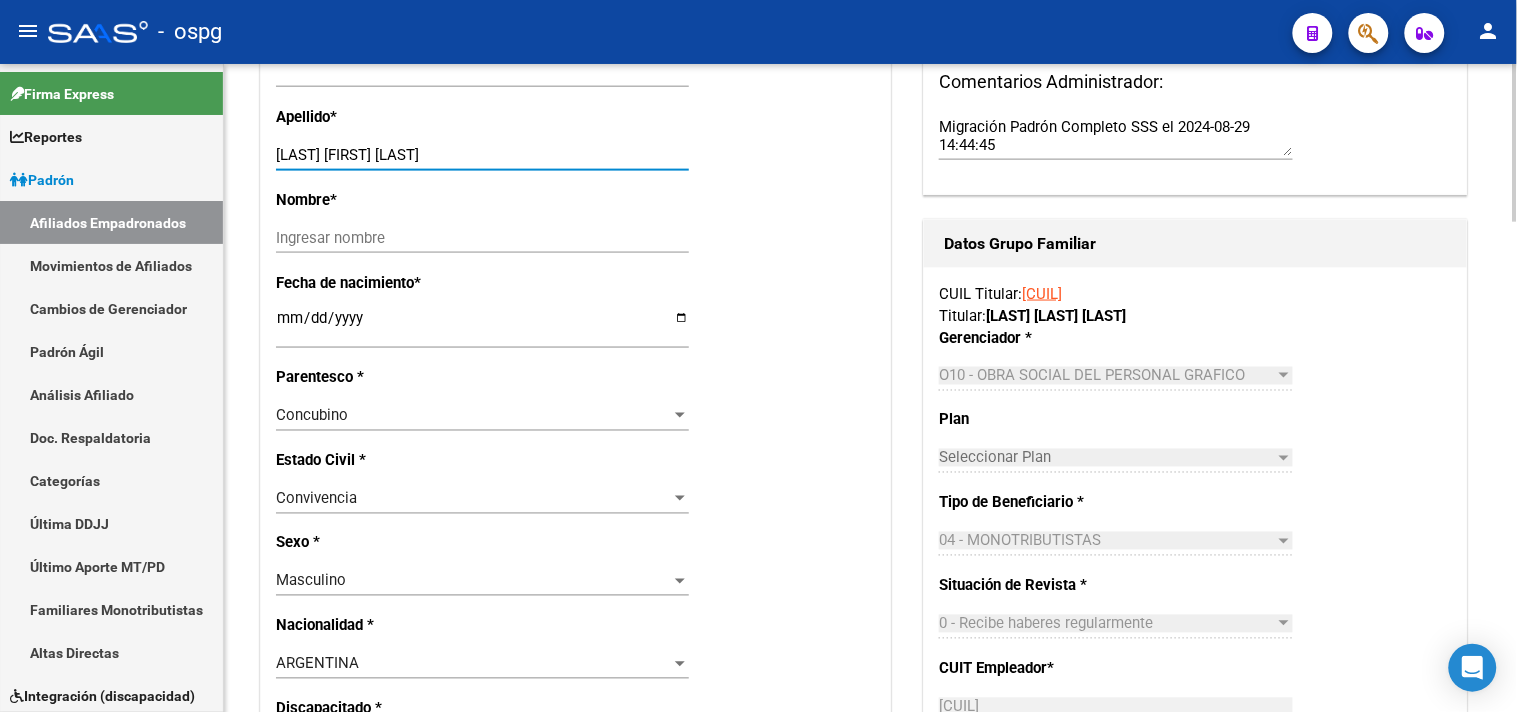 drag, startPoint x: 364, startPoint y: 156, endPoint x: 480, endPoint y: 155, distance: 116.00431 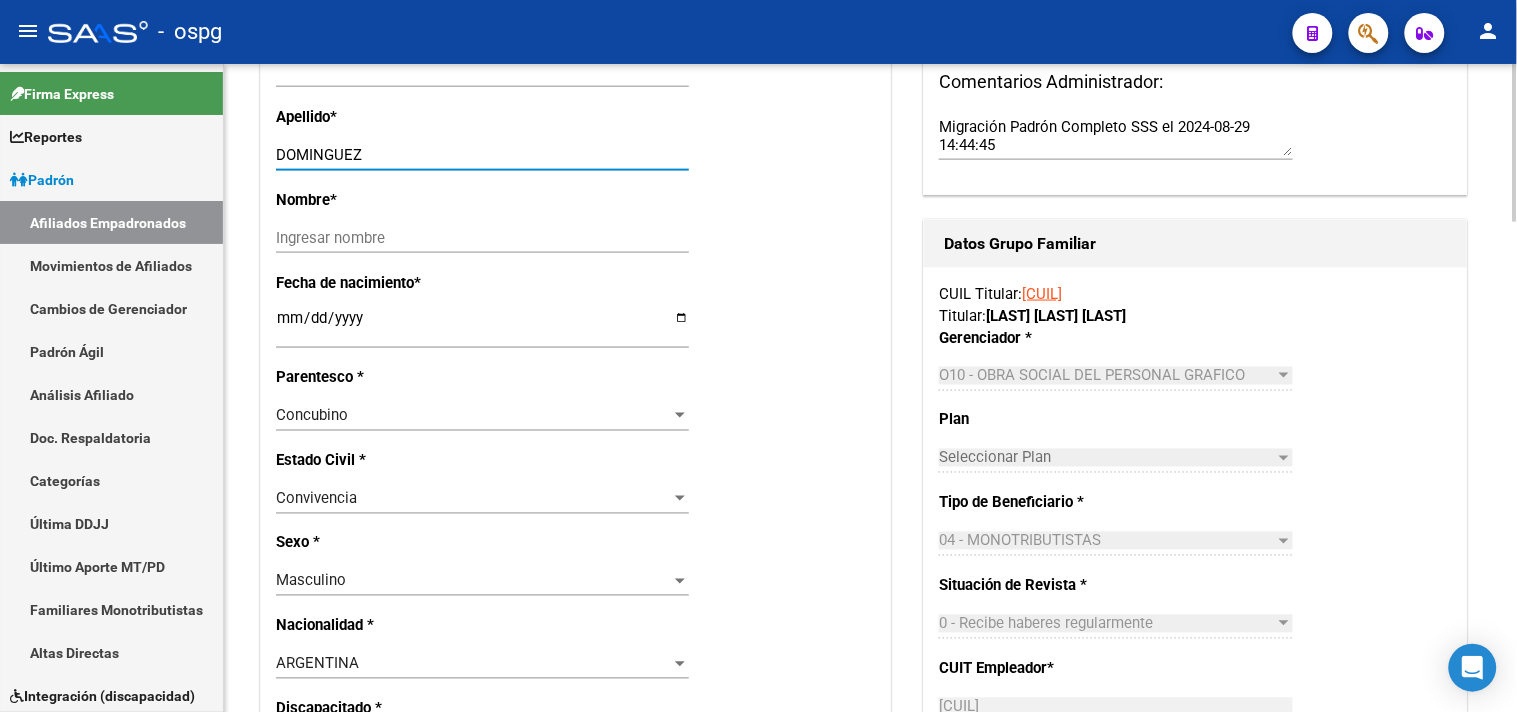 type on "DOMINGUEZ" 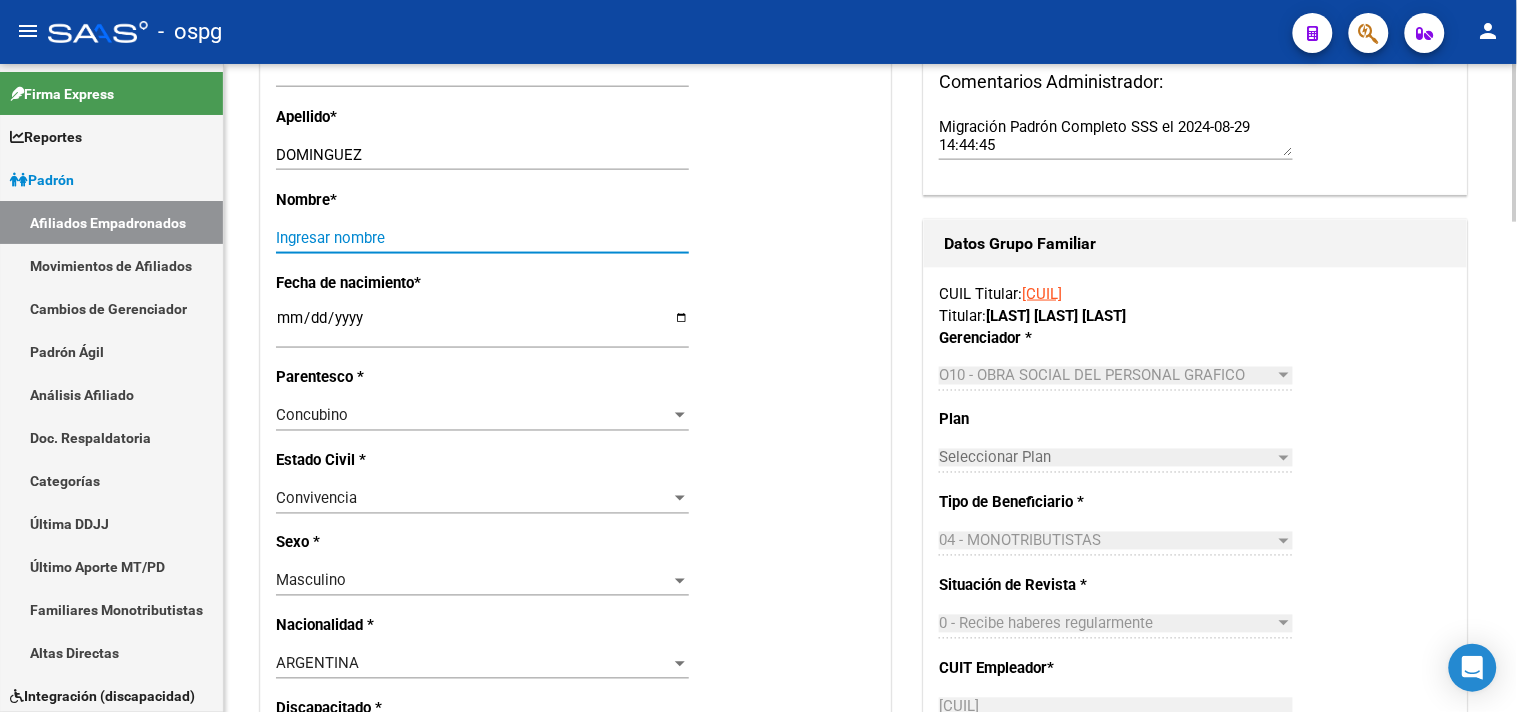paste on "[FIRST] [LAST]" 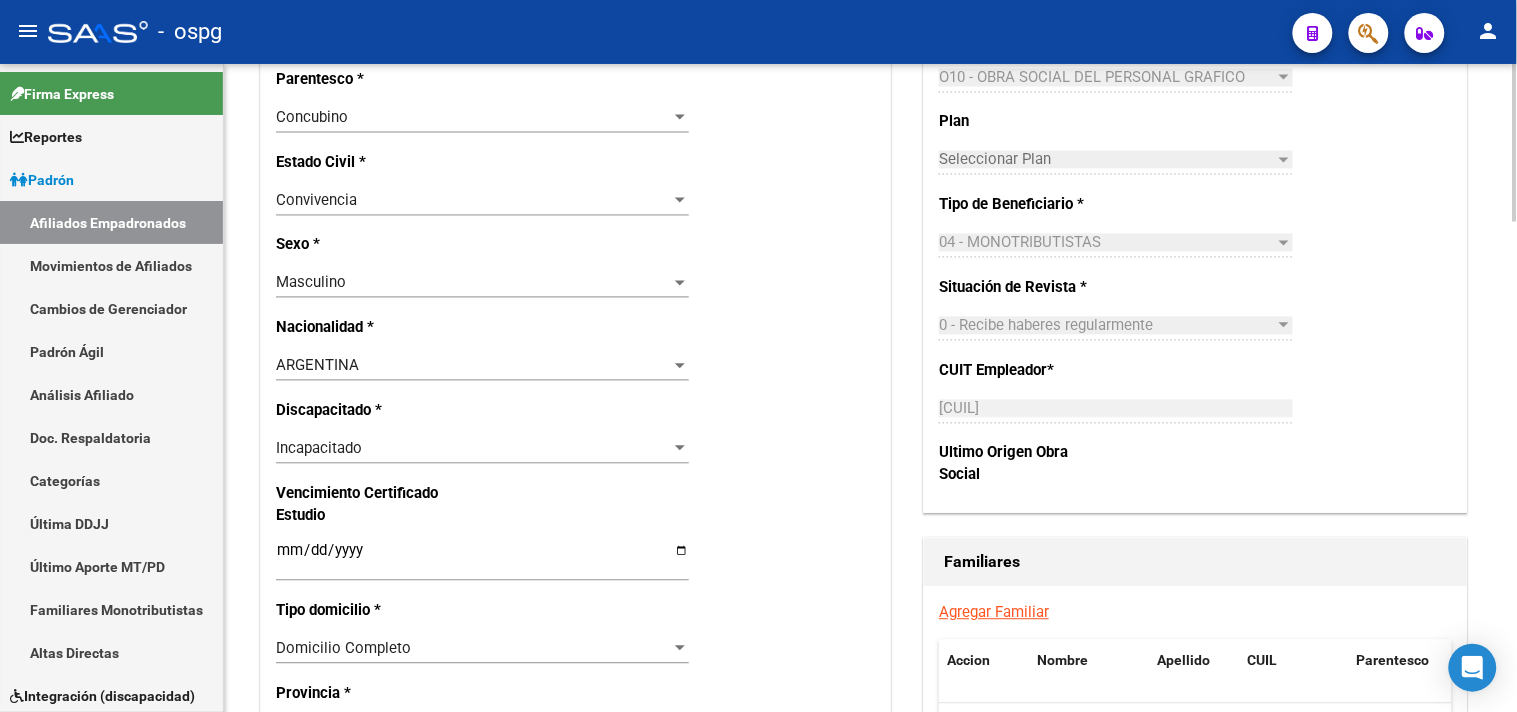 scroll, scrollTop: 1000, scrollLeft: 0, axis: vertical 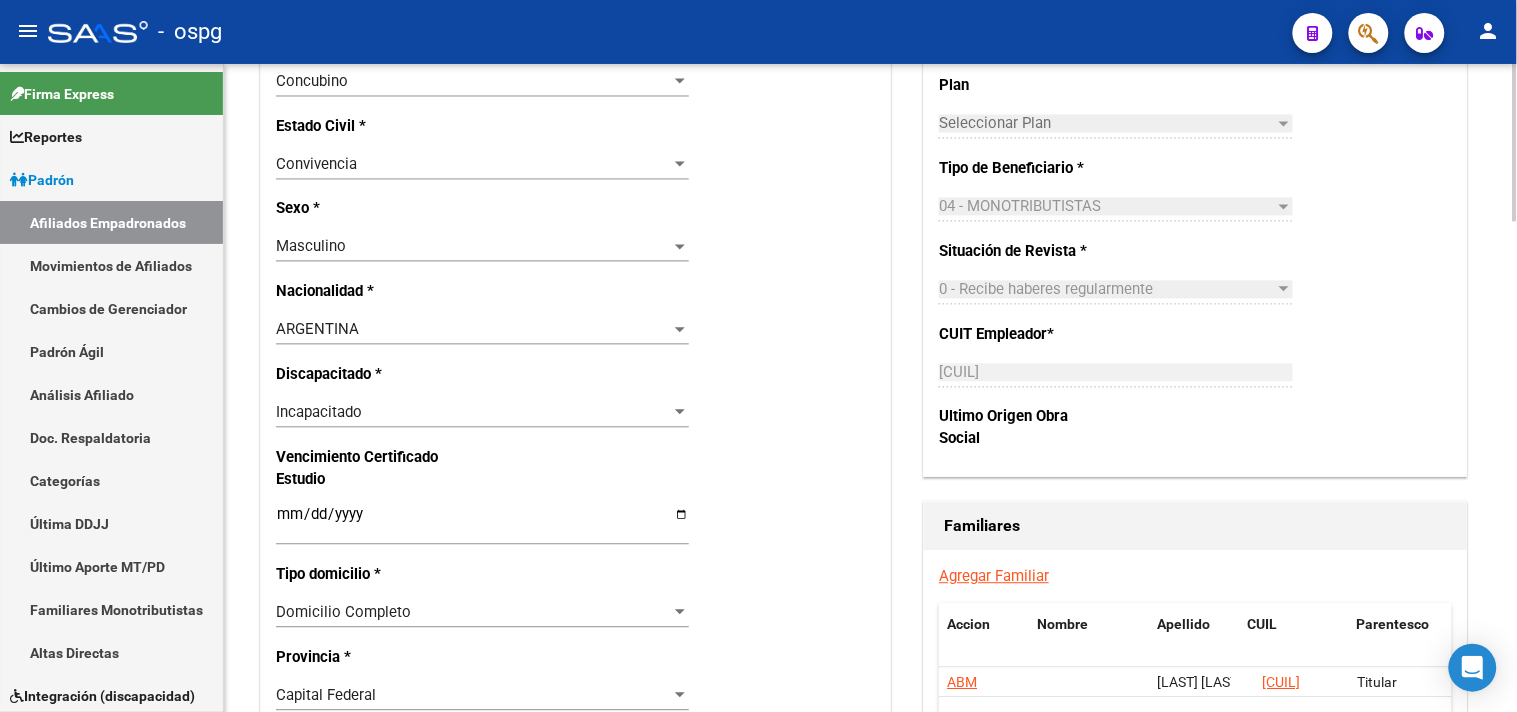 type on "[FIRST] [LAST]" 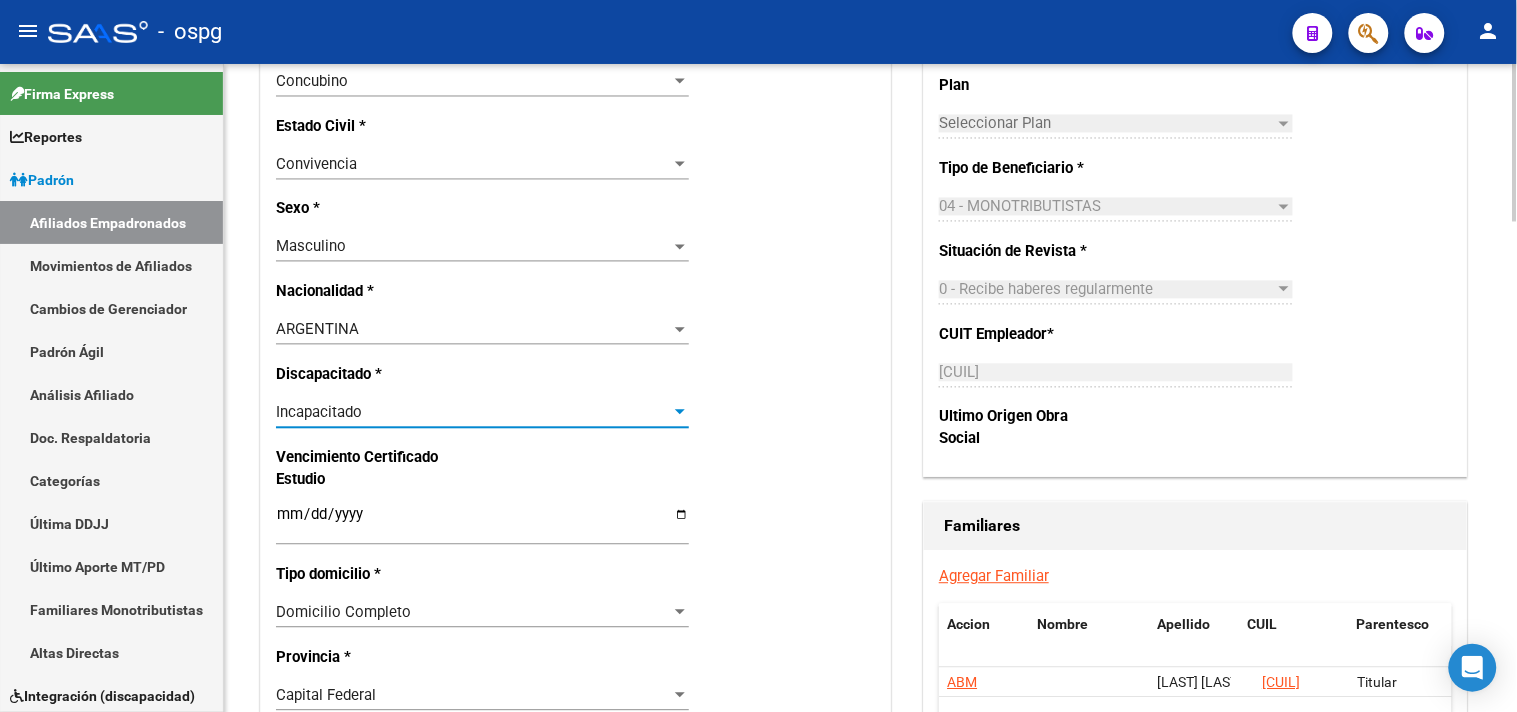 click on "Incapacitado" at bounding box center (473, 413) 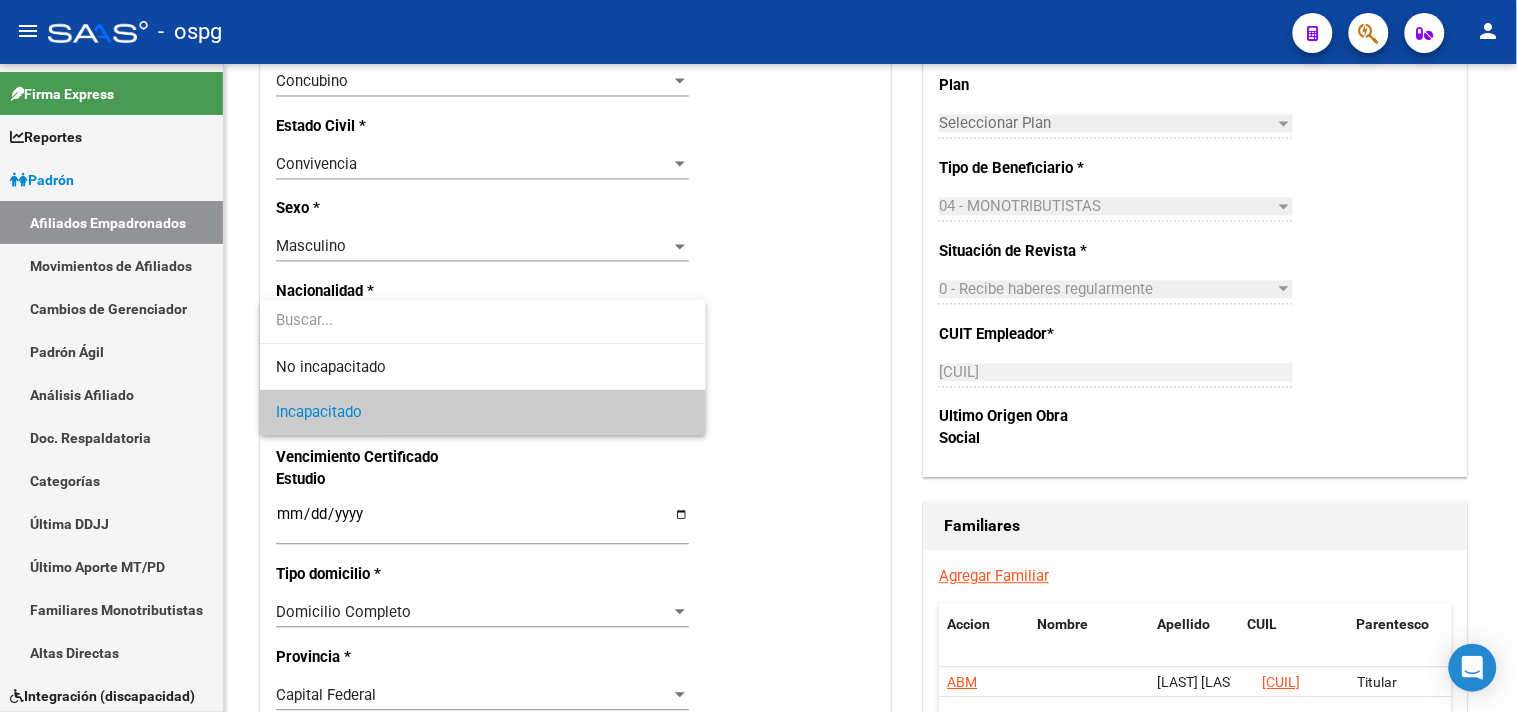 click on "Incapacitado" at bounding box center [482, 412] 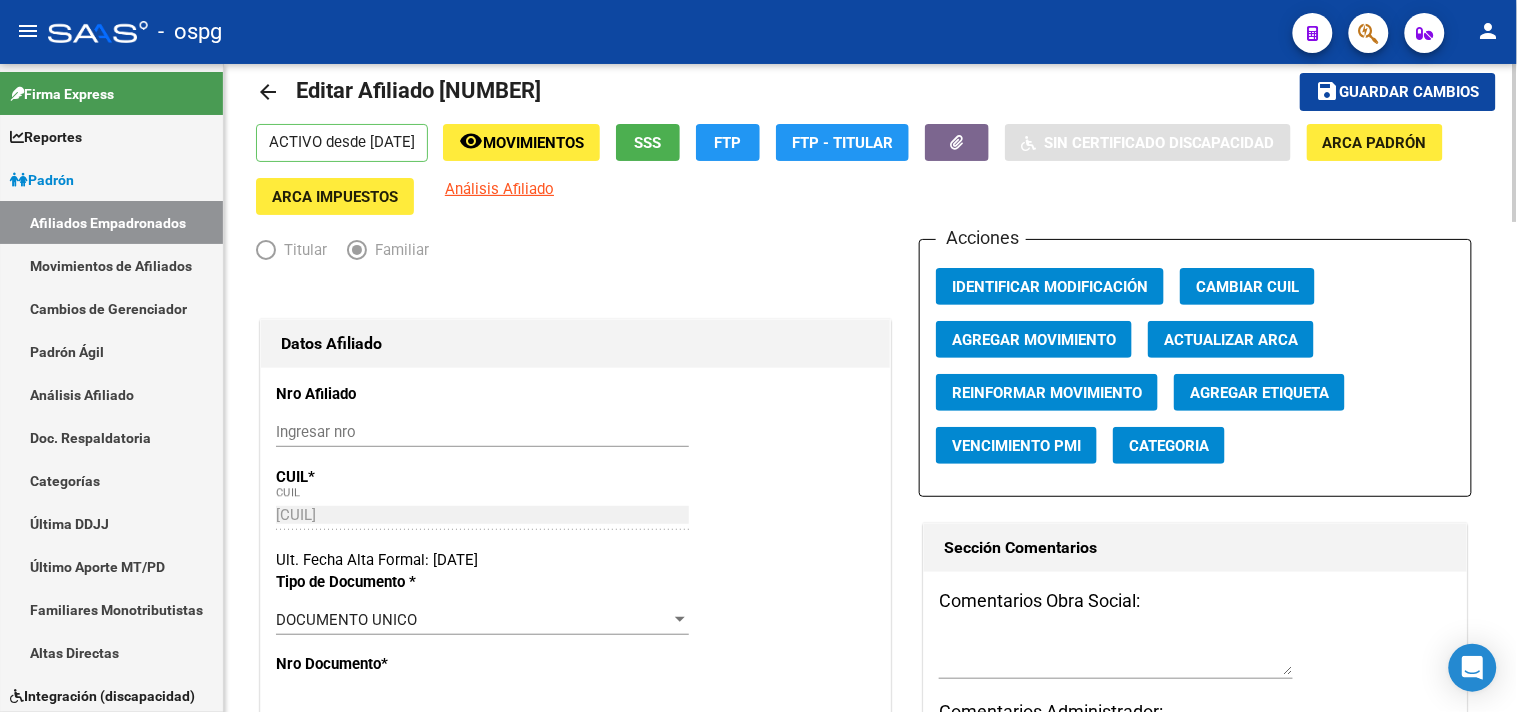 scroll, scrollTop: 0, scrollLeft: 0, axis: both 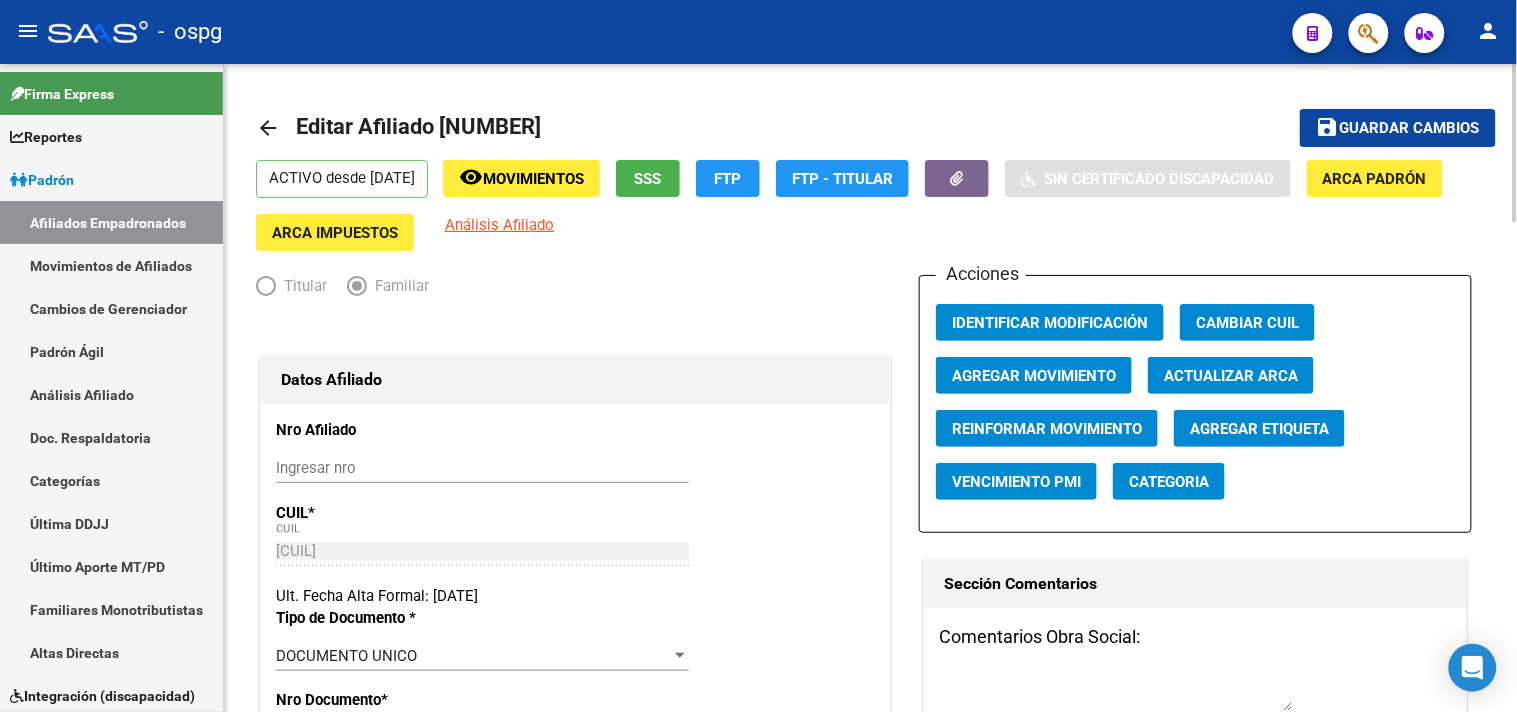 click on "Guardar cambios" 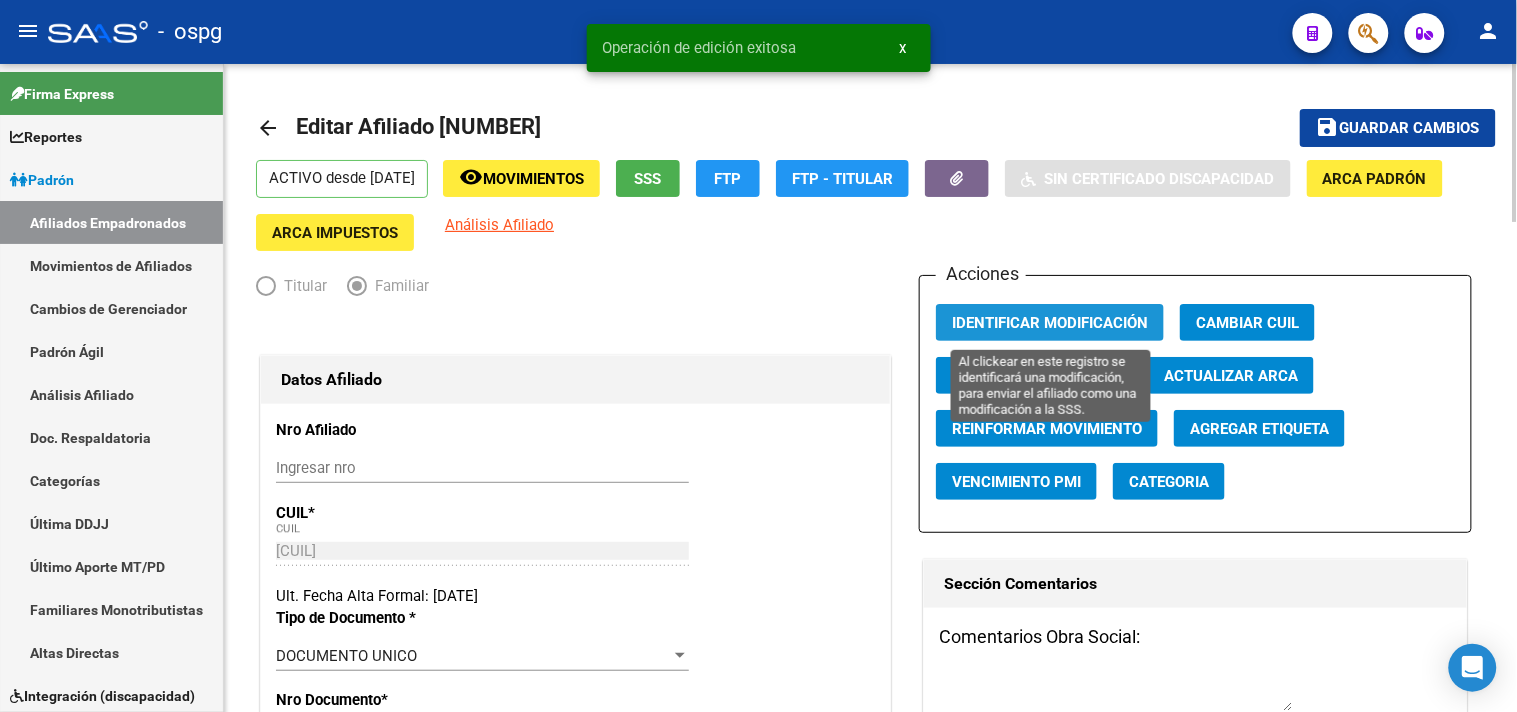 click on "Identificar Modificación" 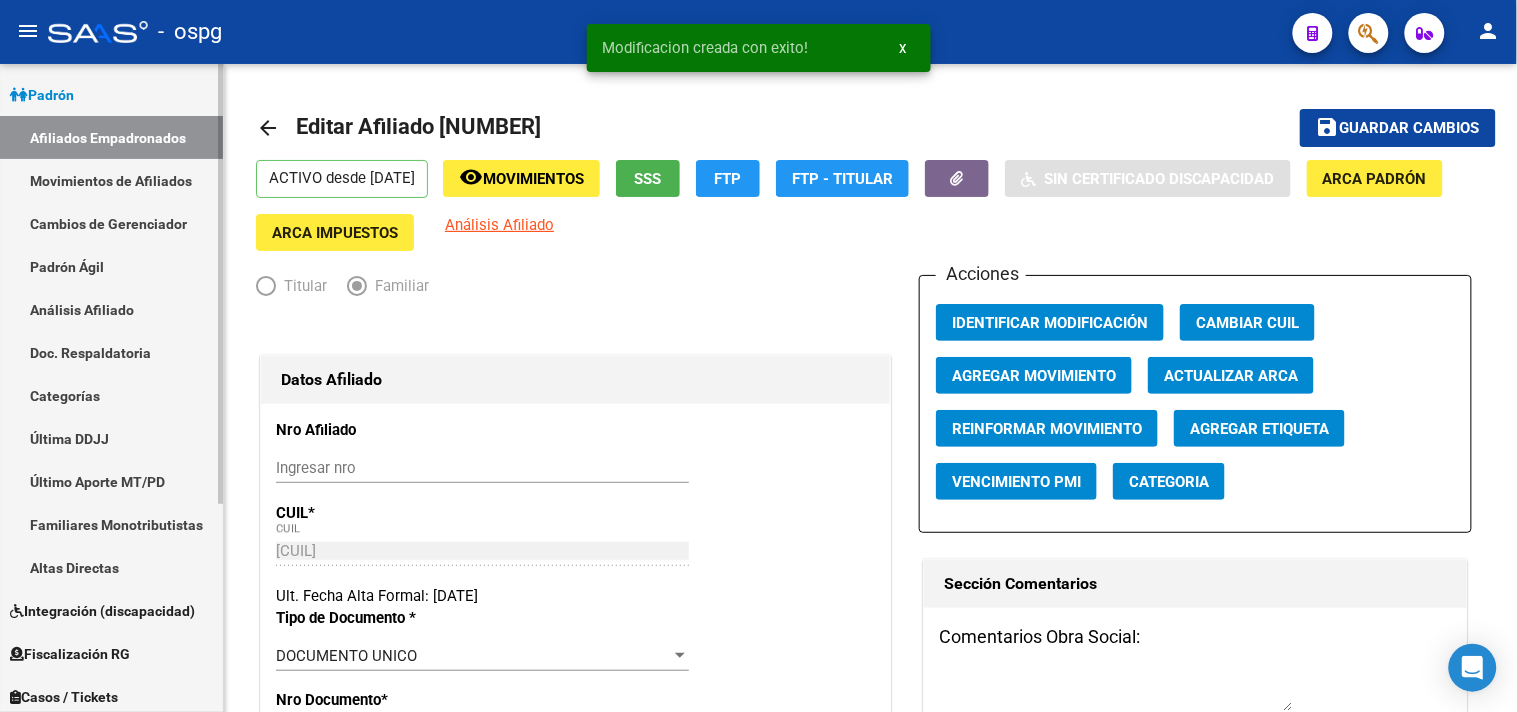 scroll, scrollTop: 222, scrollLeft: 0, axis: vertical 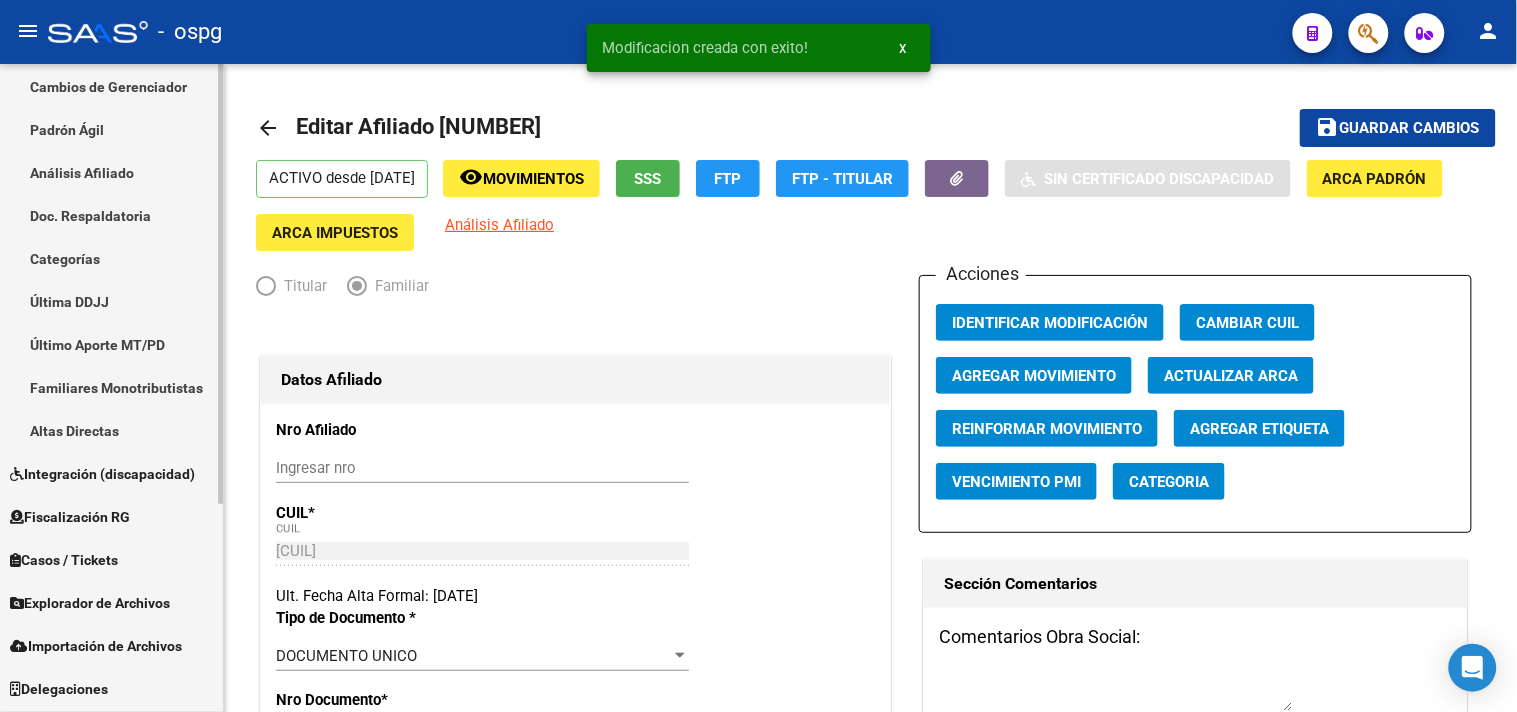 drag, startPoint x: 77, startPoint y: 480, endPoint x: 162, endPoint y: 490, distance: 85.58621 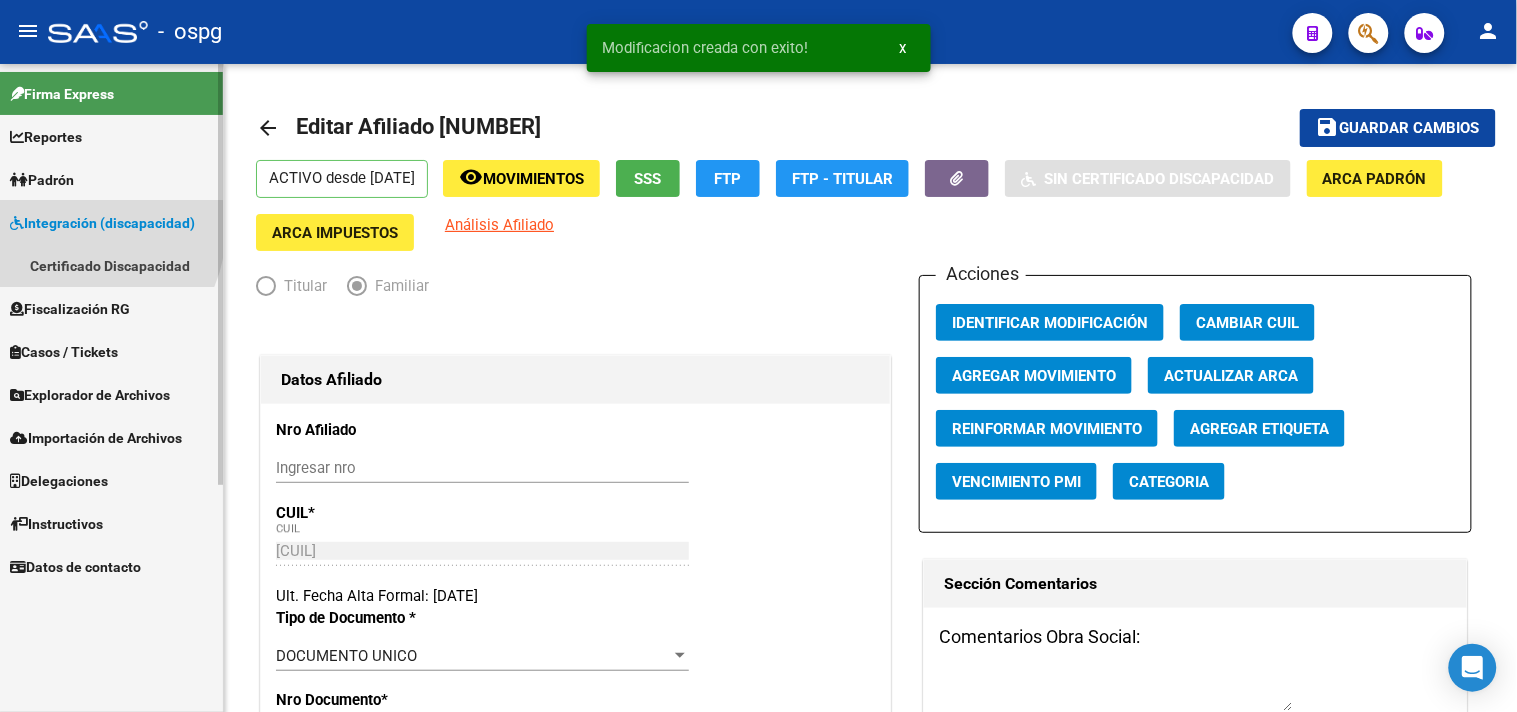 scroll, scrollTop: 0, scrollLeft: 0, axis: both 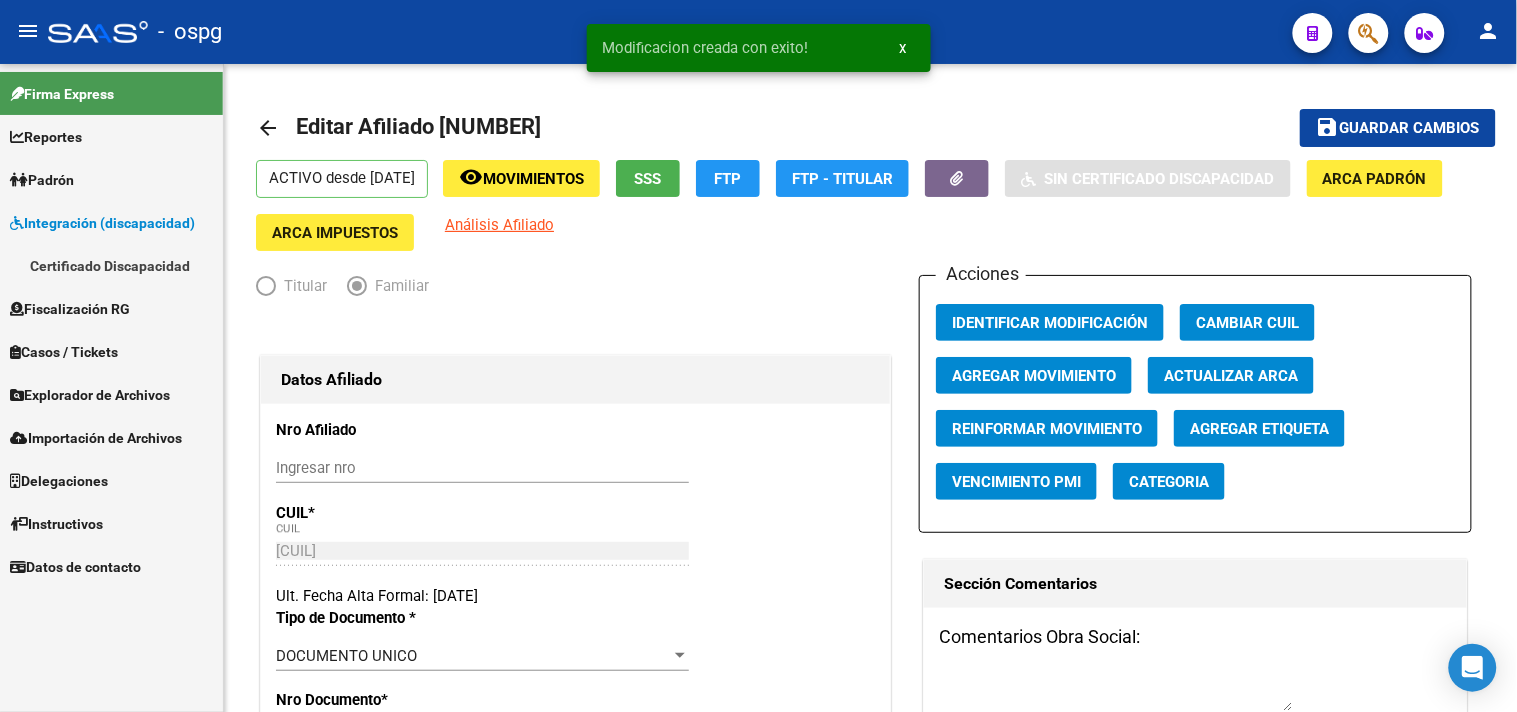 click on "Certificado Discapacidad" at bounding box center [111, 265] 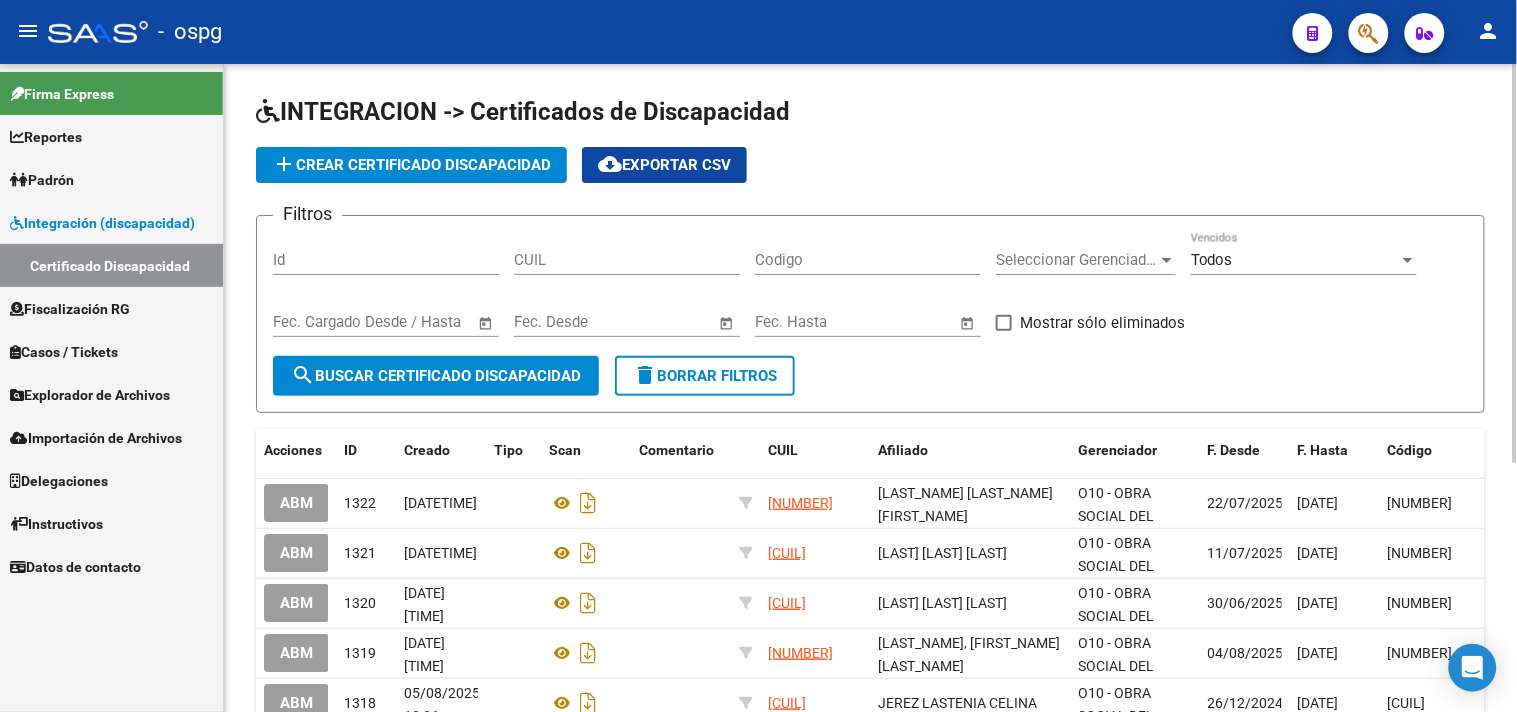 click on "add  Crear Certificado Discapacidad" 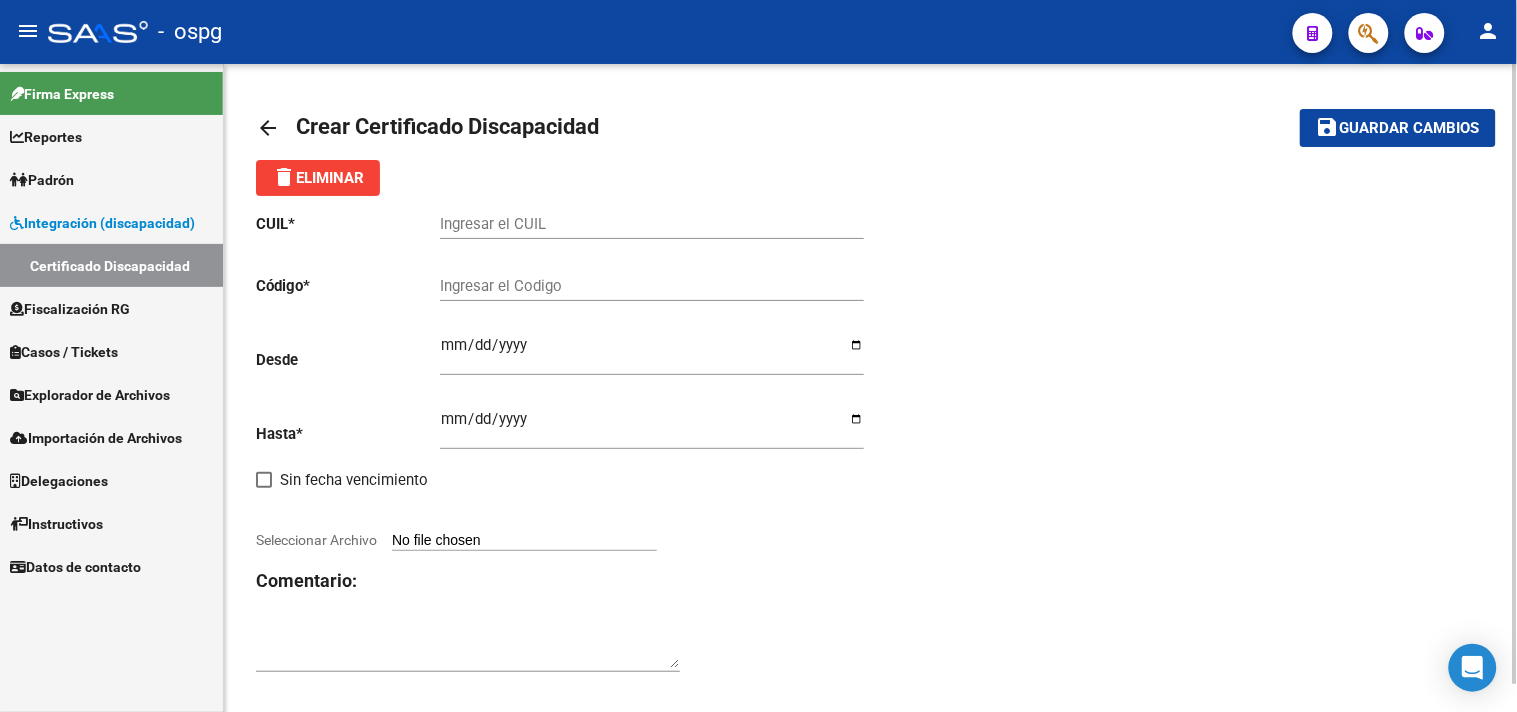 click on "Ingresar el CUIL" at bounding box center [652, 224] 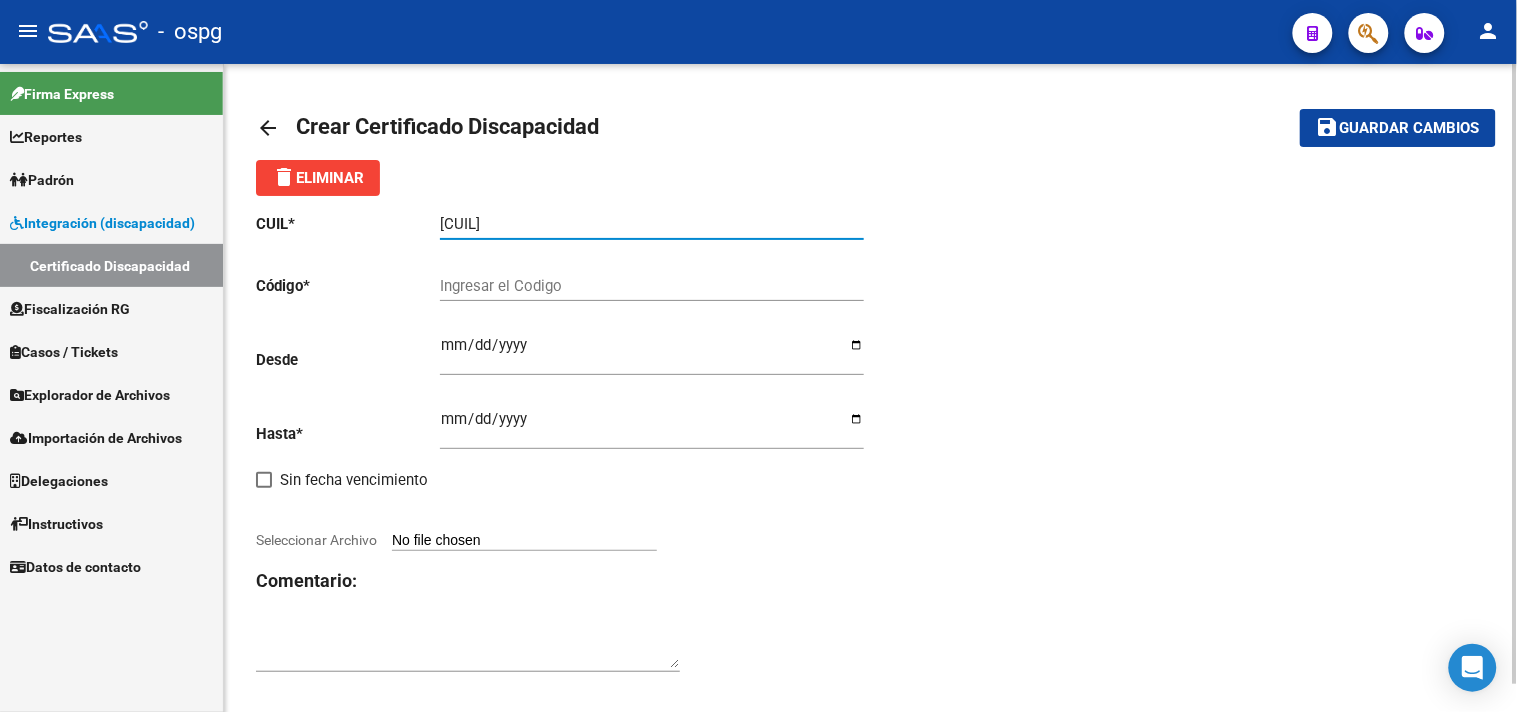 type on "[CUIL]" 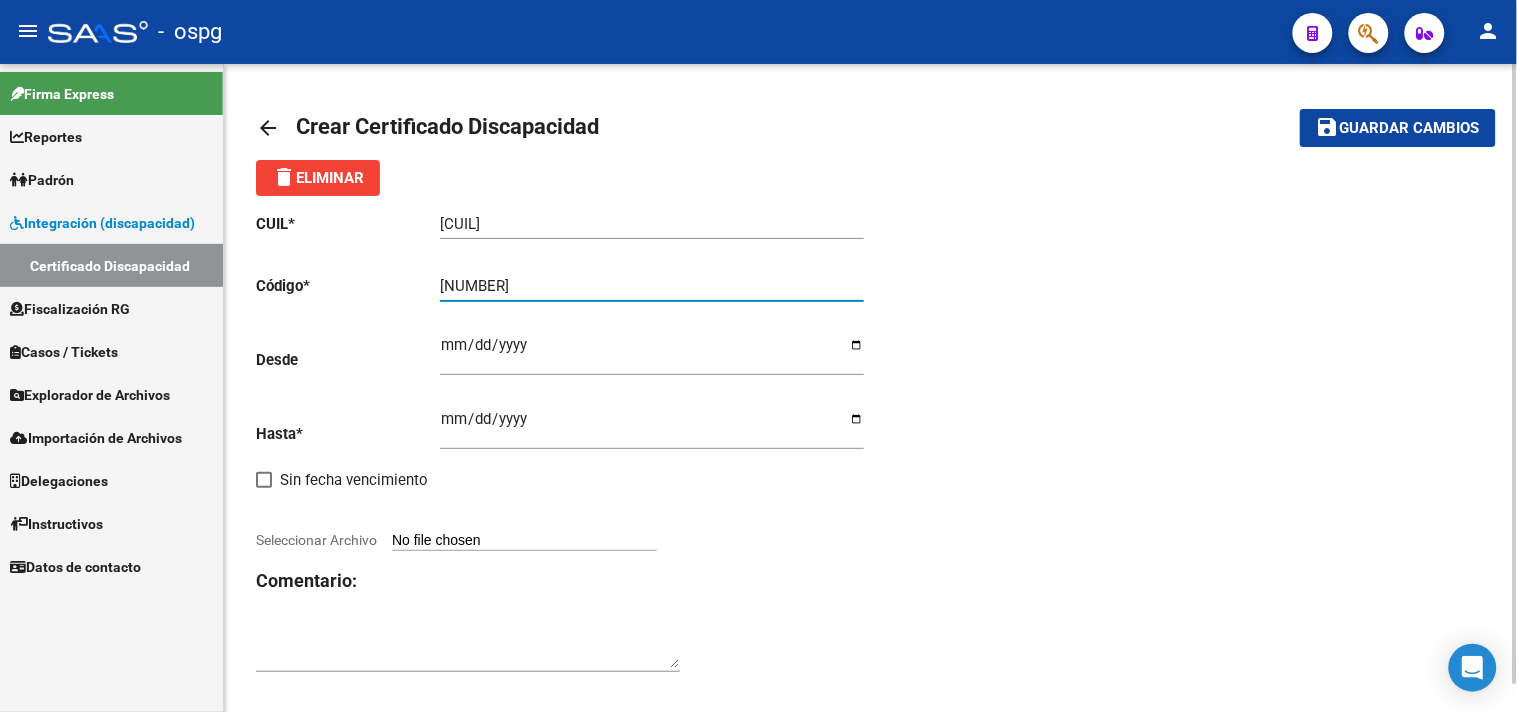 type on "[NUMBER]" 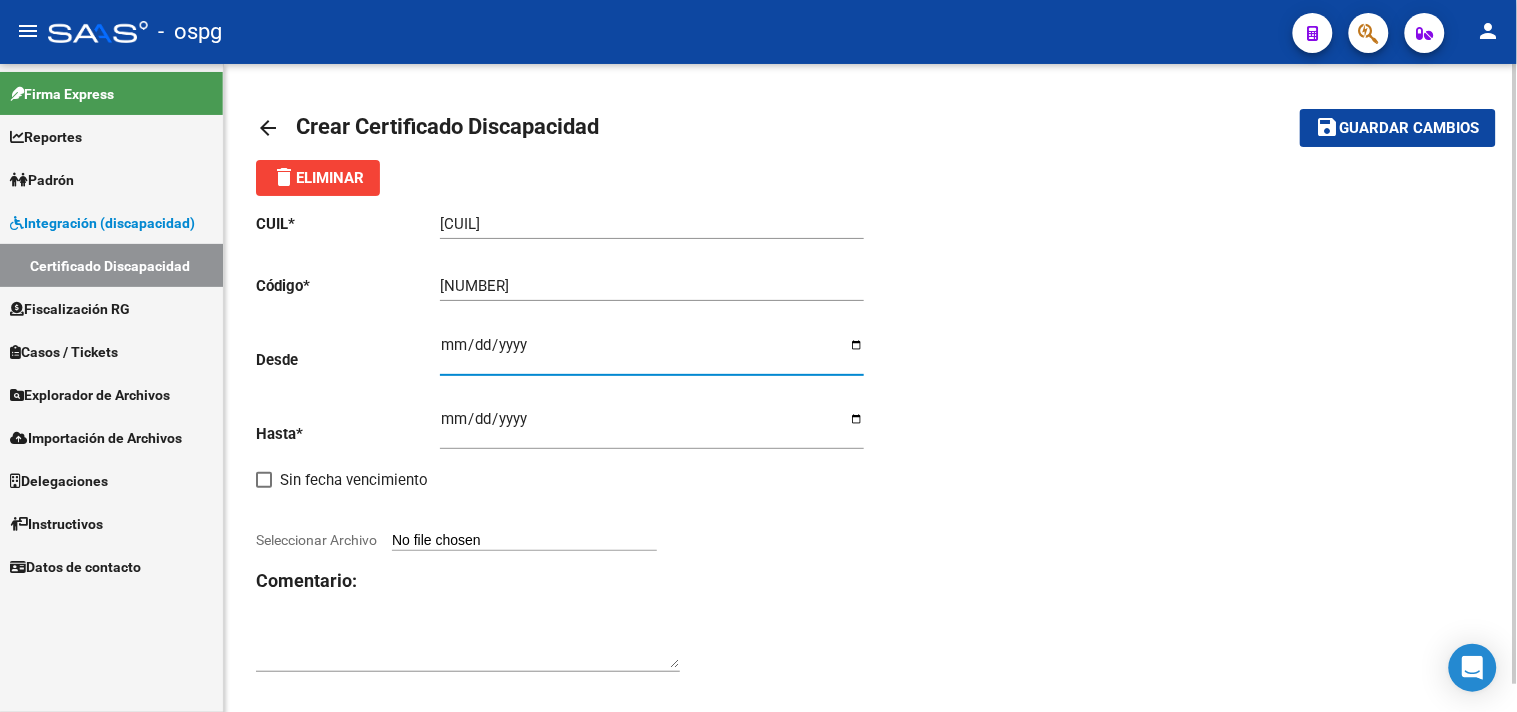 type on "[DATE]" 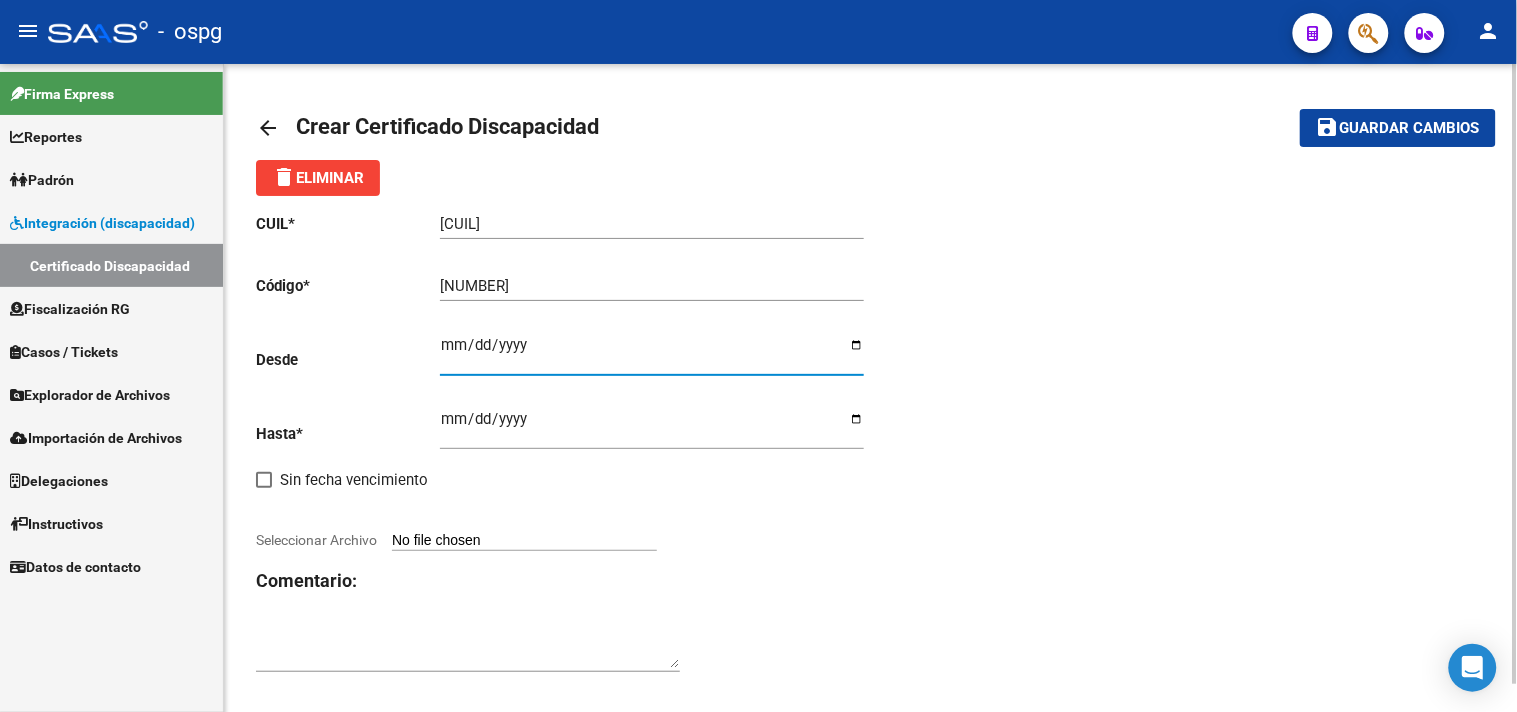 click on "Ingresar fec. Hasta" at bounding box center [652, 427] 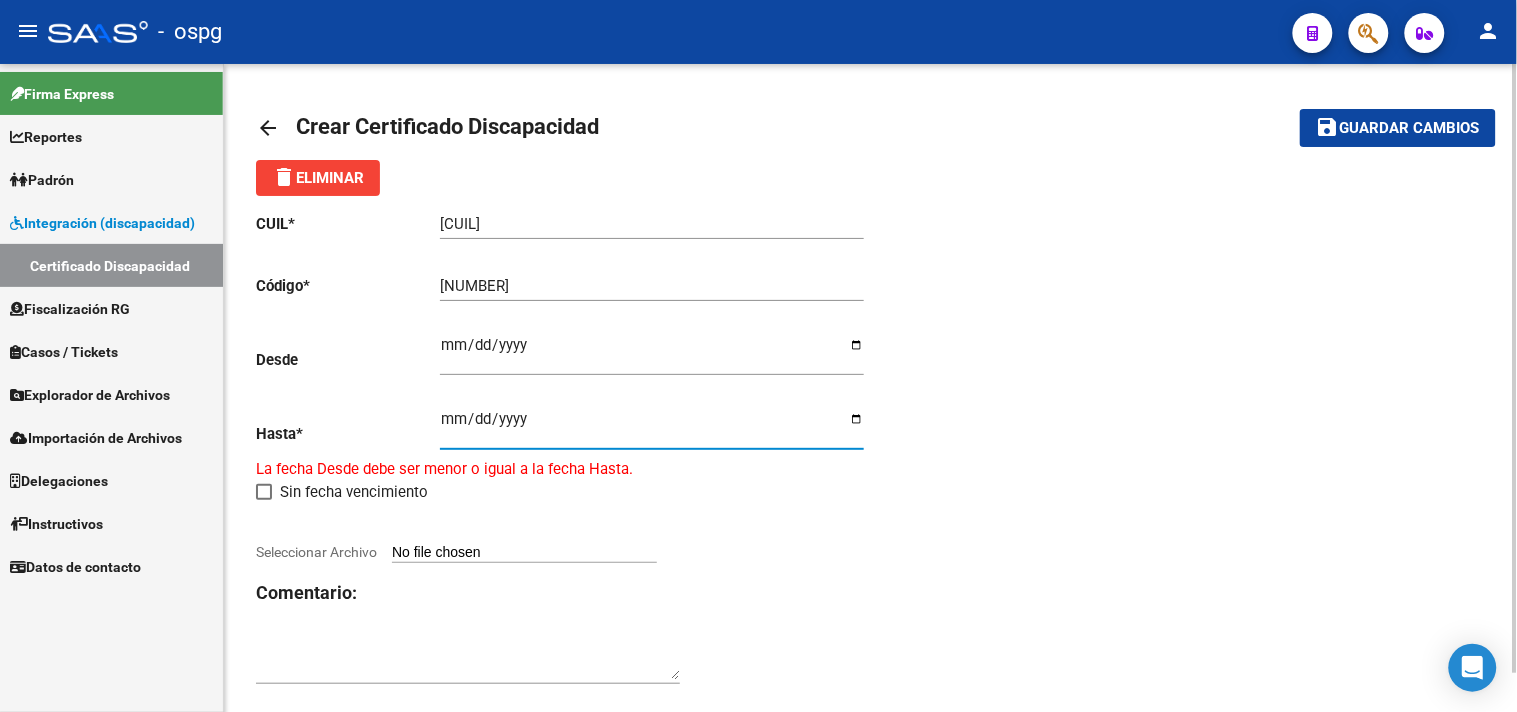 type on "[DATE]" 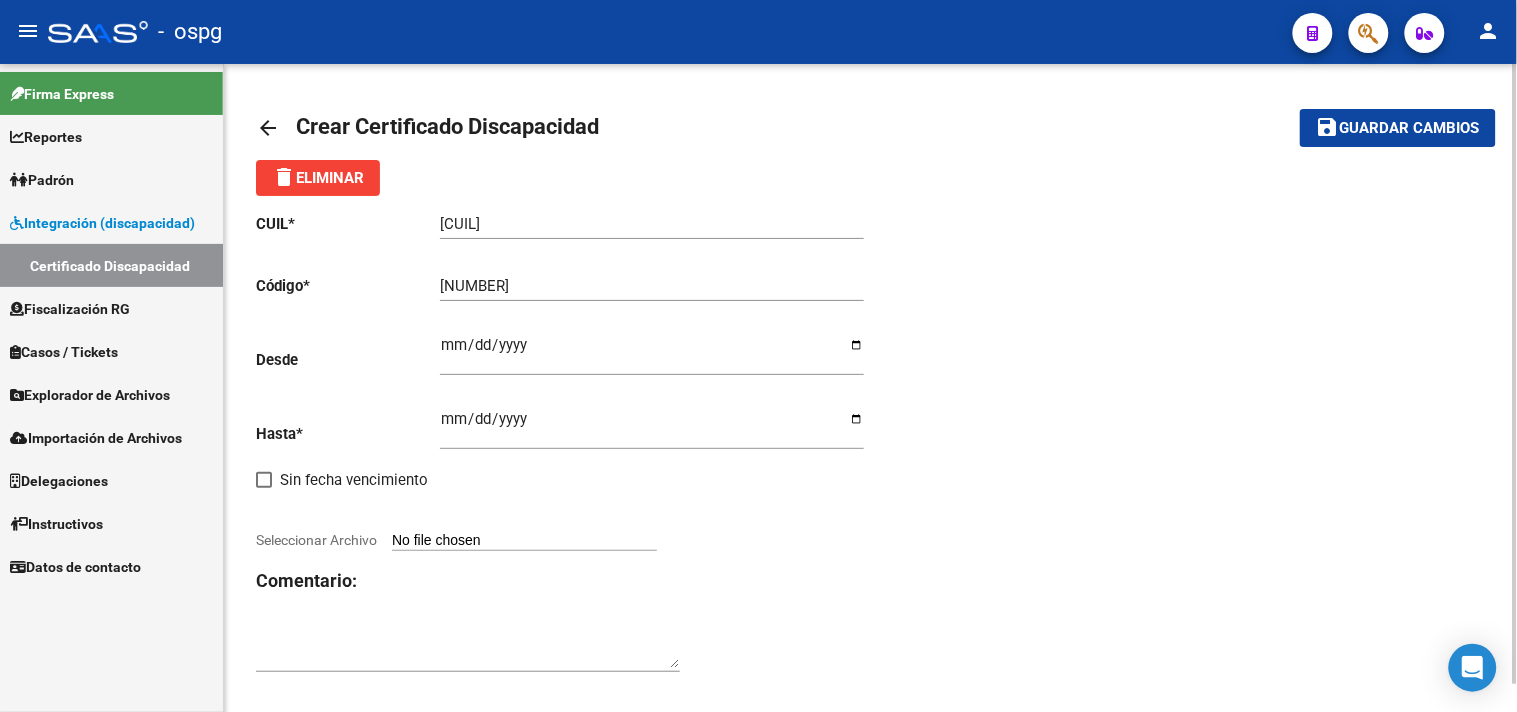 click on "Seleccionar Archivo" at bounding box center (524, 541) 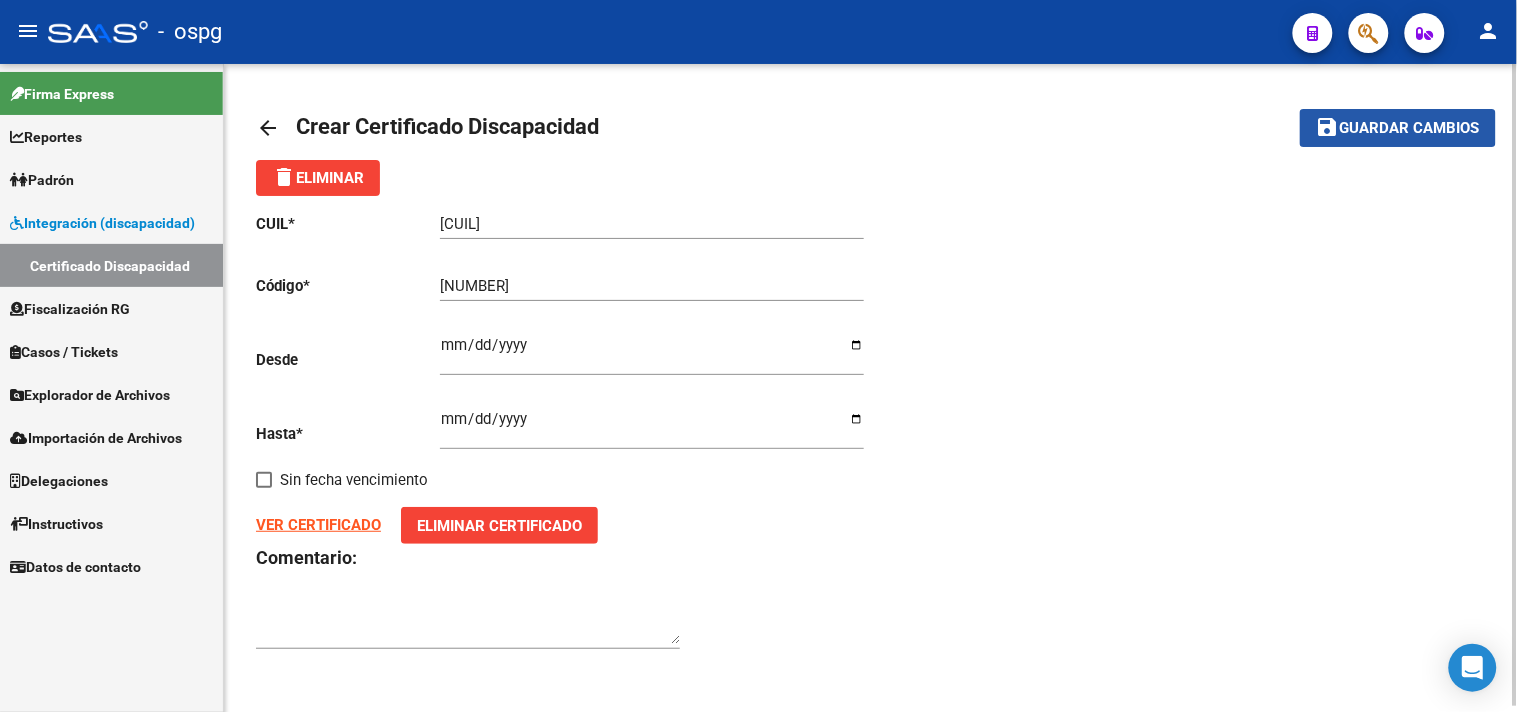 click on "save Guardar cambios" 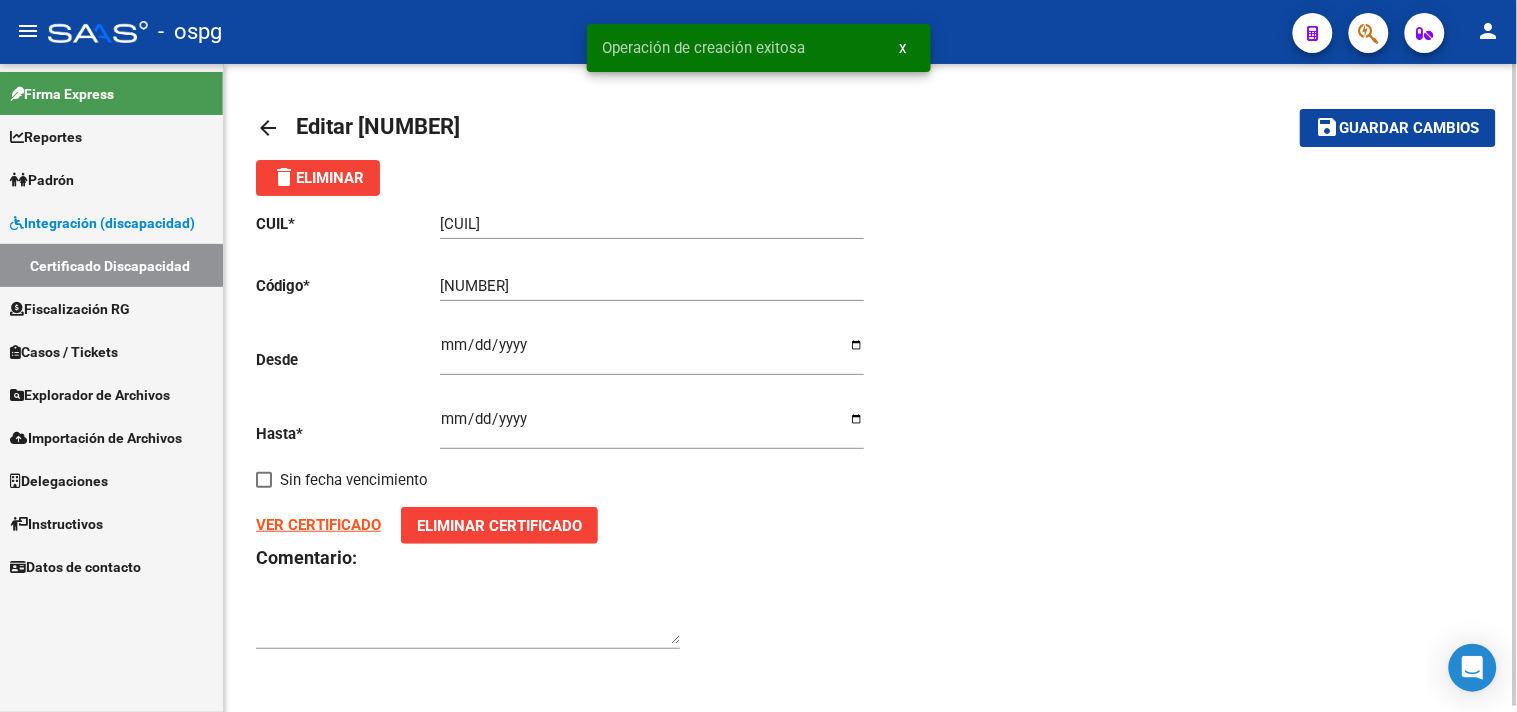 click on "arrow_back" 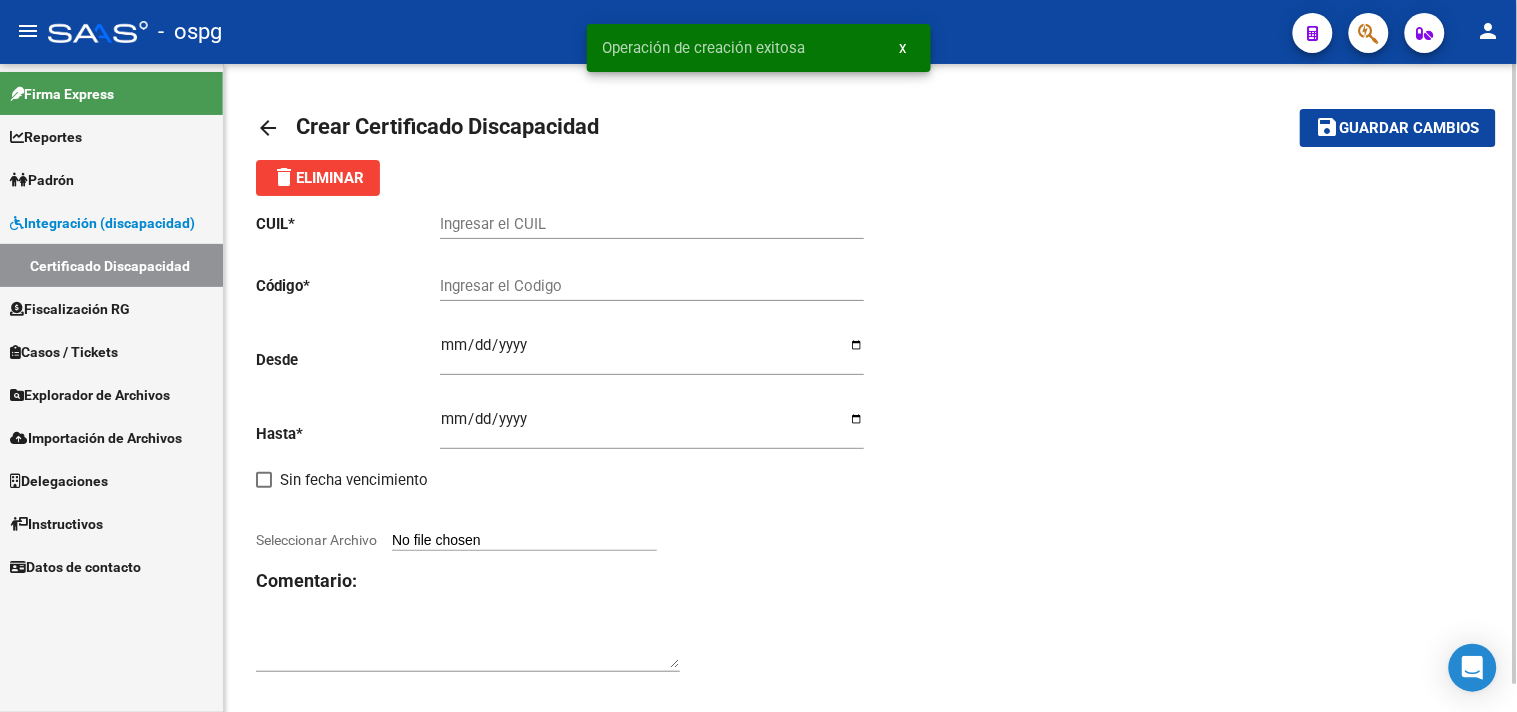 click on "arrow_back" 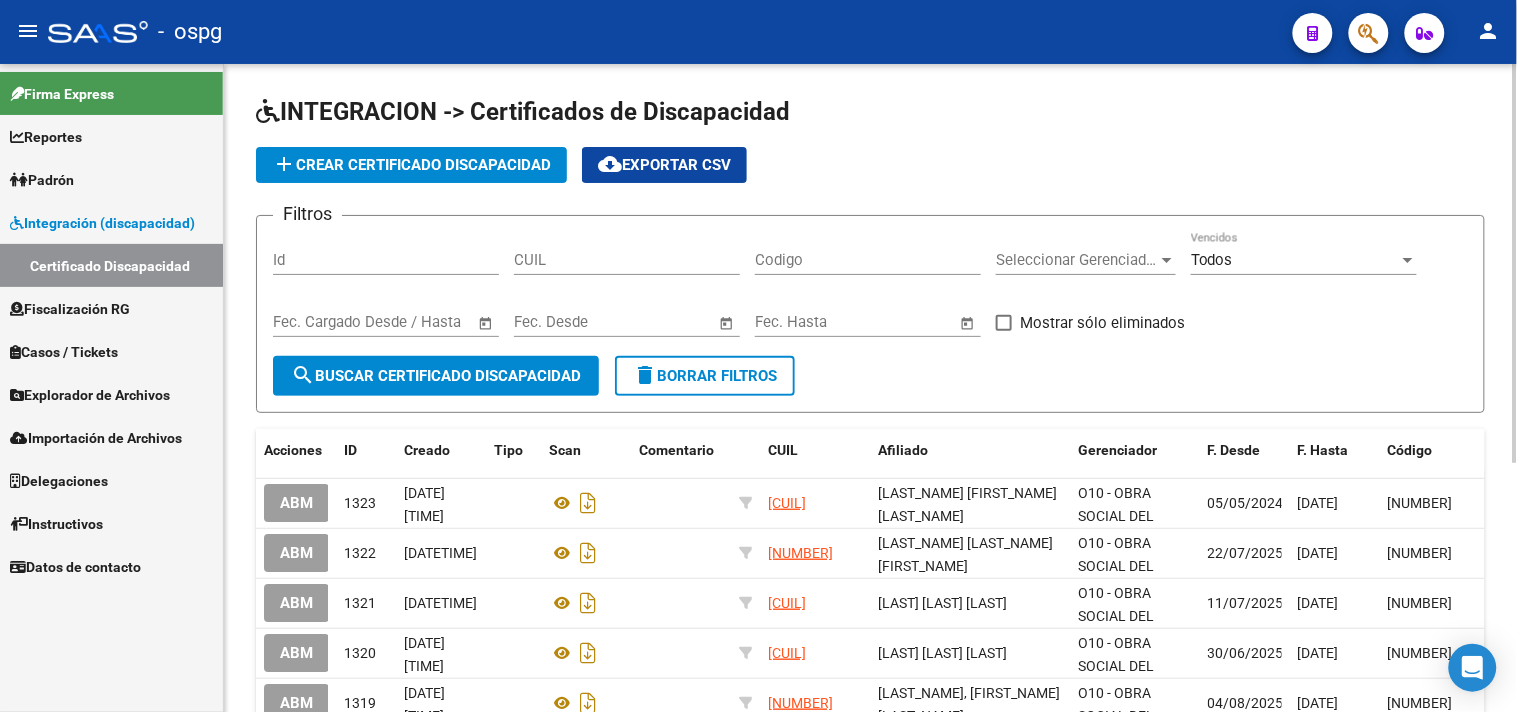drag, startPoint x: 130, startPoint y: 178, endPoint x: 142, endPoint y: 174, distance: 12.649111 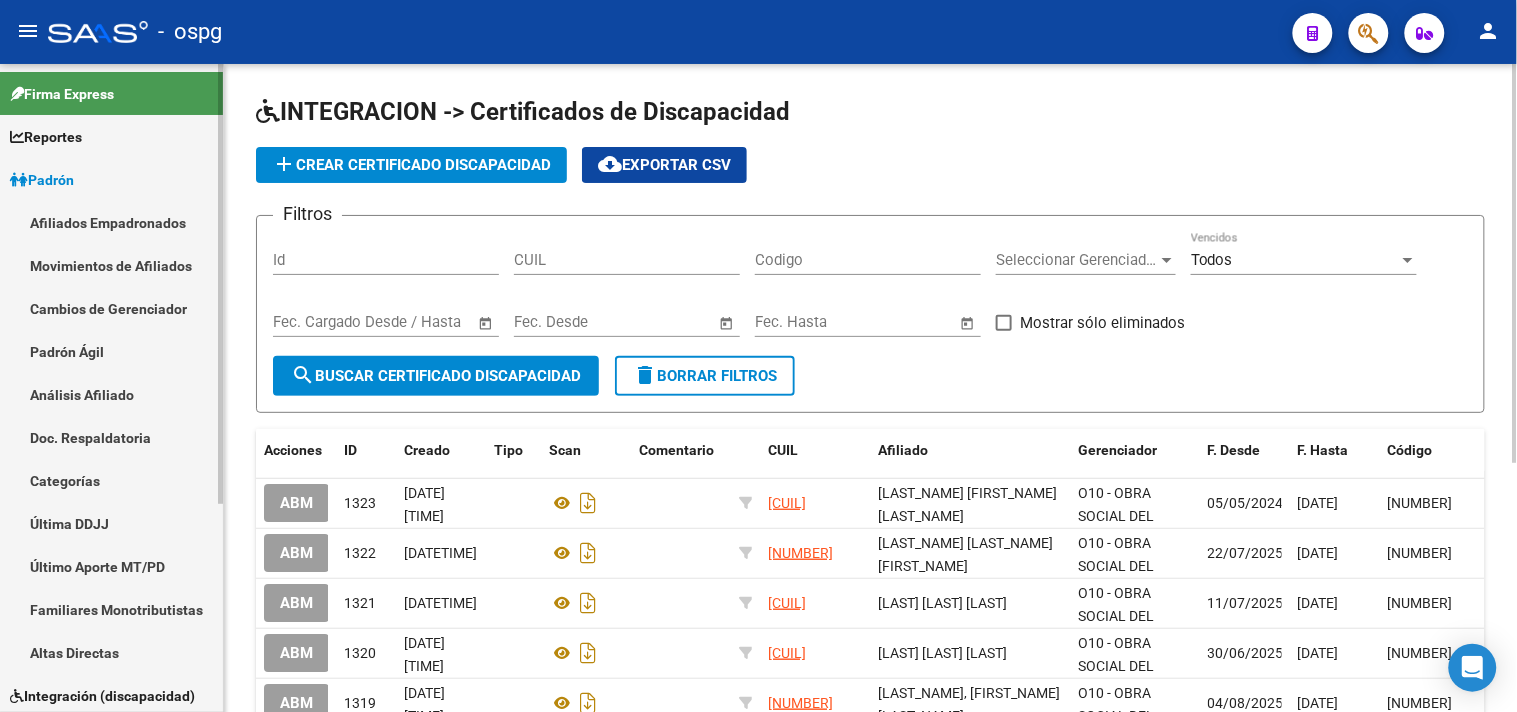 drag, startPoint x: 83, startPoint y: 392, endPoint x: 93, endPoint y: 386, distance: 11.661903 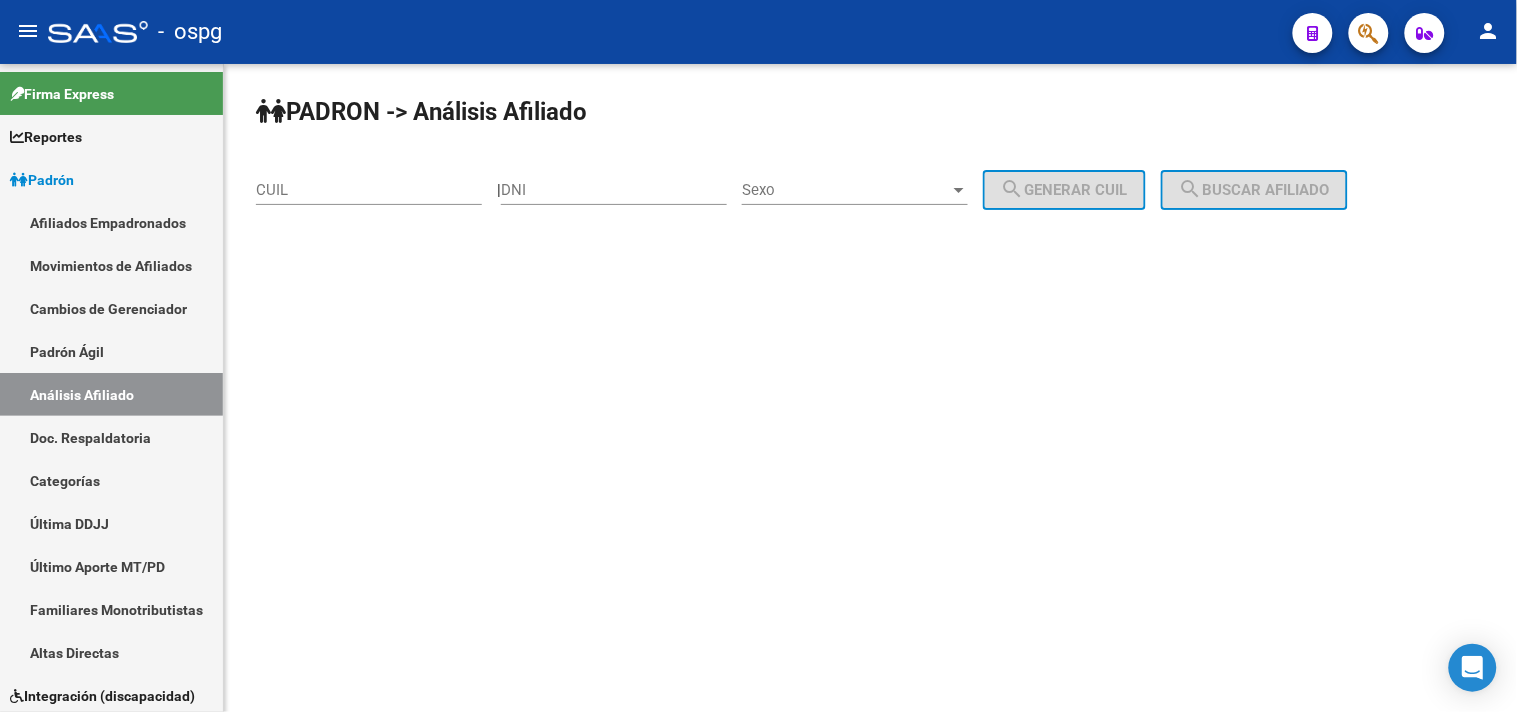 click on "CUIL" at bounding box center [369, 190] 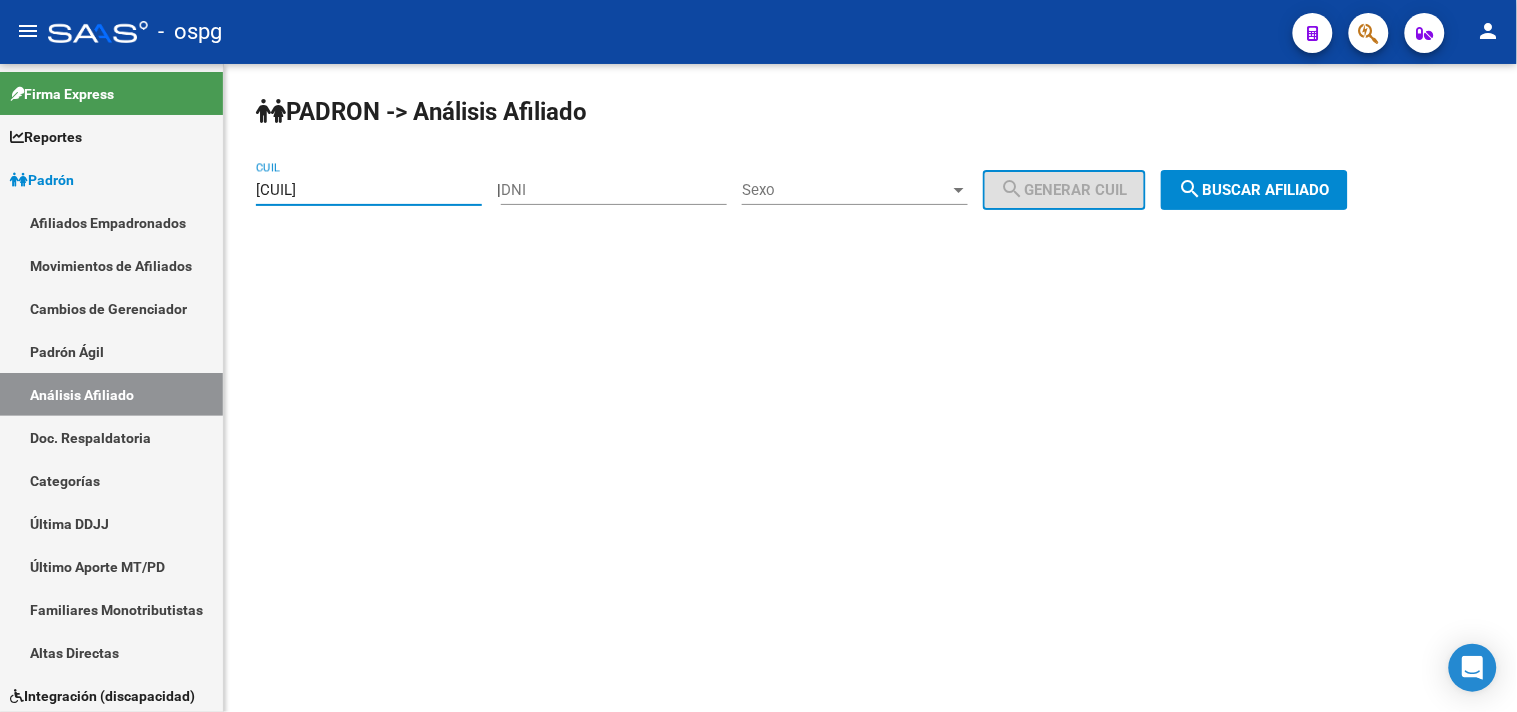 click on "search  Buscar afiliado" 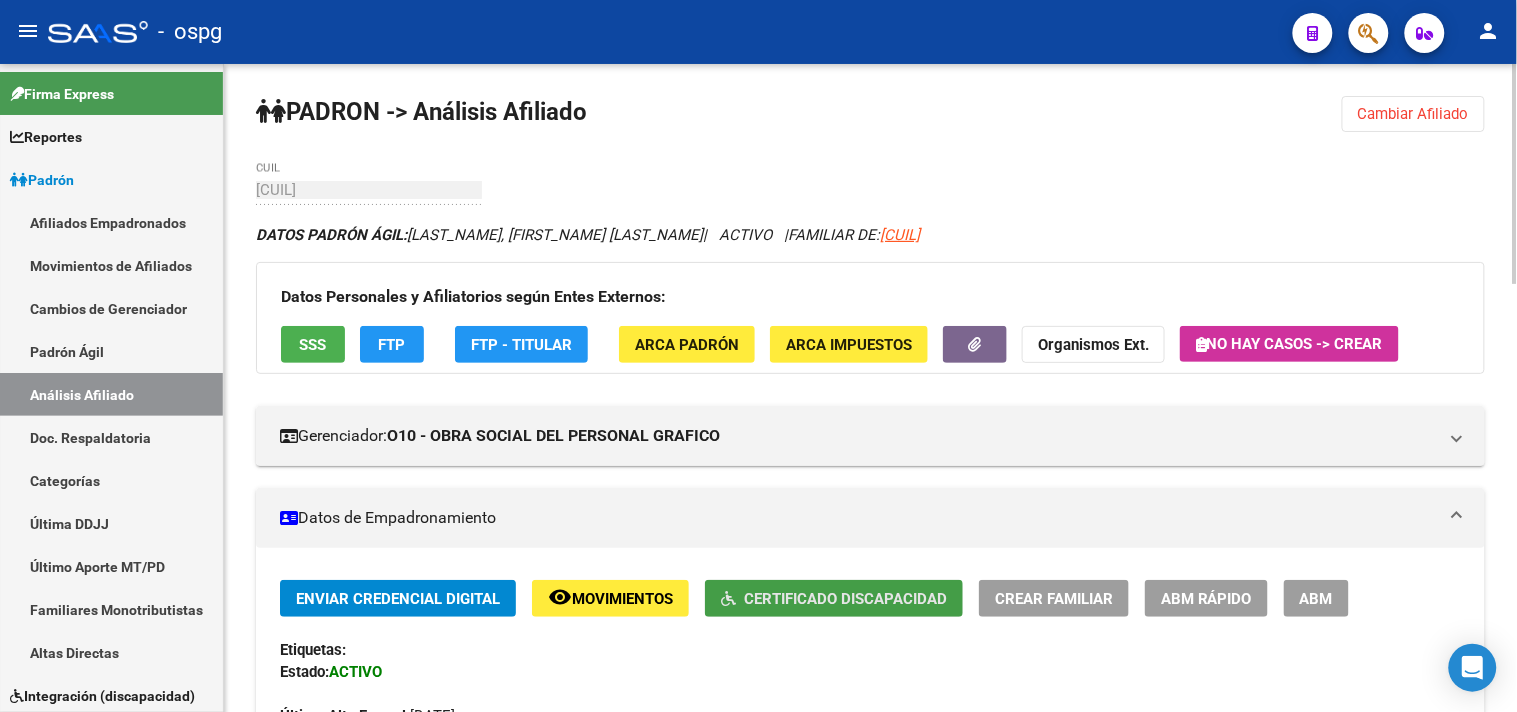 click on "Certificado Discapacidad" 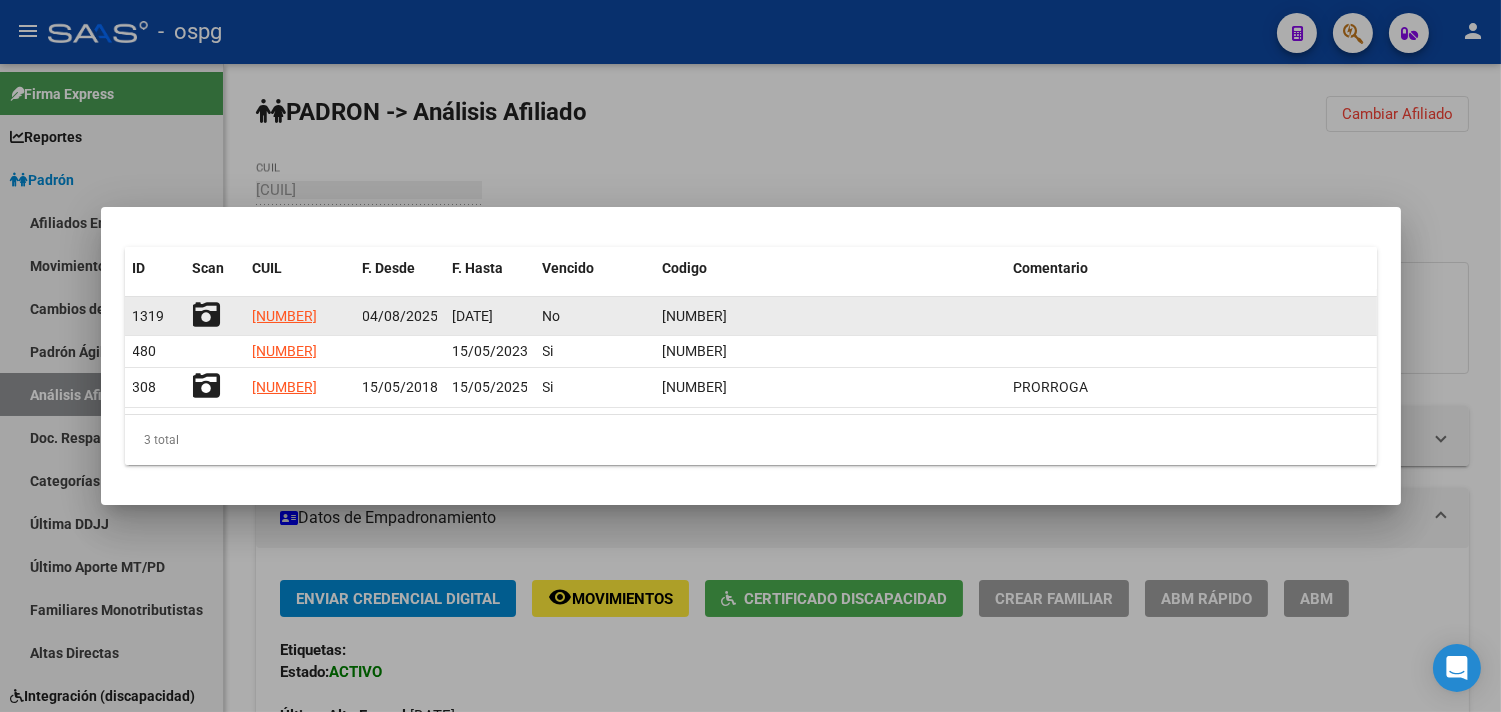 click 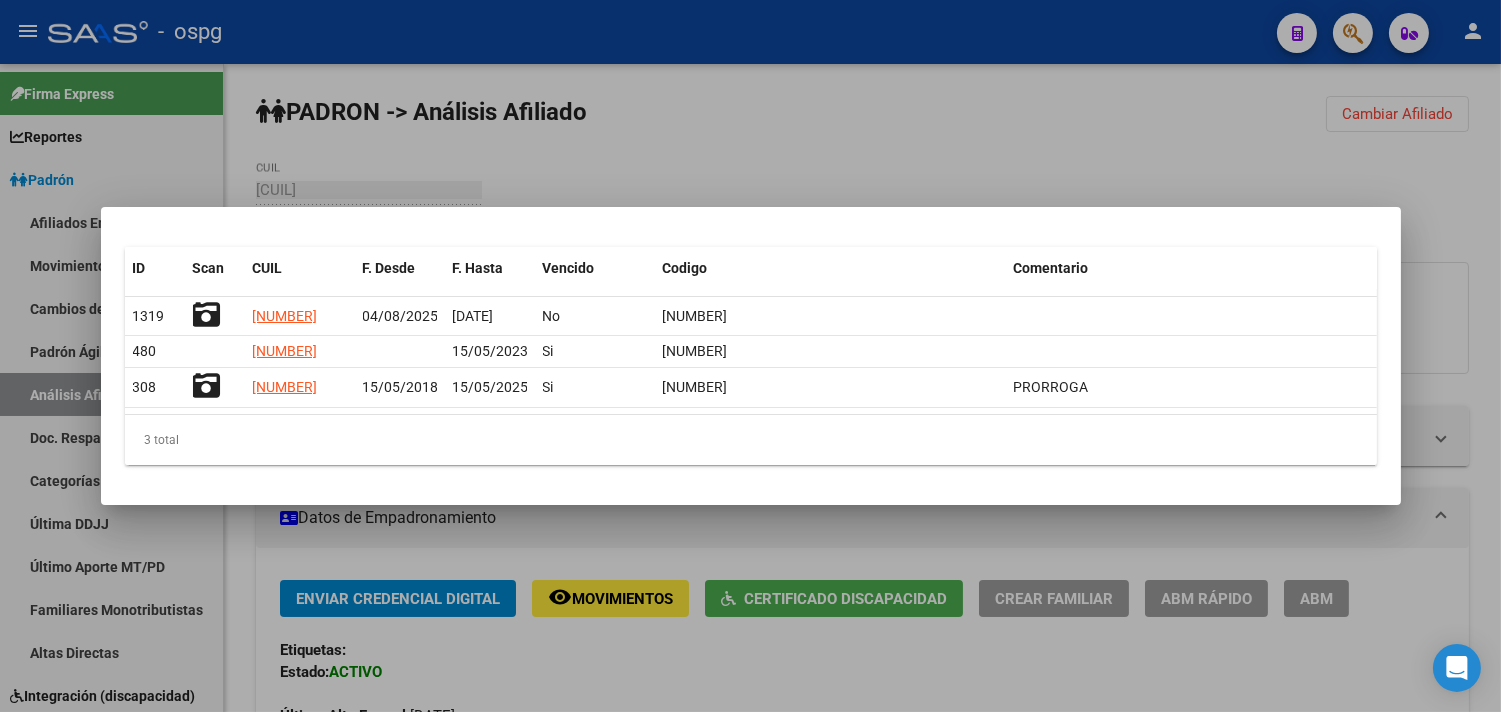 drag, startPoint x: 1136, startPoint y: 160, endPoint x: 1216, endPoint y: 142, distance: 82 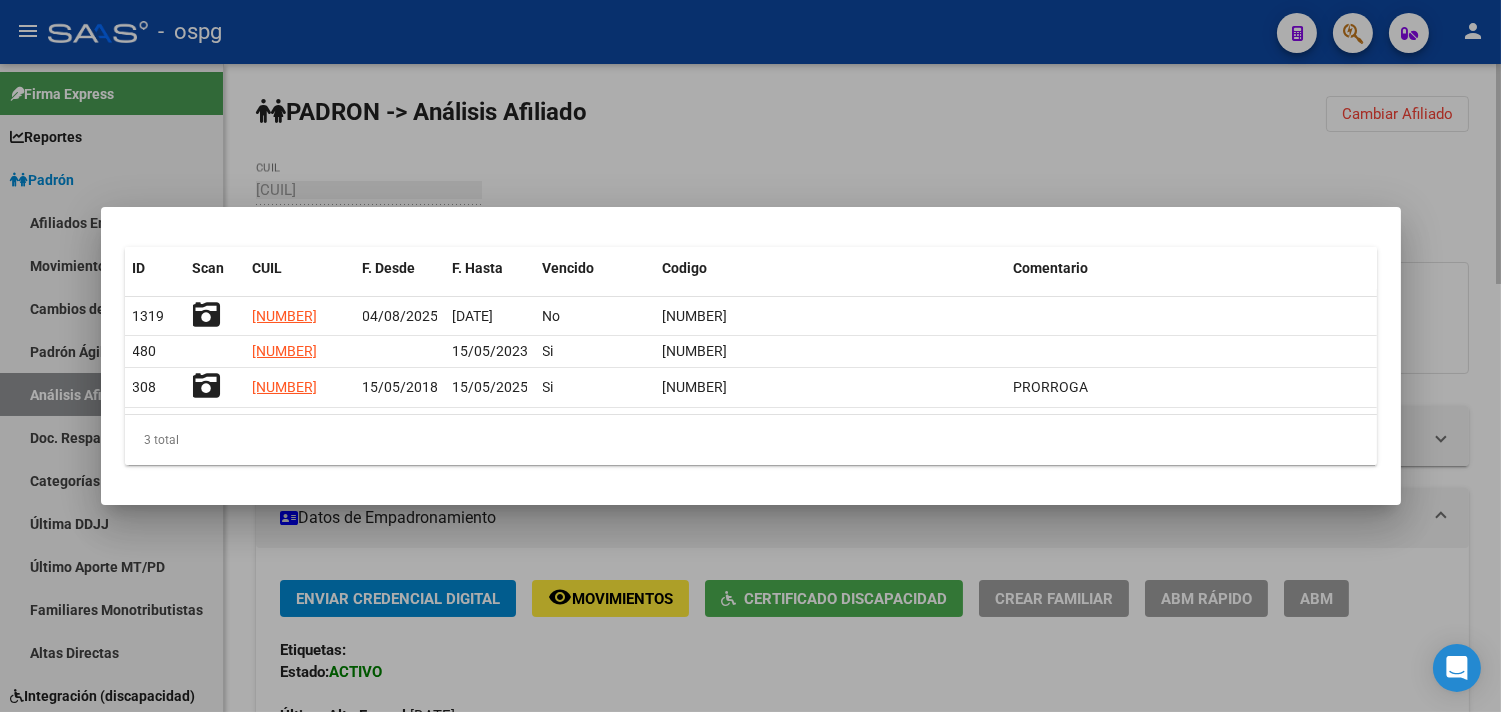 click at bounding box center [750, 356] 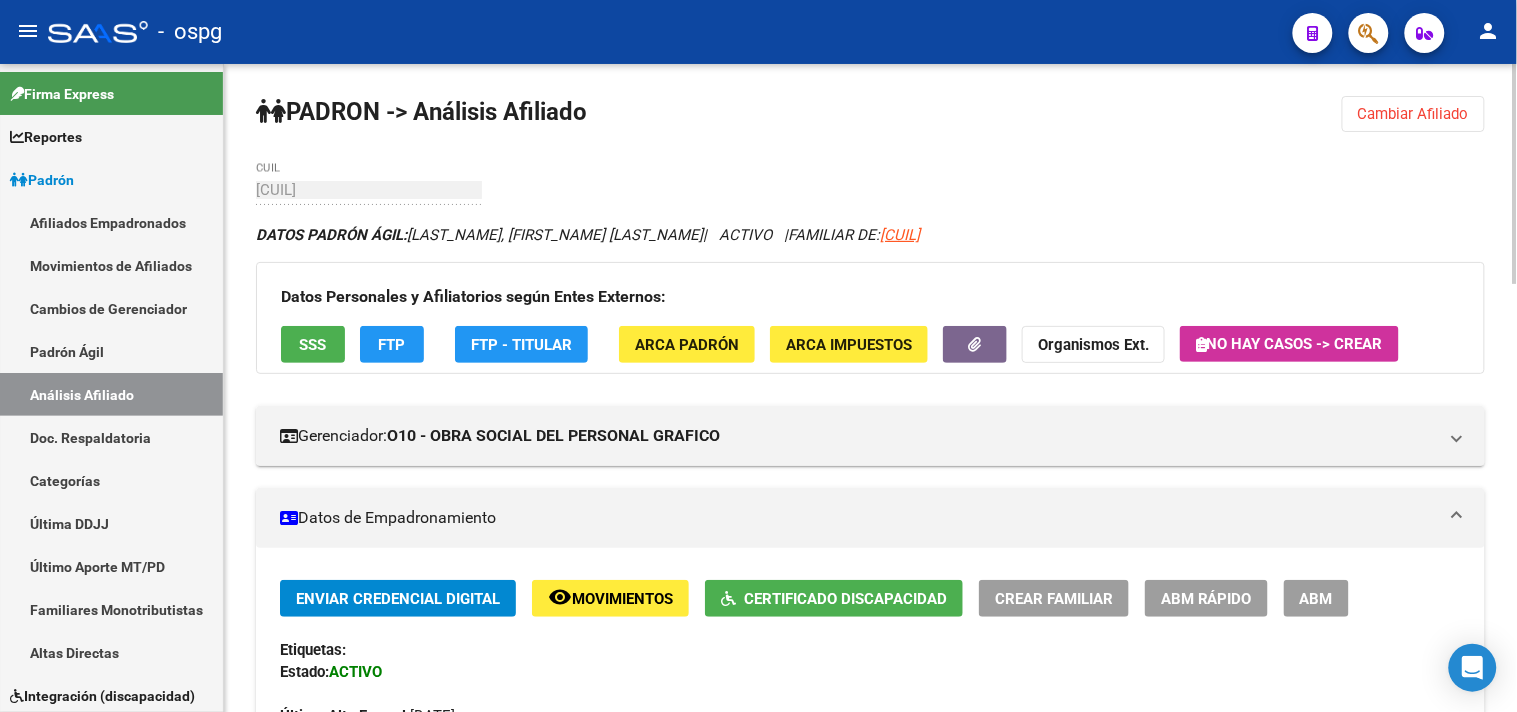 click on "Cambiar Afiliado" 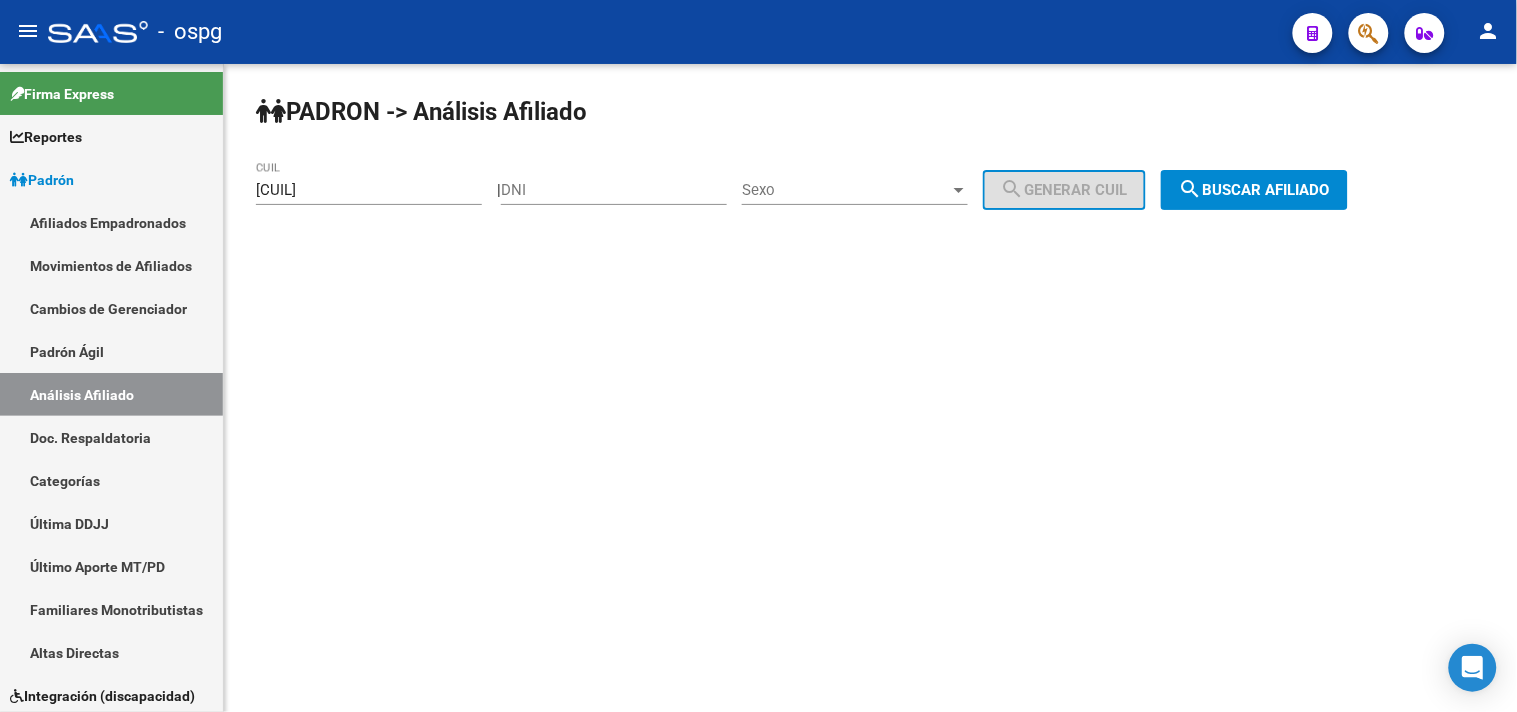 drag, startPoint x: 411, startPoint y: 194, endPoint x: 265, endPoint y: 205, distance: 146.4138 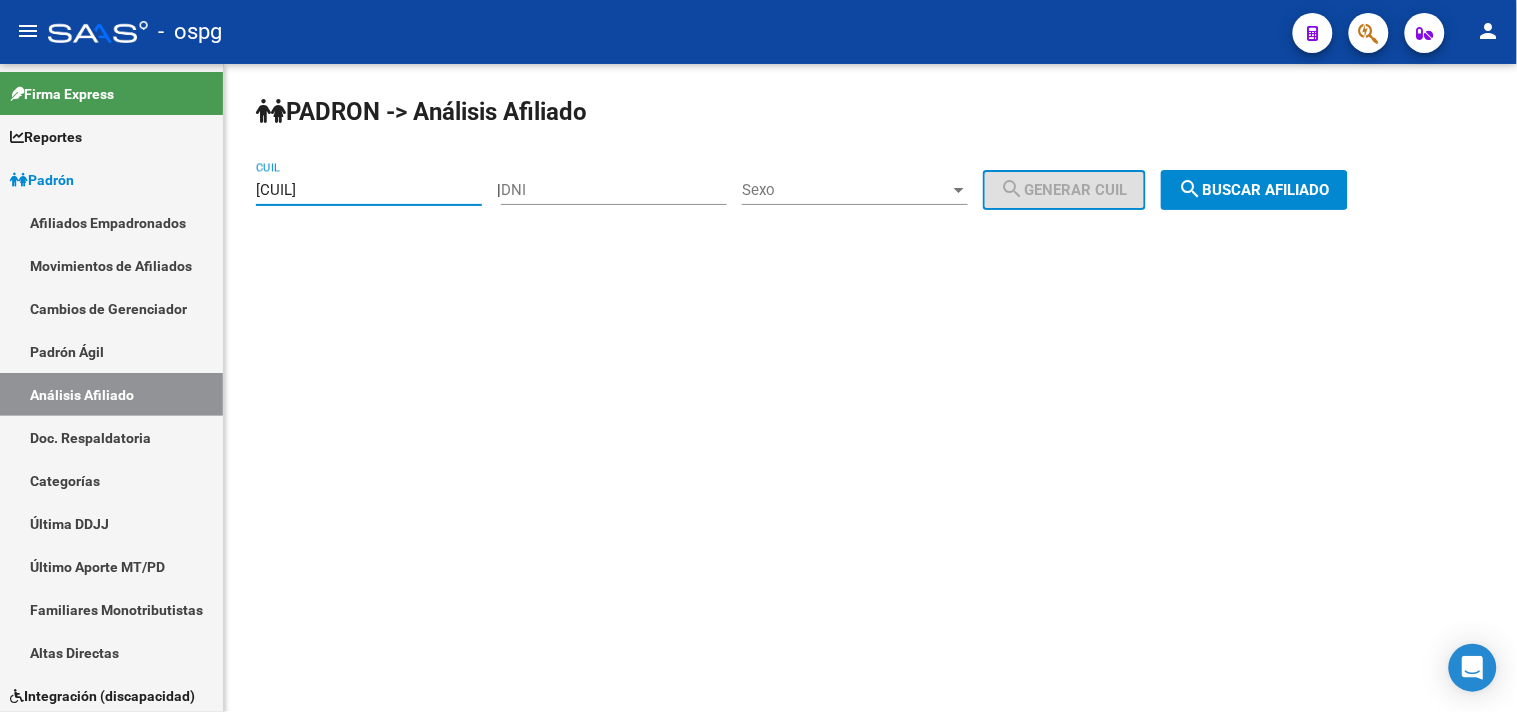 type on "2" 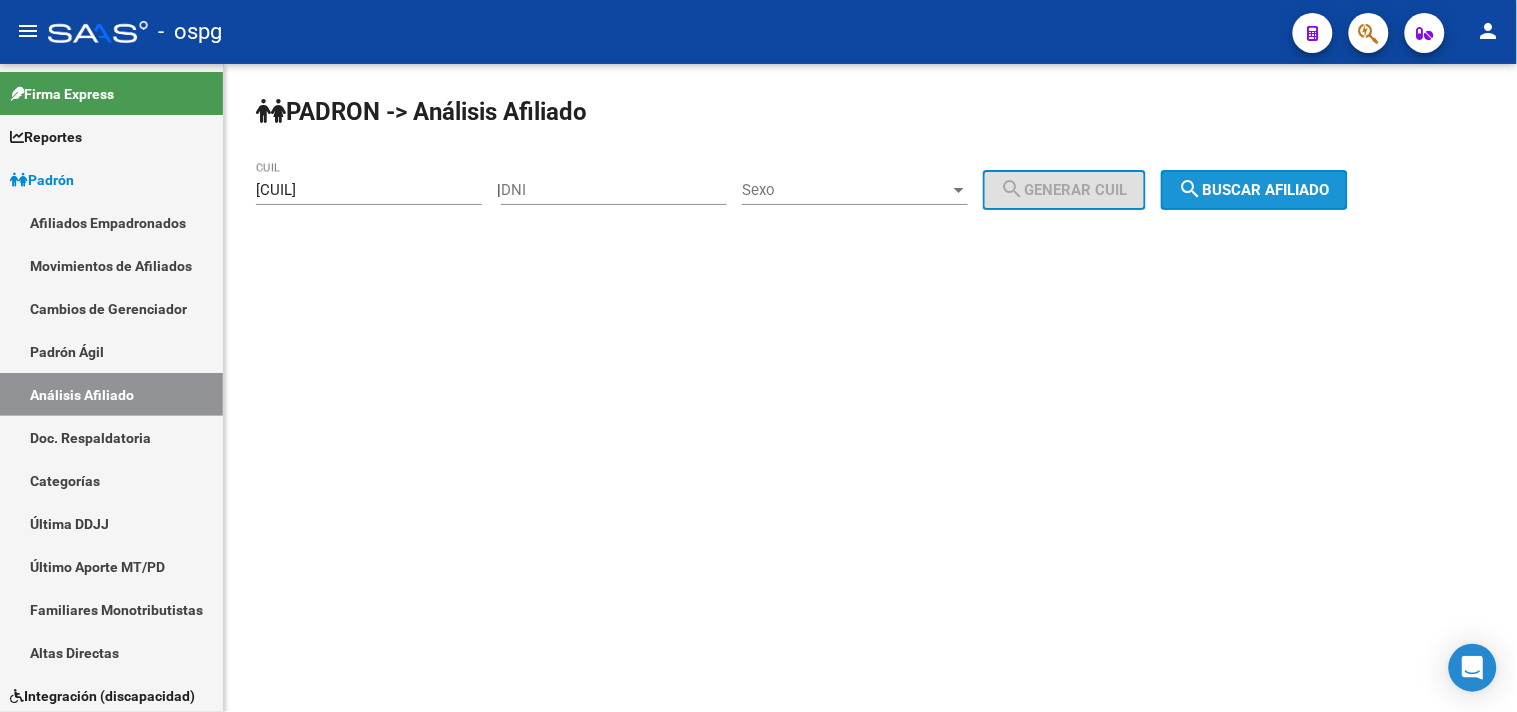 click on "search" 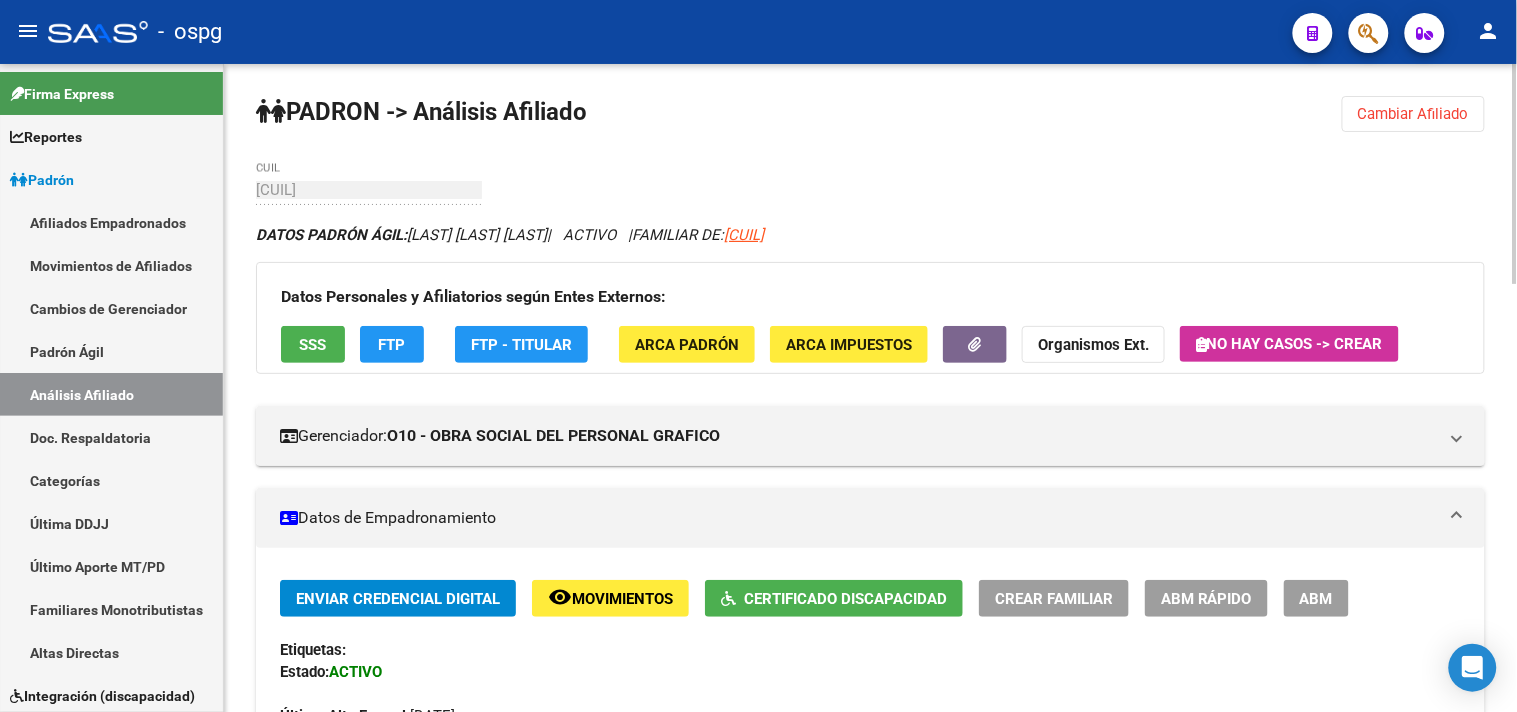 click on "Certificado Discapacidad" 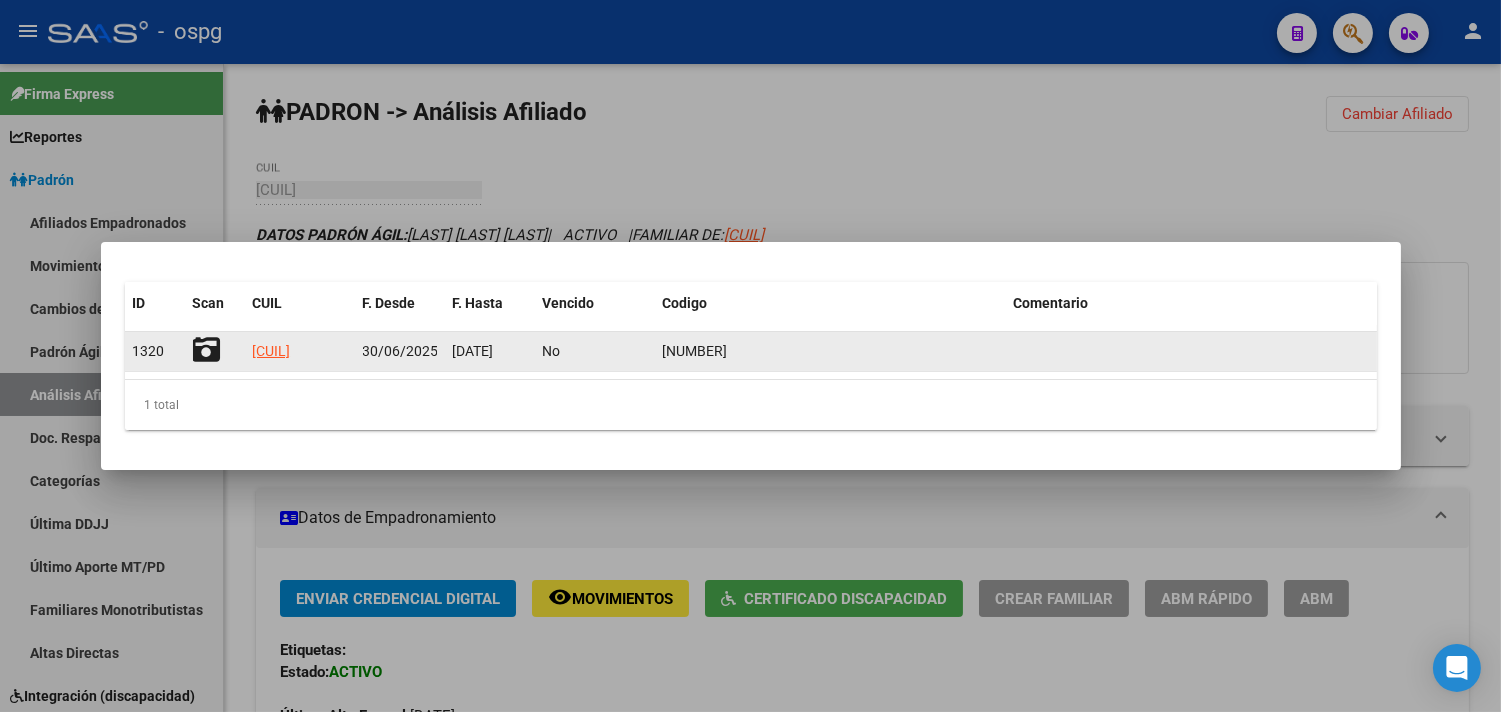 click 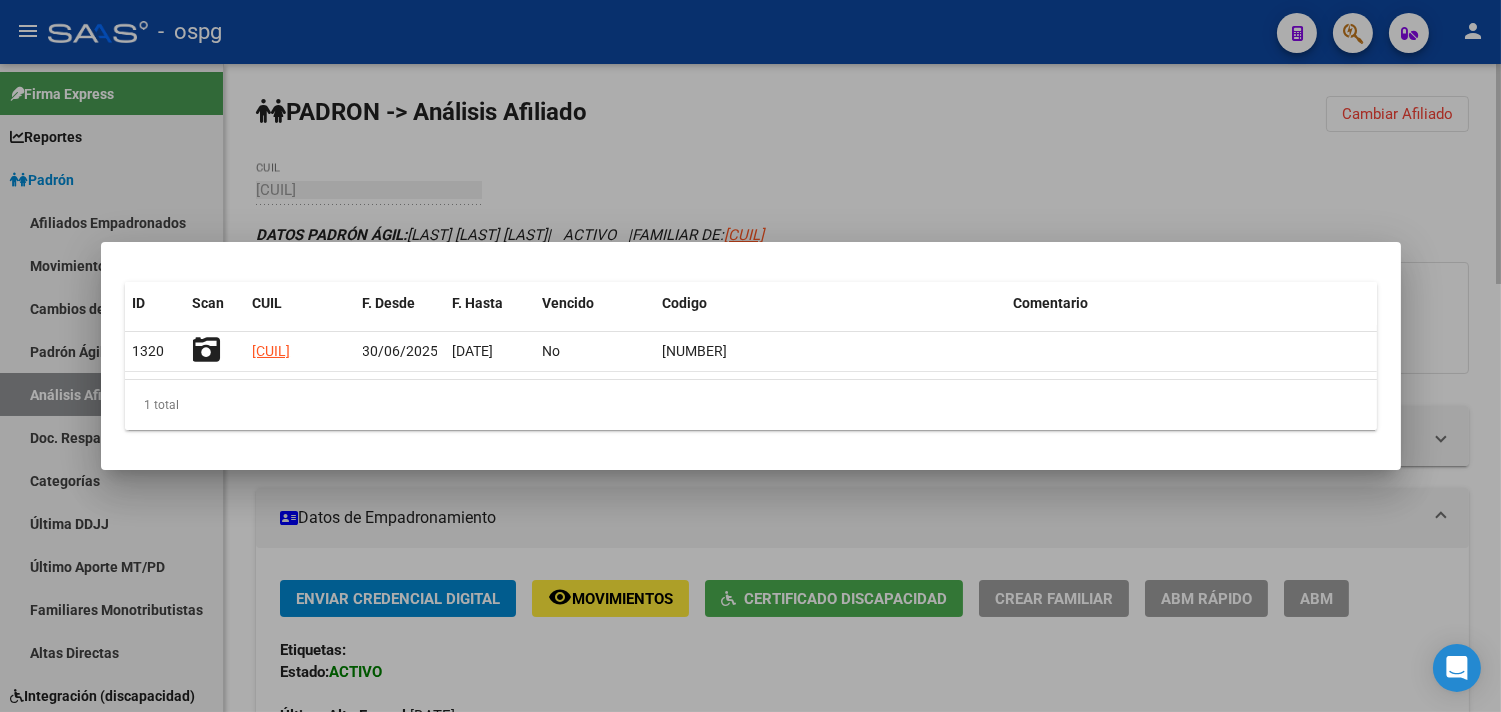 drag, startPoint x: 1066, startPoint y: 147, endPoint x: 1401, endPoint y: 103, distance: 337.8772 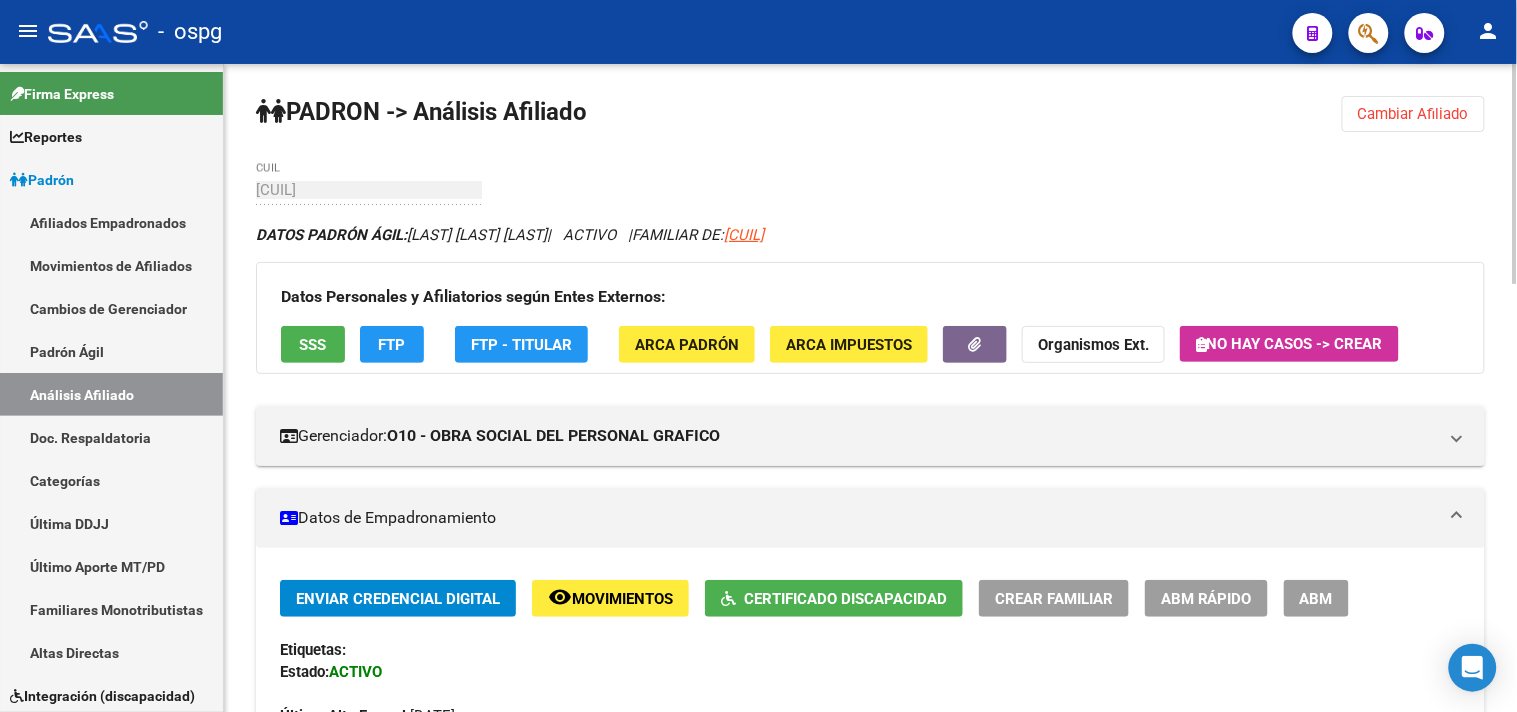 drag, startPoint x: 1432, startPoint y: 103, endPoint x: 1411, endPoint y: 107, distance: 21.377558 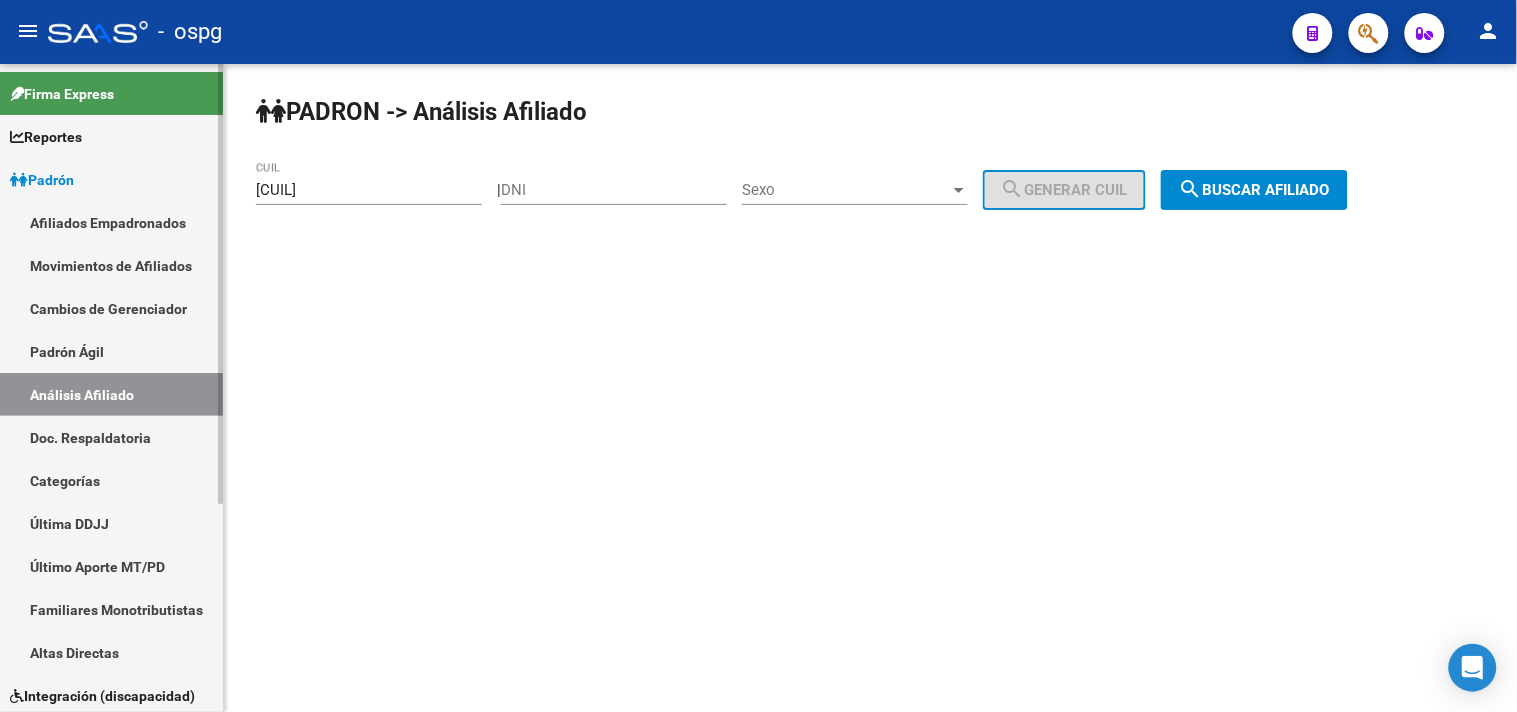 drag, startPoint x: 367, startPoint y: 190, endPoint x: 192, endPoint y: 204, distance: 175.55911 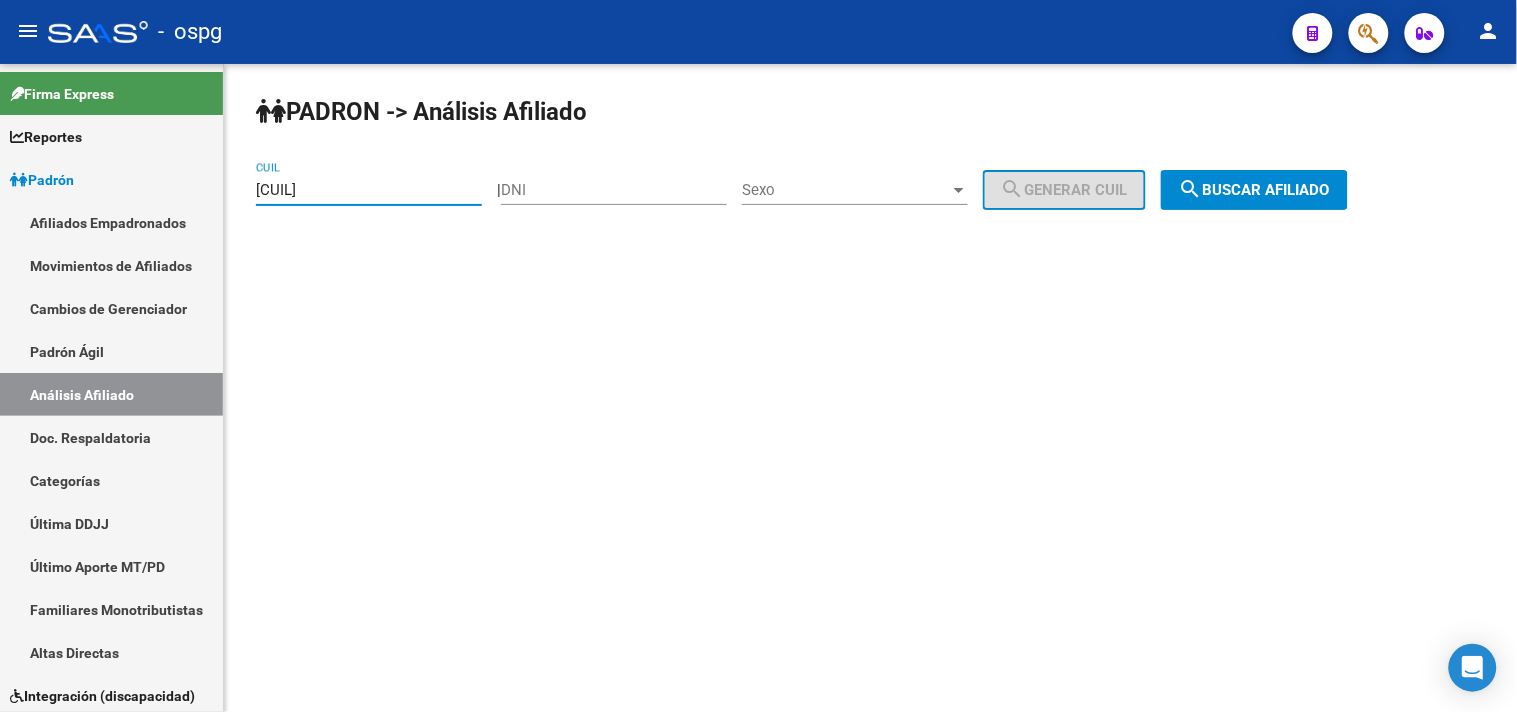 type on "[CUIL]" 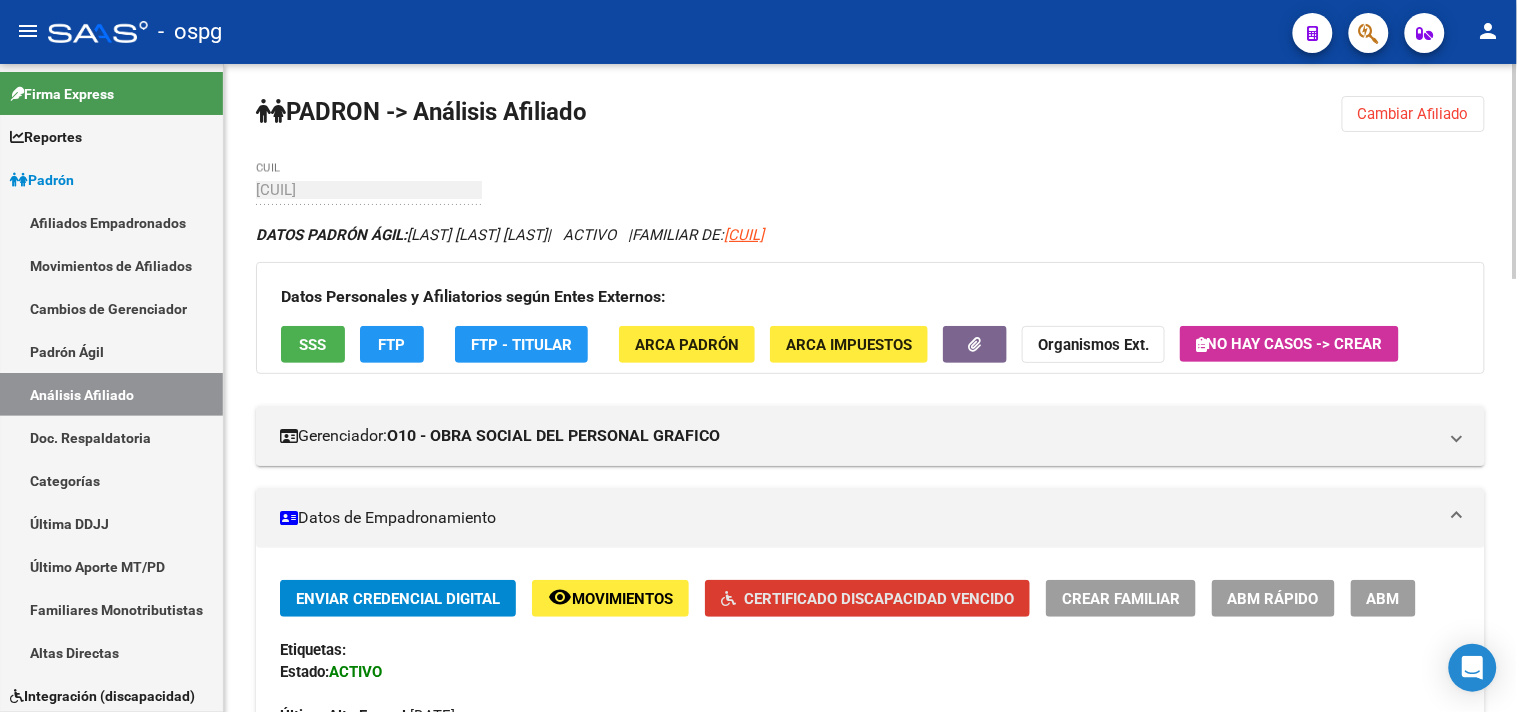 click on "Certificado Discapacidad Vencido" 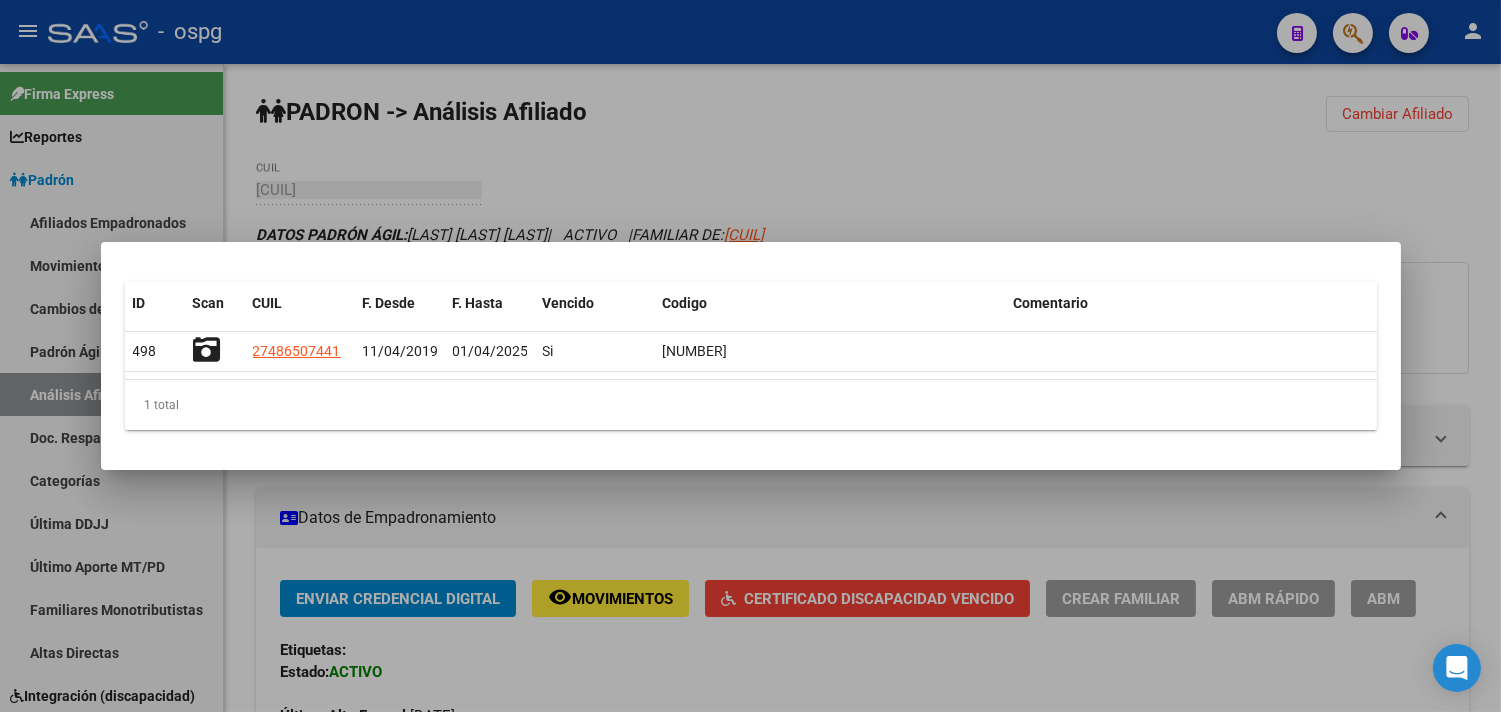 click at bounding box center (750, 356) 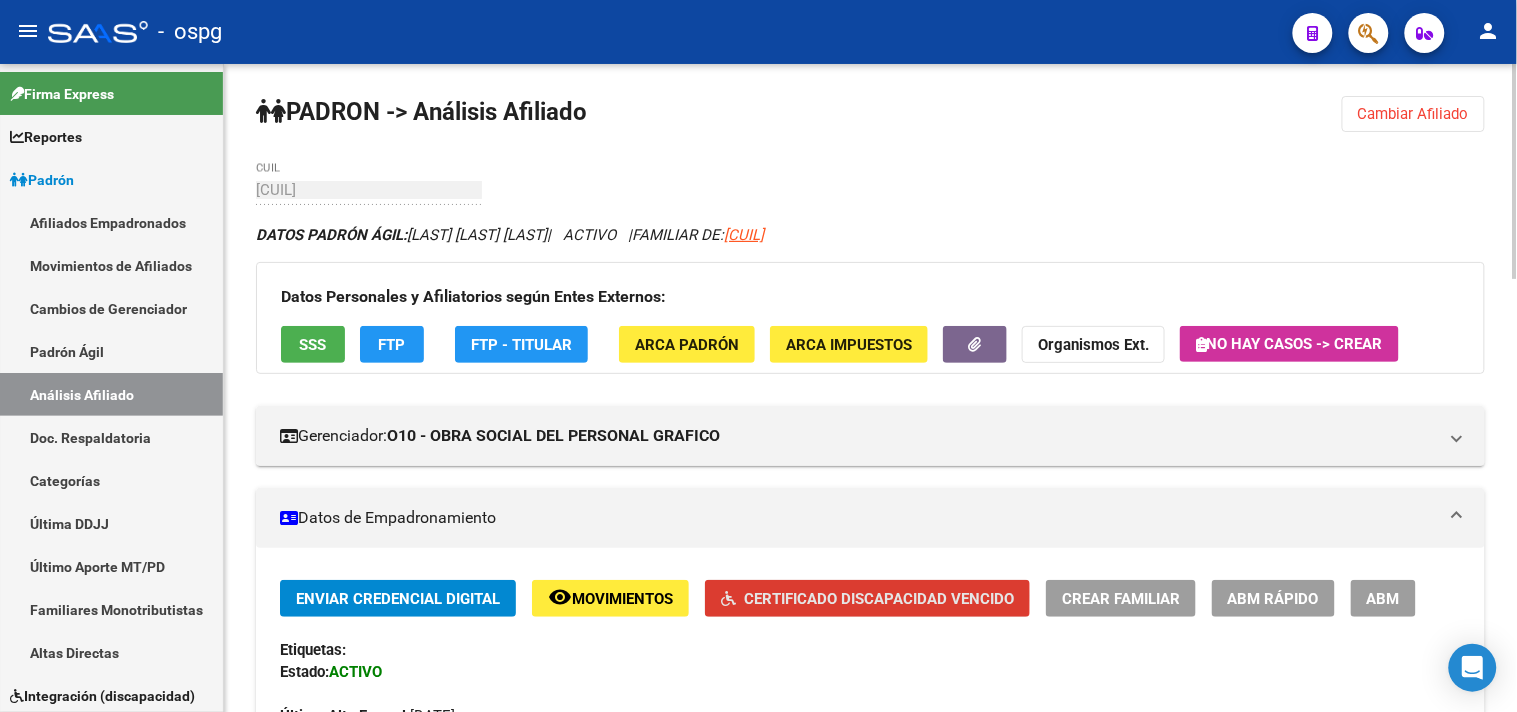 click on "Certificado Discapacidad Vencido" 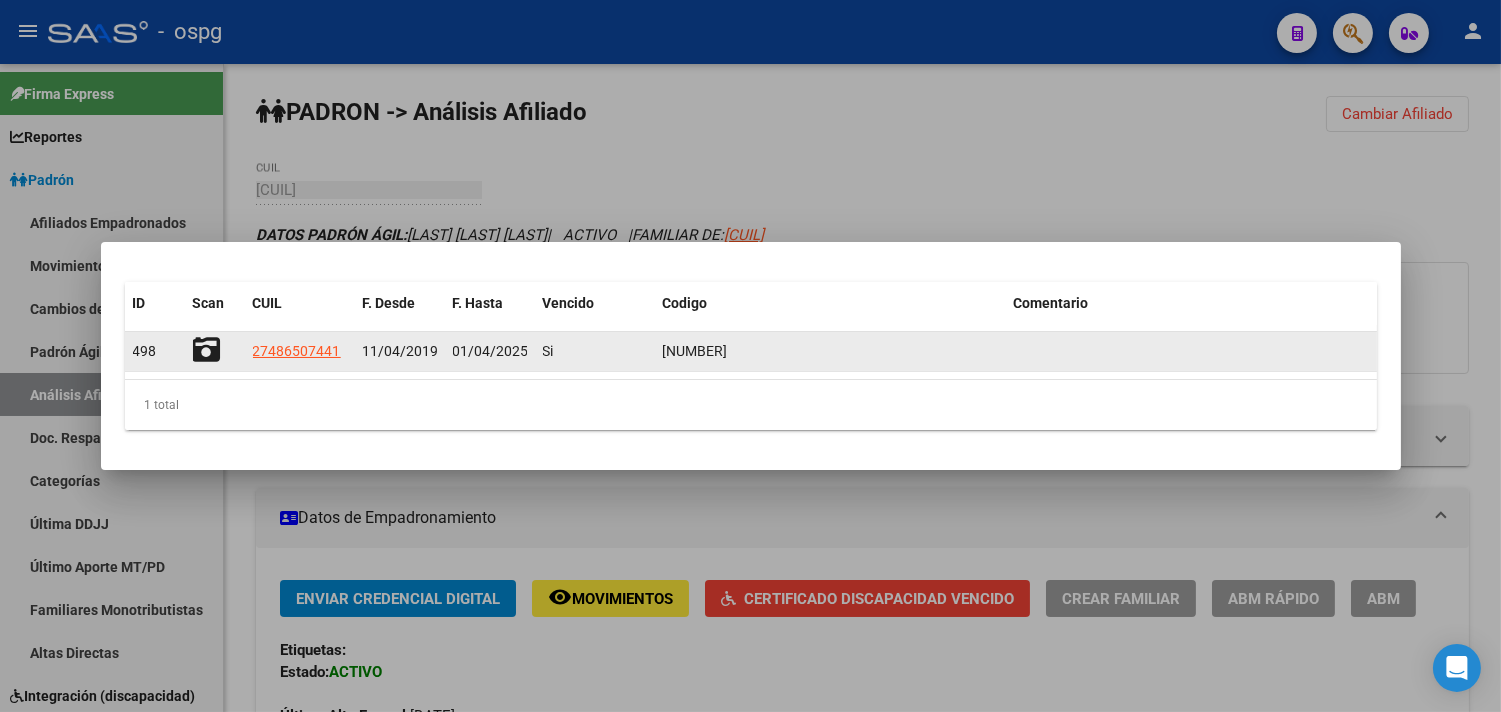 click 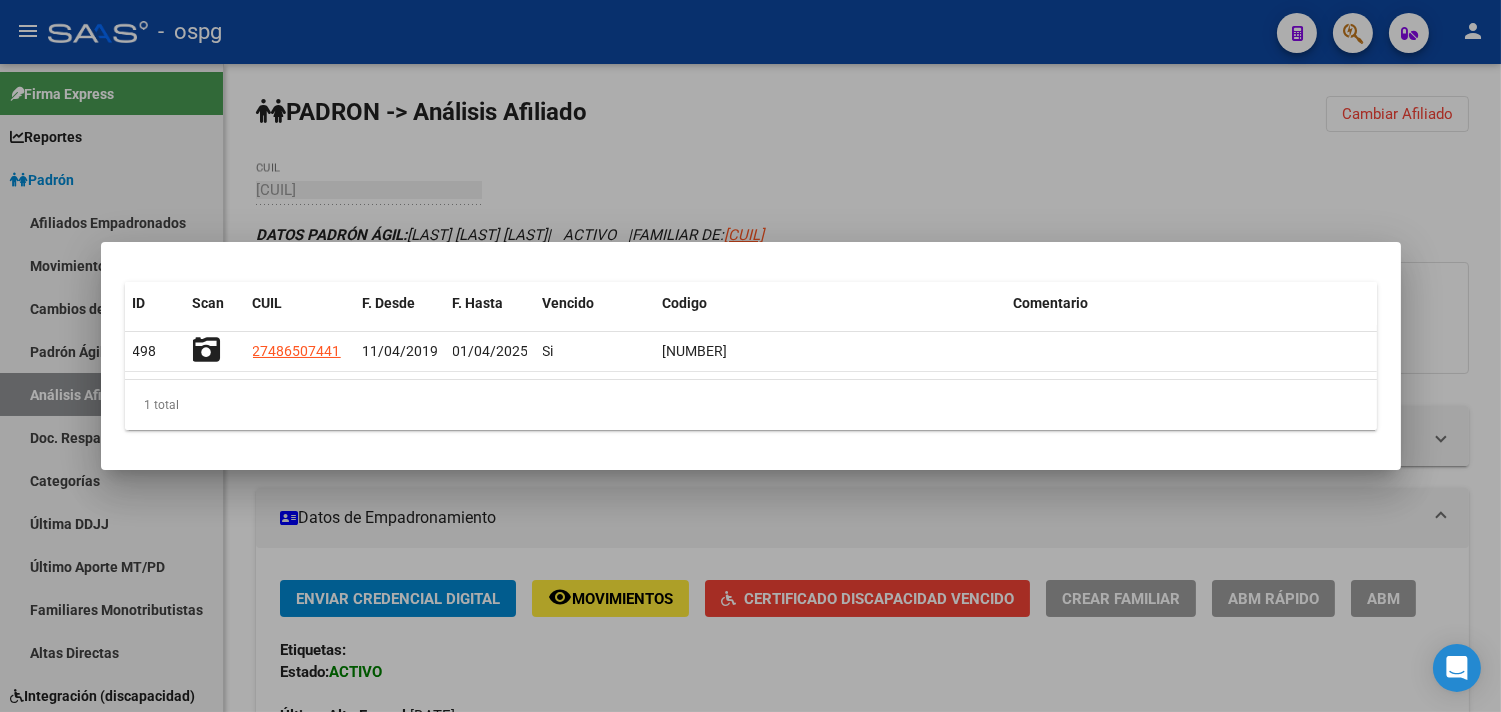 click at bounding box center [750, 356] 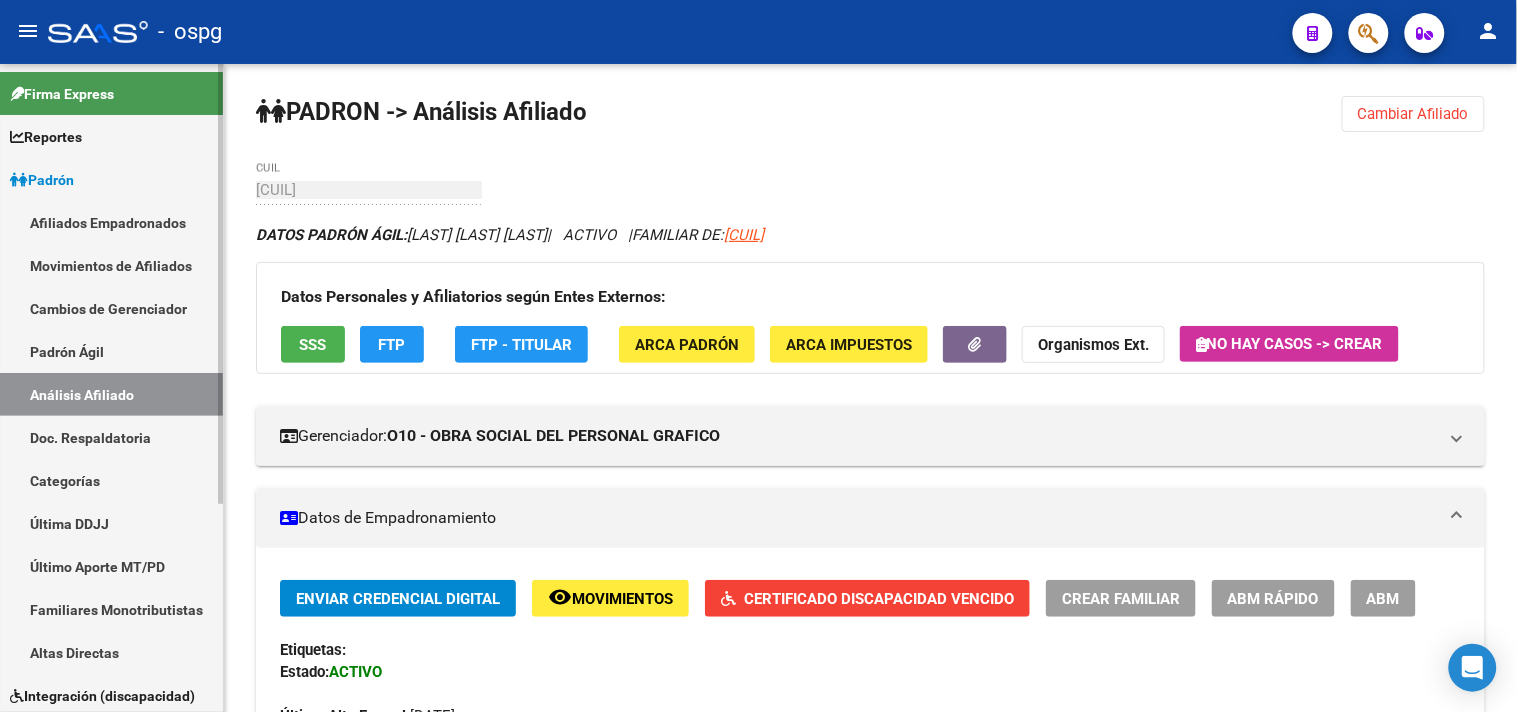scroll, scrollTop: 222, scrollLeft: 0, axis: vertical 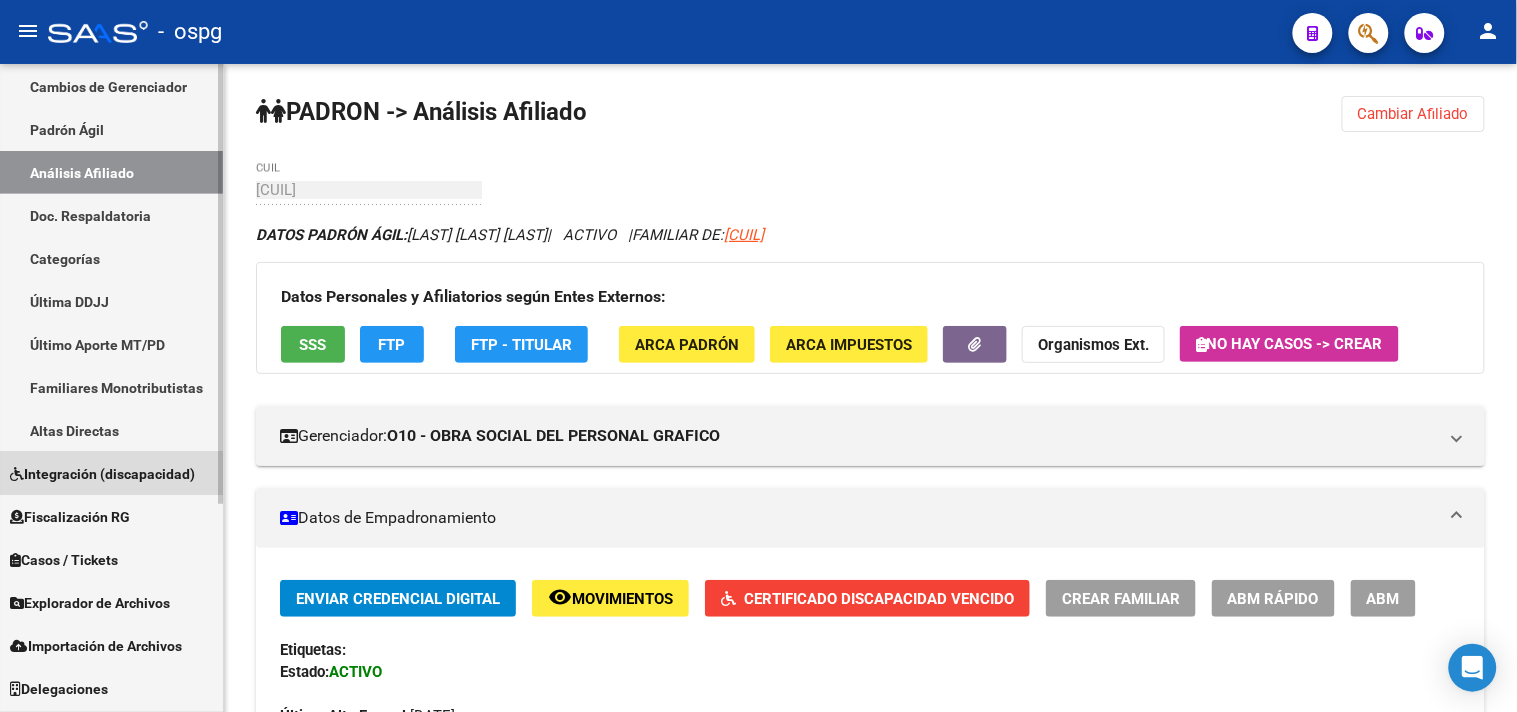 click on "Integración (discapacidad)" at bounding box center [102, 474] 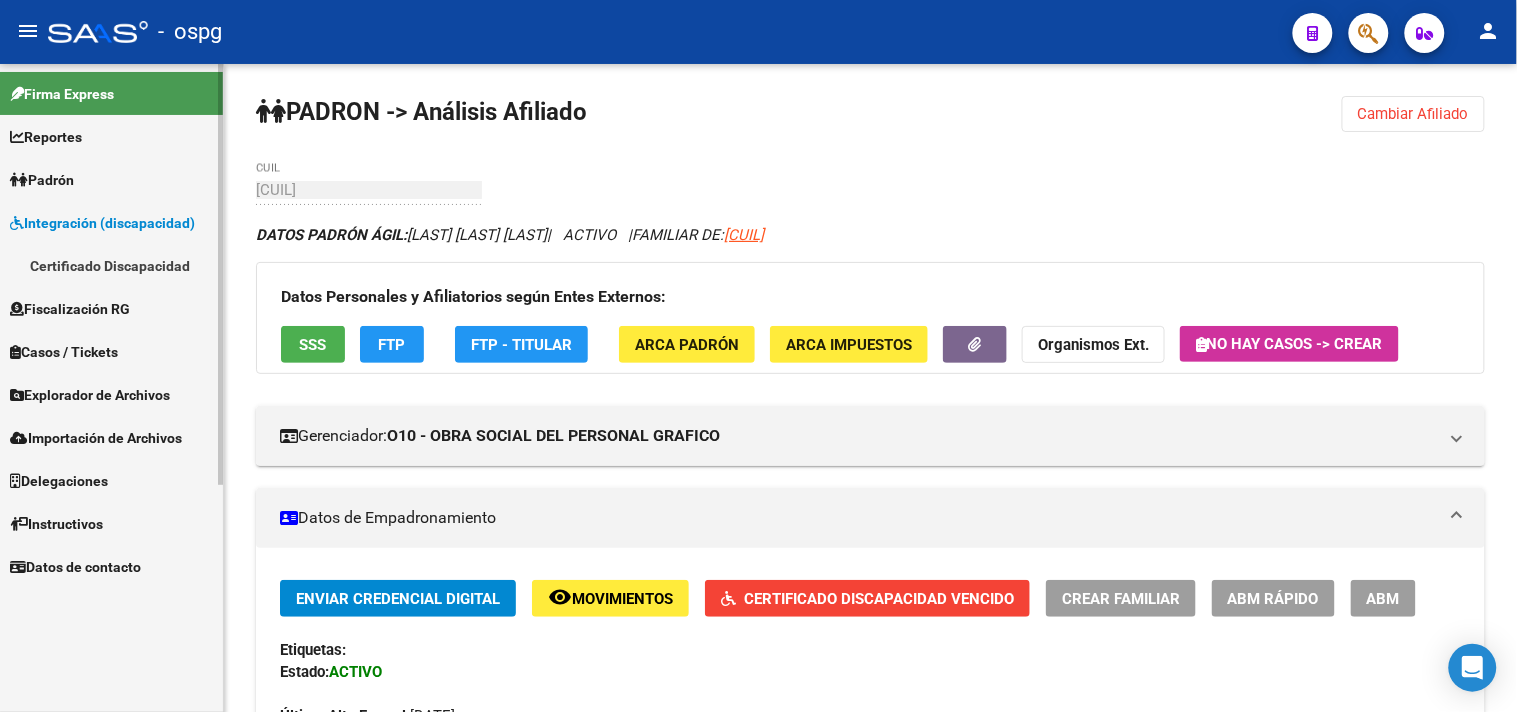 scroll, scrollTop: 0, scrollLeft: 0, axis: both 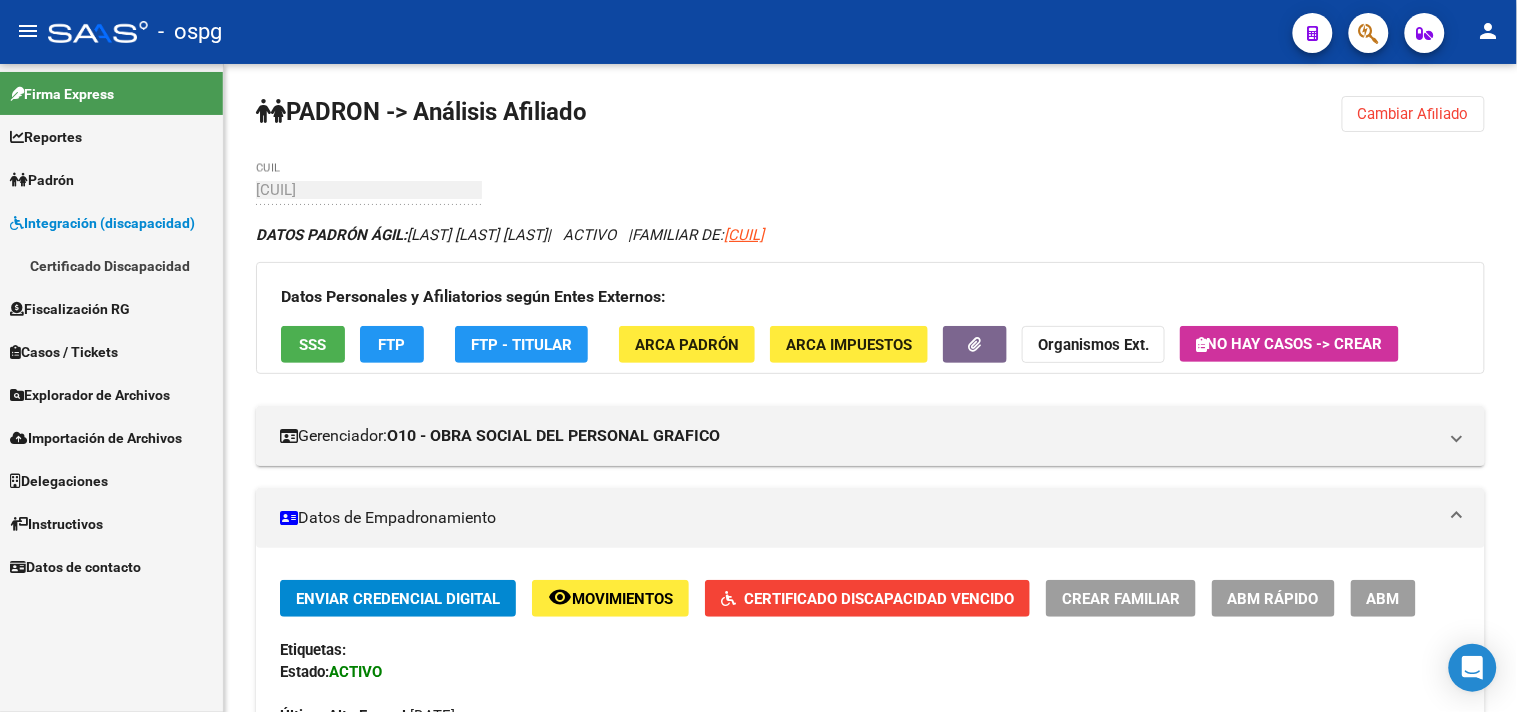 click on "Certificado Discapacidad" at bounding box center (111, 265) 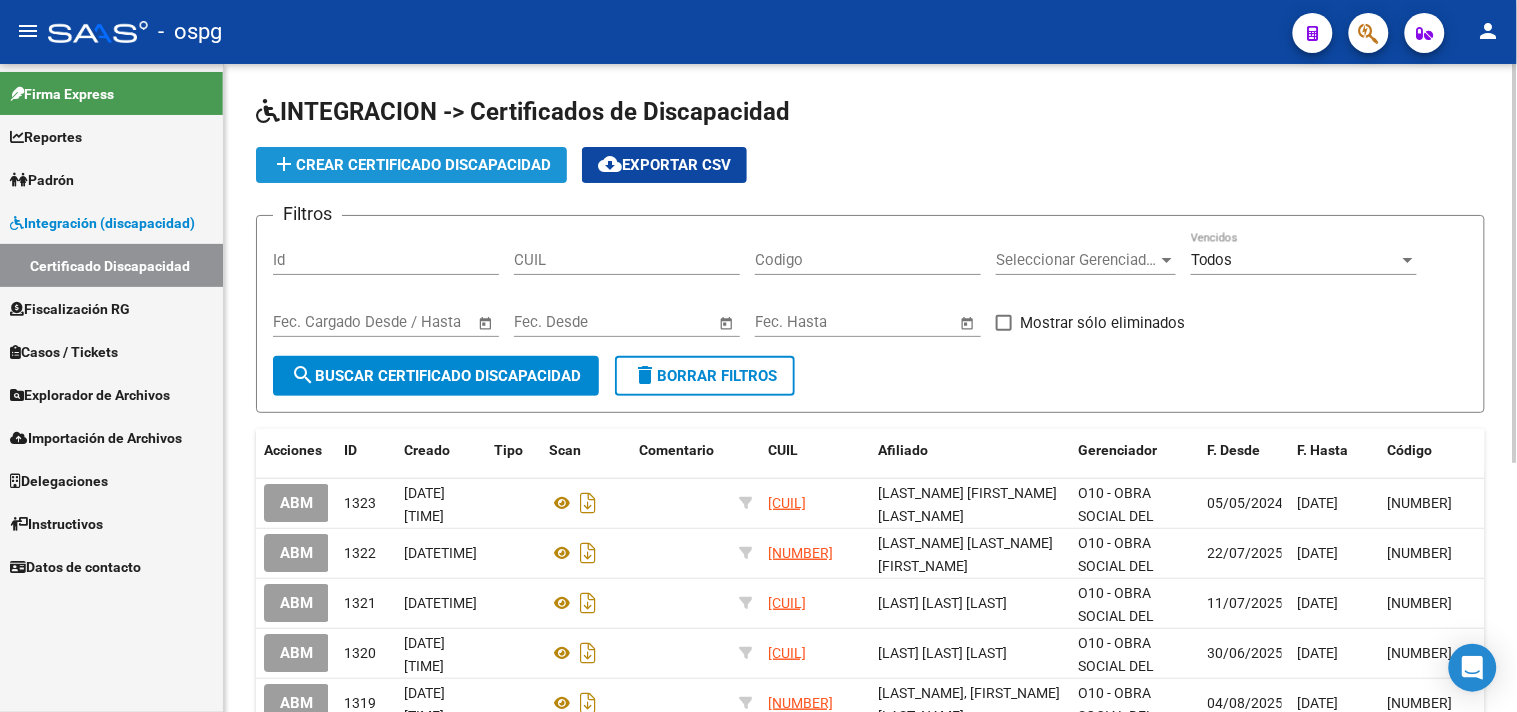 click on "add  Crear Certificado Discapacidad" 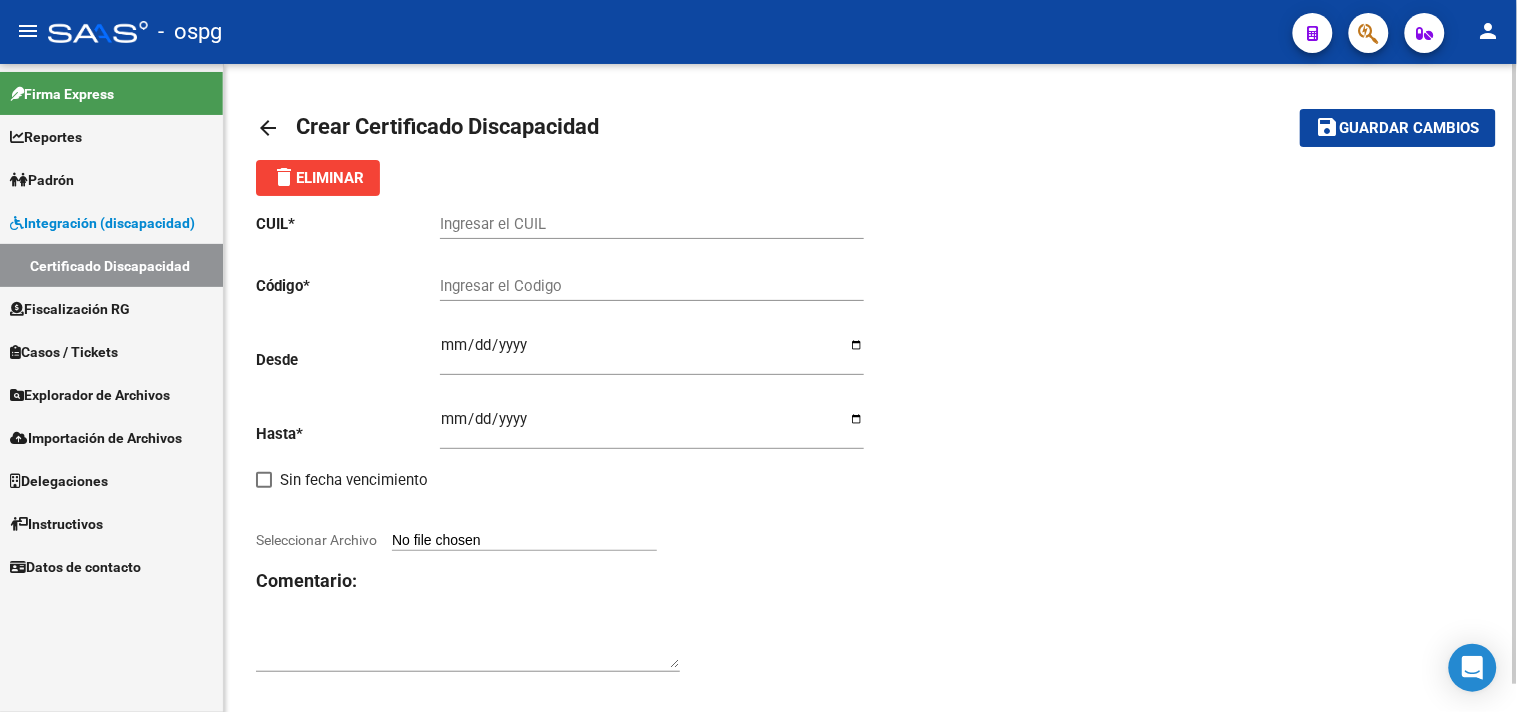 click on "Ingresar el CUIL" 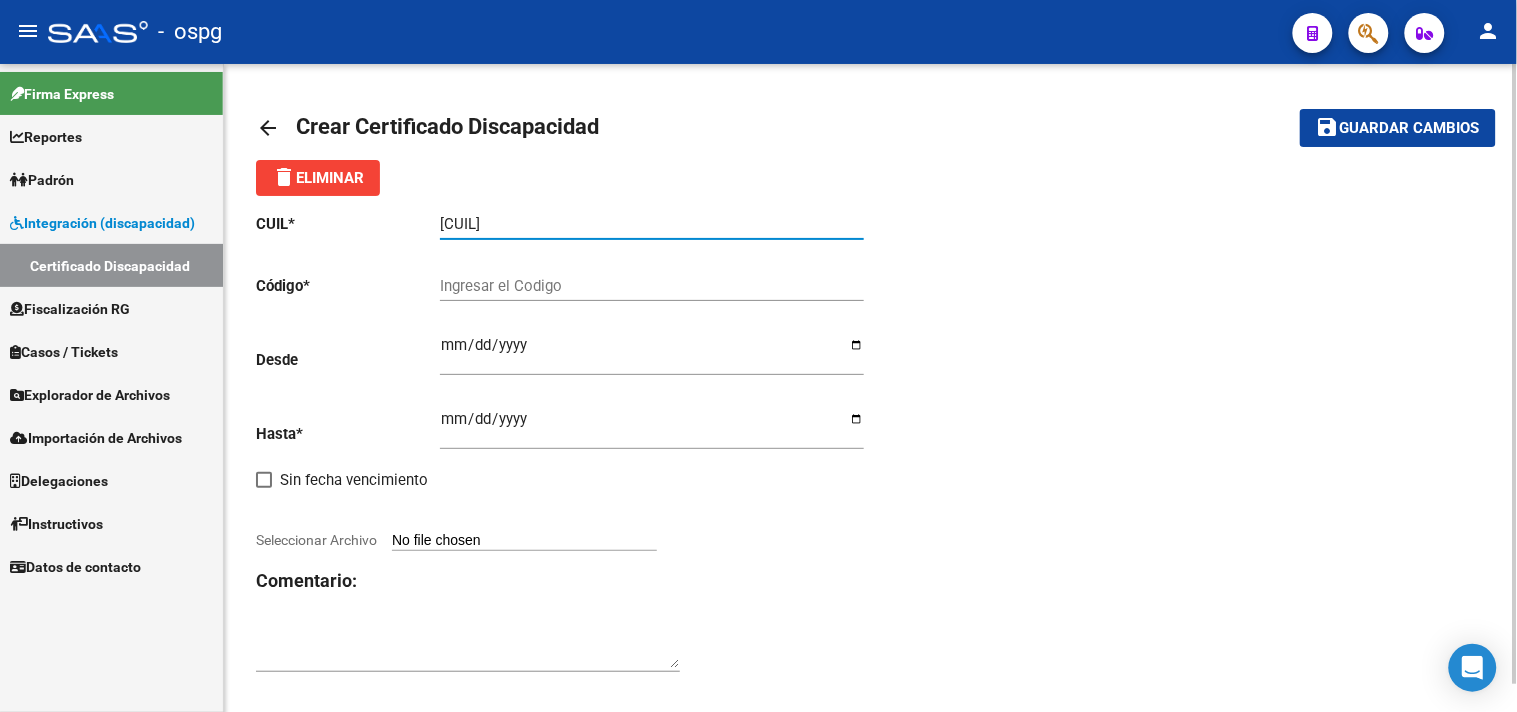 type on "[CUIL]" 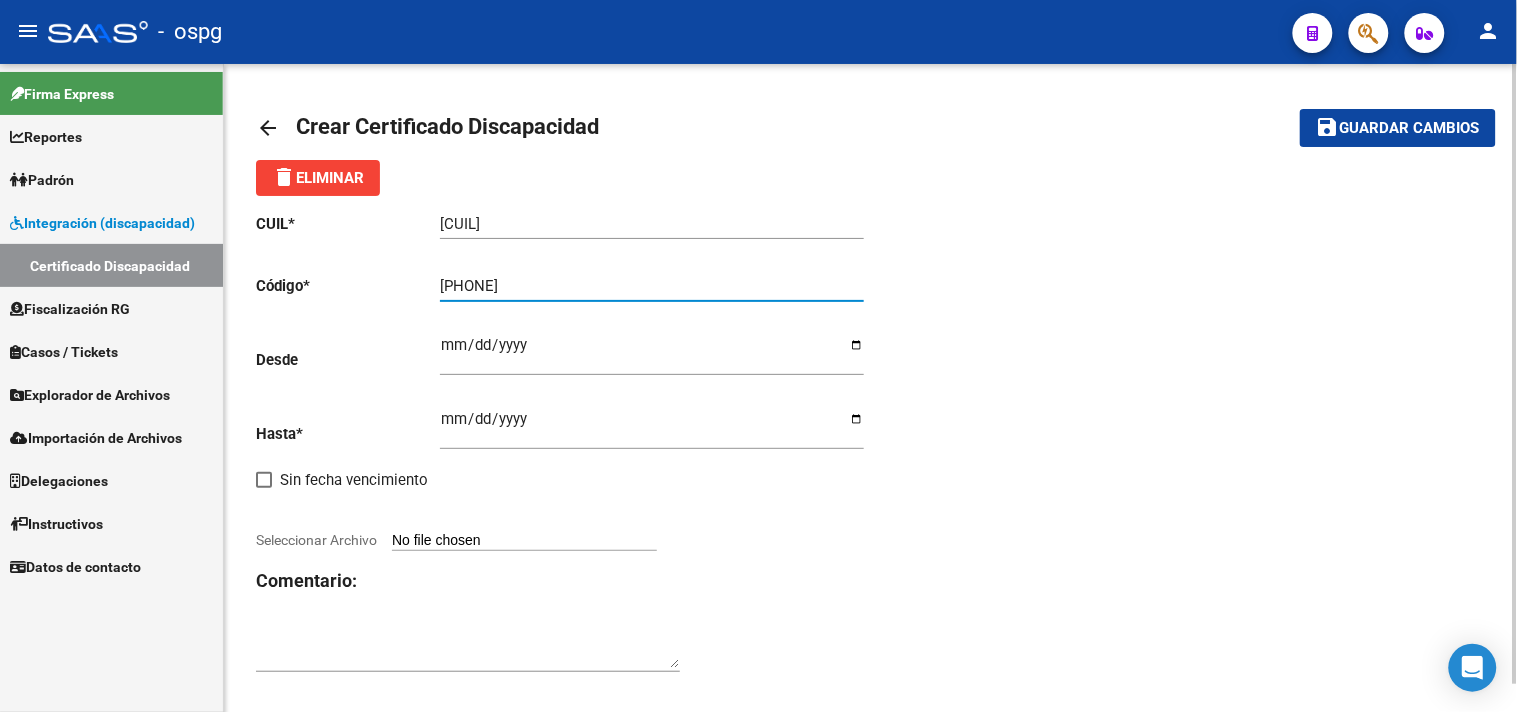 type on "[PHONE]" 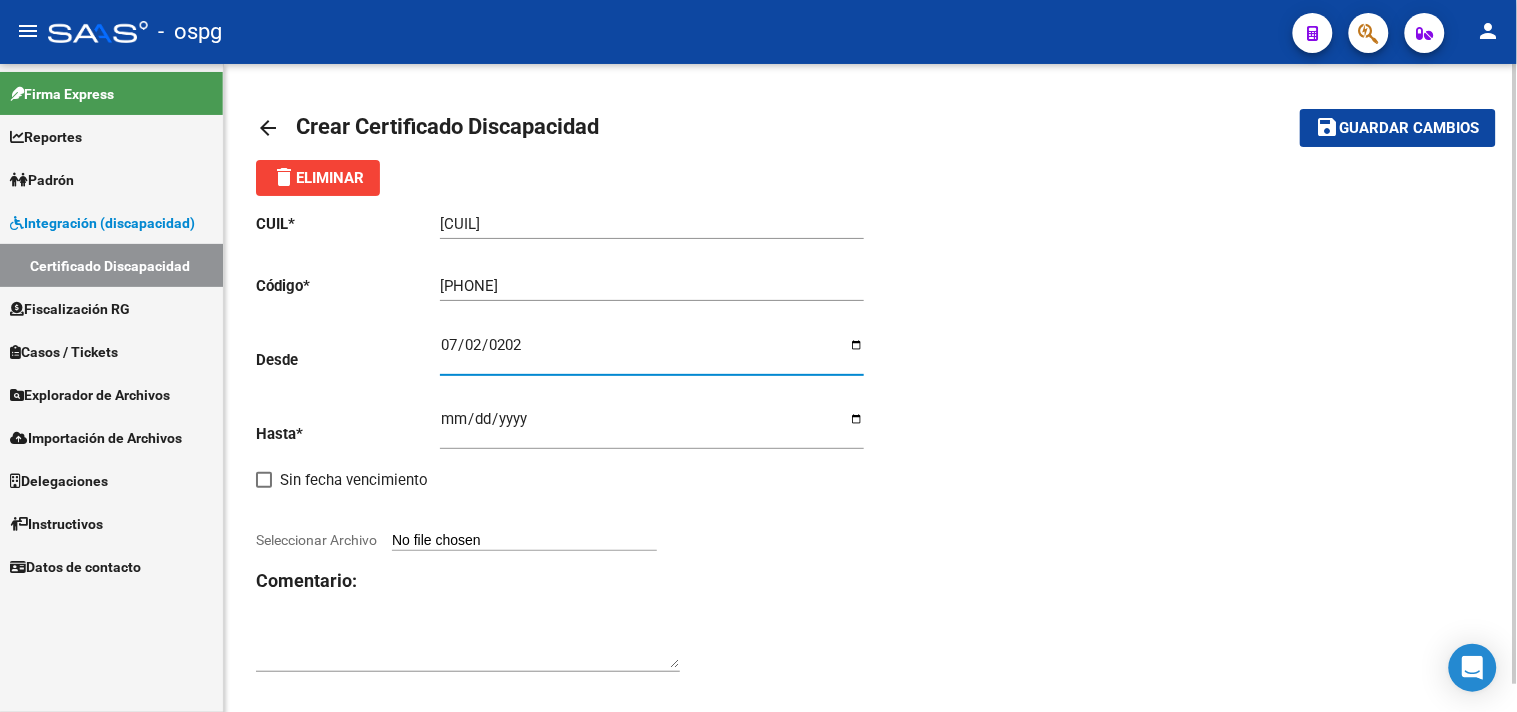 type on "2025-07-02" 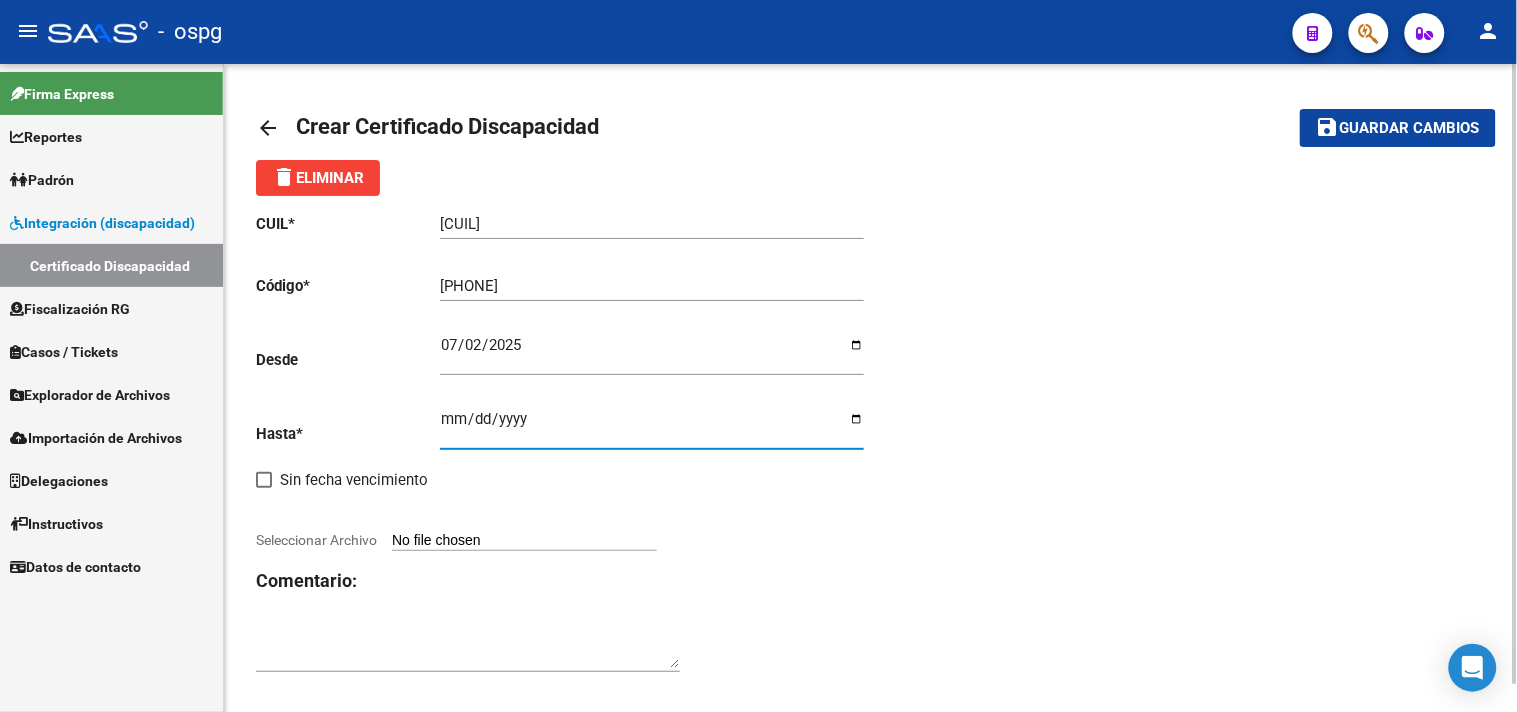 click on "Ingresar fec. Hasta" at bounding box center [652, 427] 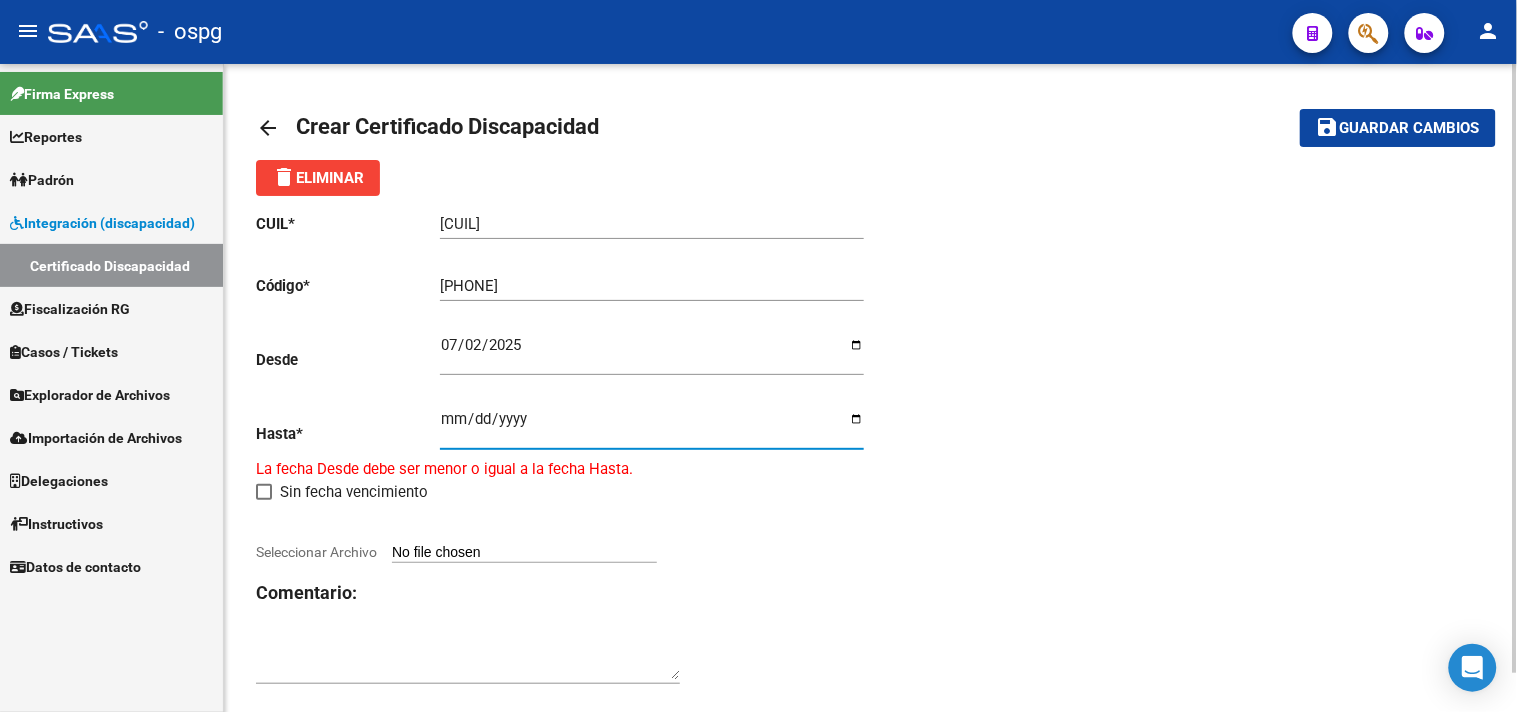 type on "[DATE]" 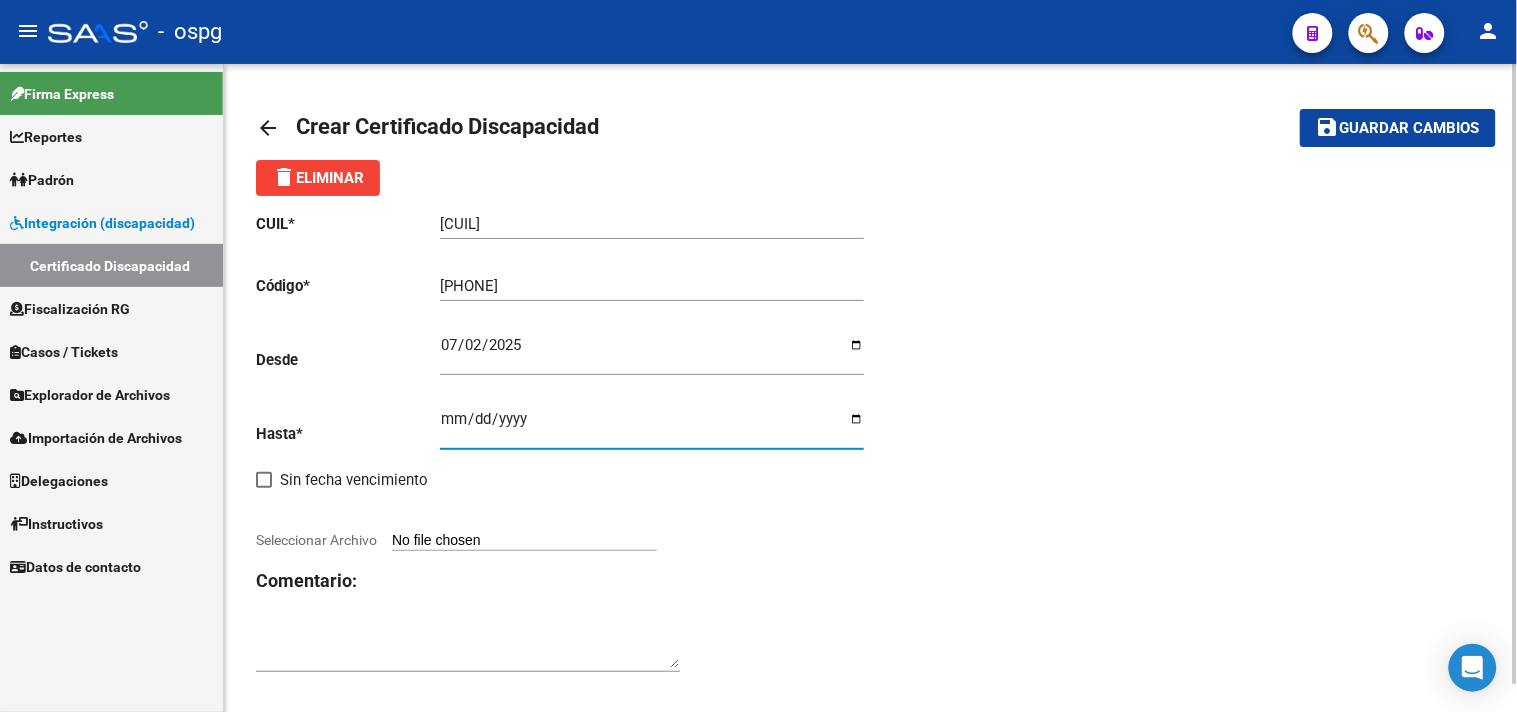 click 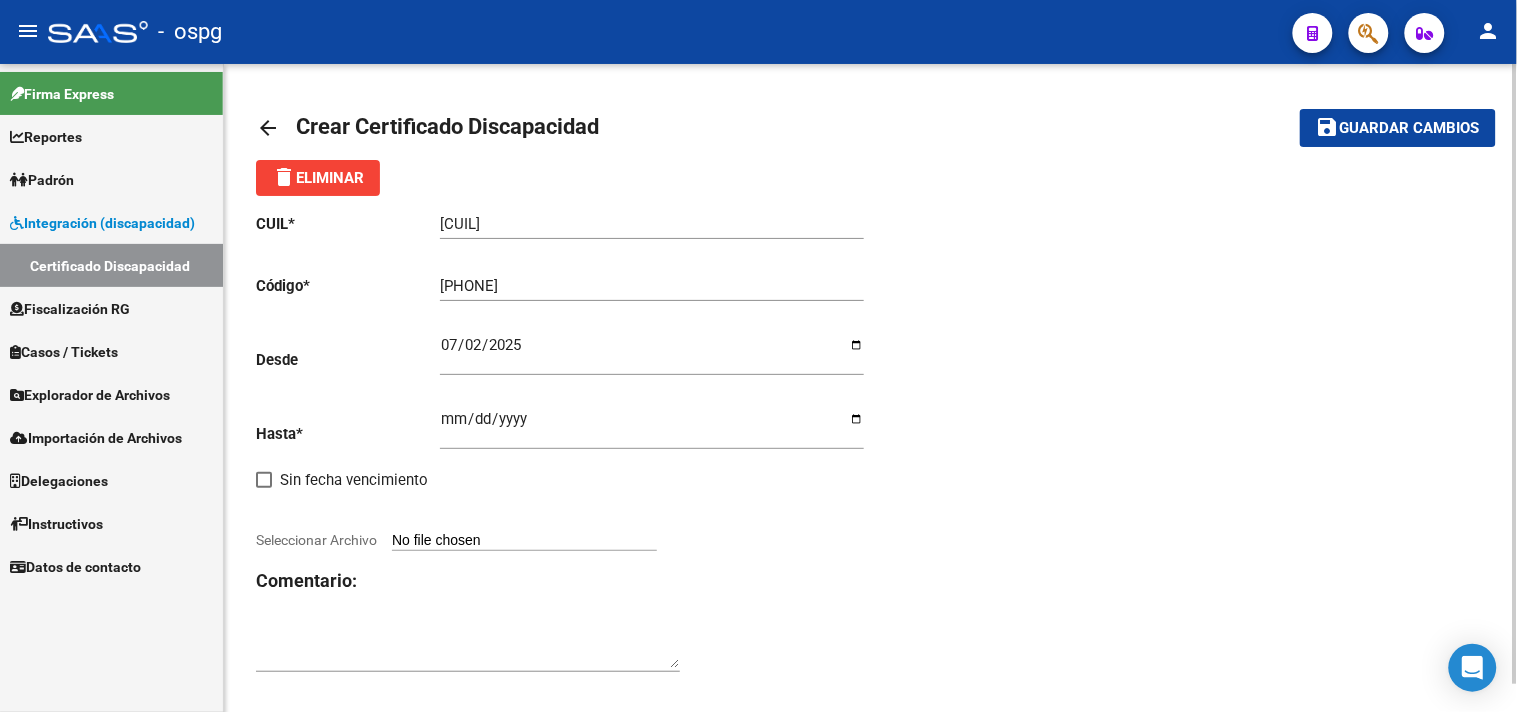 click on "Seleccionar Archivo" at bounding box center [524, 541] 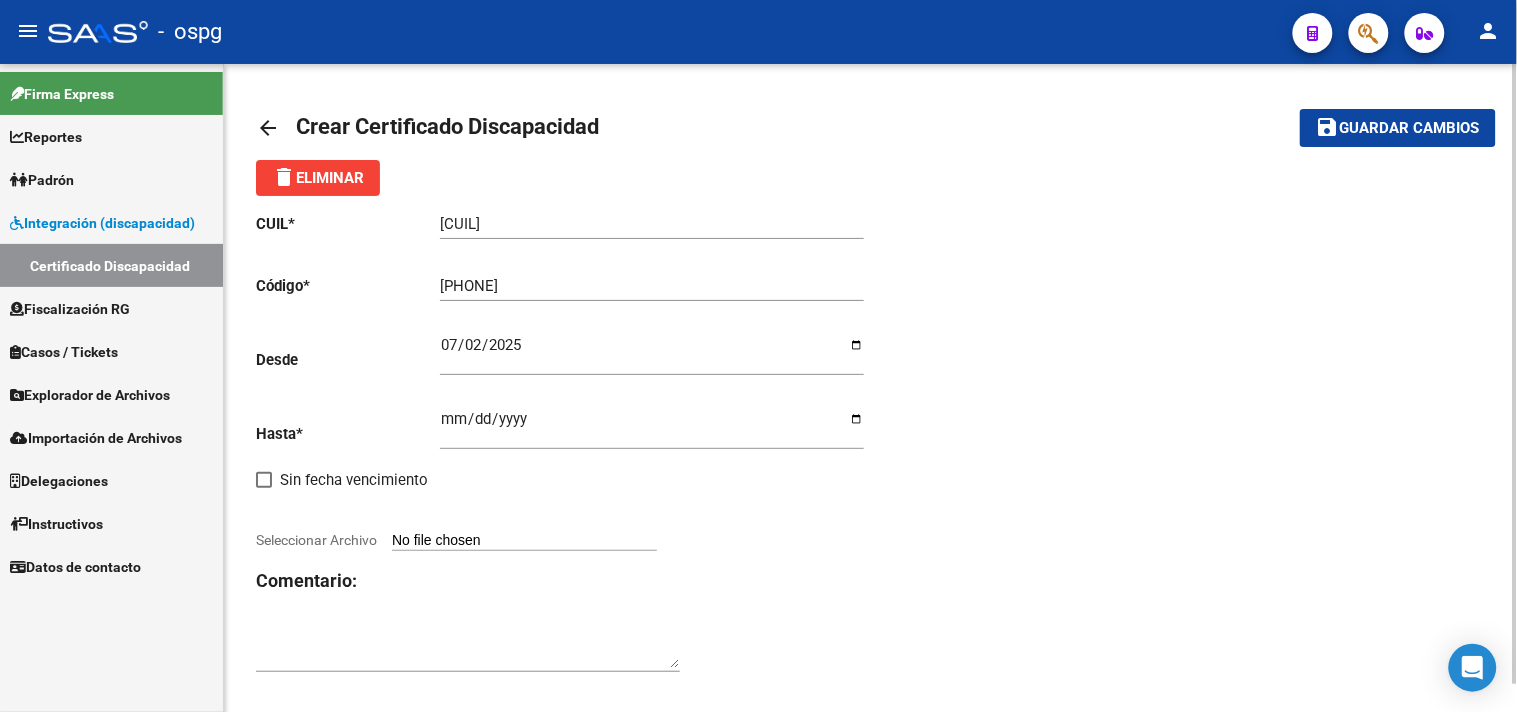 type on "C:\fakepath\[NAME].pdf" 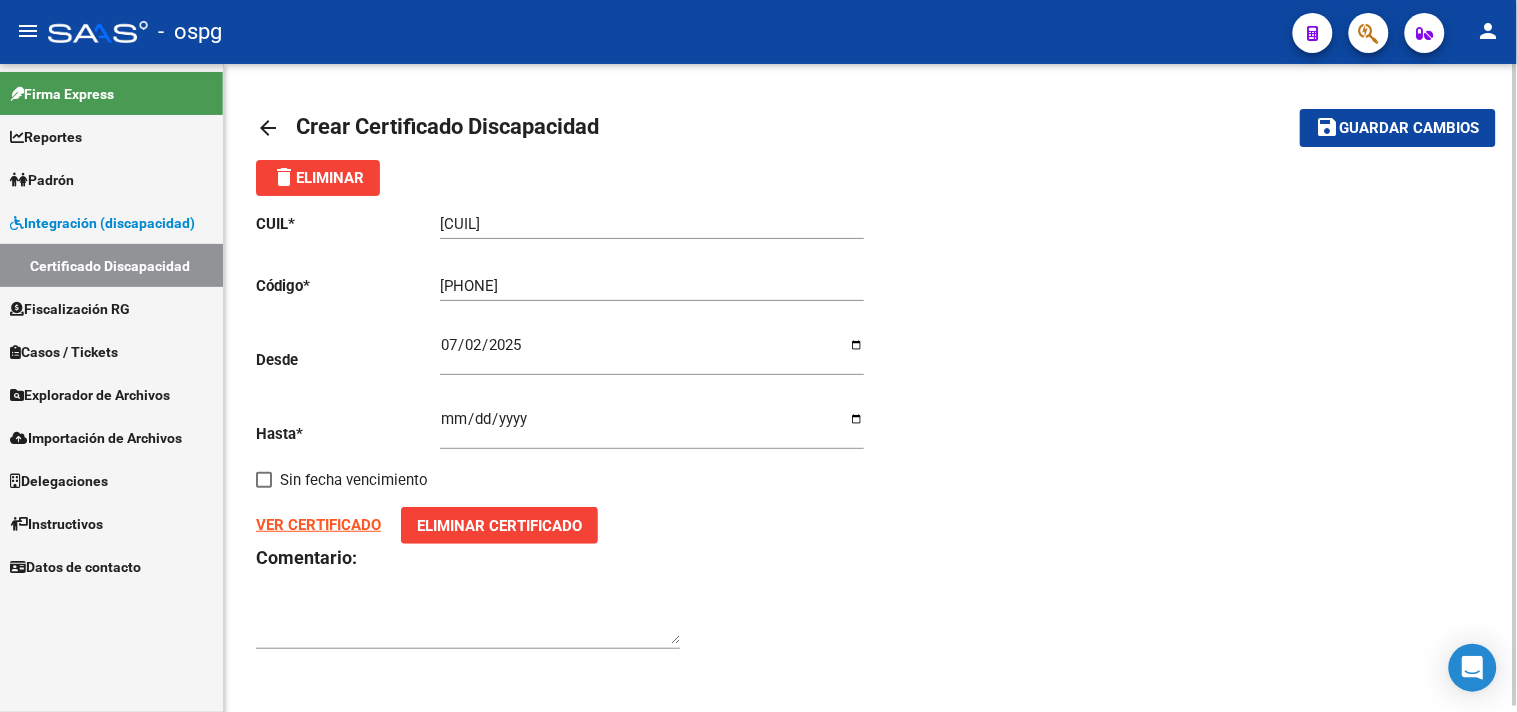 click on "save Guardar cambios" 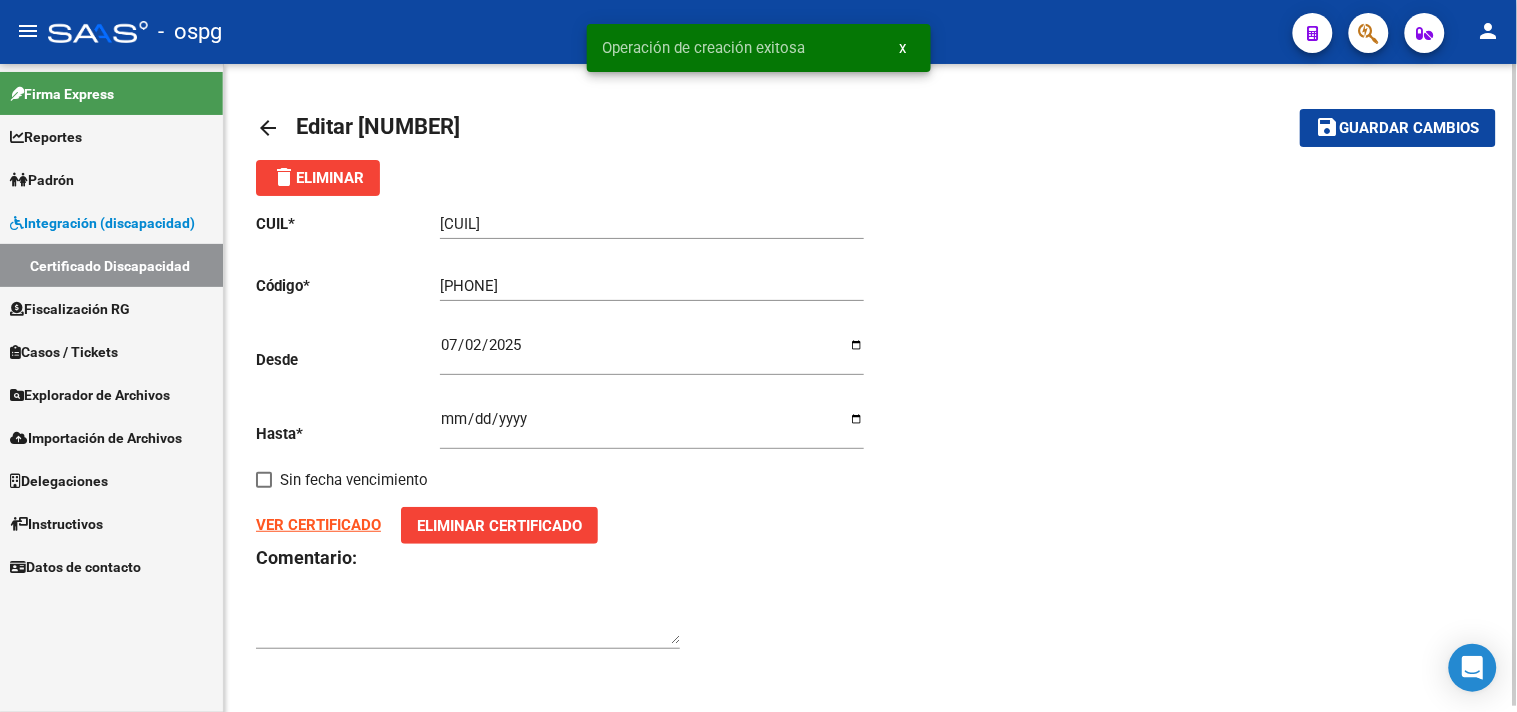 click on "arrow_back" 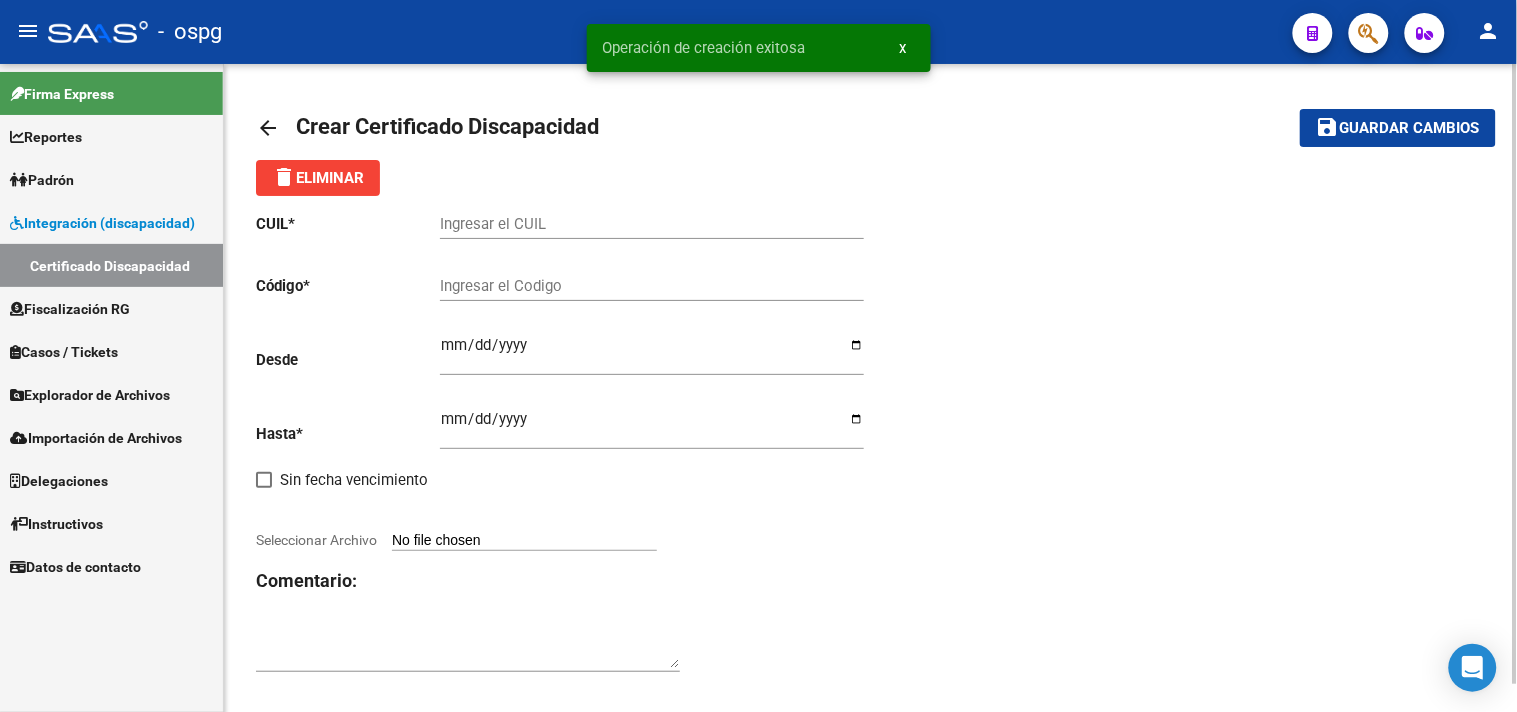 click on "arrow_back Crear Certificado Discapacidad  save Guardar cambios delete  Eliminar
CUIL  *   Ingresar el CUIL  Código  *   Ingresar el Codigo  Desde    Ingresar fec. Desde  Hasta  *   Ingresar fec. Hasta     Sin fecha vencimiento        Seleccionar Archivo Comentario:" 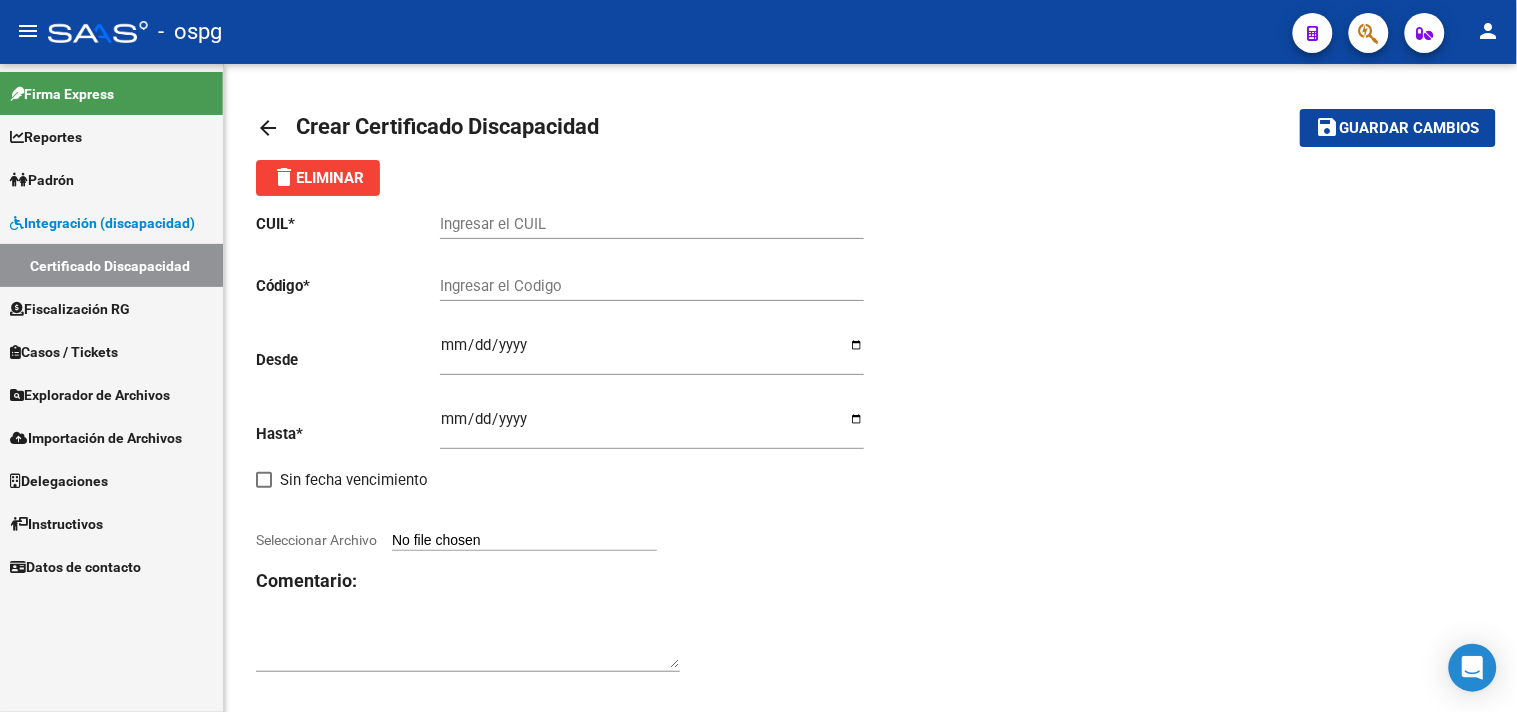 click on "Padrón" at bounding box center (111, 179) 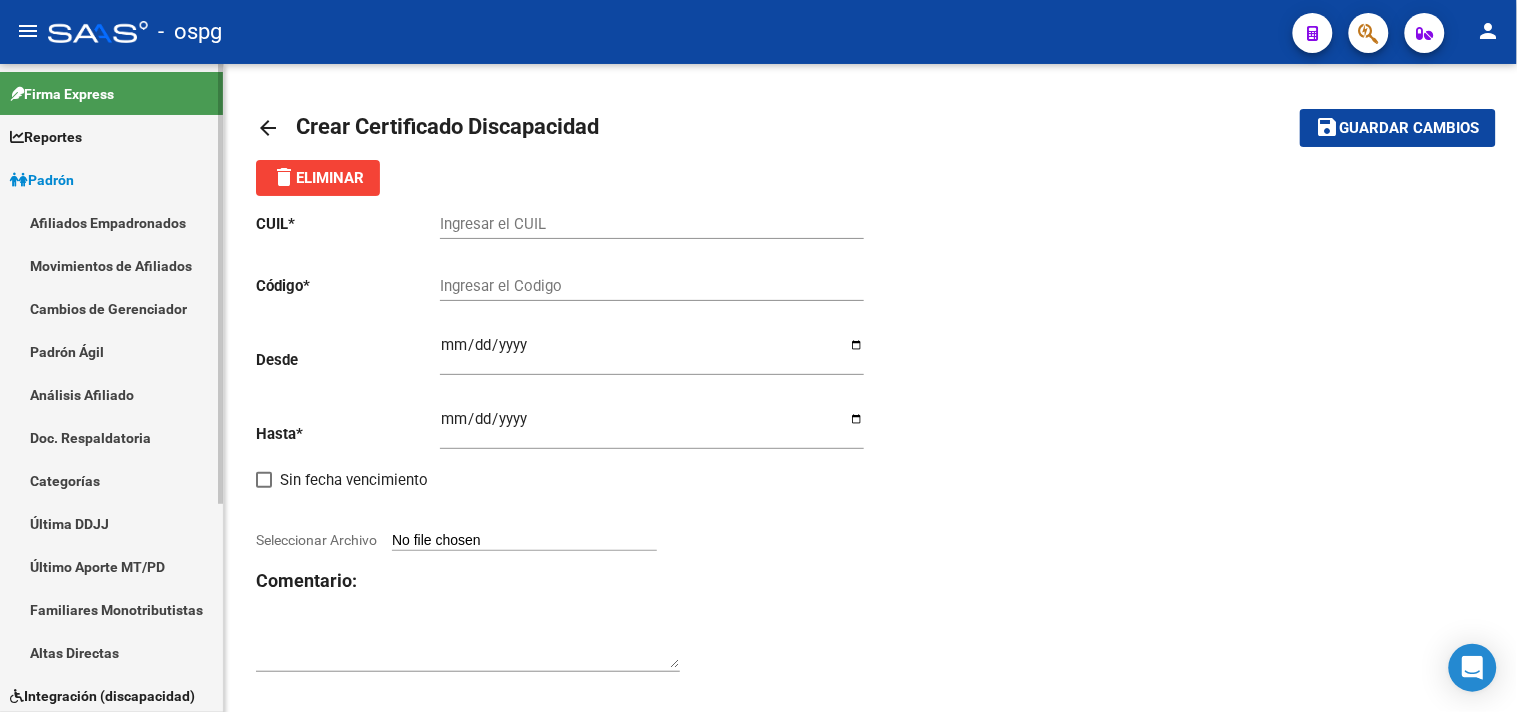 drag, startPoint x: 84, startPoint y: 386, endPoint x: 125, endPoint y: 371, distance: 43.65776 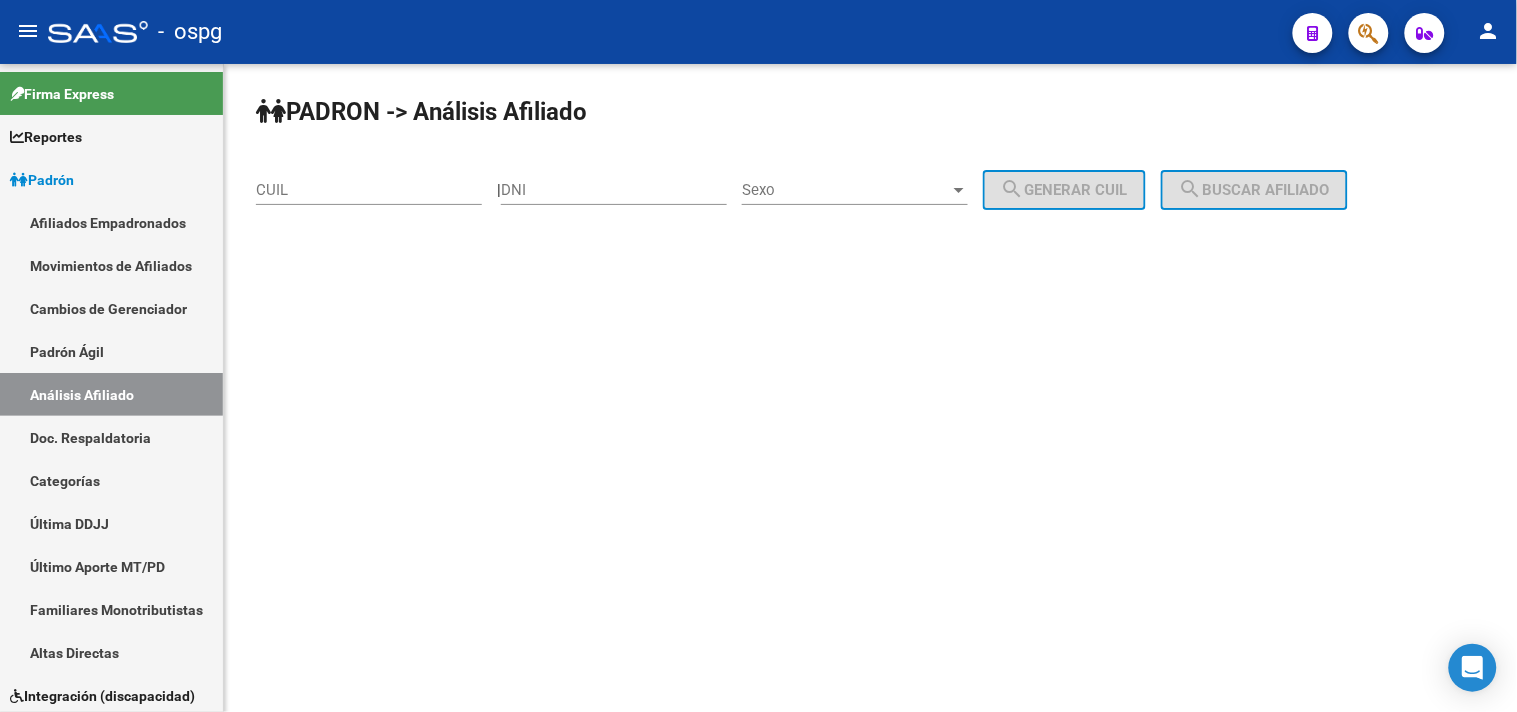click on "CUIL" at bounding box center [369, 190] 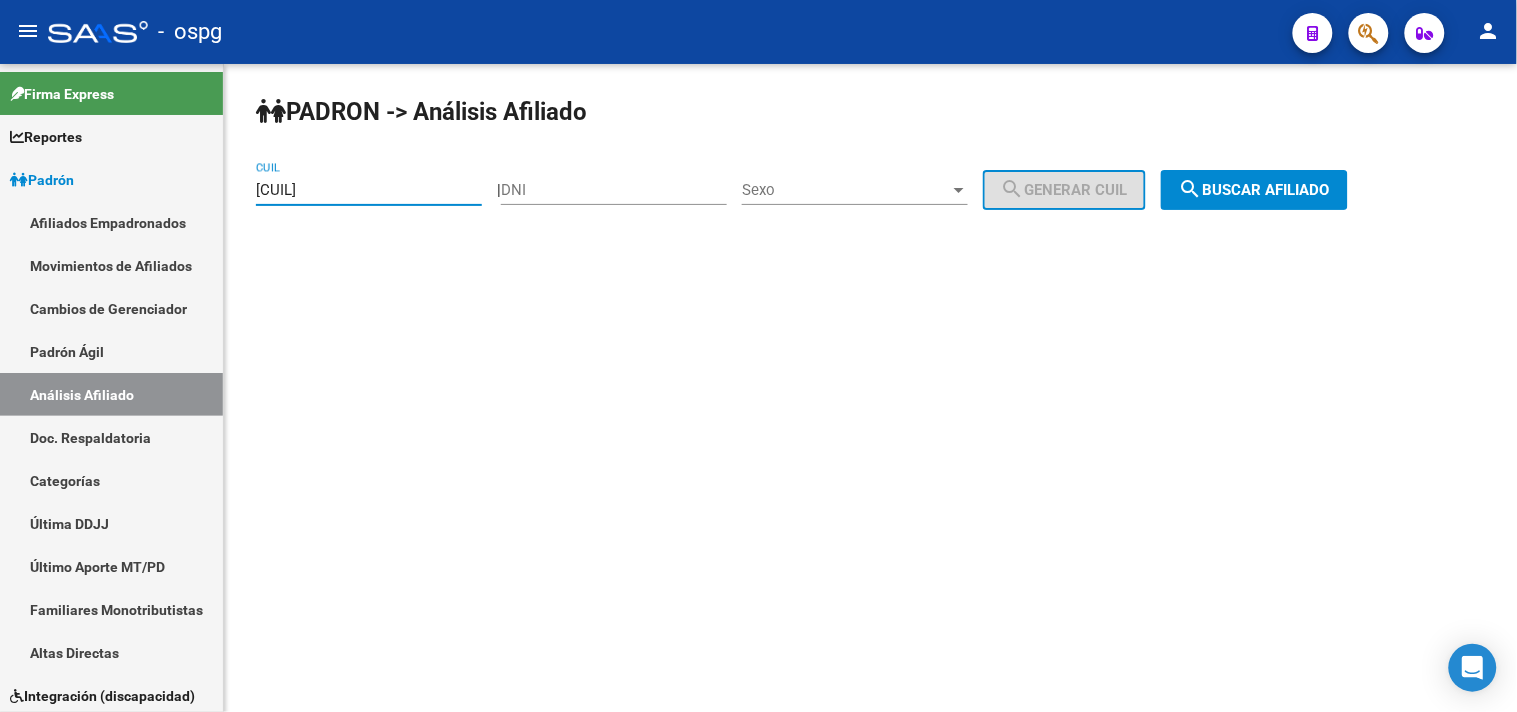 type on "[CUIL]" 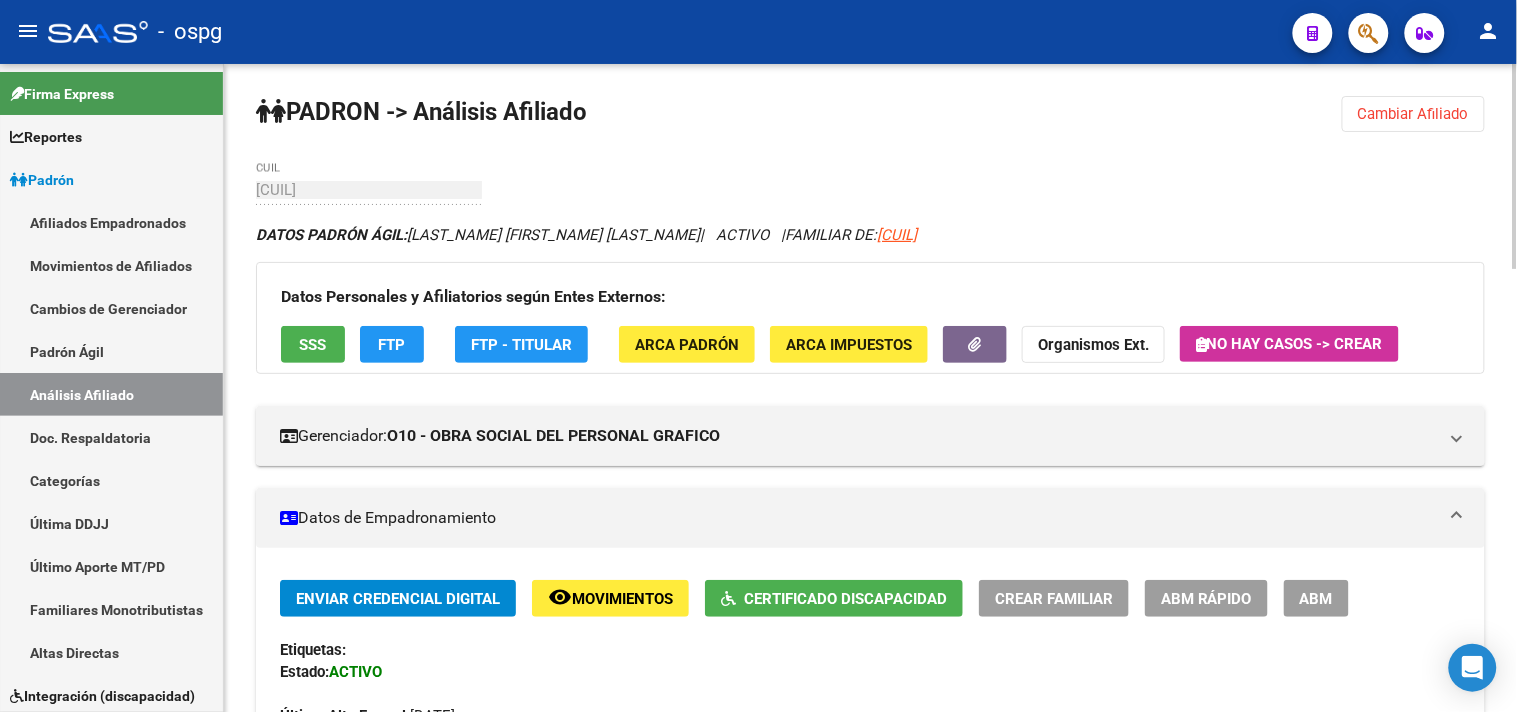 click on "Certificado Discapacidad" 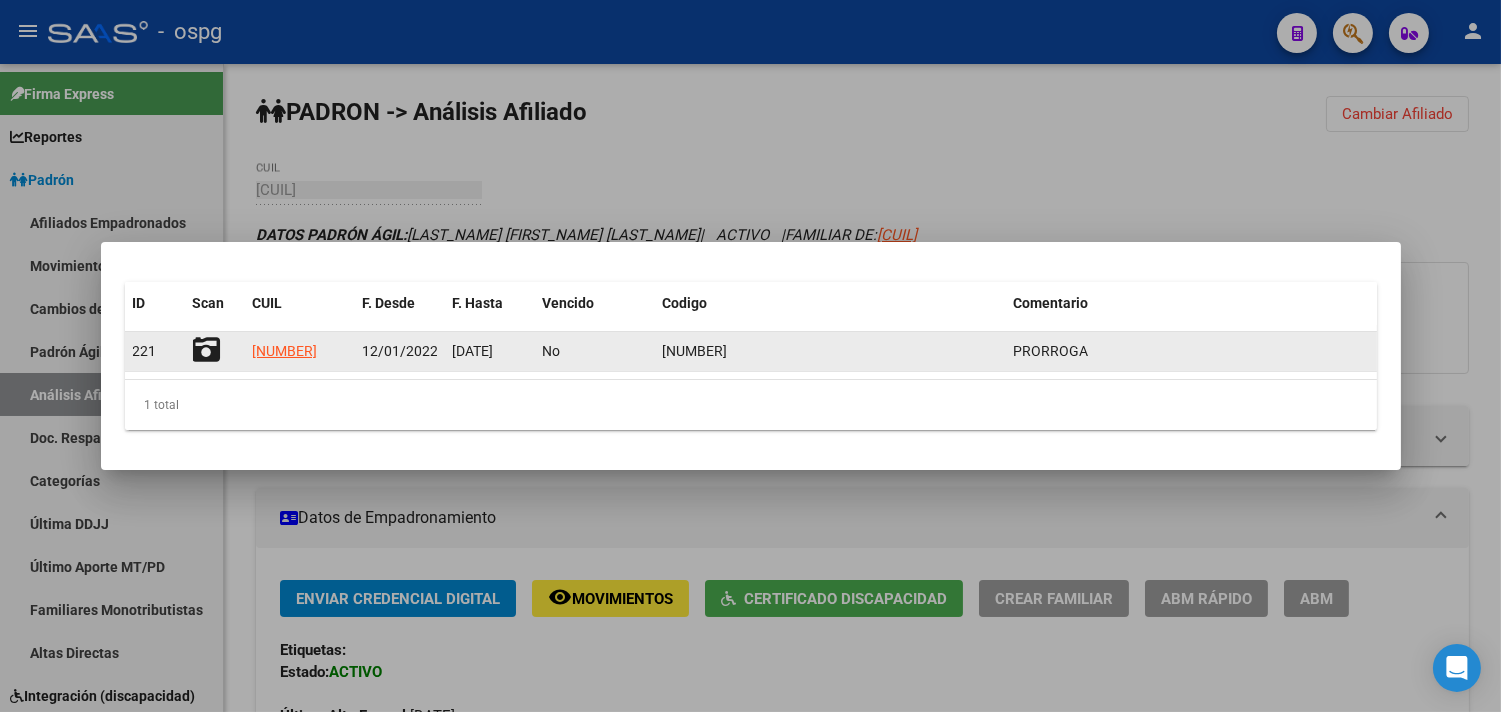 click 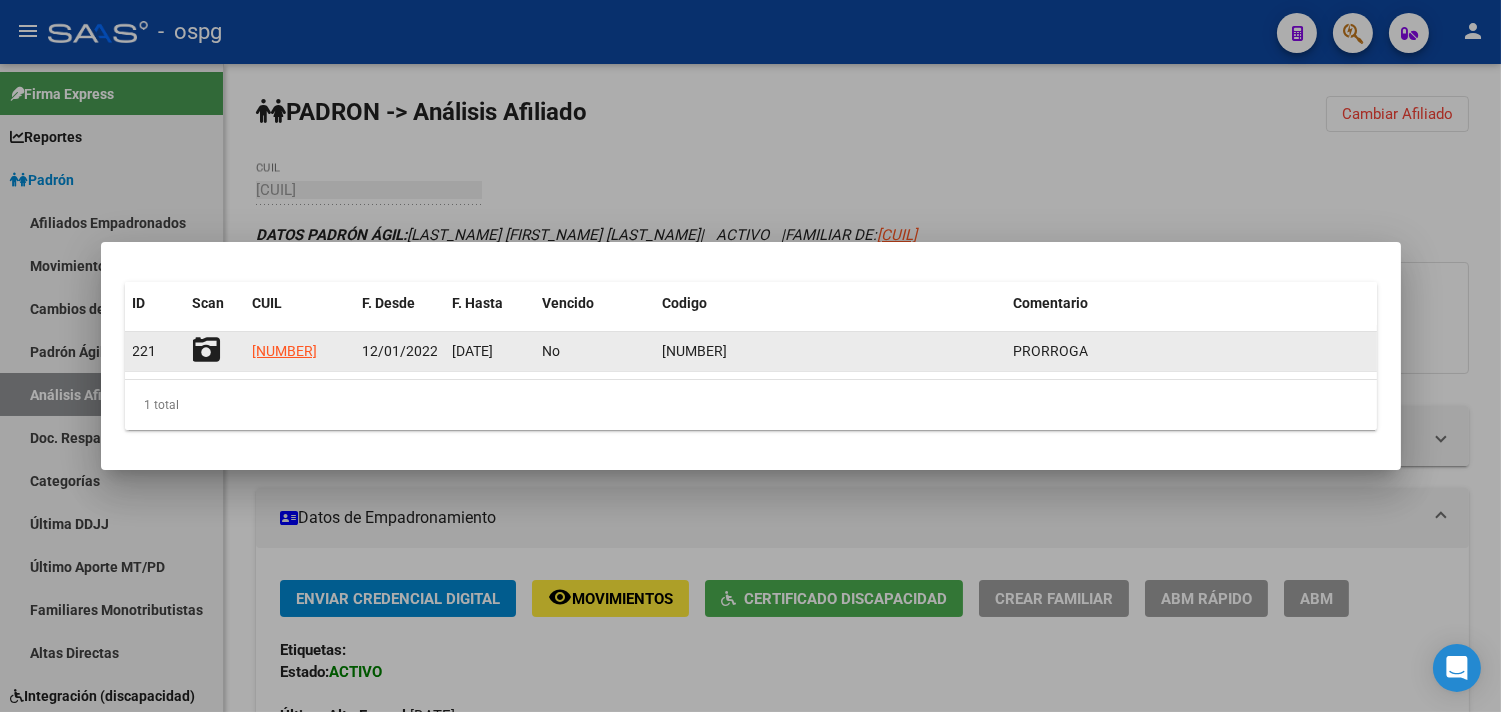 click 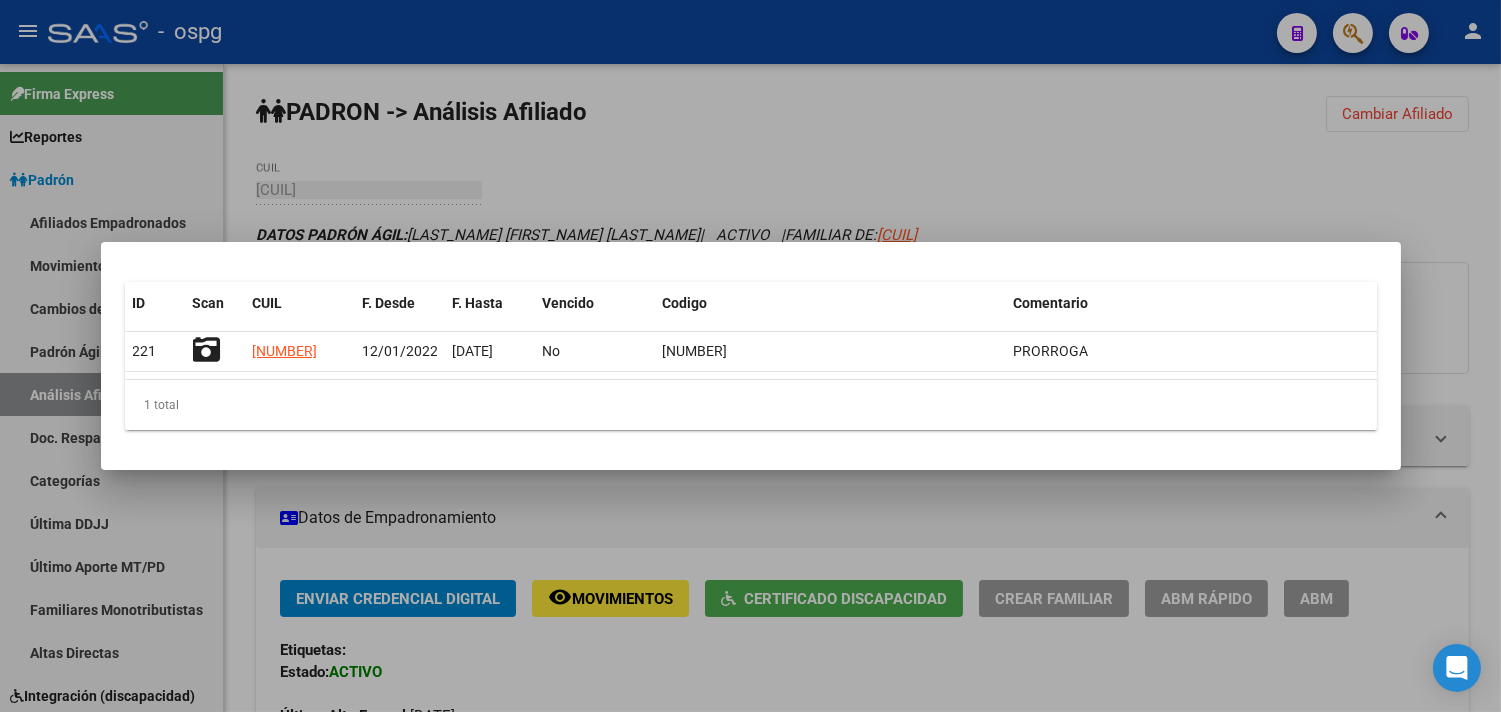 click at bounding box center [750, 356] 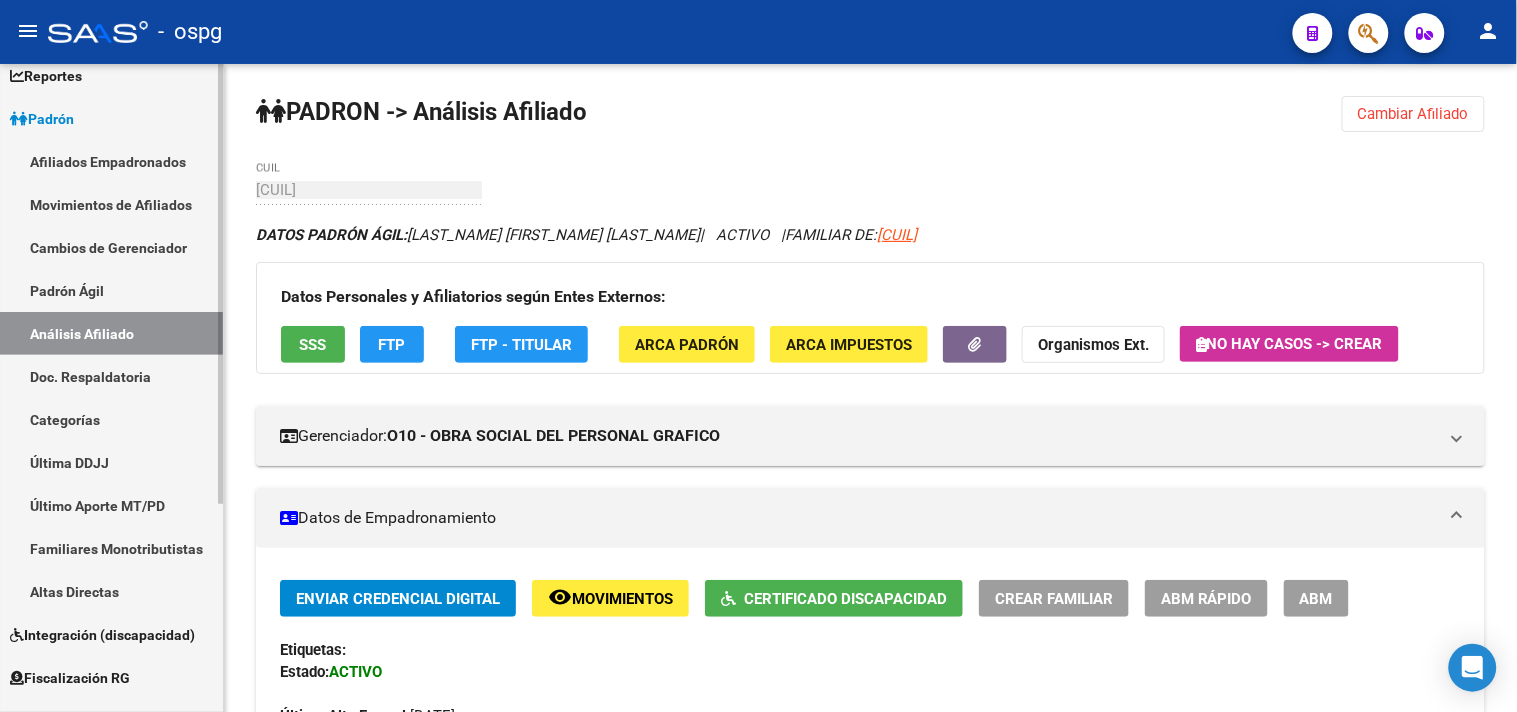 scroll, scrollTop: 111, scrollLeft: 0, axis: vertical 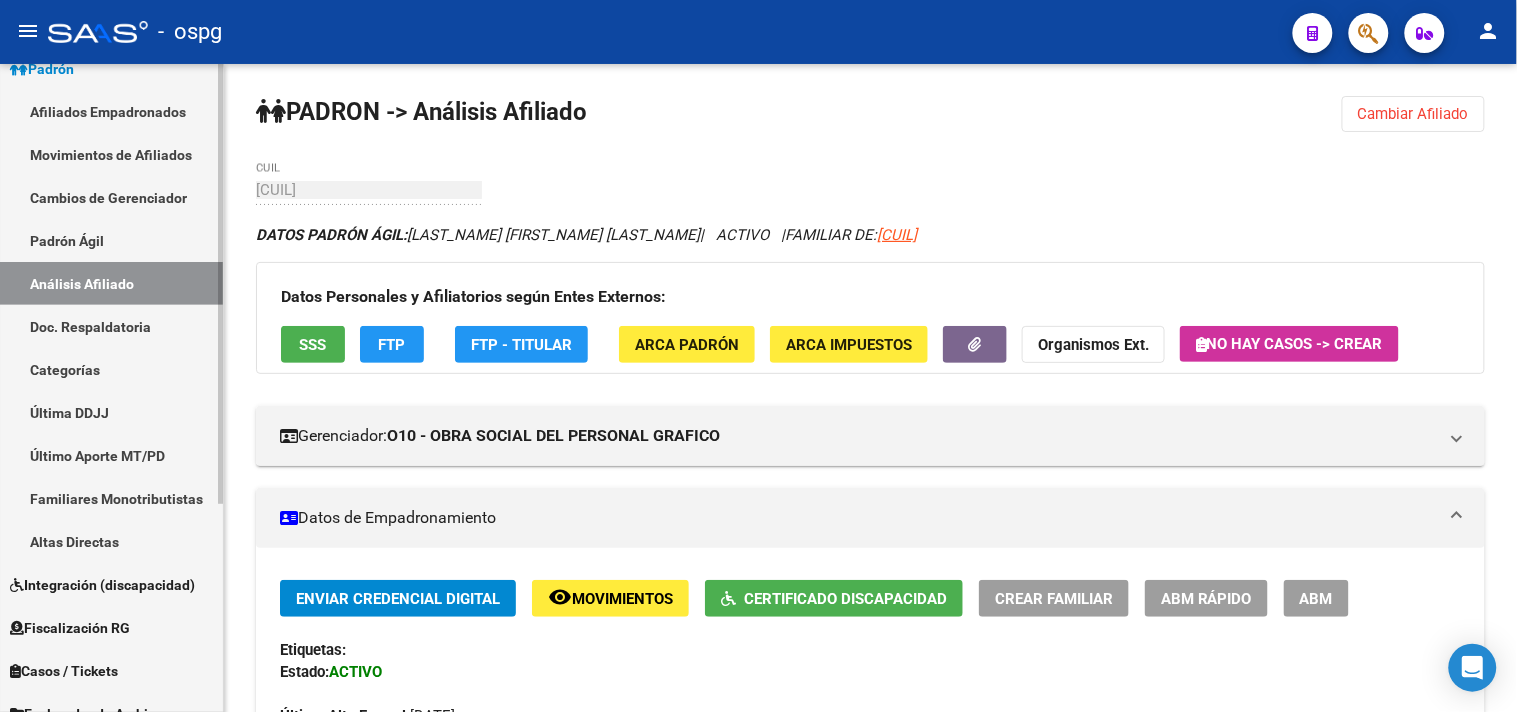 click on "Integración (discapacidad)" at bounding box center (102, 585) 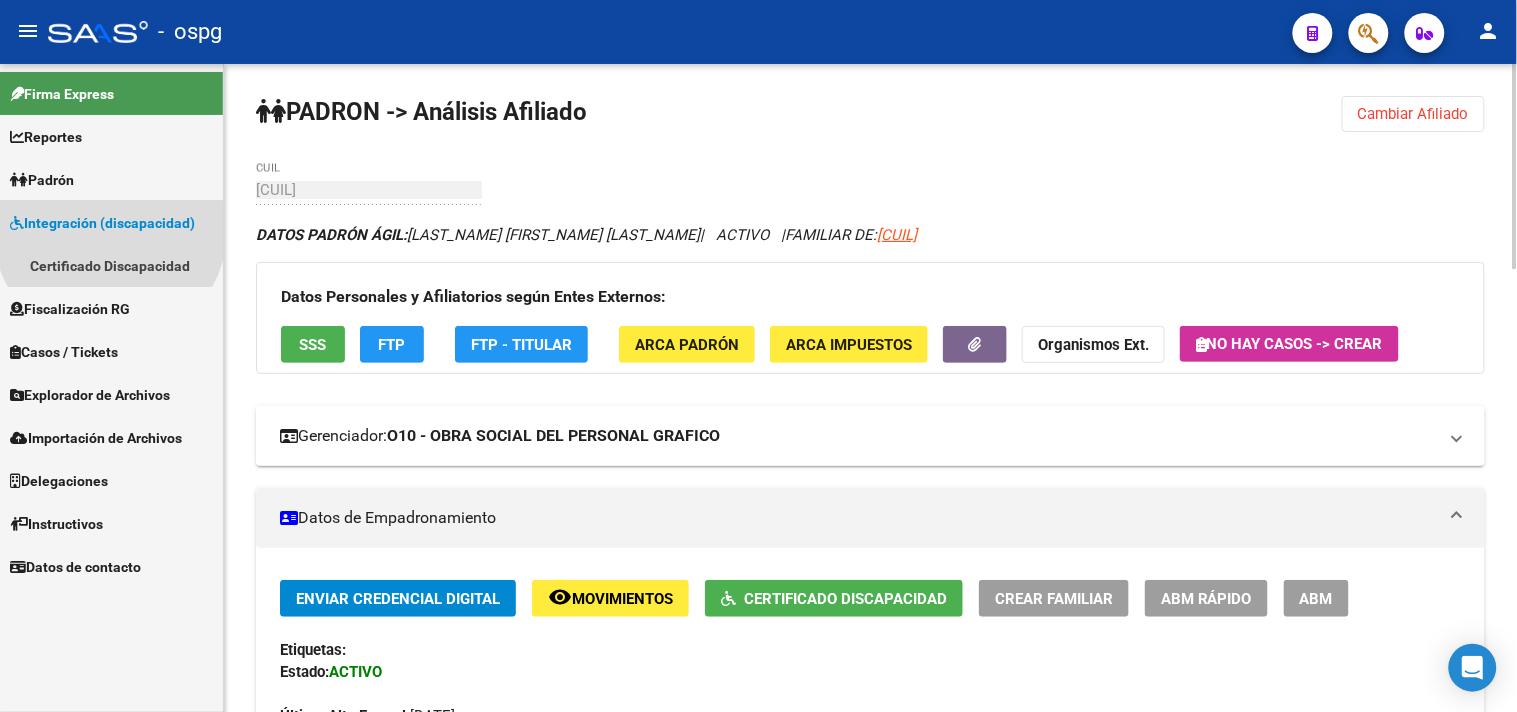 scroll, scrollTop: 0, scrollLeft: 0, axis: both 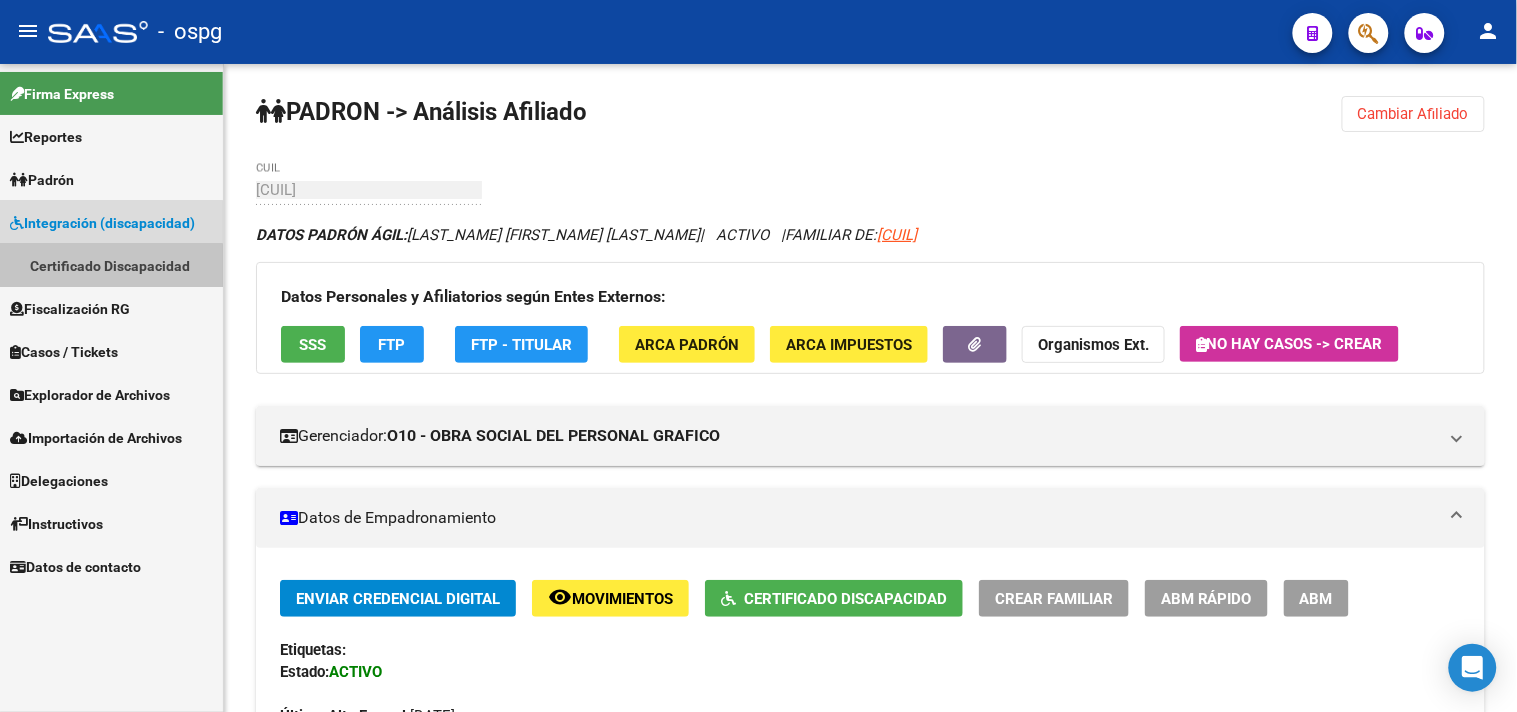 click on "Certificado Discapacidad" at bounding box center [111, 265] 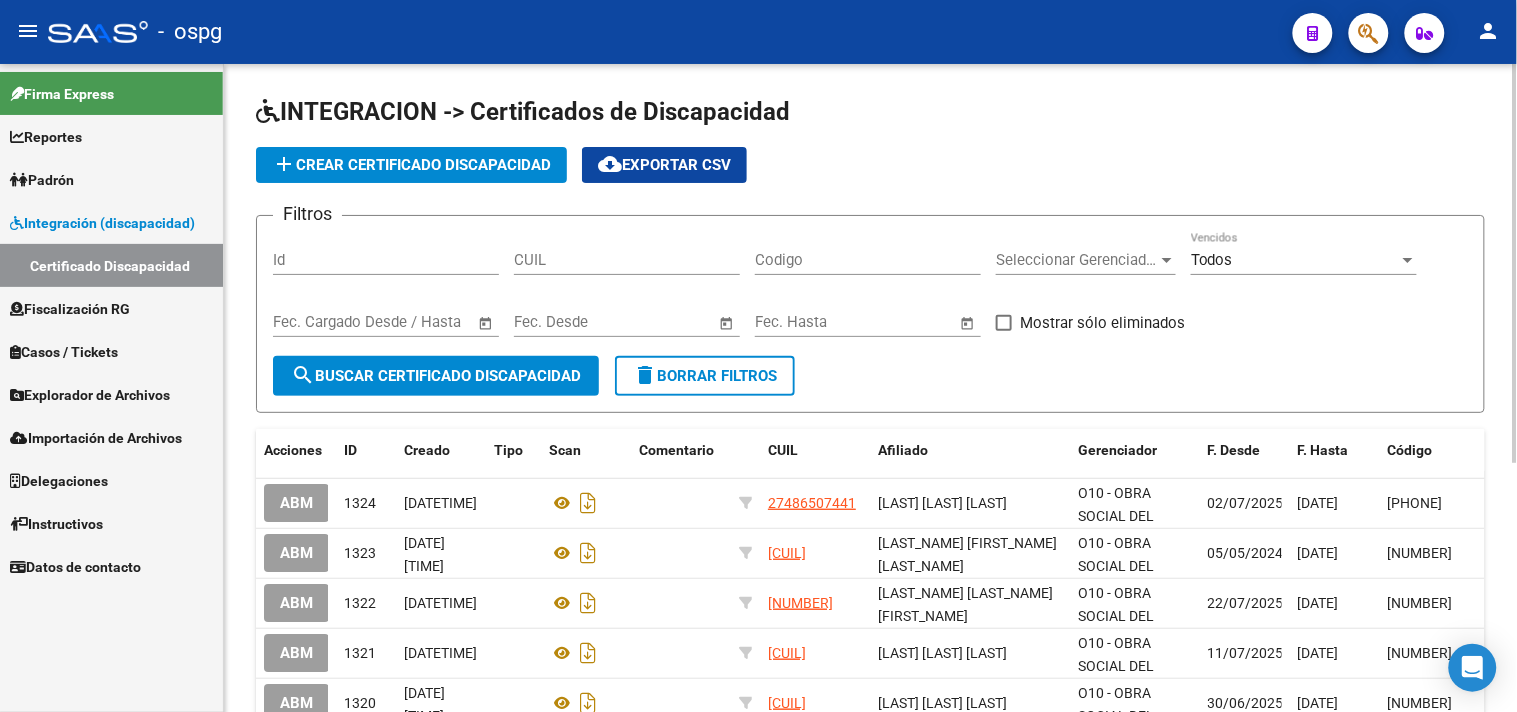 click on "CUIL" at bounding box center (627, 260) 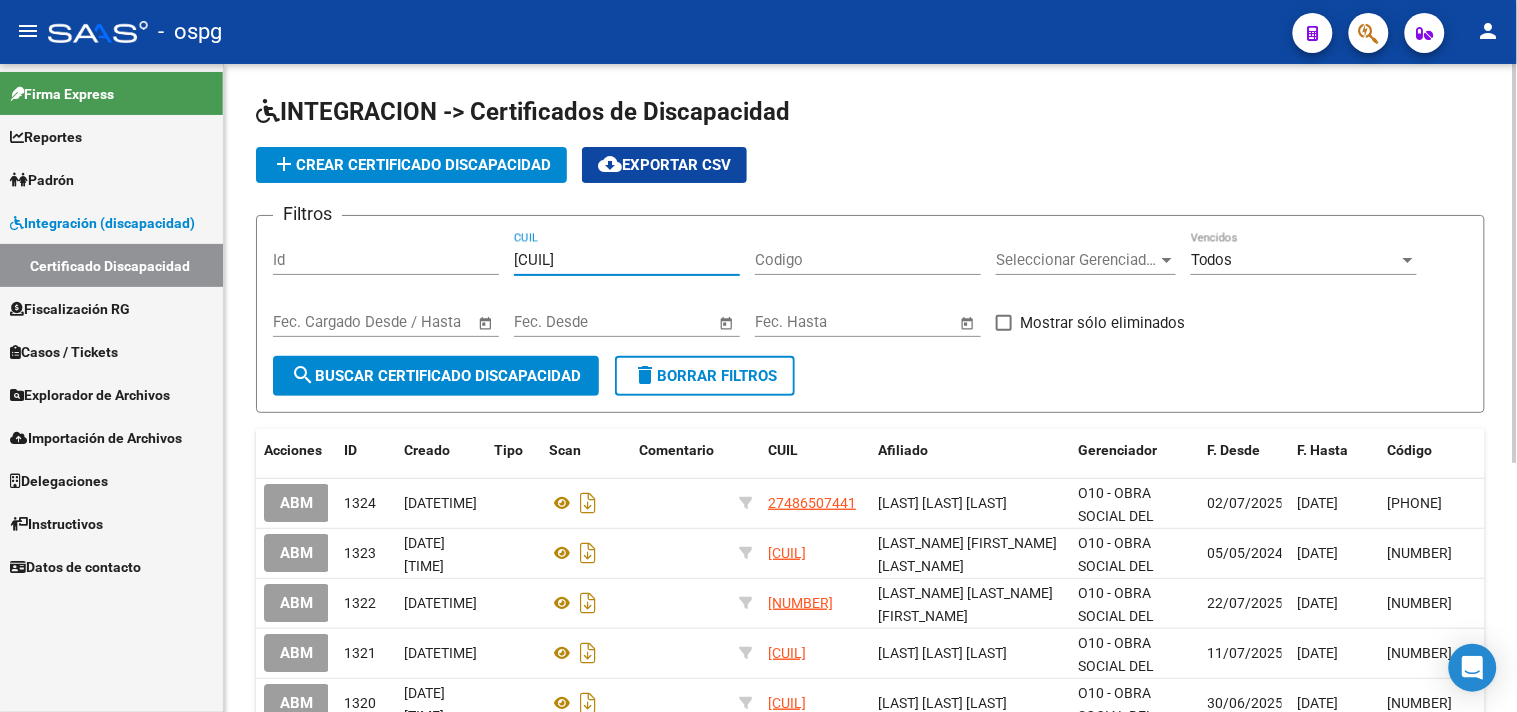 type on "[CUIL]" 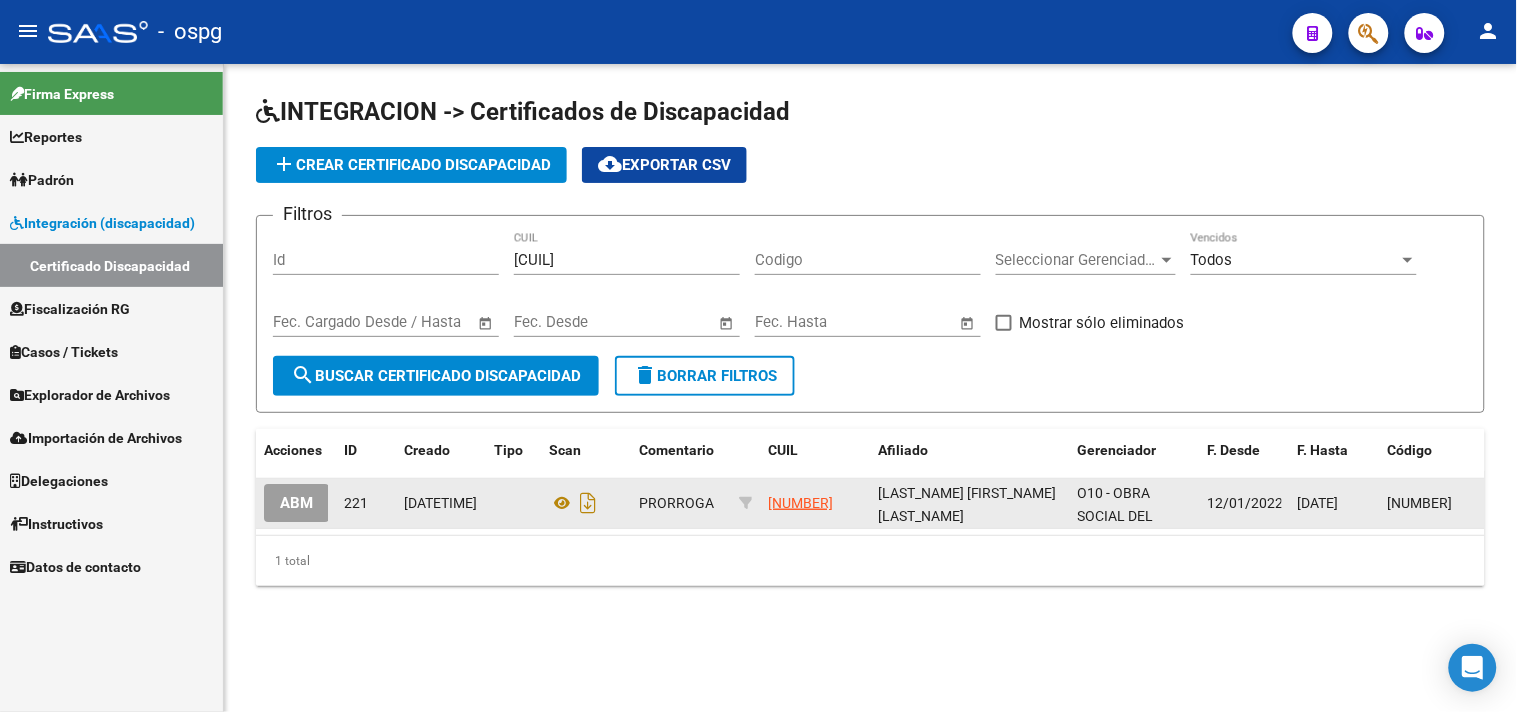 click on "ABM" 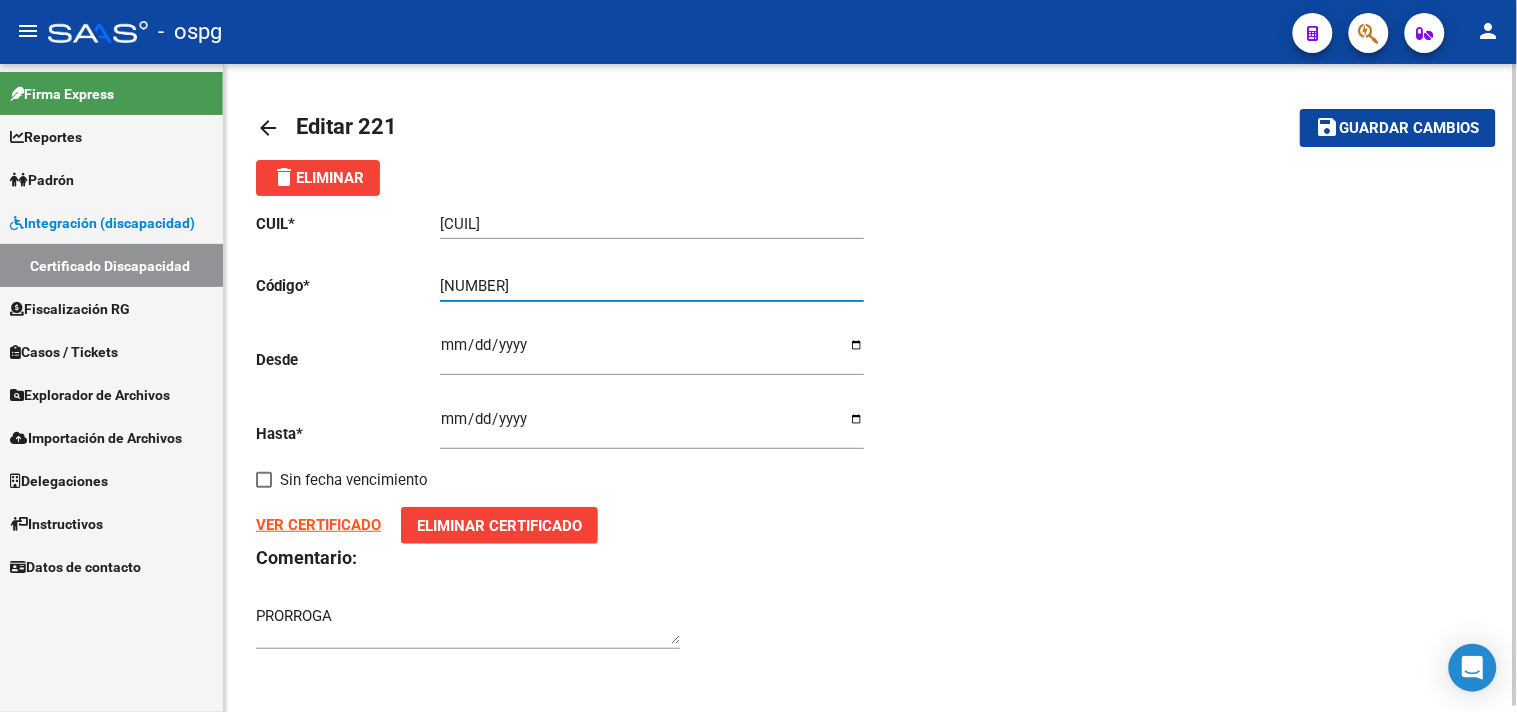 drag, startPoint x: 534, startPoint y: 290, endPoint x: 447, endPoint y: 296, distance: 87.20665 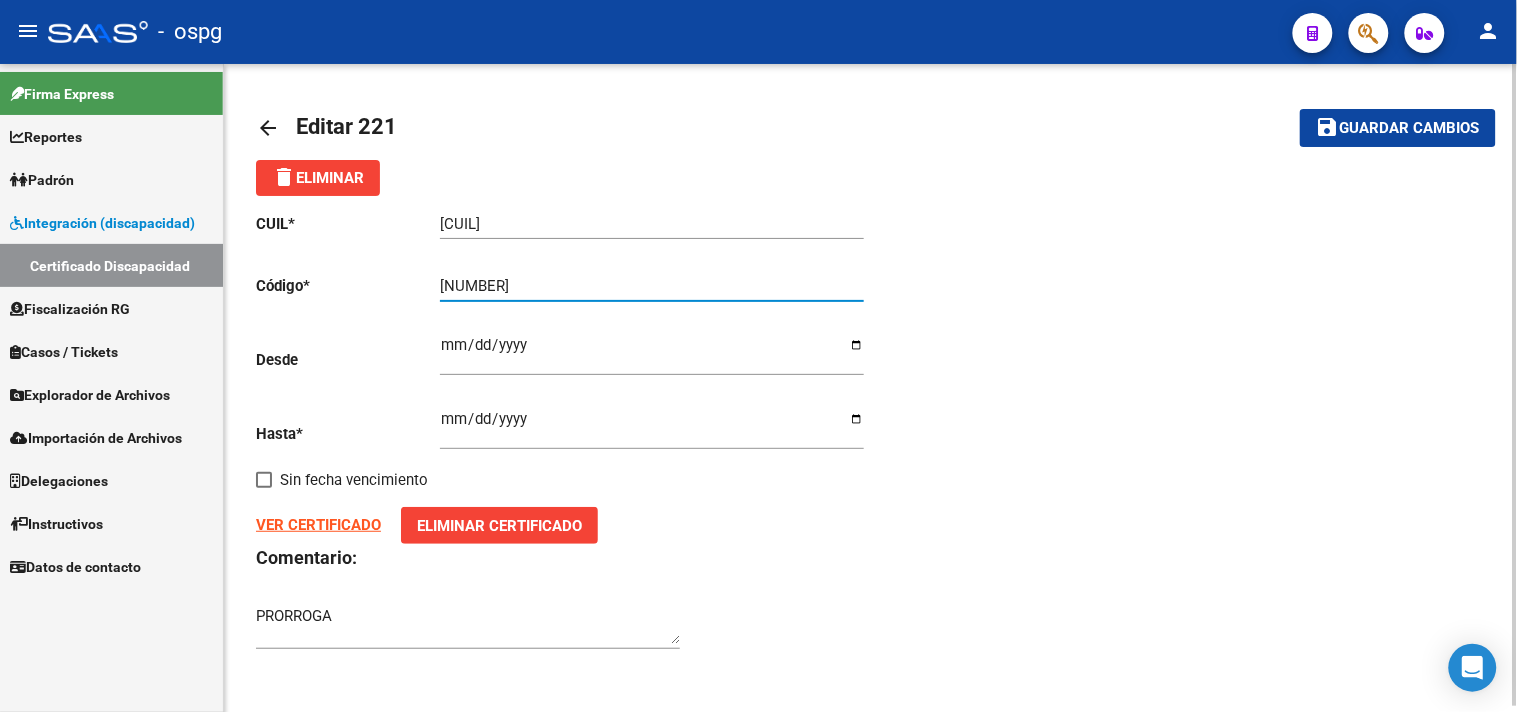 type on "[NUMBER]" 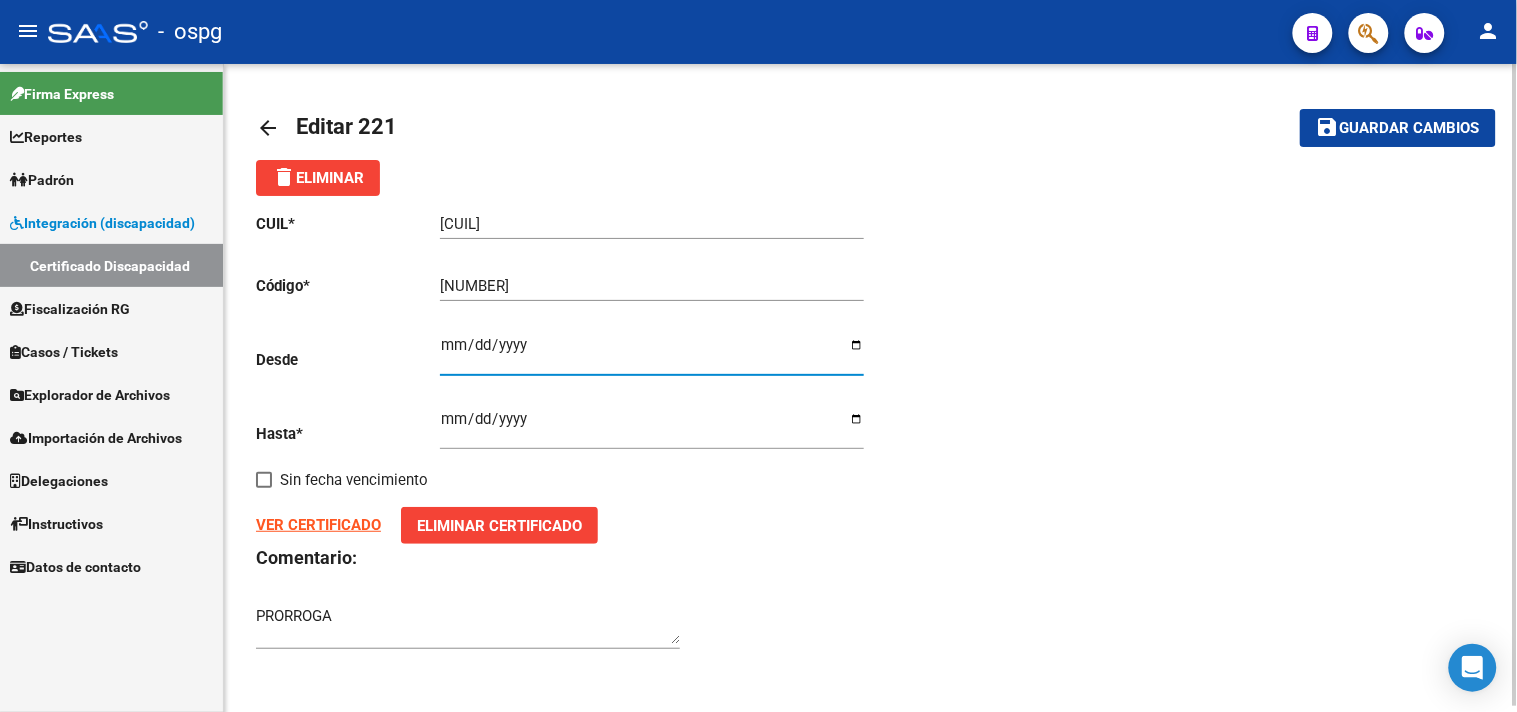 click on "[DATE]" at bounding box center [652, 353] 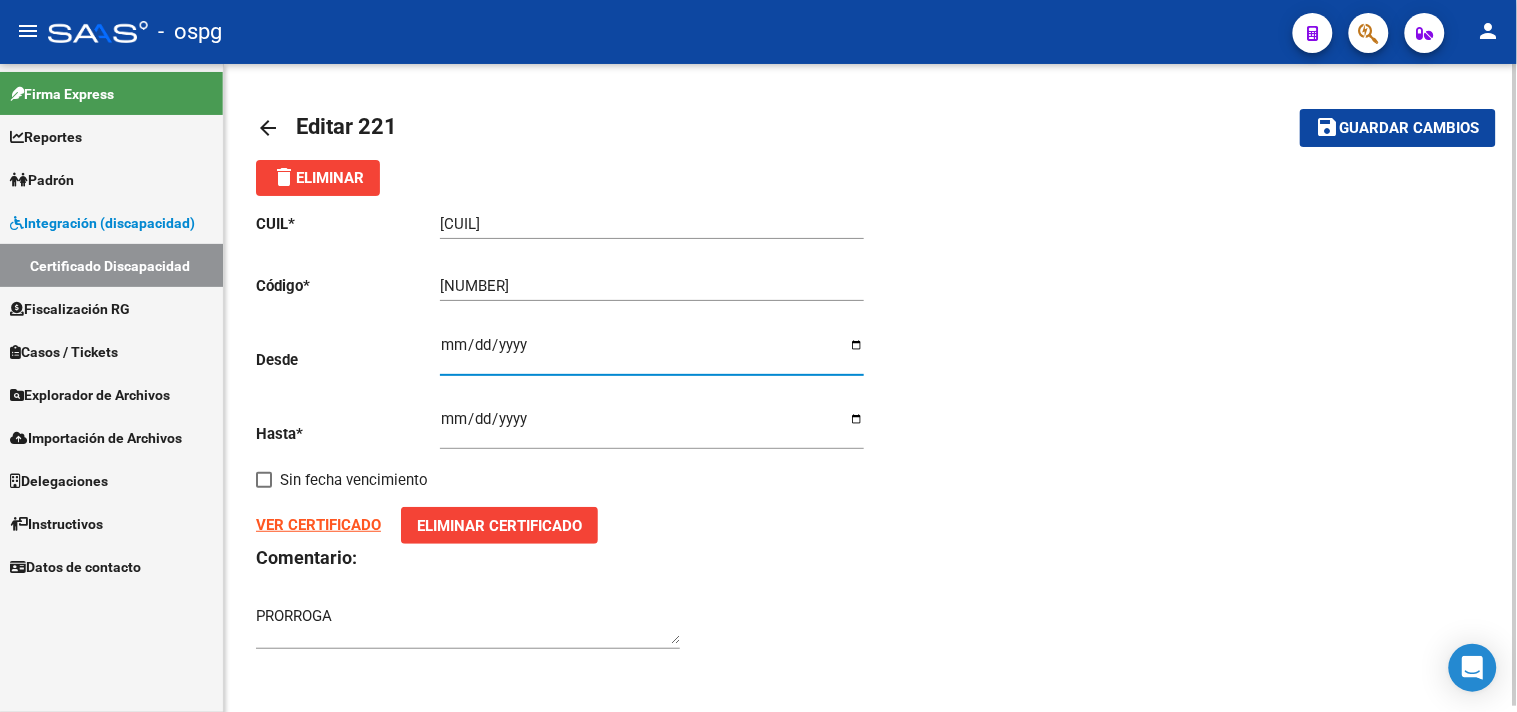 type on "[DATE]" 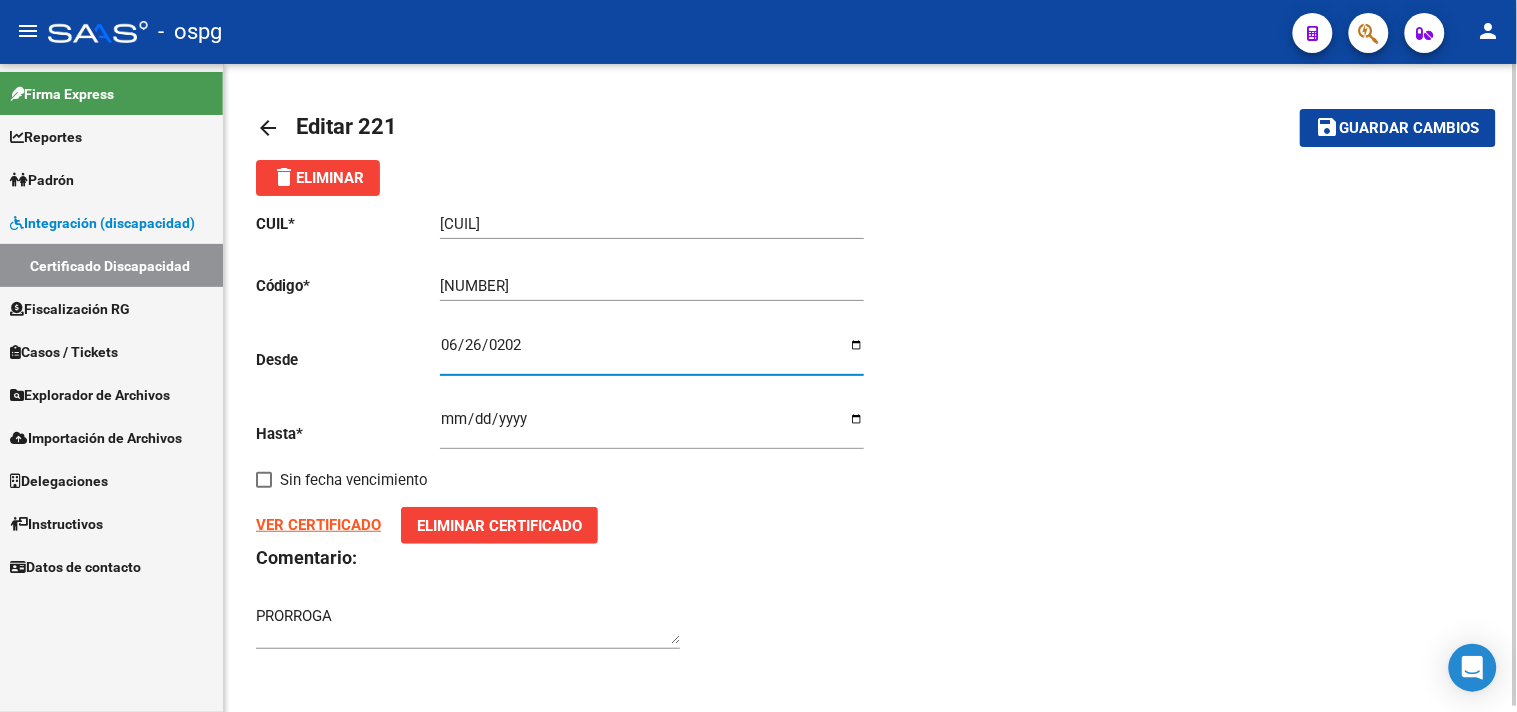 type on "2025-06-26" 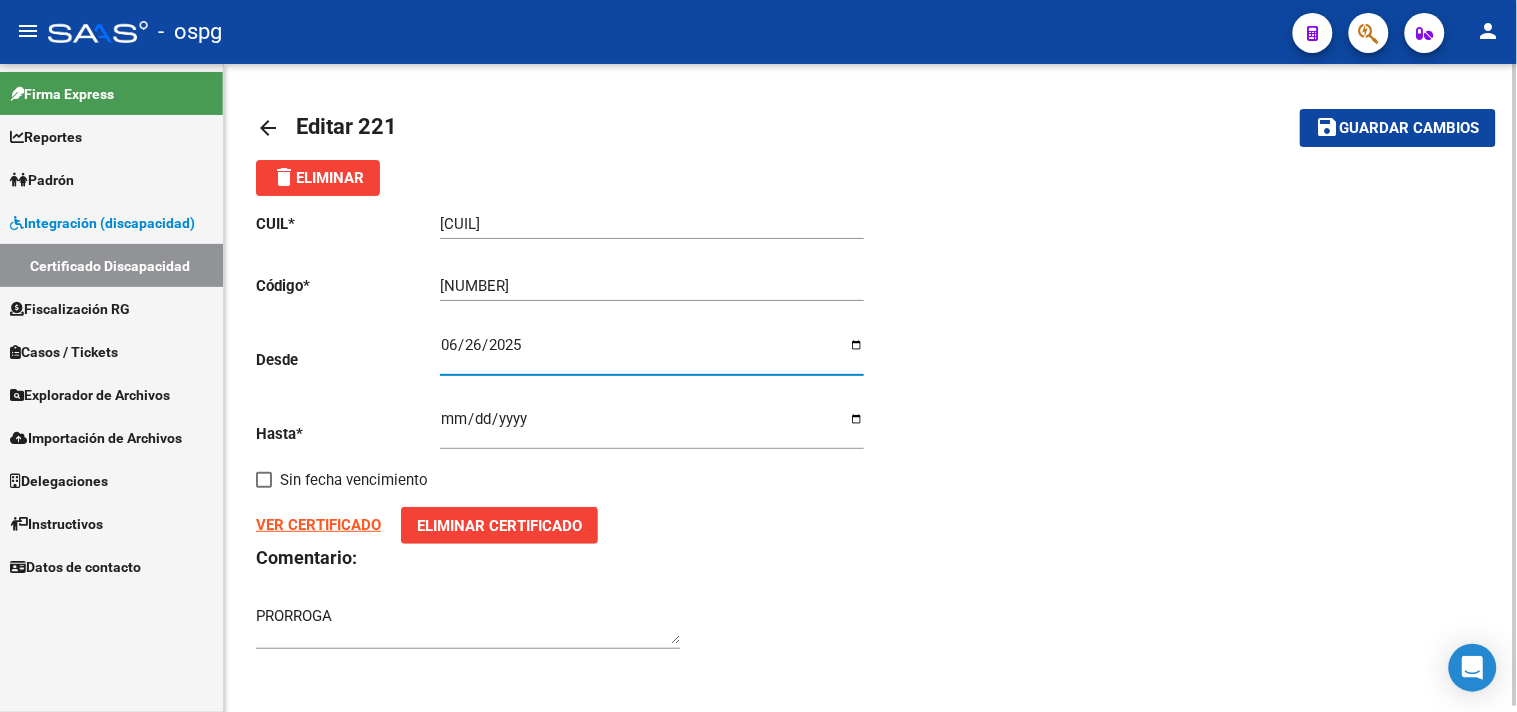 click on "Hasta  *   [DATE] Ingresar fec. Hasta" 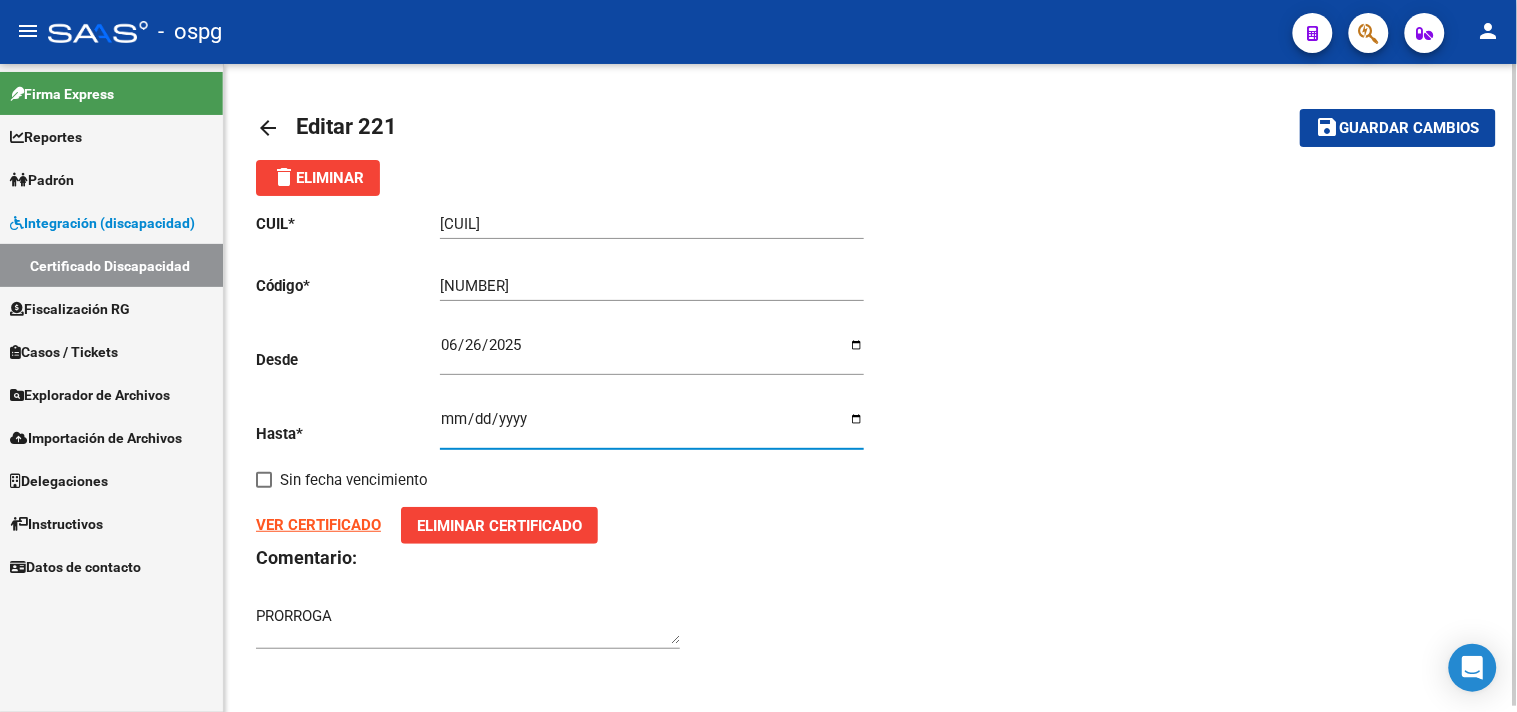 click on "[DATE]" at bounding box center (652, 427) 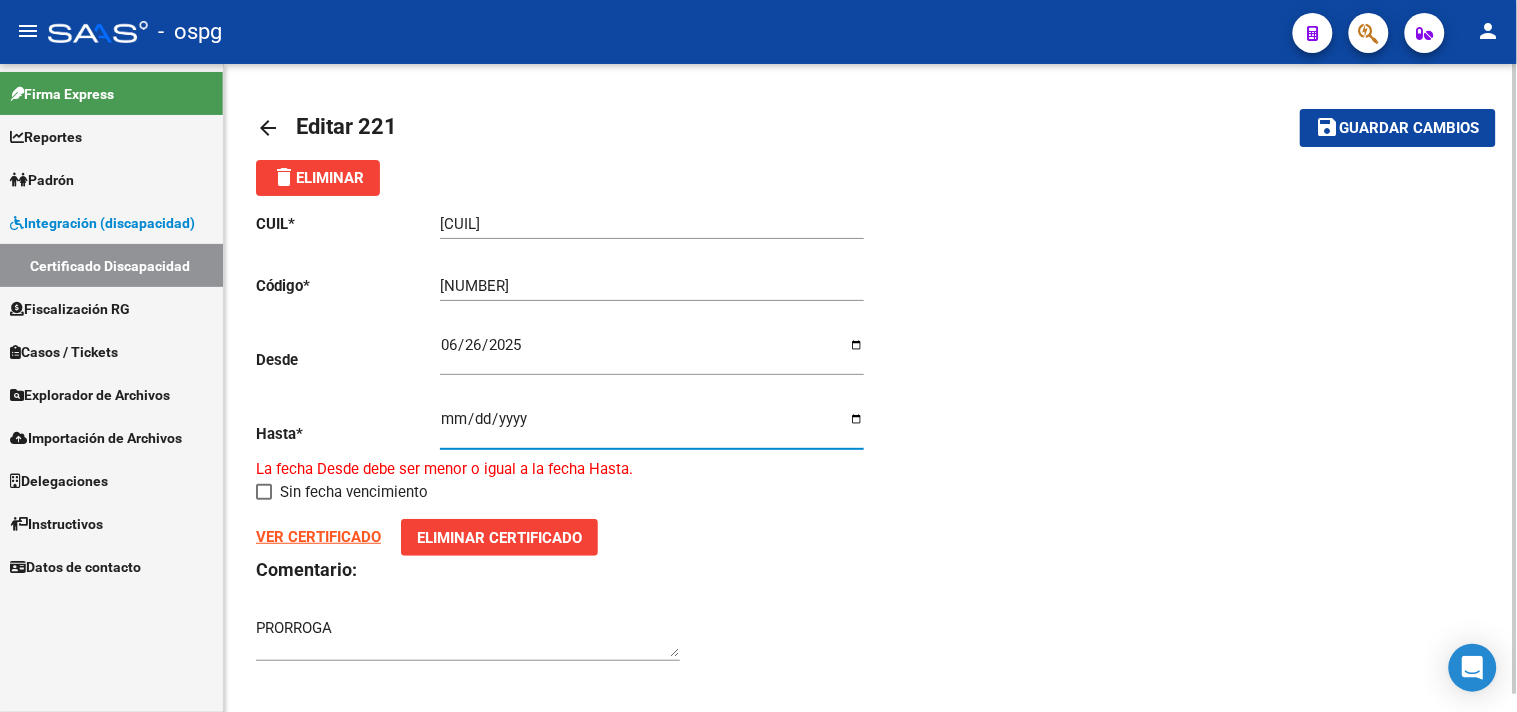 type on "[DATE]" 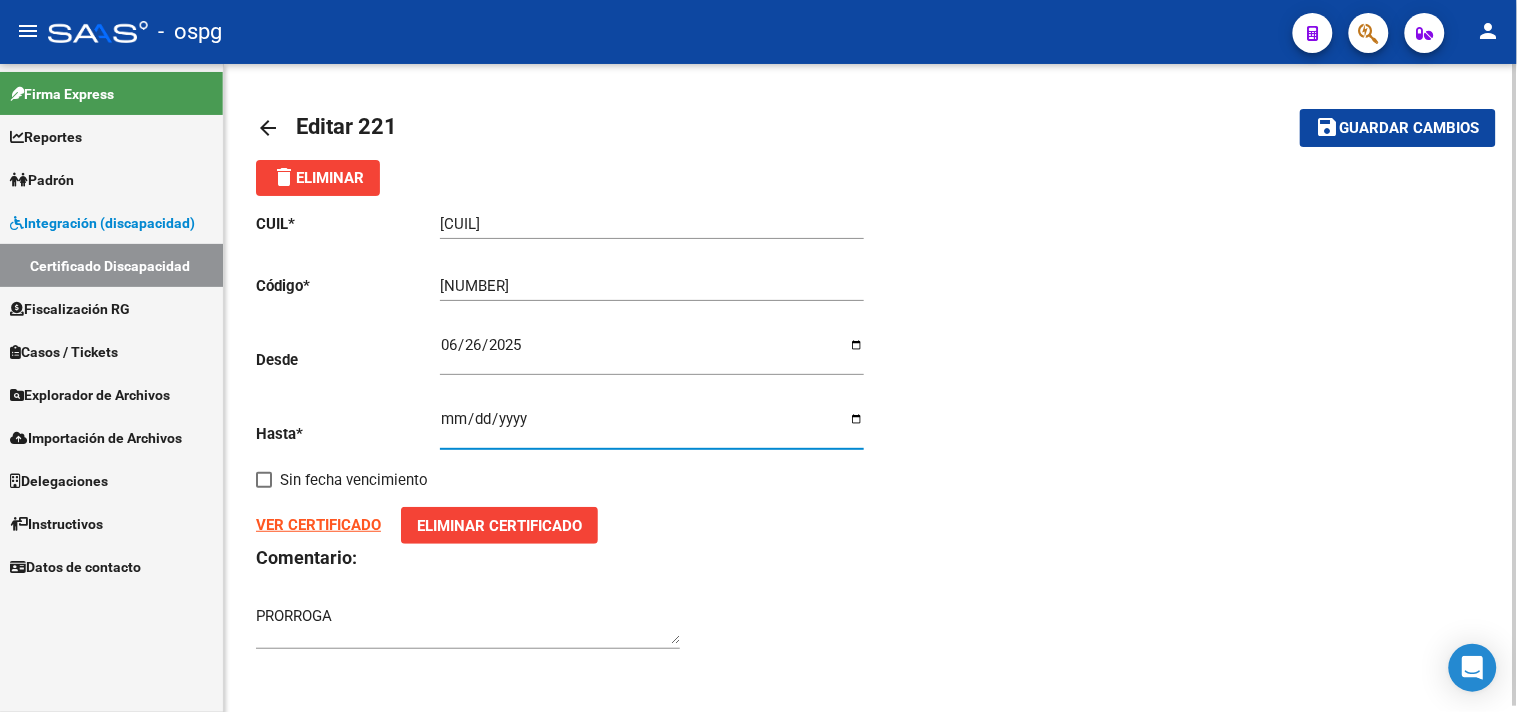 click on "Eliminar Certificado" 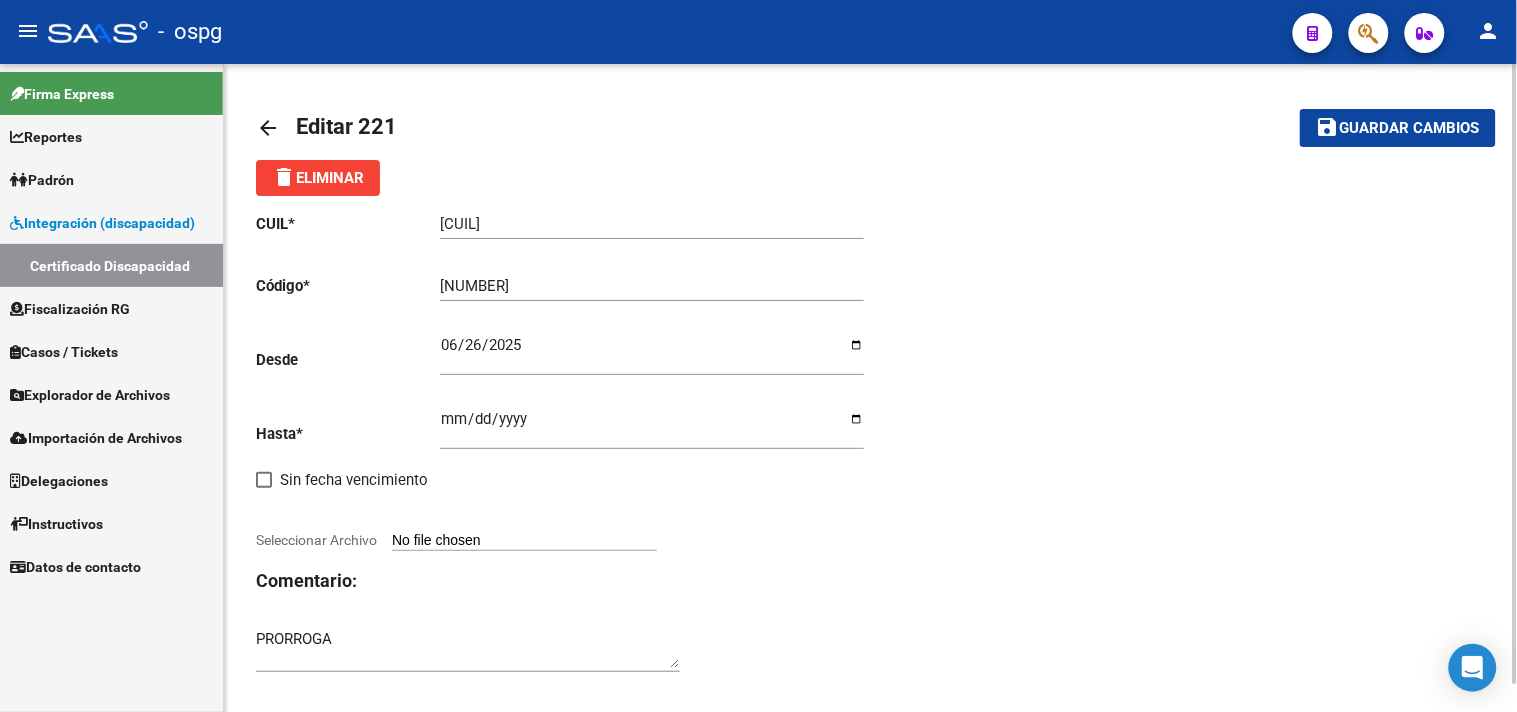 drag, startPoint x: 514, startPoint y: 541, endPoint x: 403, endPoint y: 538, distance: 111.040535 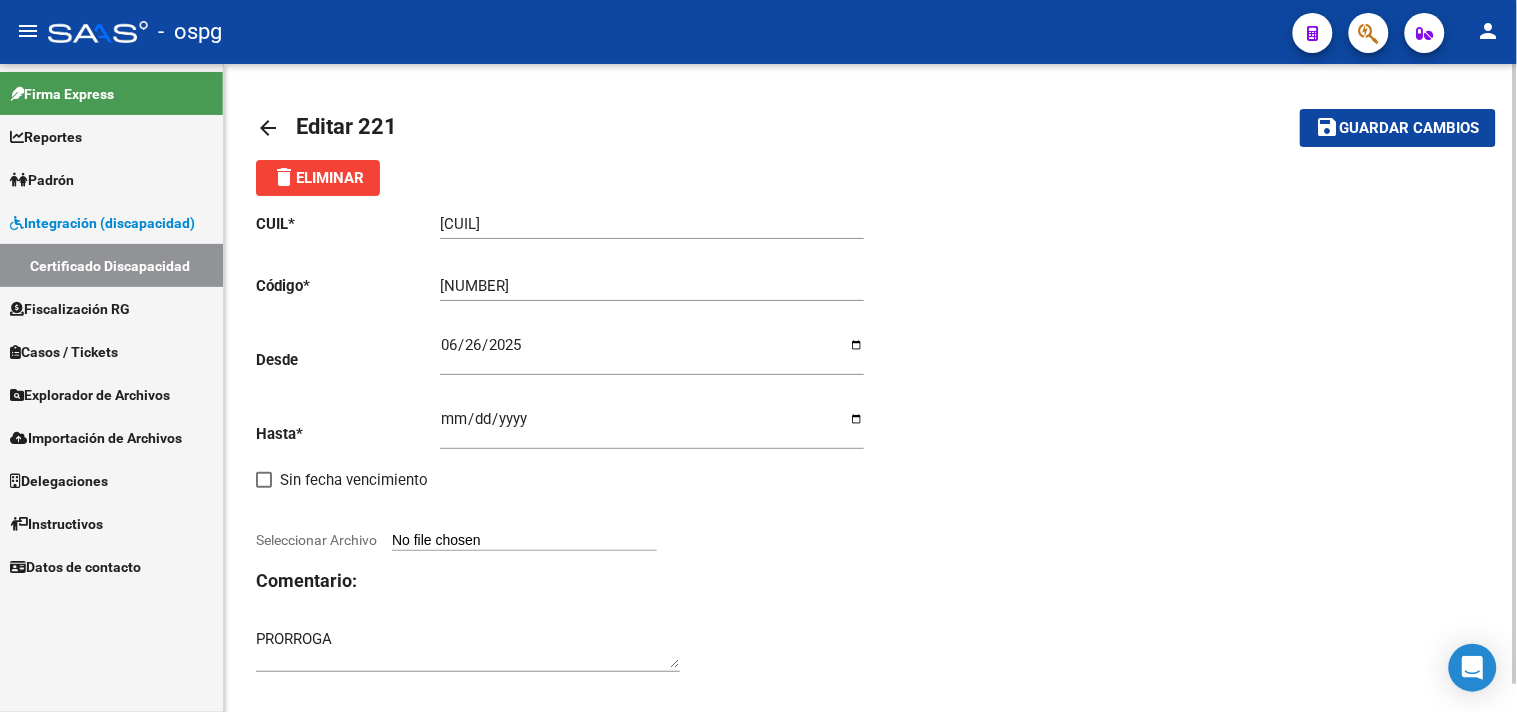 type on "C:\fakepath\[NAME].pdf" 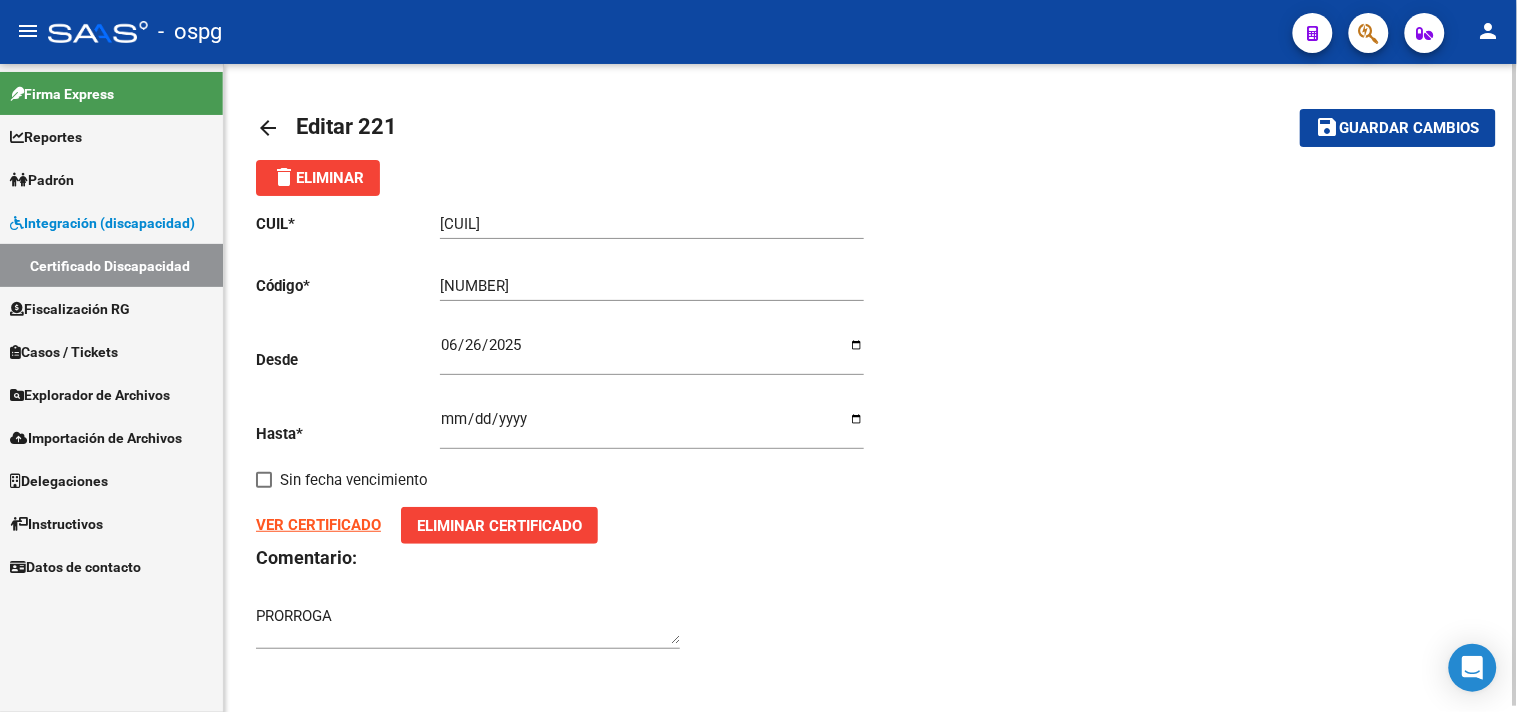 click on "Guardar cambios" 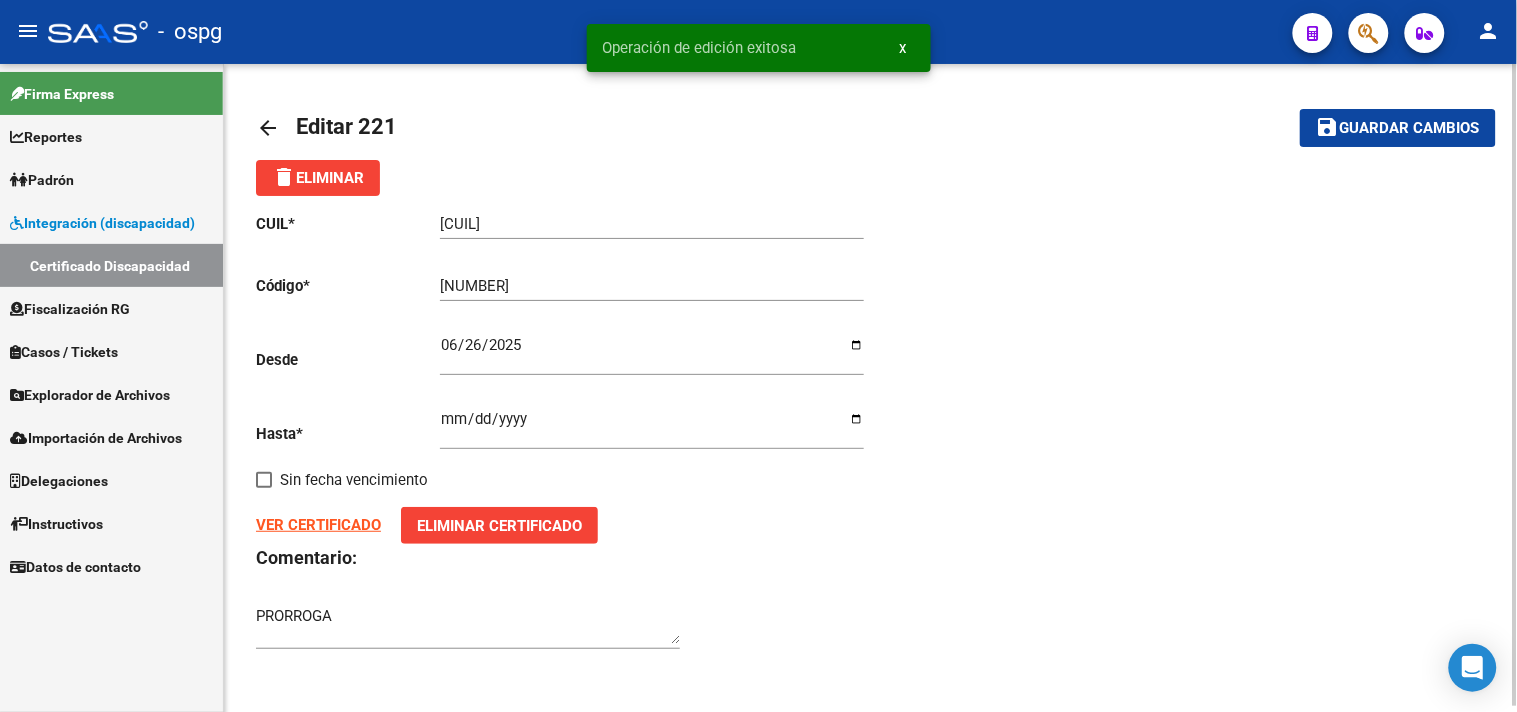click on "arrow_back" 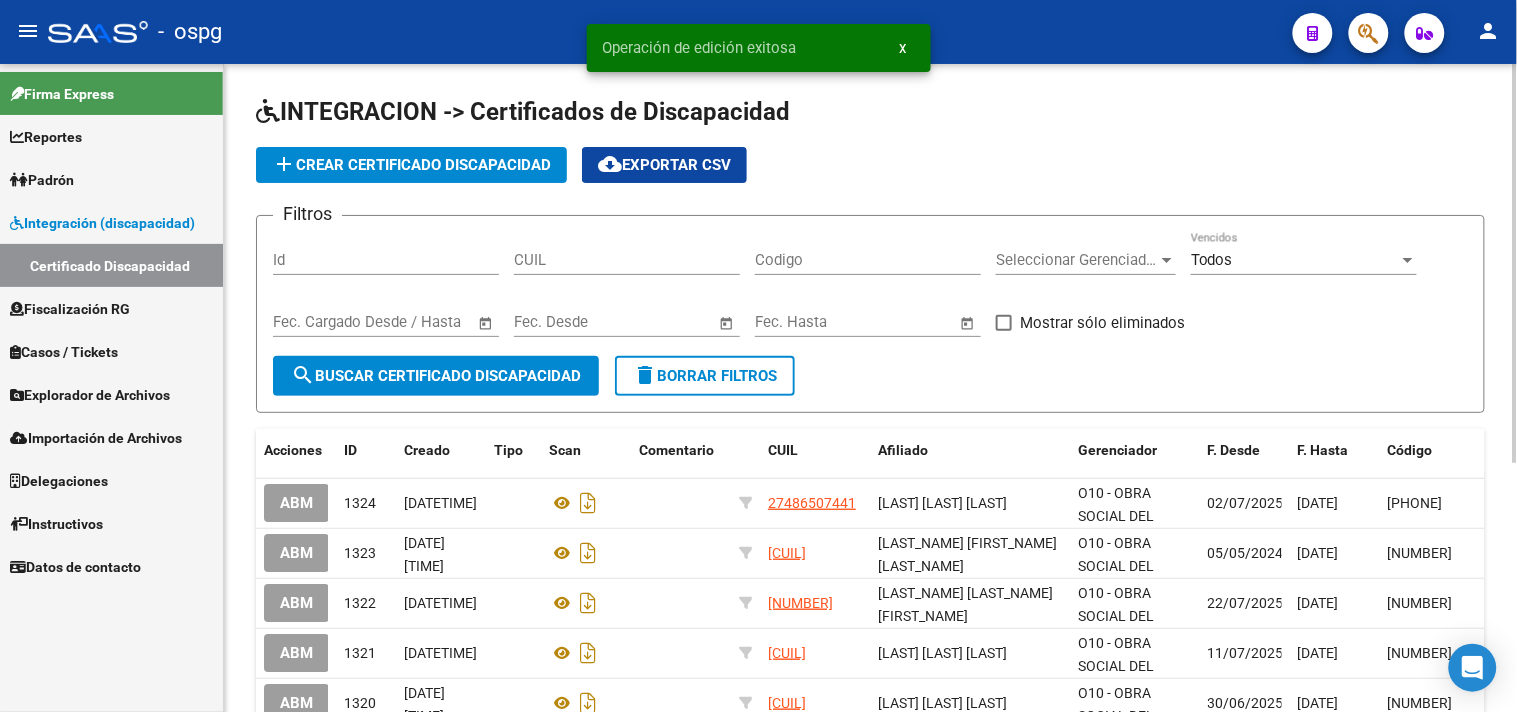drag, startPoint x: 100, startPoint y: 173, endPoint x: 138, endPoint y: 172, distance: 38.013157 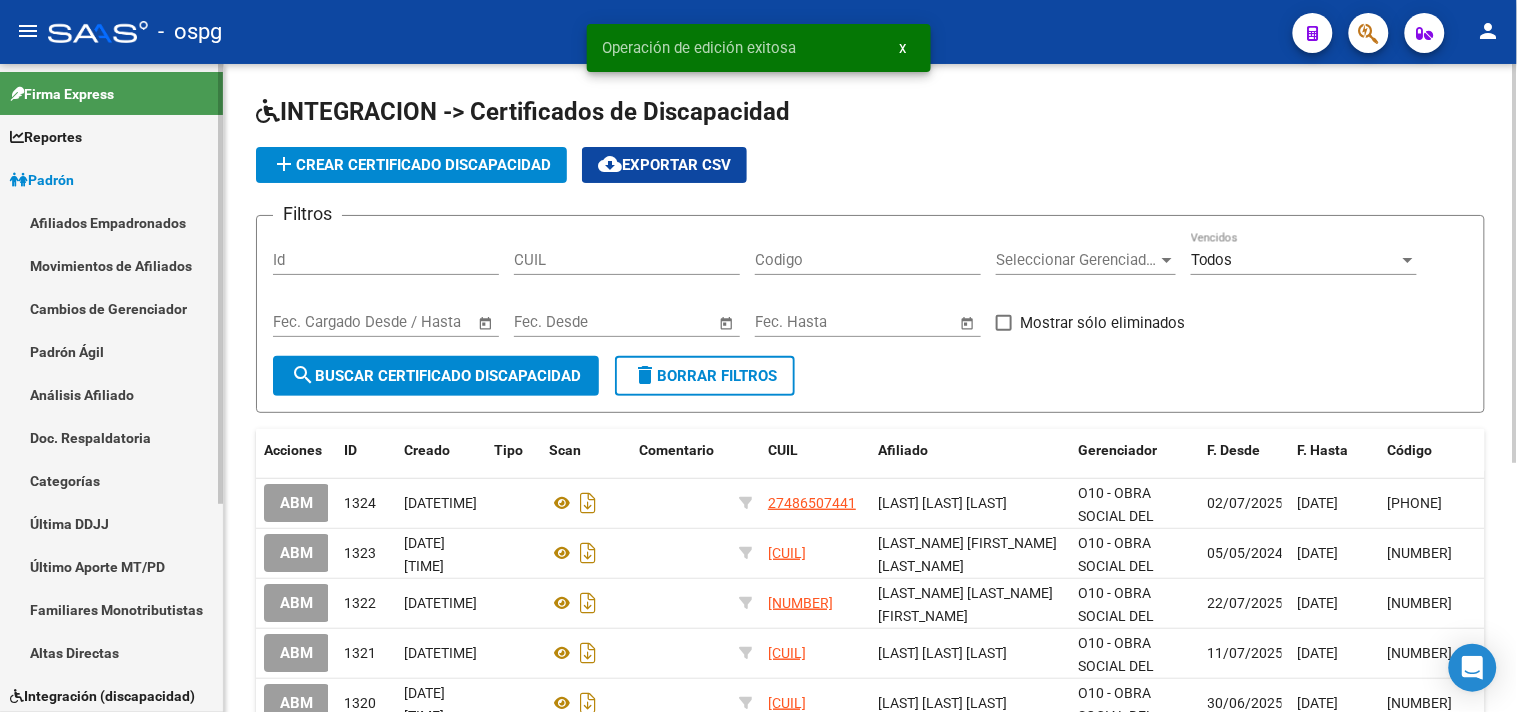 click on "Análisis Afiliado" at bounding box center (111, 394) 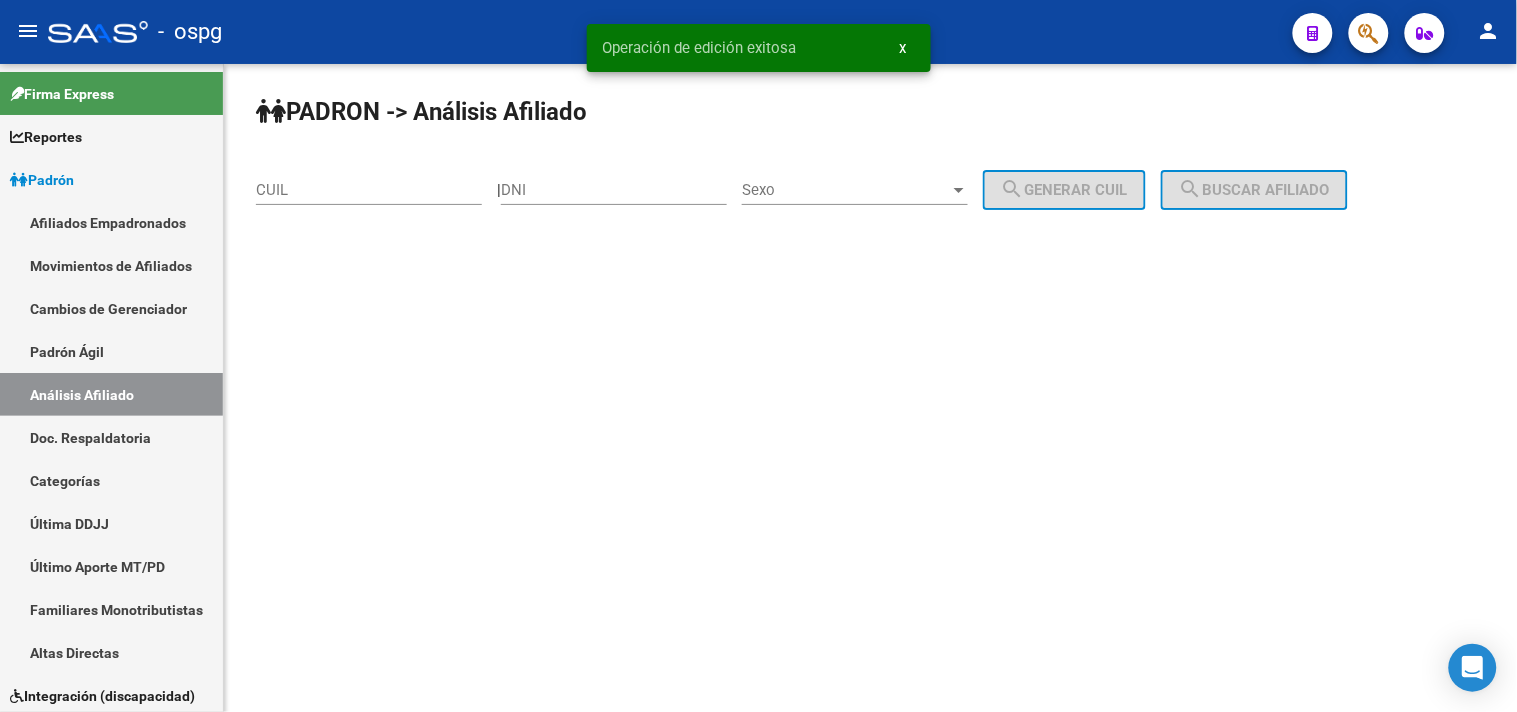 click on "CUIL" 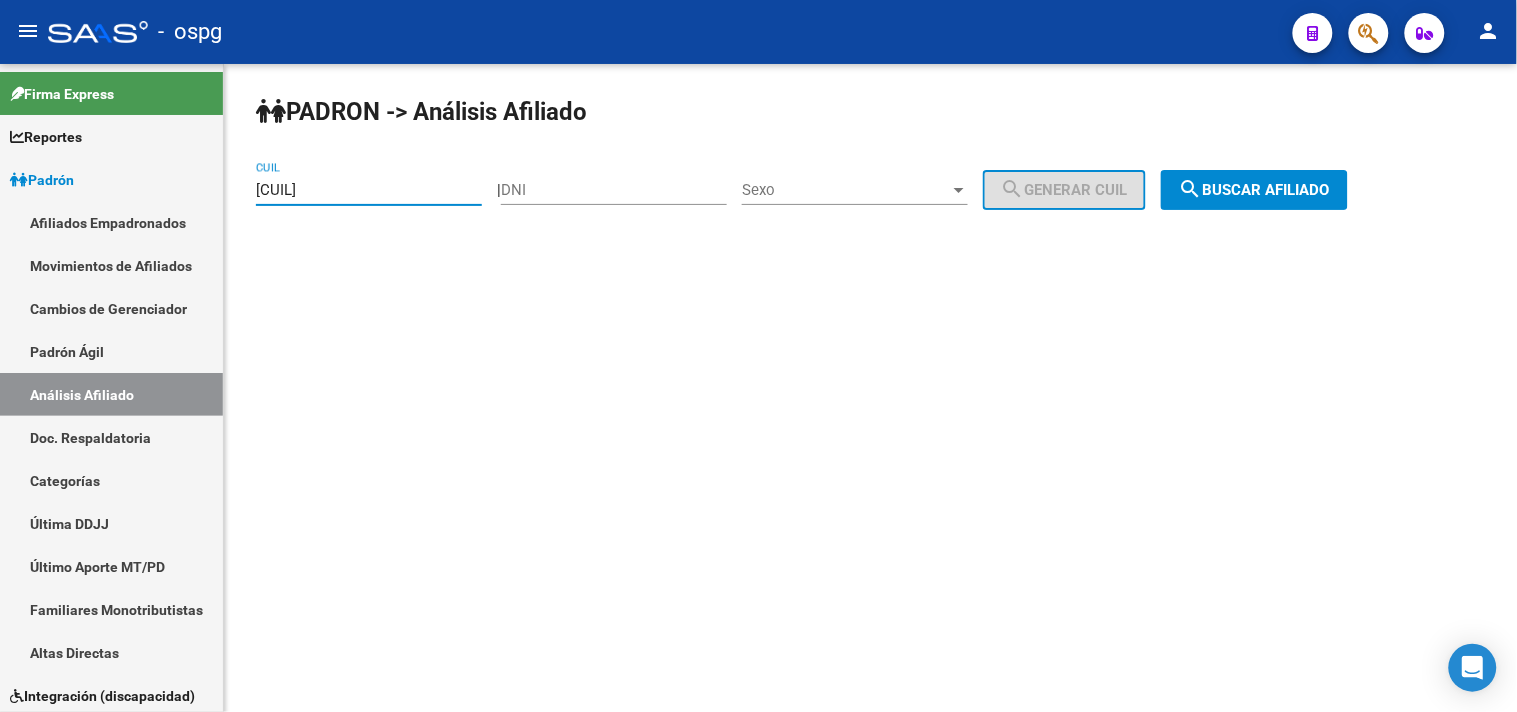type on "[CUIL]" 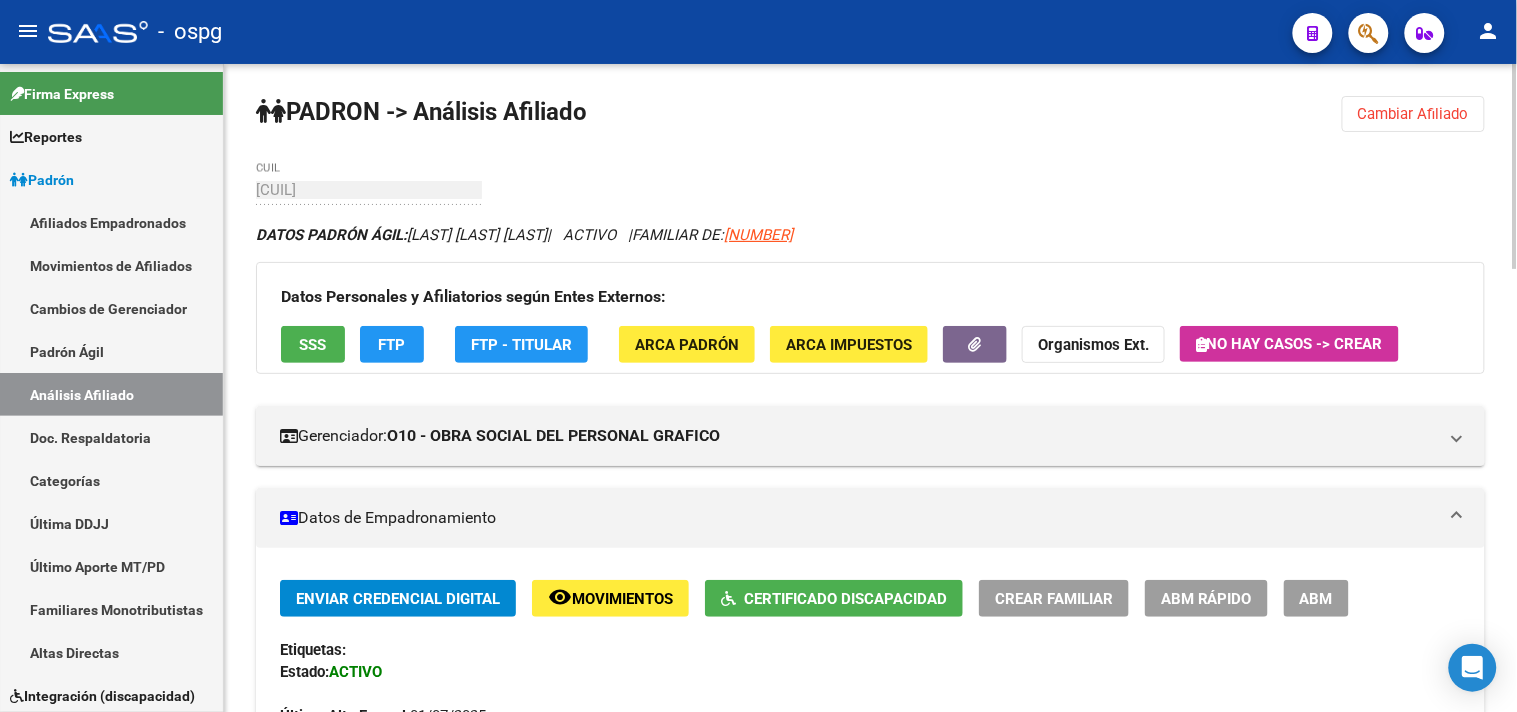 scroll, scrollTop: 111, scrollLeft: 0, axis: vertical 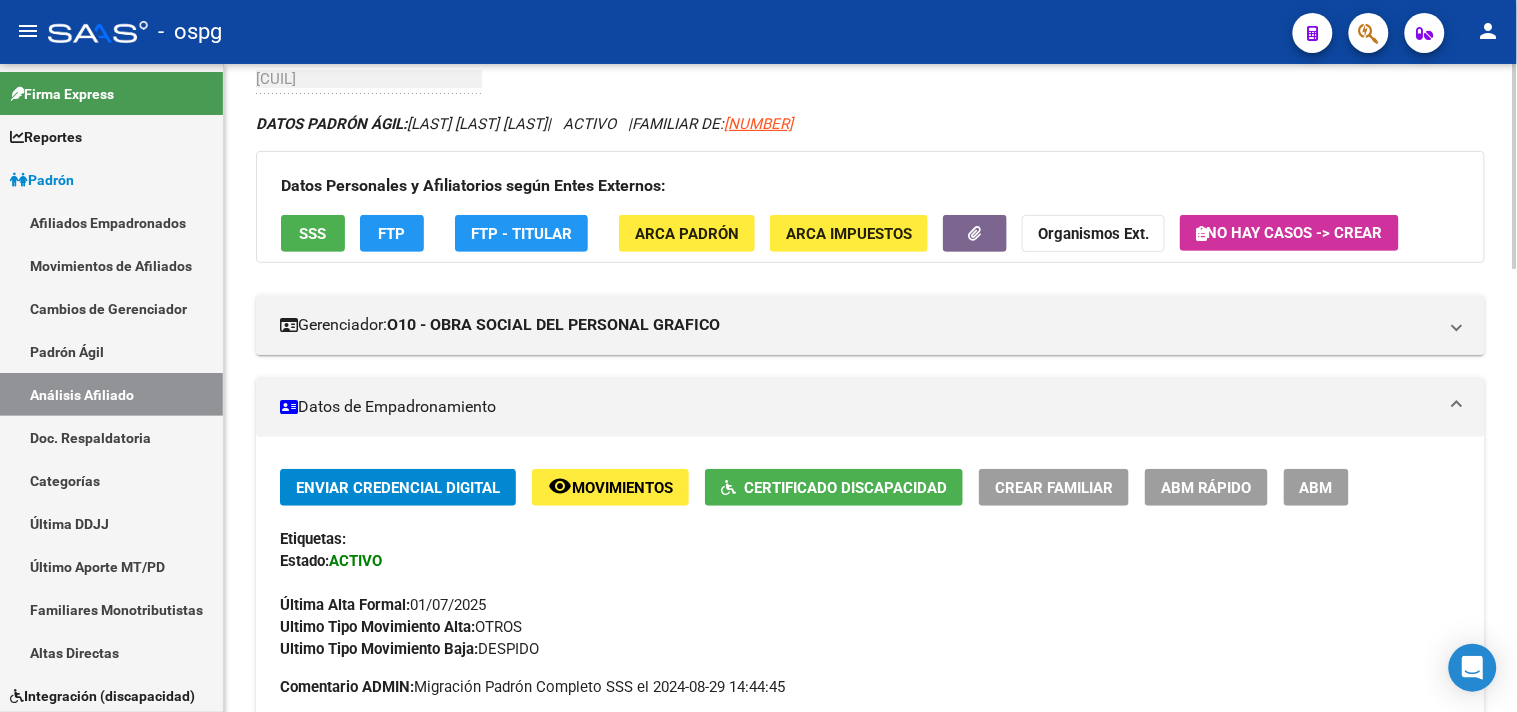 click on "Certificado Discapacidad" 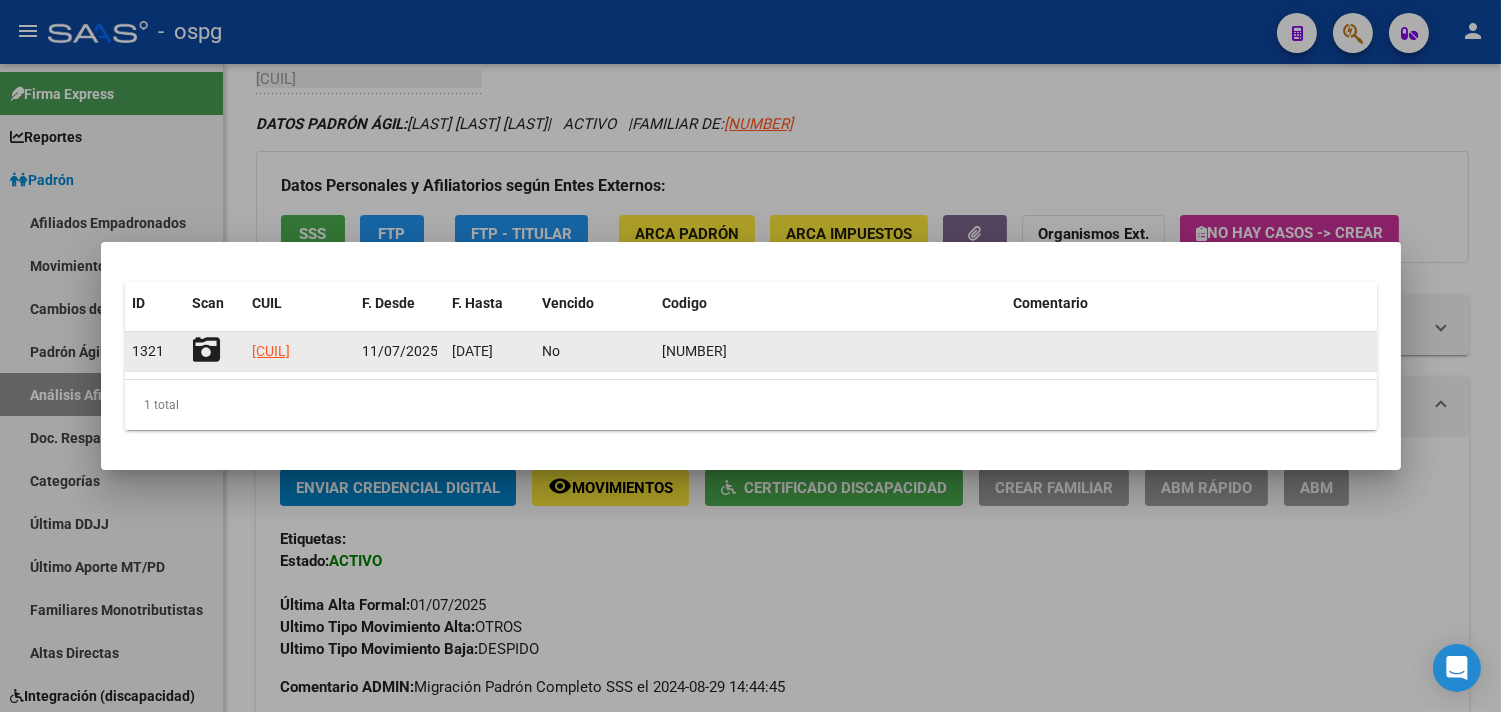 click 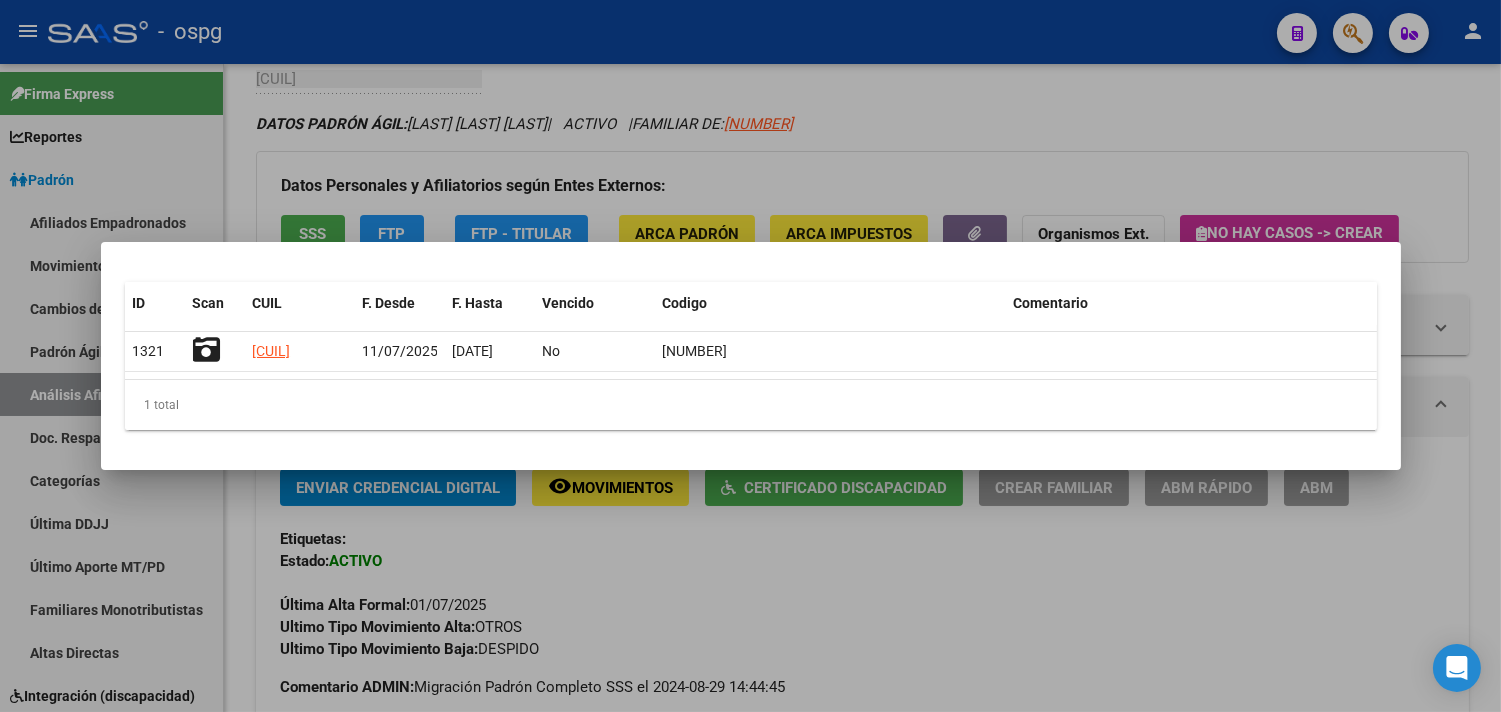 click at bounding box center (750, 356) 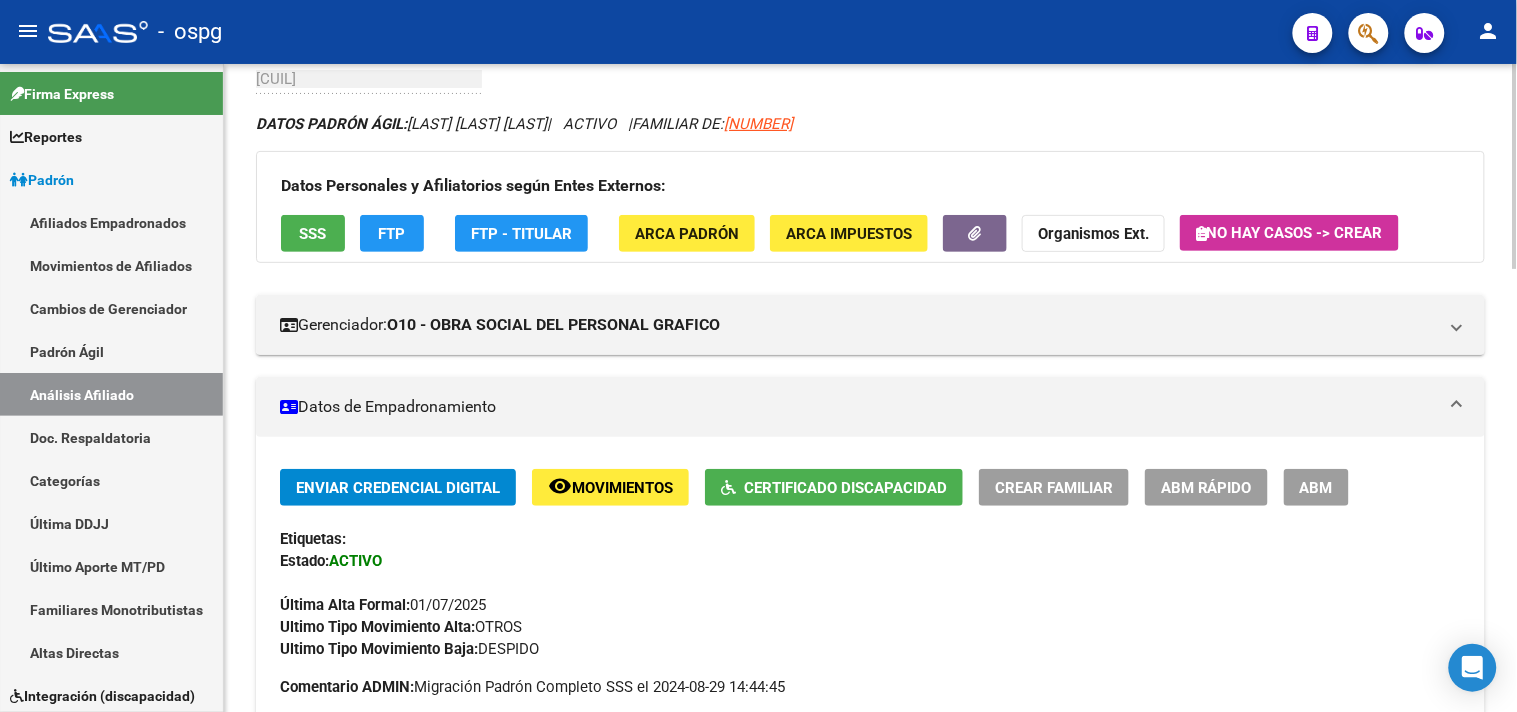 scroll, scrollTop: 0, scrollLeft: 0, axis: both 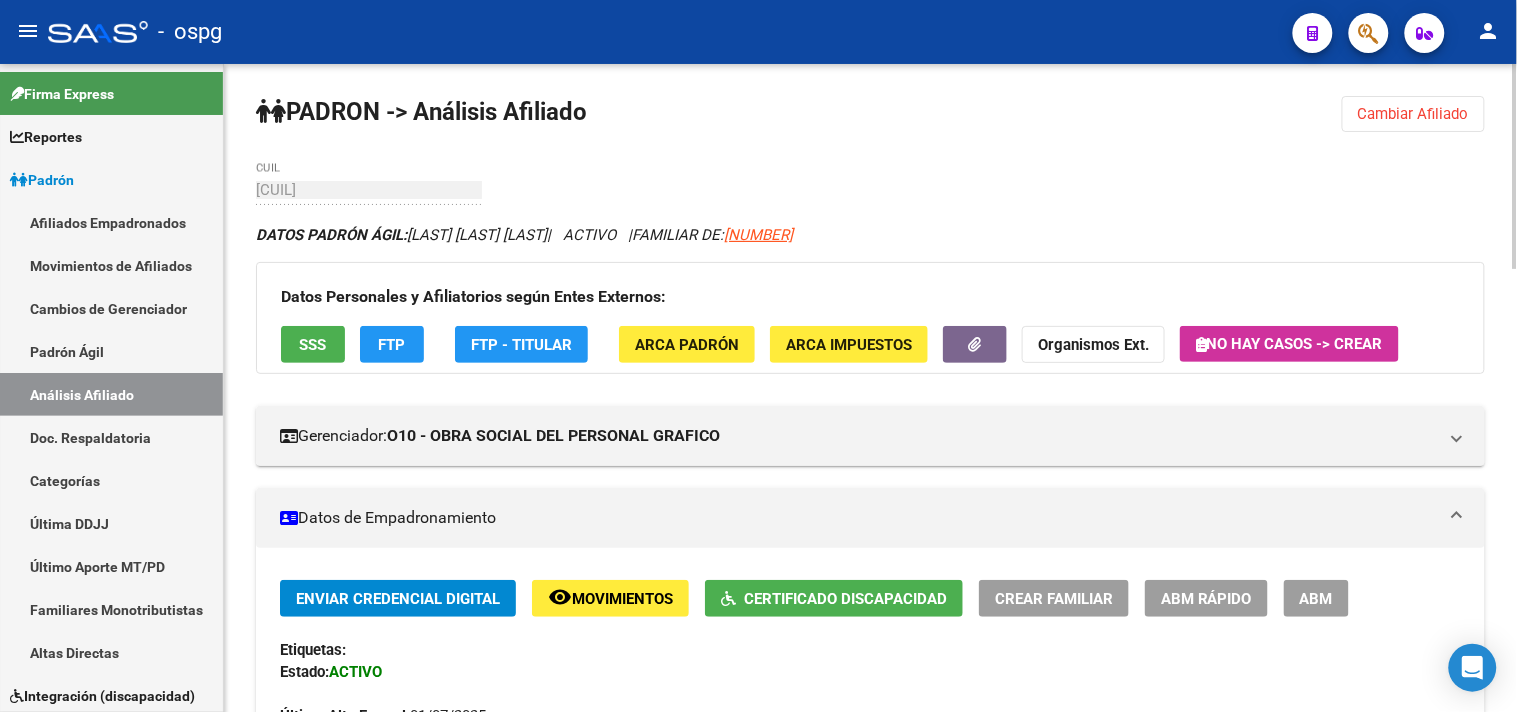 click on "Cambiar Afiliado" 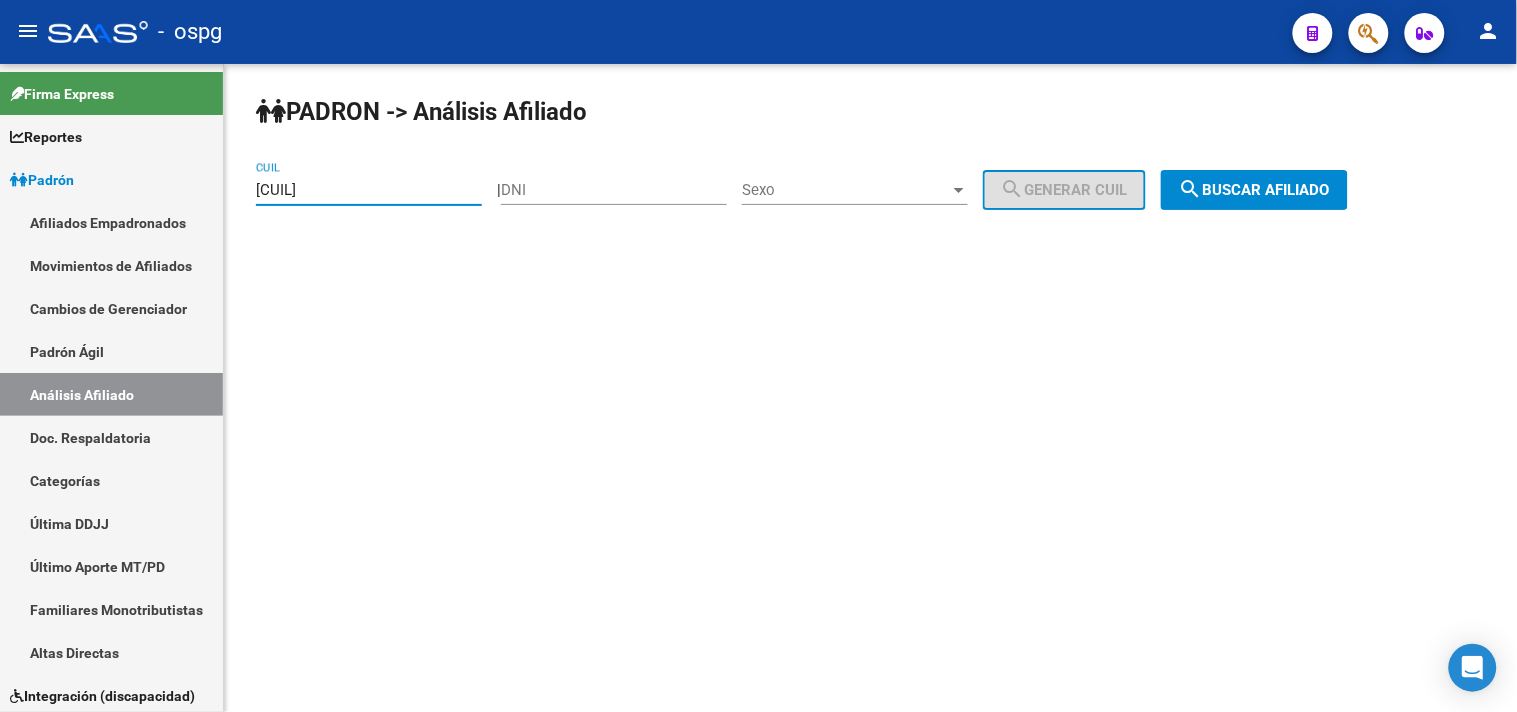 drag, startPoint x: 387, startPoint y: 195, endPoint x: 228, endPoint y: 200, distance: 159.0786 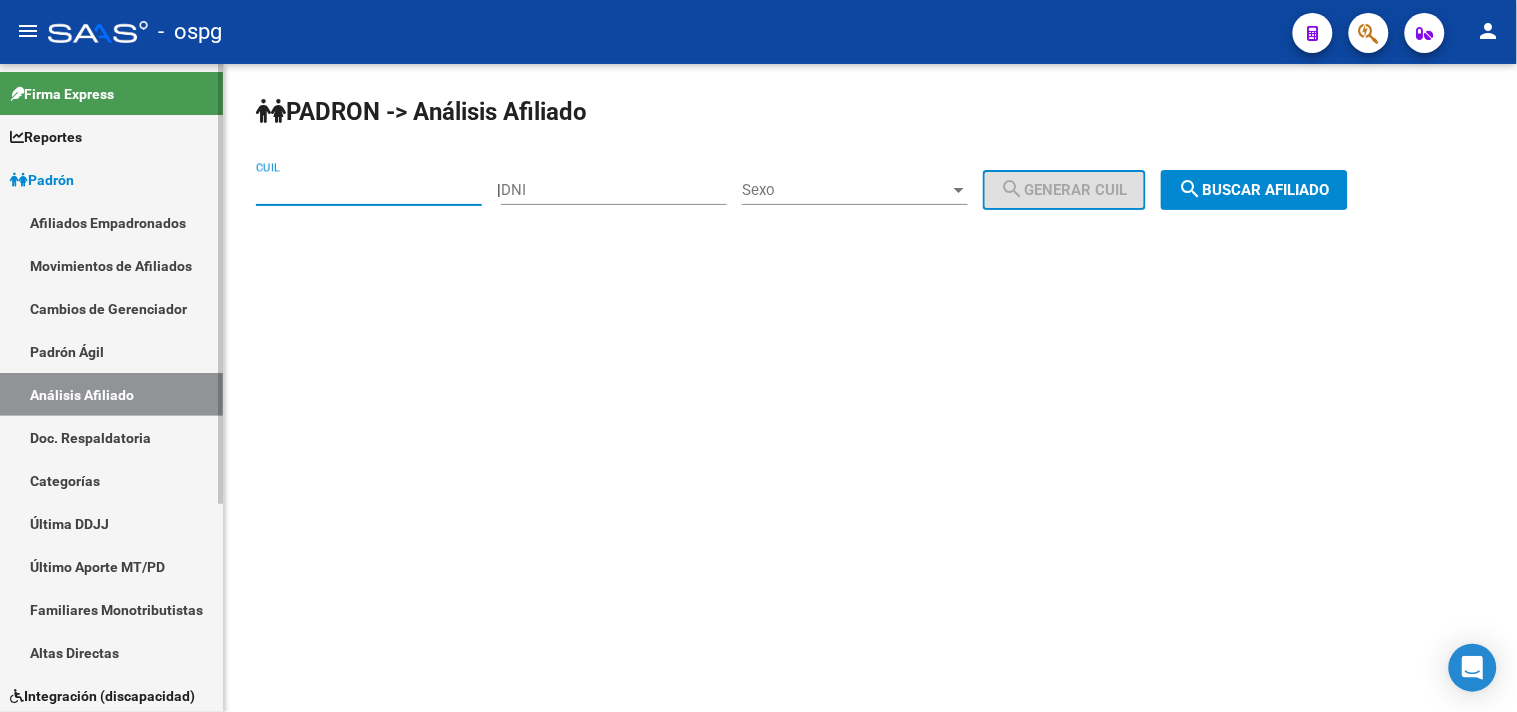 type 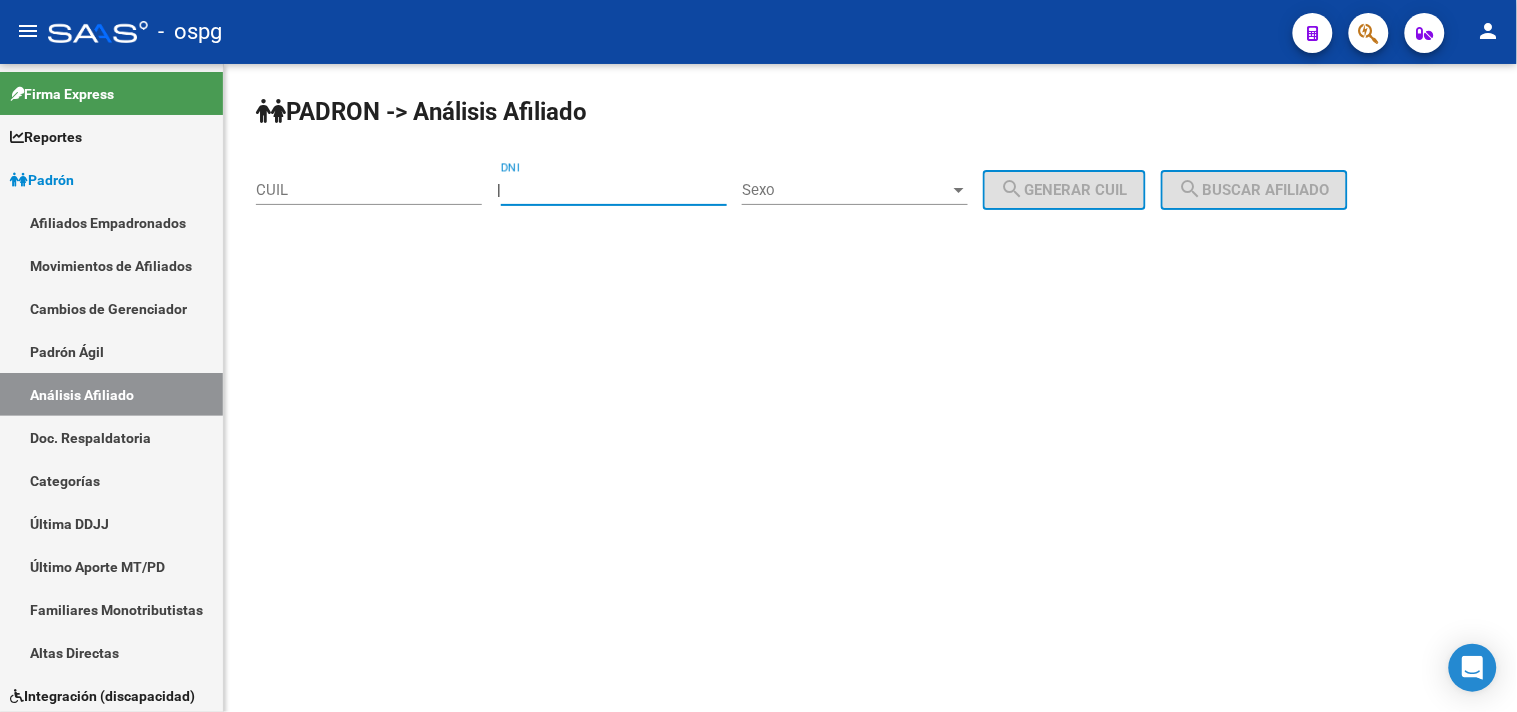 type on "[NUMBER]" 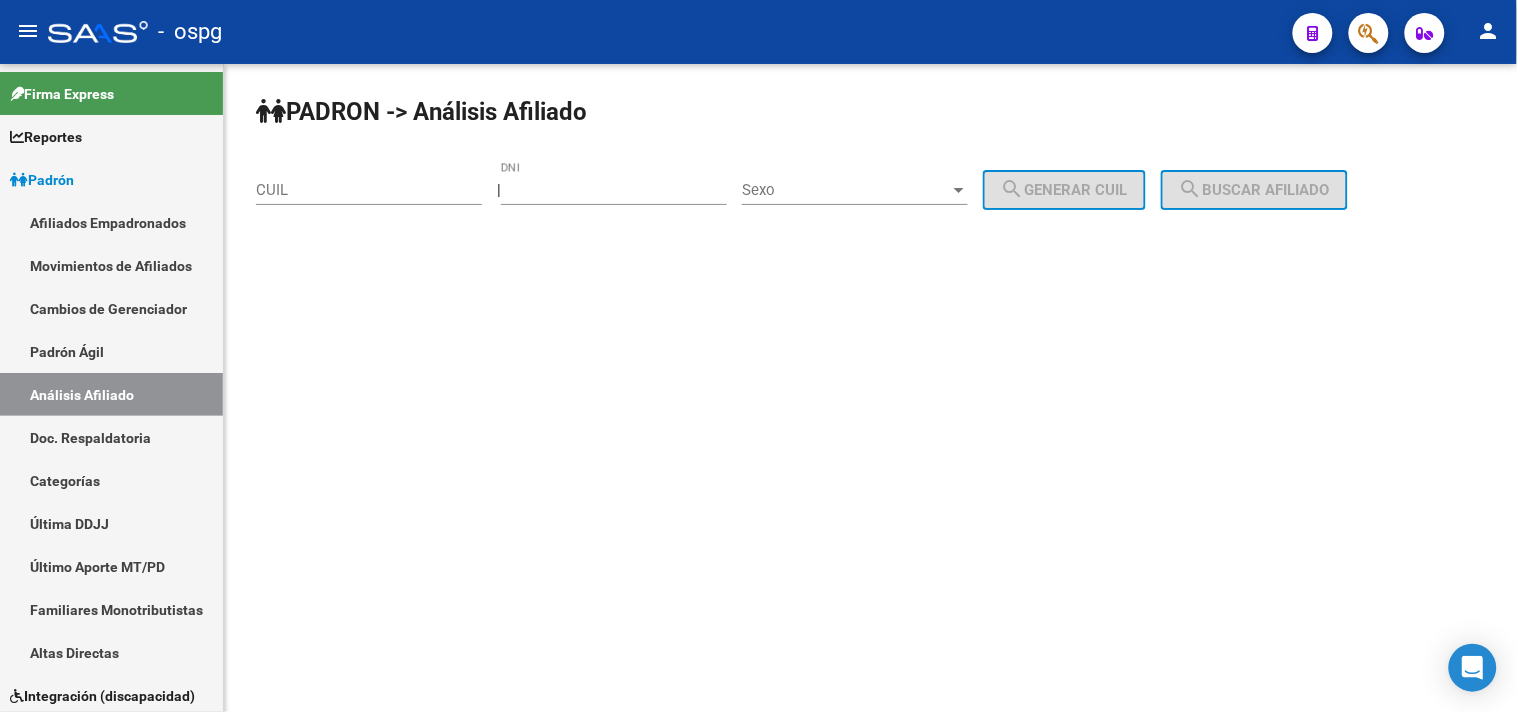 click on "Sexo" at bounding box center [846, 190] 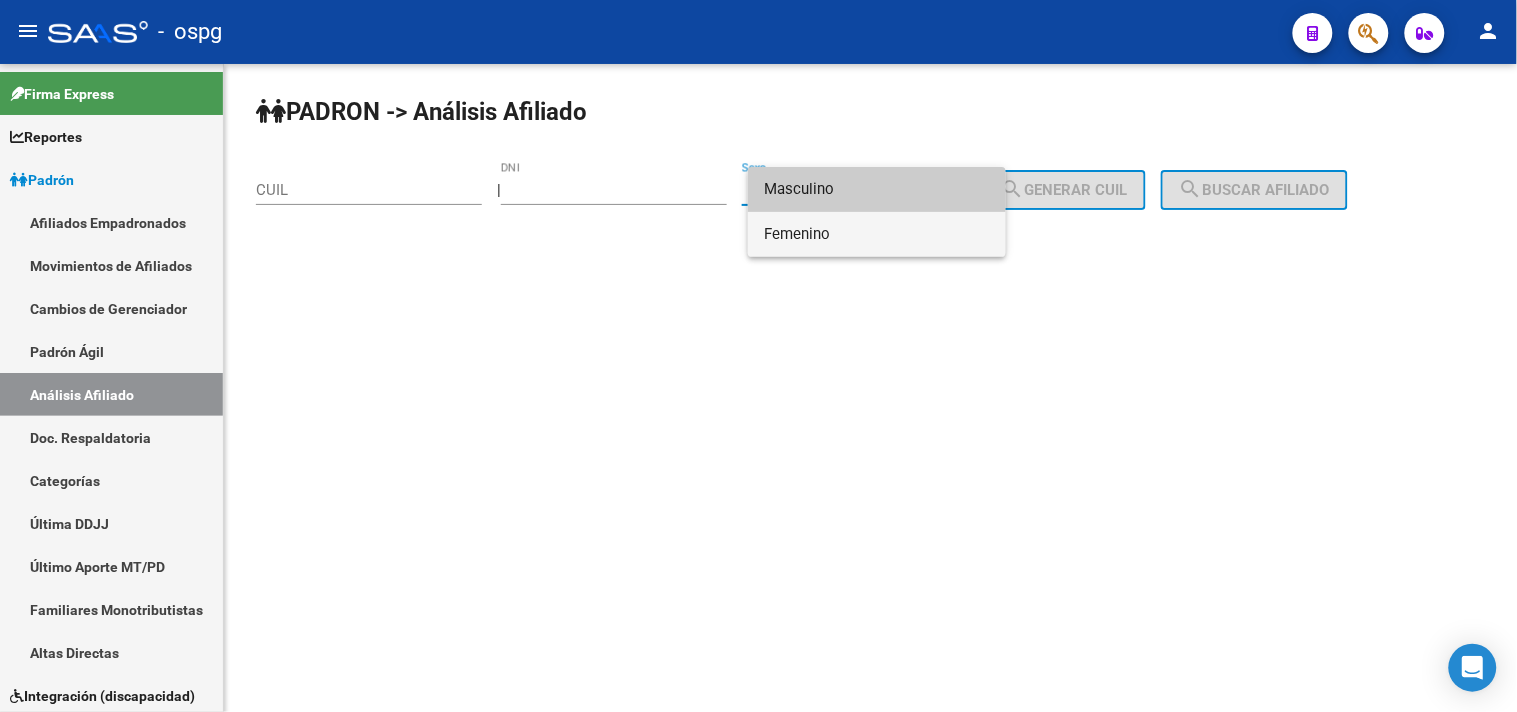 click on "Femenino" at bounding box center (877, 234) 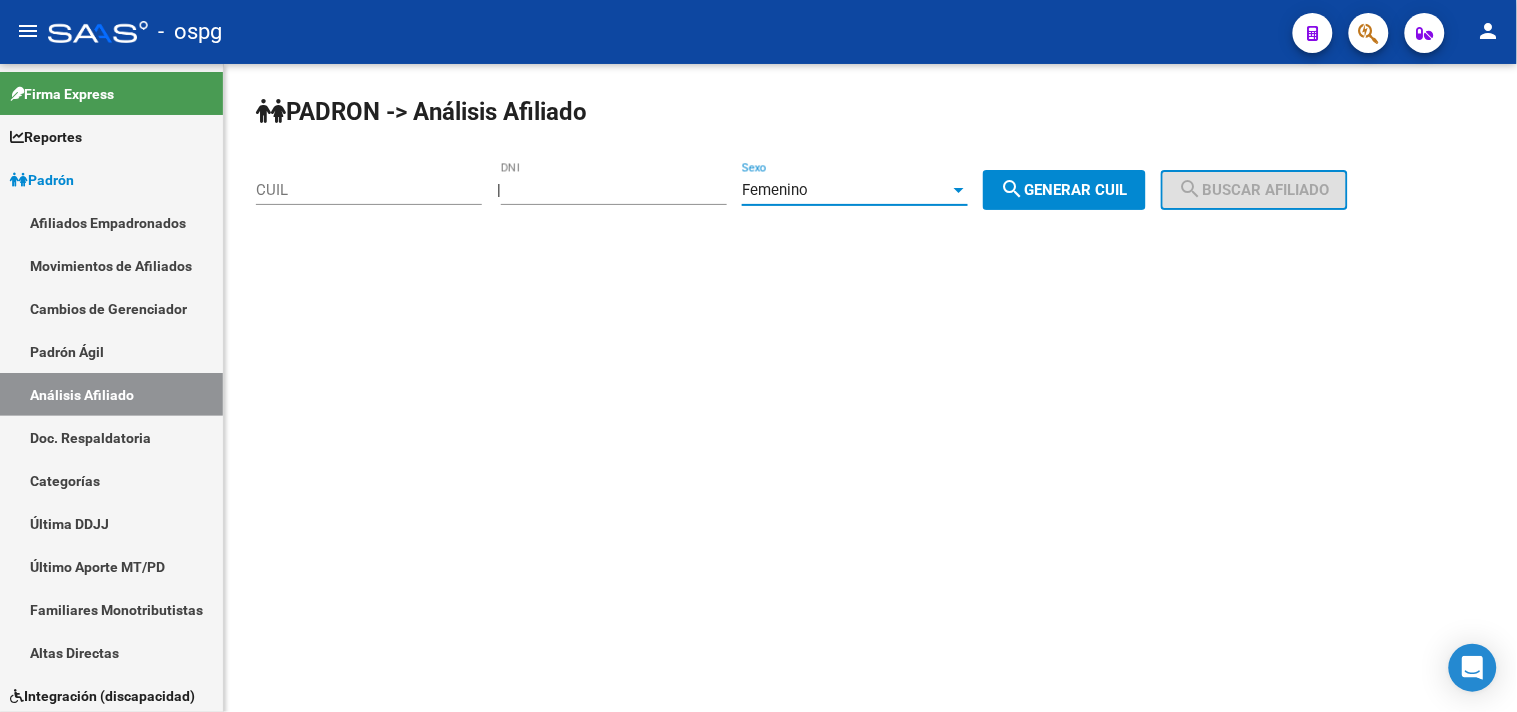 click on "Femenino" at bounding box center [775, 190] 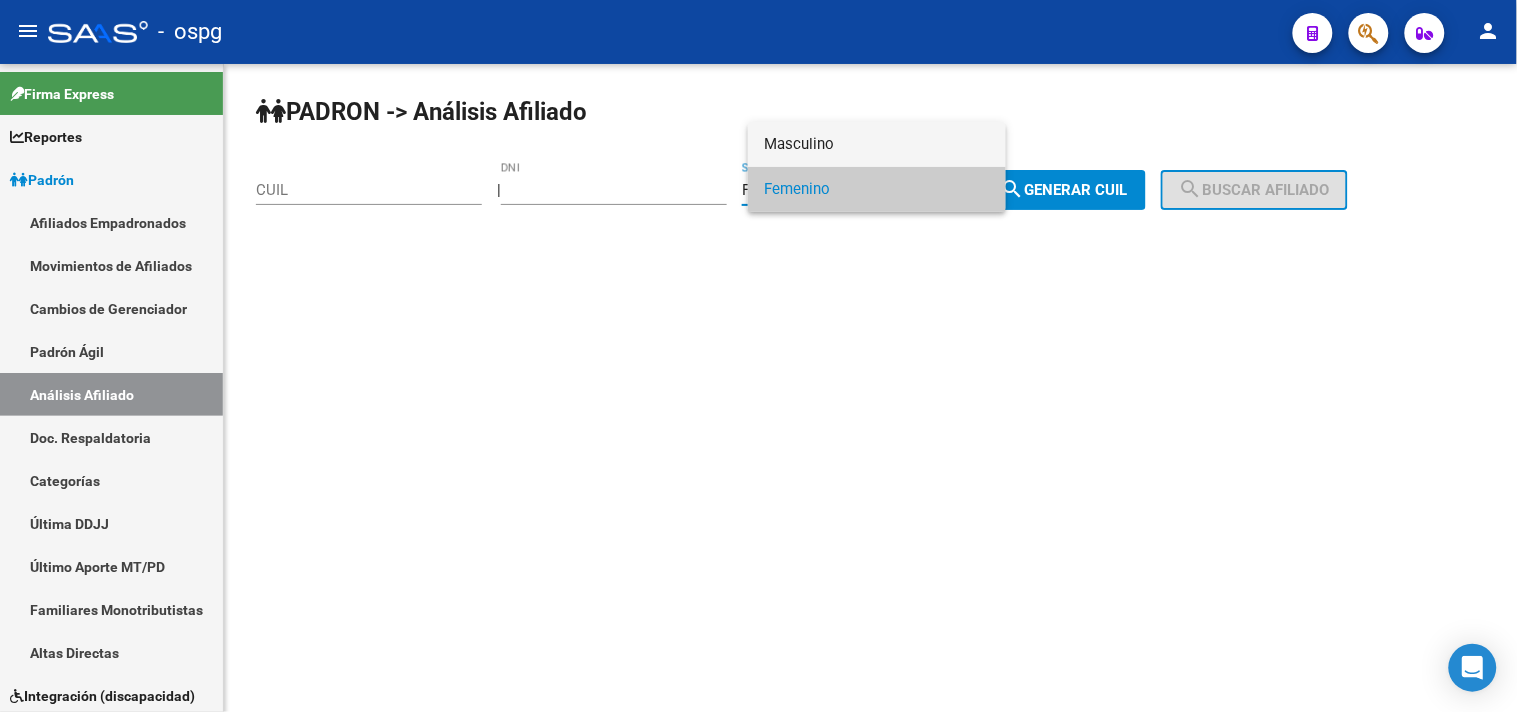 drag, startPoint x: 827, startPoint y: 164, endPoint x: 862, endPoint y: 154, distance: 36.40055 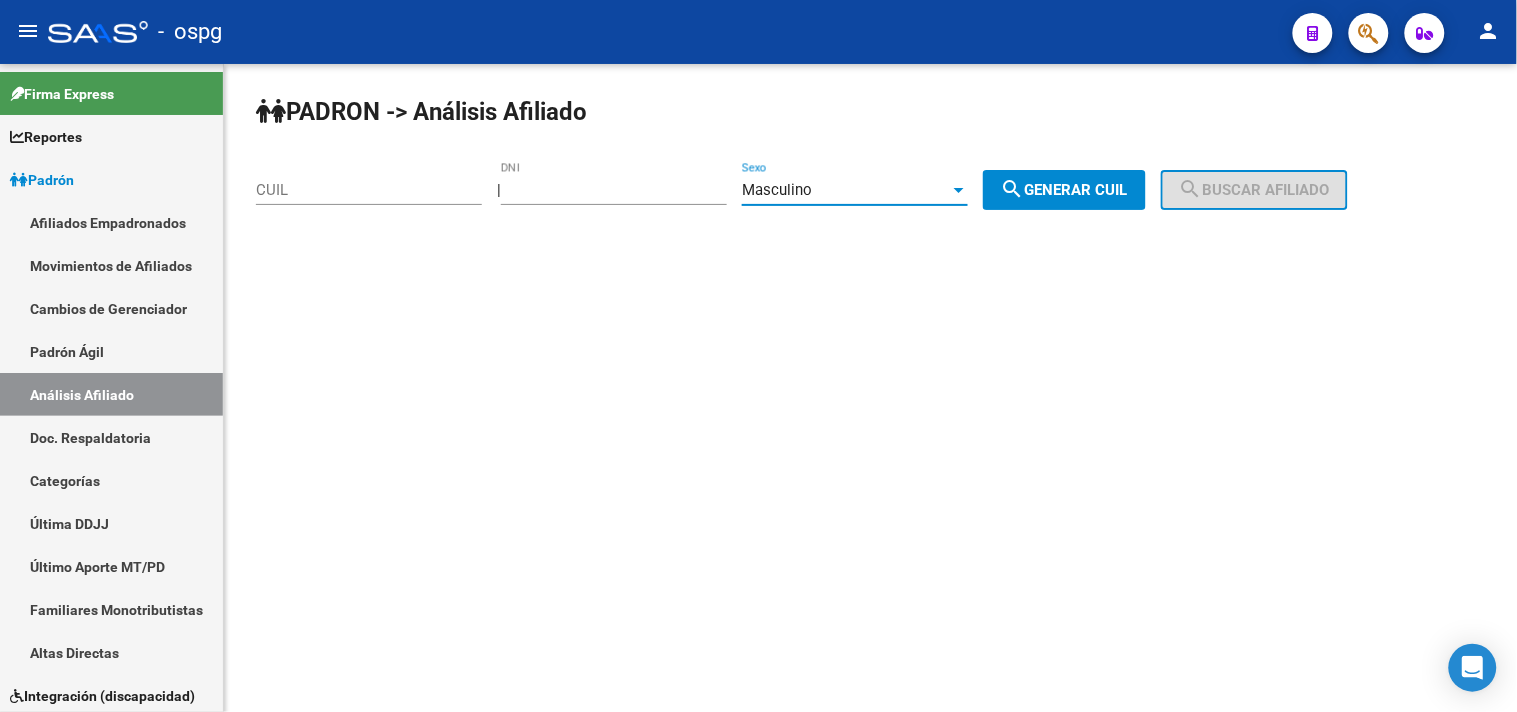 drag, startPoint x: 1057, startPoint y: 184, endPoint x: 1202, endPoint y: 182, distance: 145.0138 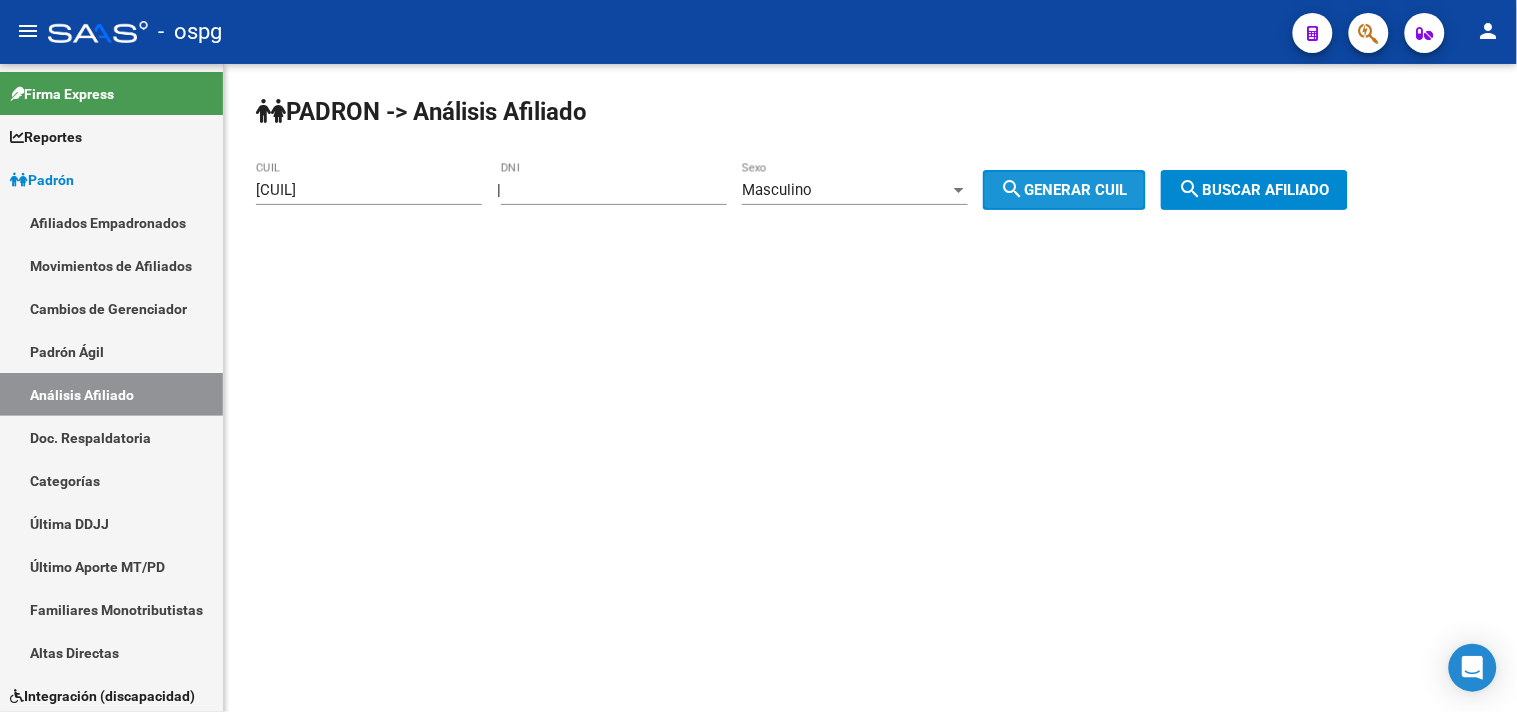 click on "search" 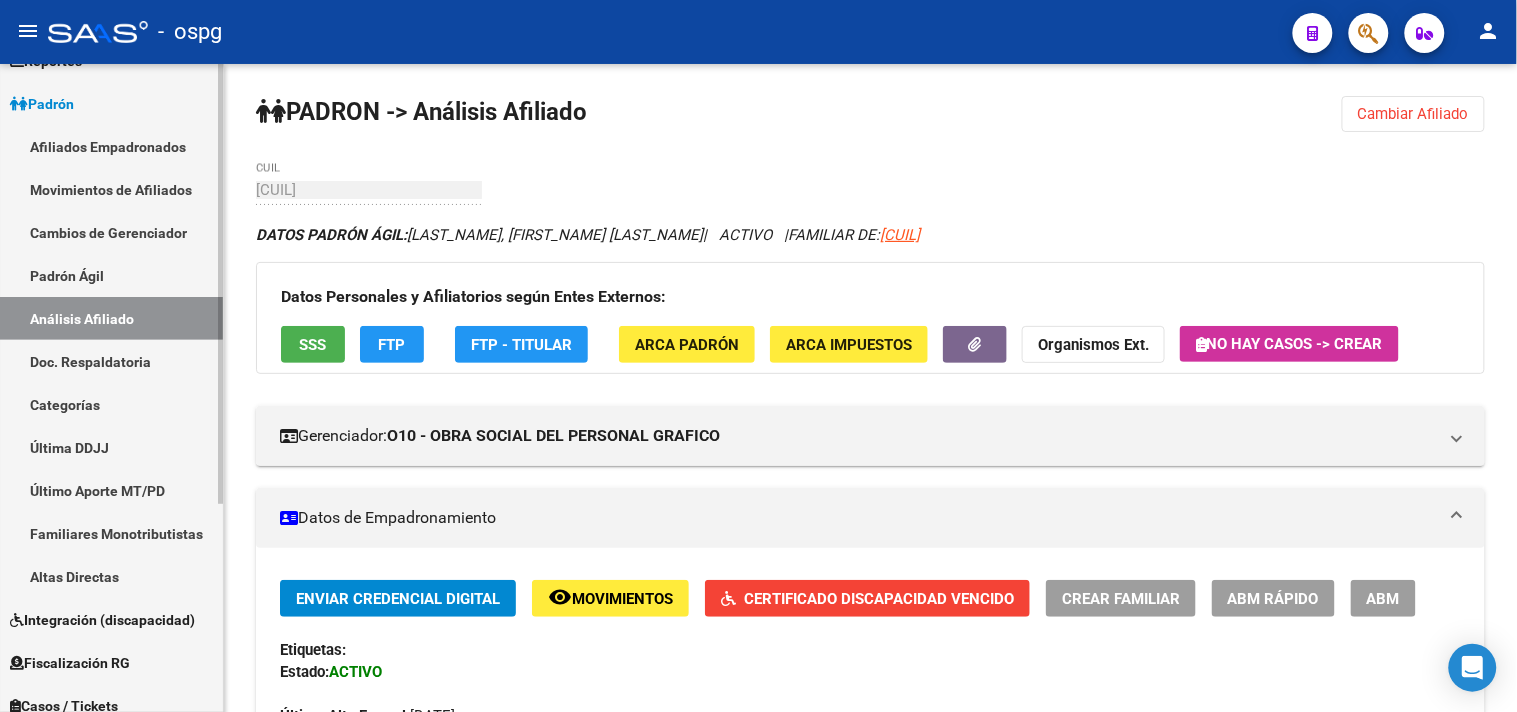 scroll, scrollTop: 111, scrollLeft: 0, axis: vertical 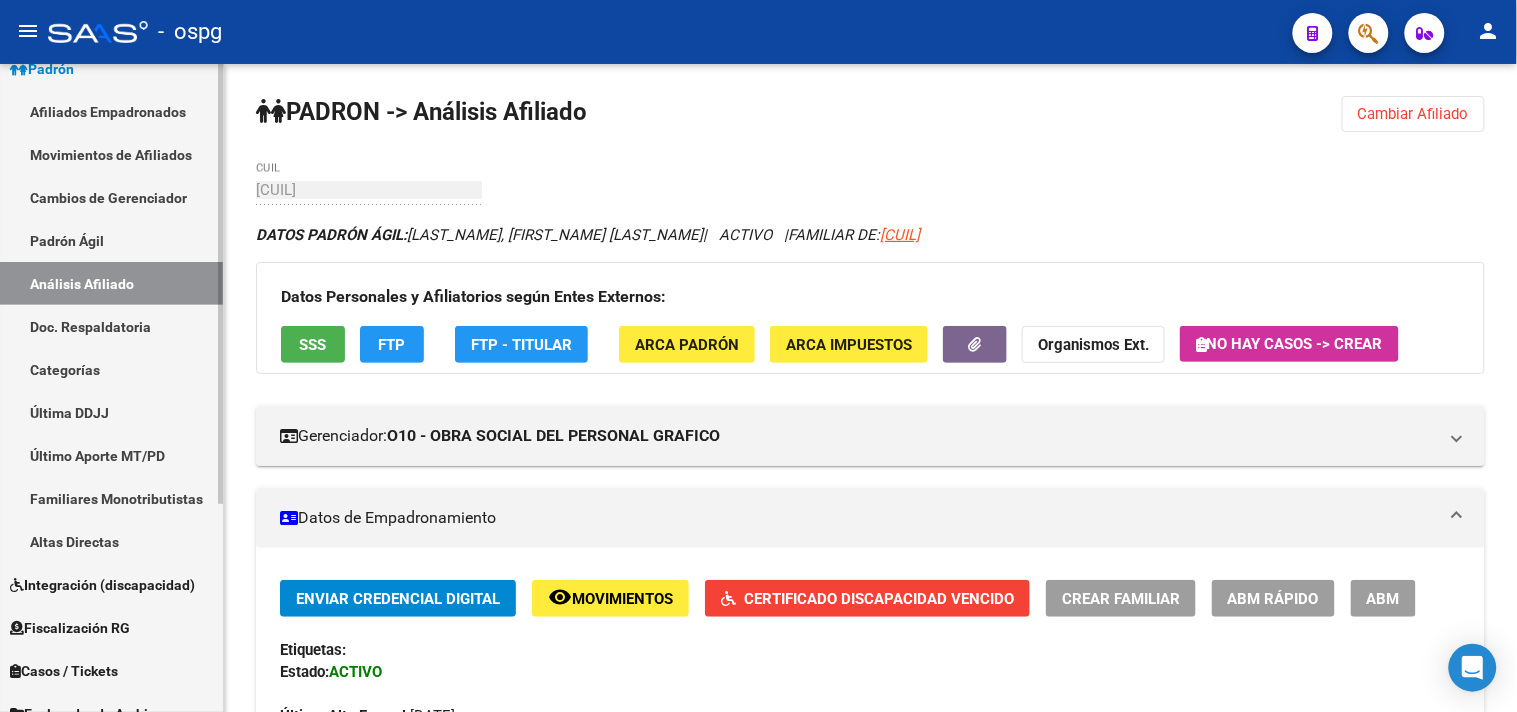 click on "Integración (discapacidad)" at bounding box center [102, 585] 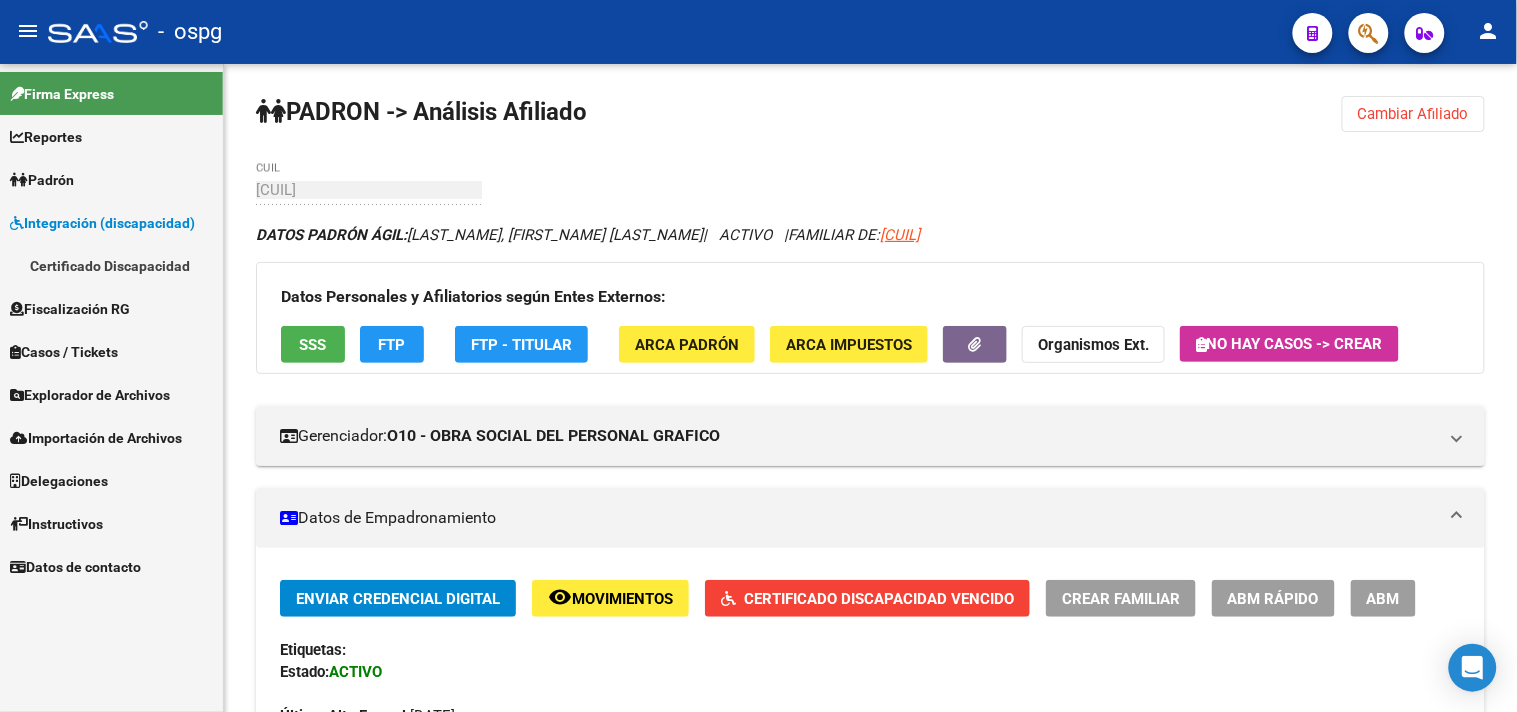 scroll, scrollTop: 0, scrollLeft: 0, axis: both 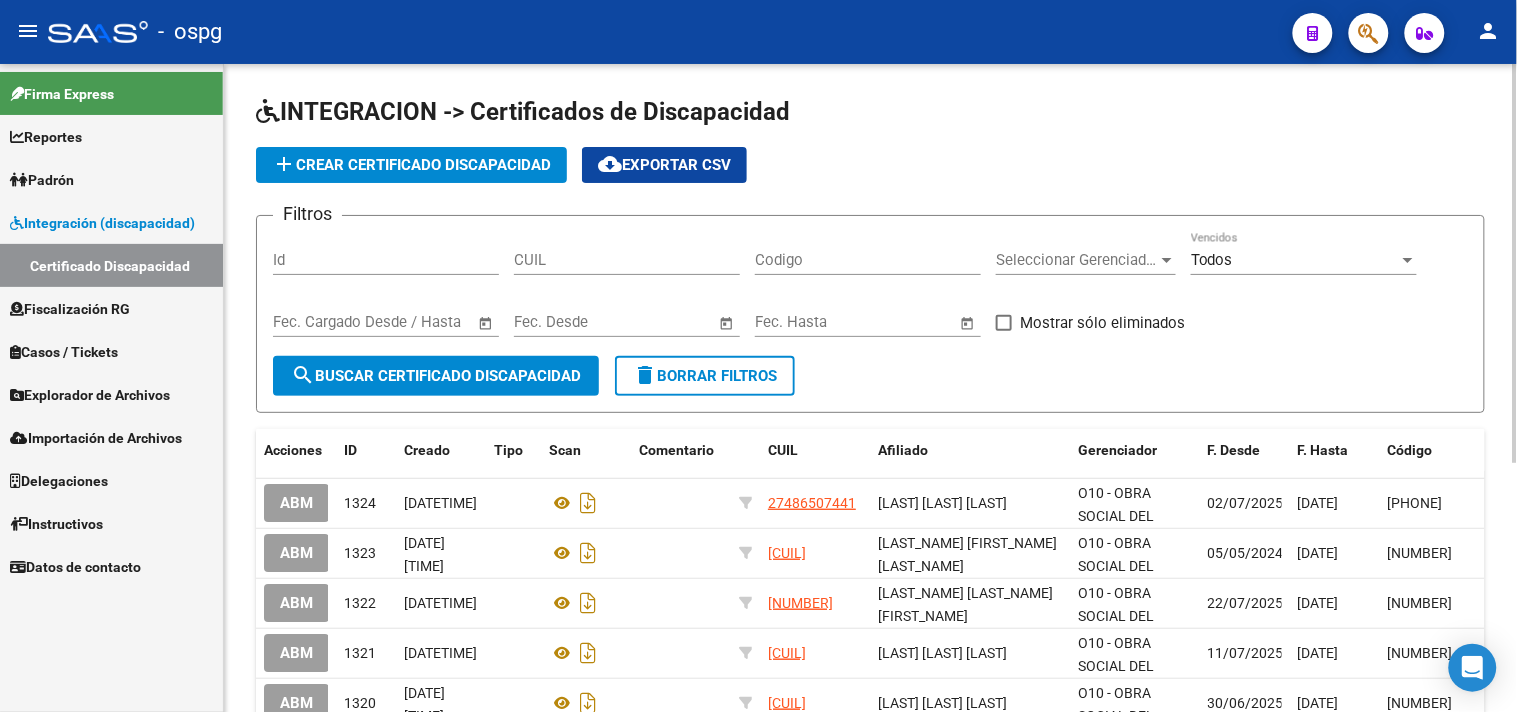click on "CUIL" at bounding box center (627, 260) 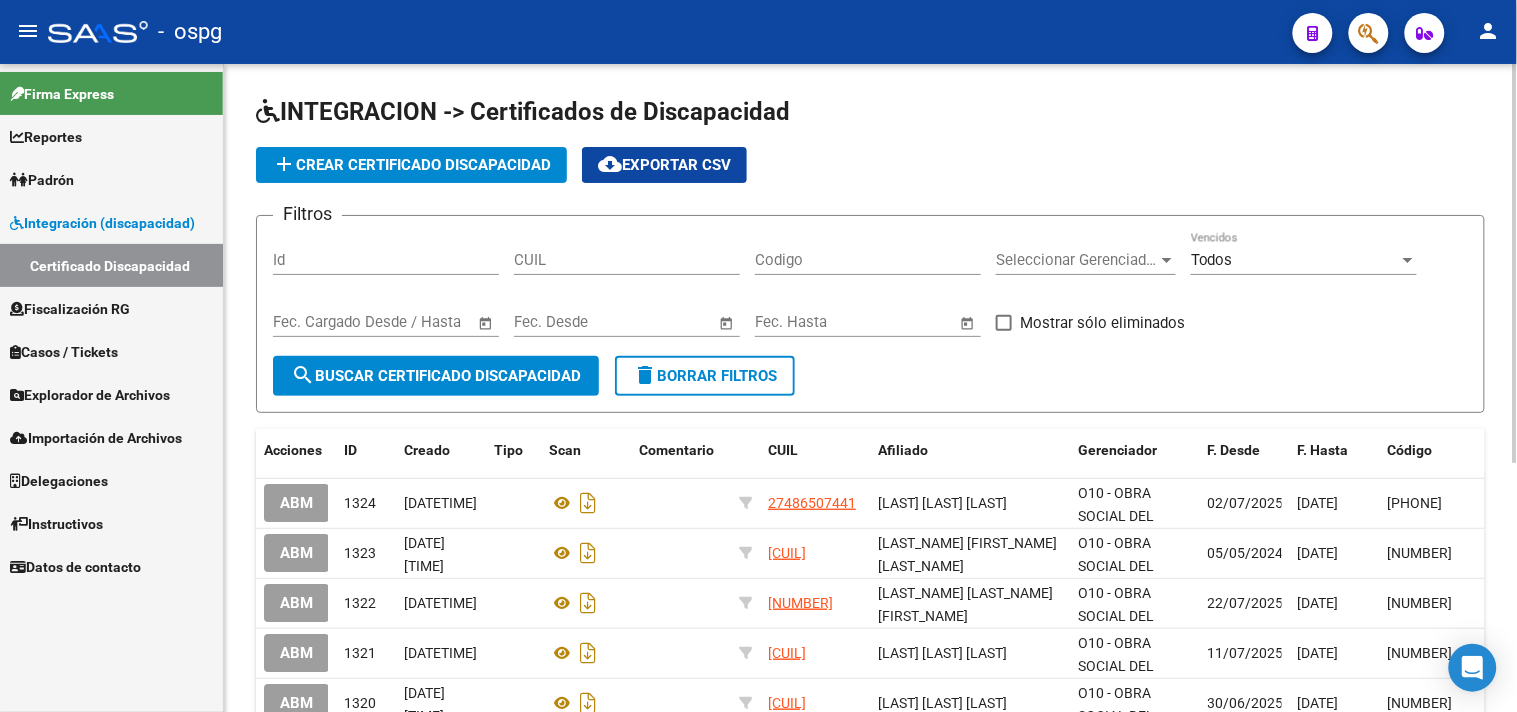 click on "Filtros Id CUIL Codigo Seleccionar Gerenciador Seleccionar Gerenciador Todos Vencidos Start date – End date Fec. Cargado Desde / Hasta Start date – End date Fec. Desde Start date – End date Fec. Hasta   Mostrar sólo eliminados  search  Buscar Certificado Discapacidad  delete  Borrar Filtros" 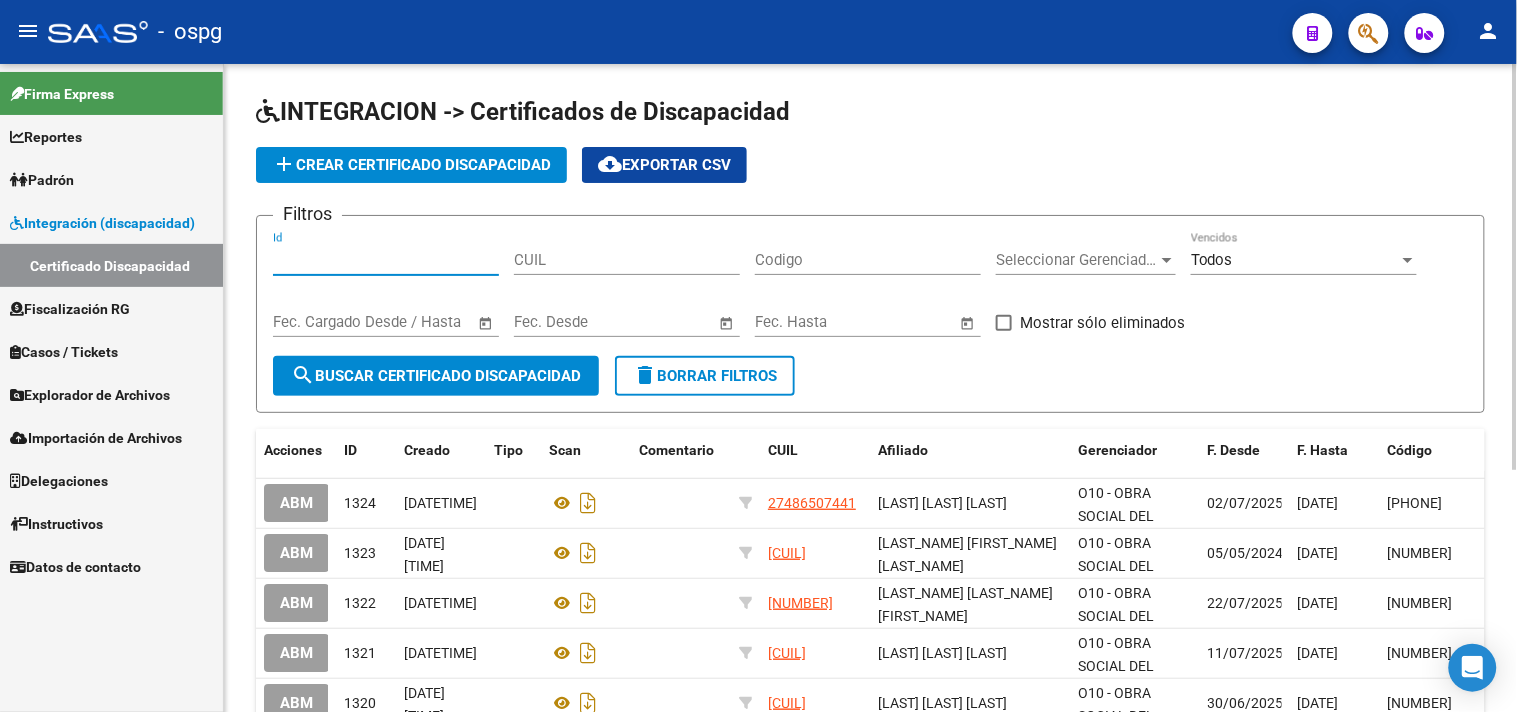 click on "Id" 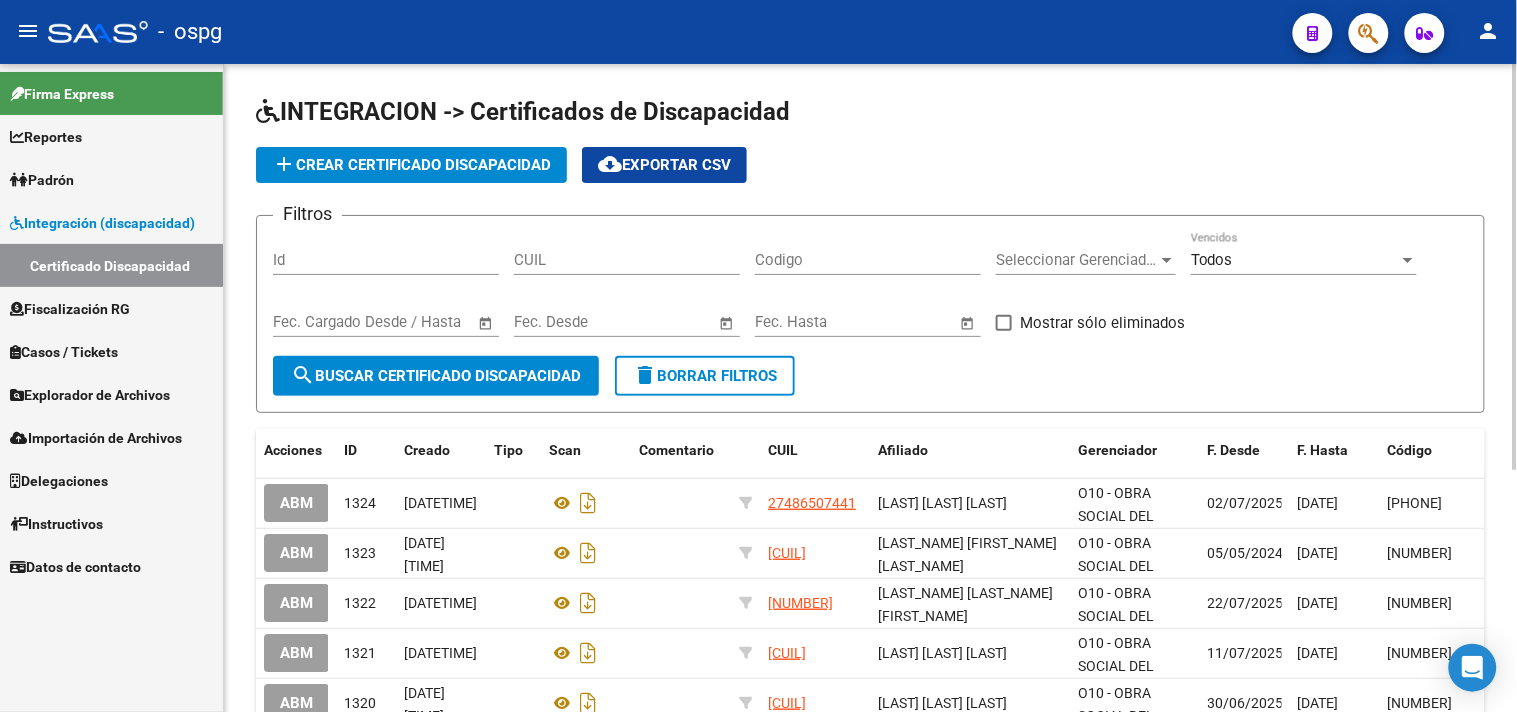 click on "Id" at bounding box center (386, 260) 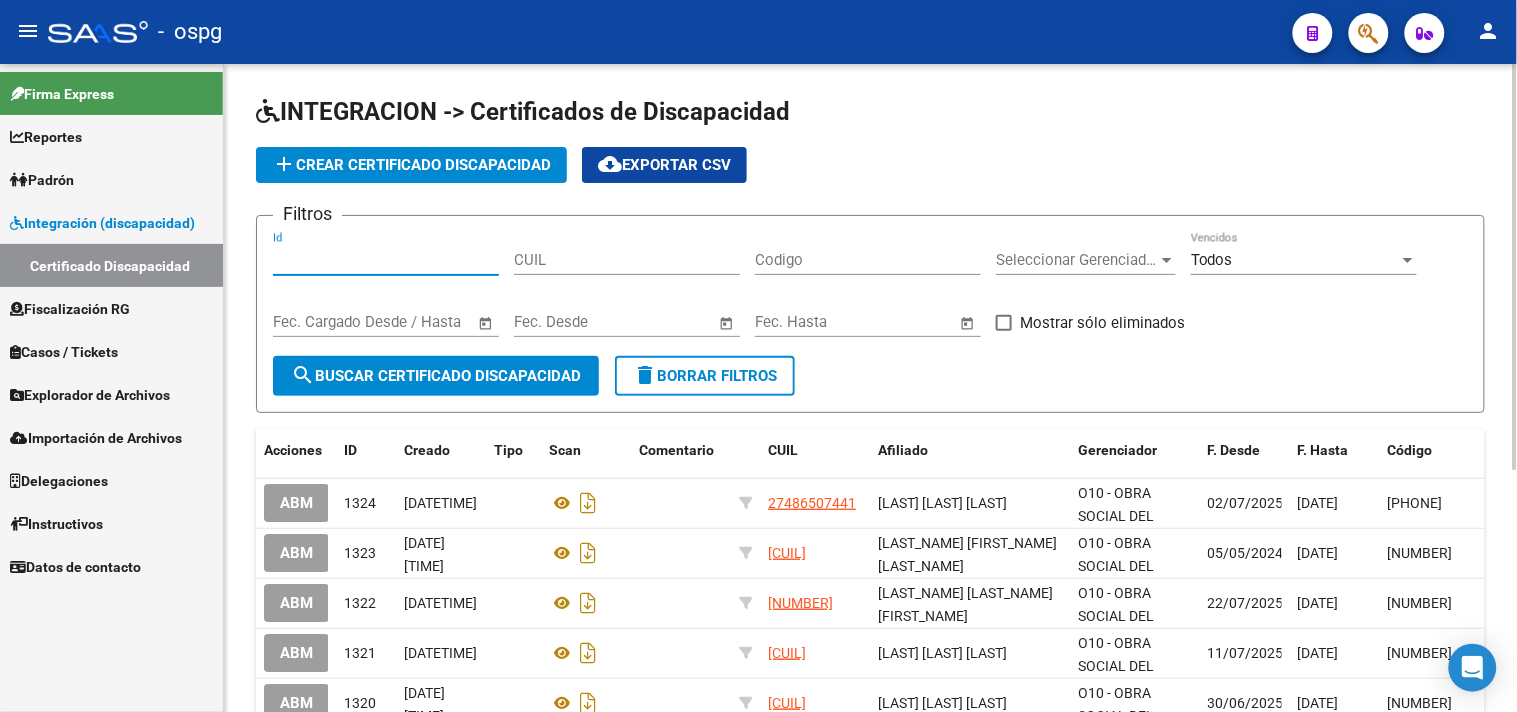 click on "CUIL" at bounding box center [627, 260] 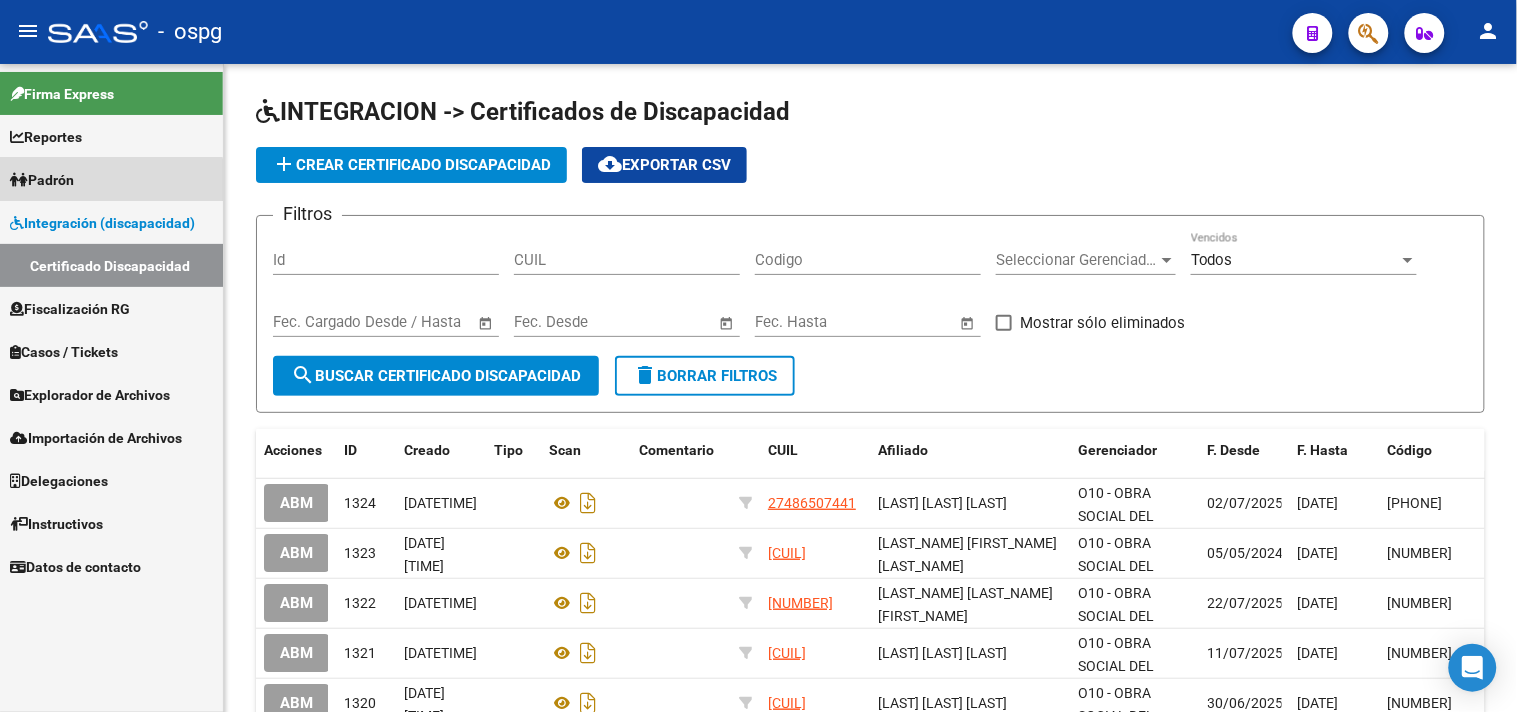 click on "Padrón" at bounding box center [111, 179] 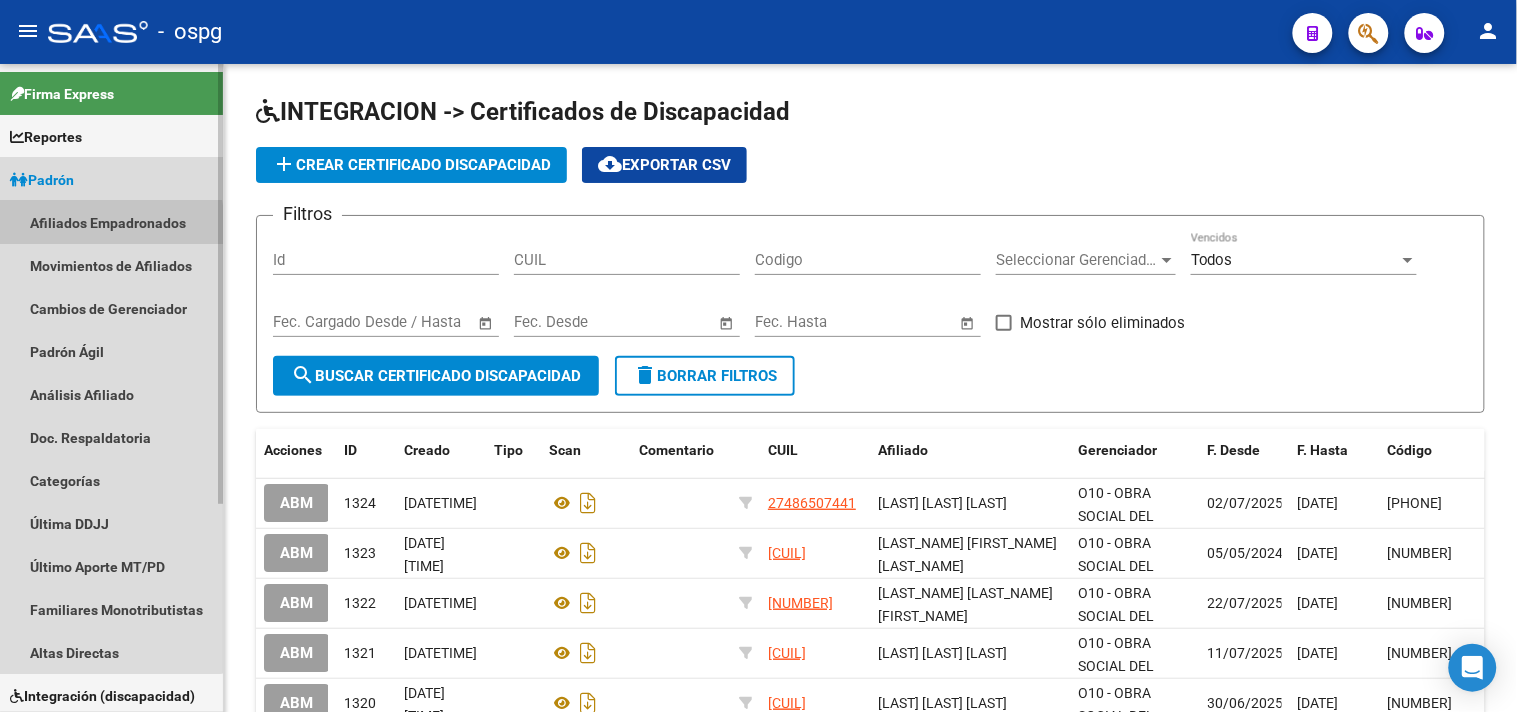 click on "Afiliados Empadronados" at bounding box center (111, 222) 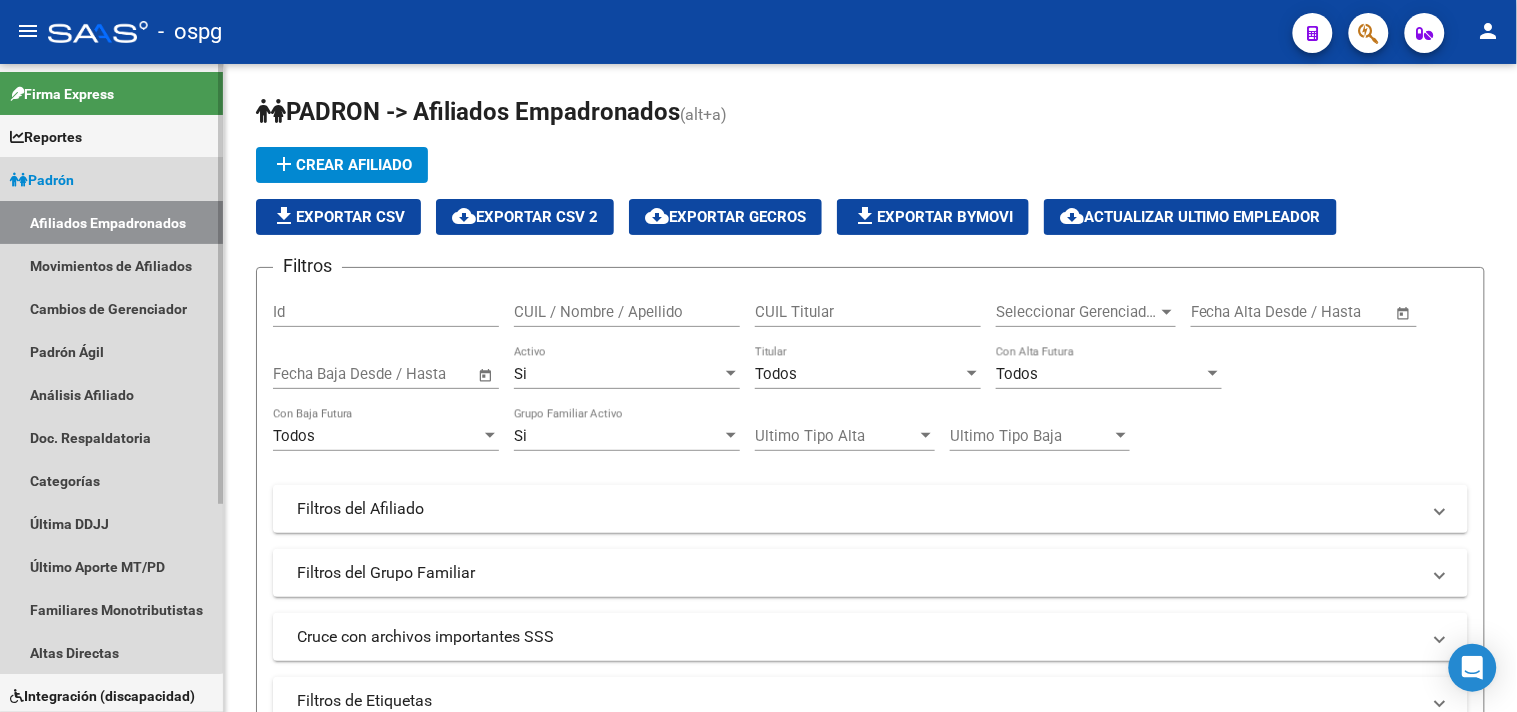 click on "Padrón" at bounding box center [42, 180] 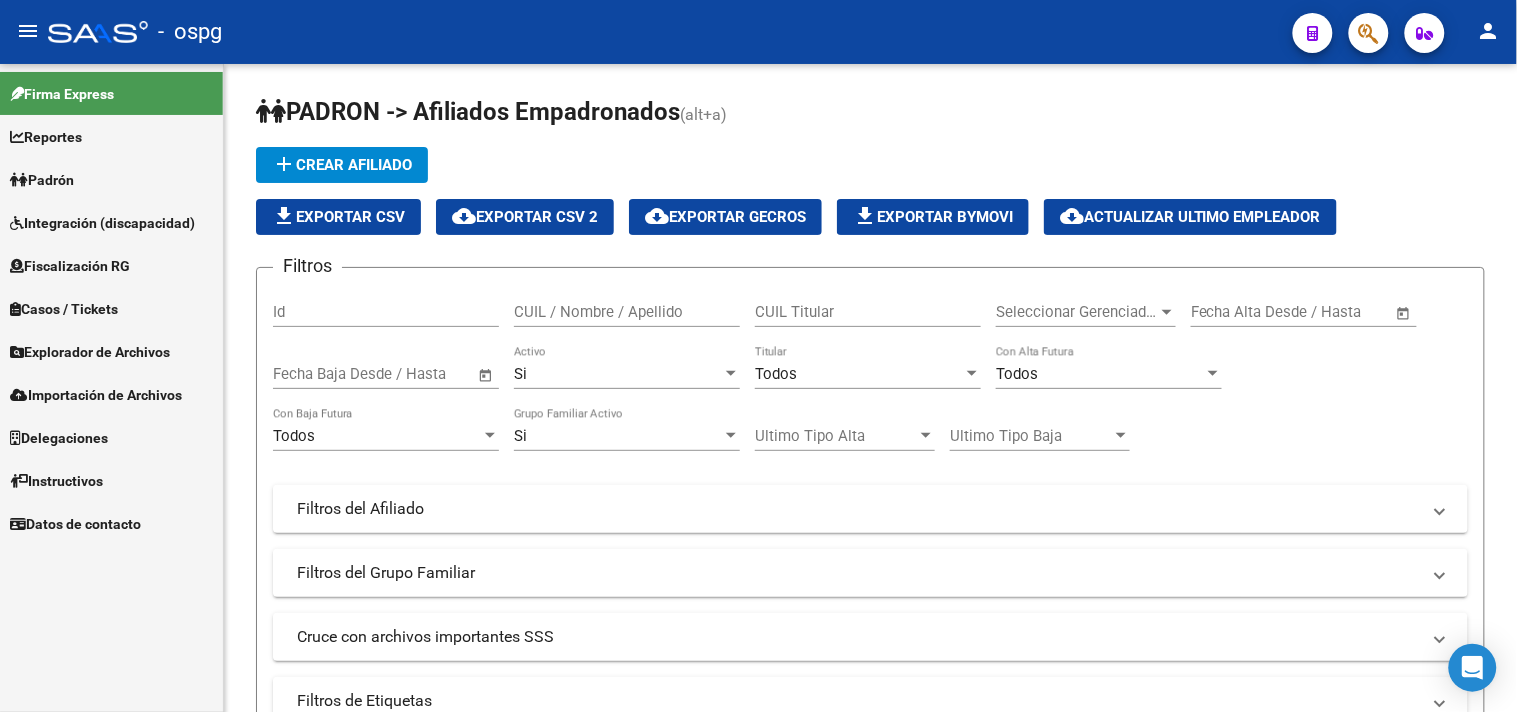 click on "Padrón" at bounding box center (42, 180) 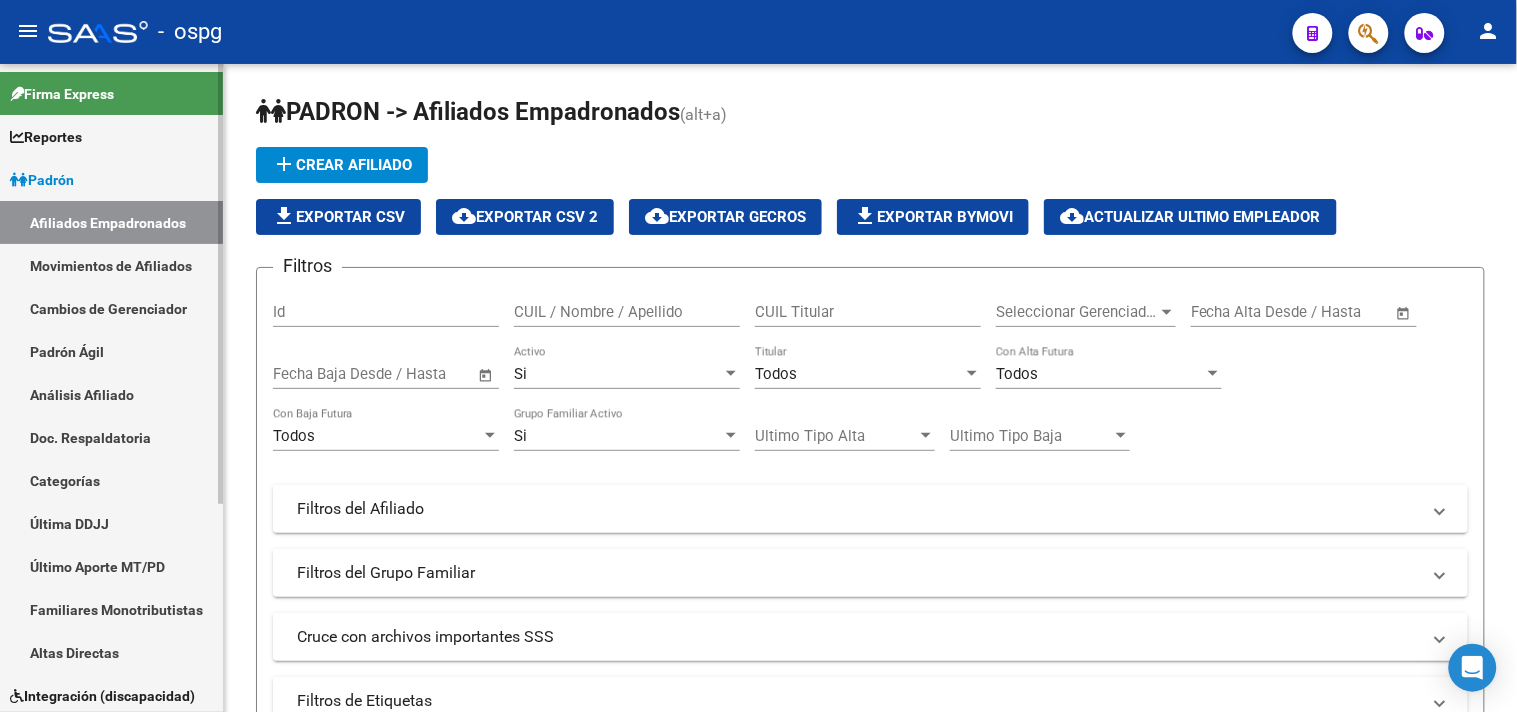 drag, startPoint x: 64, startPoint y: 391, endPoint x: 71, endPoint y: 380, distance: 13.038404 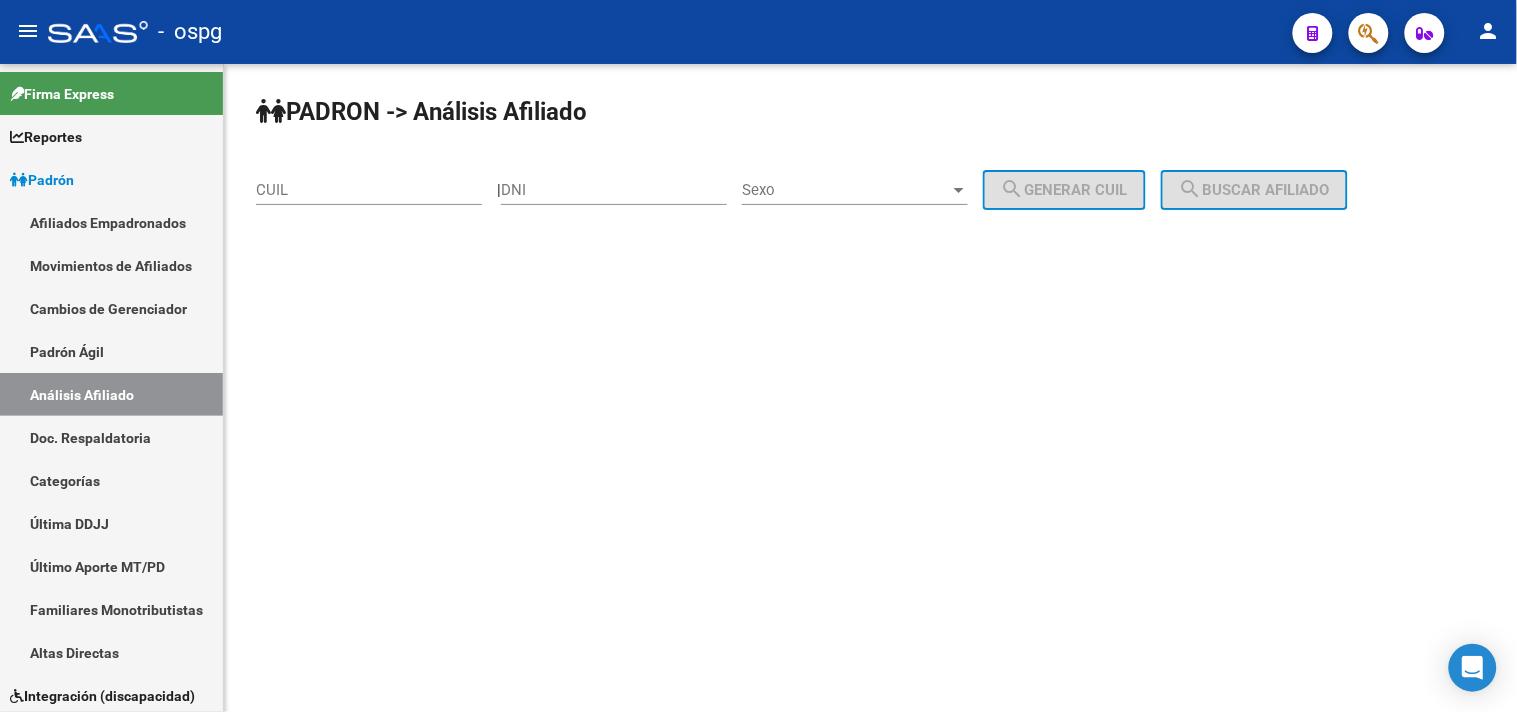 click on "CUIL" 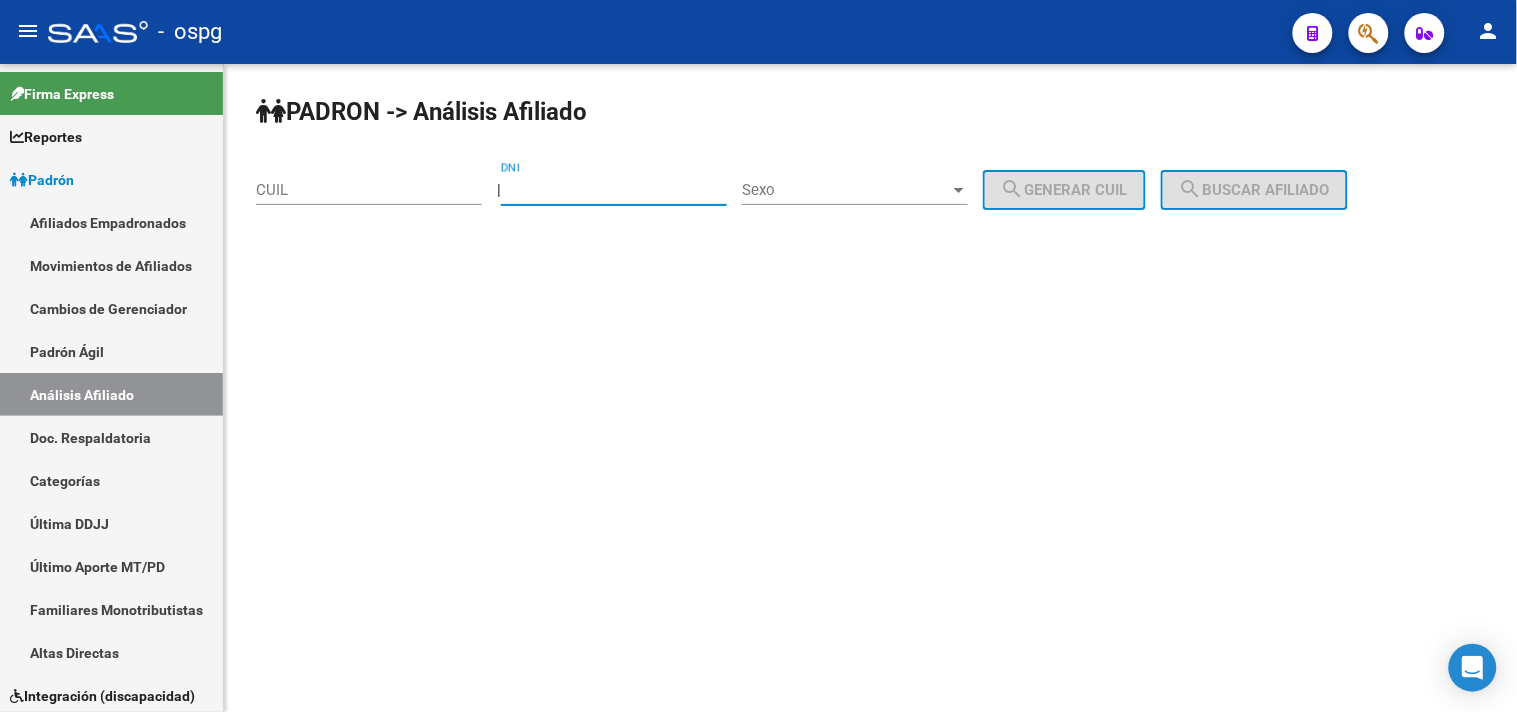 click on "DNI" at bounding box center (614, 190) 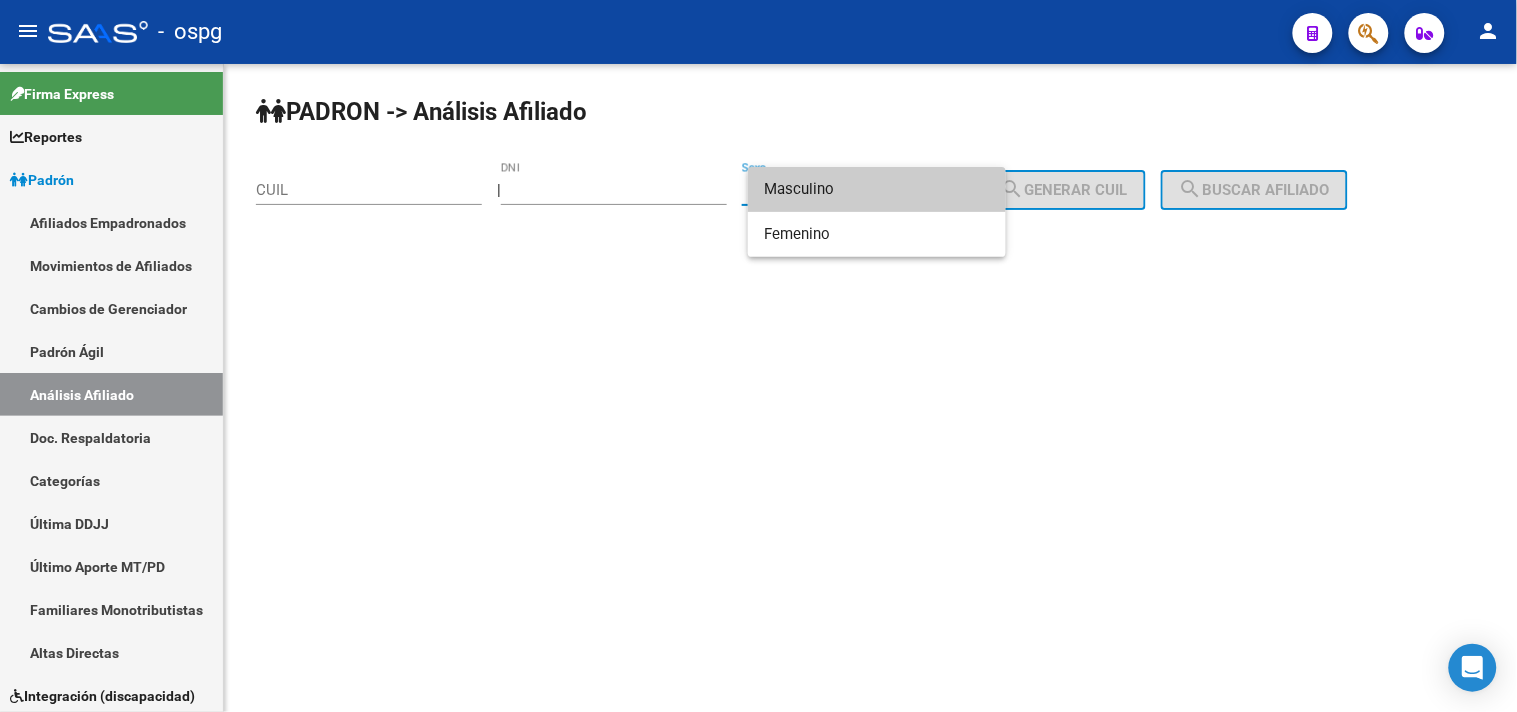 click at bounding box center (758, 356) 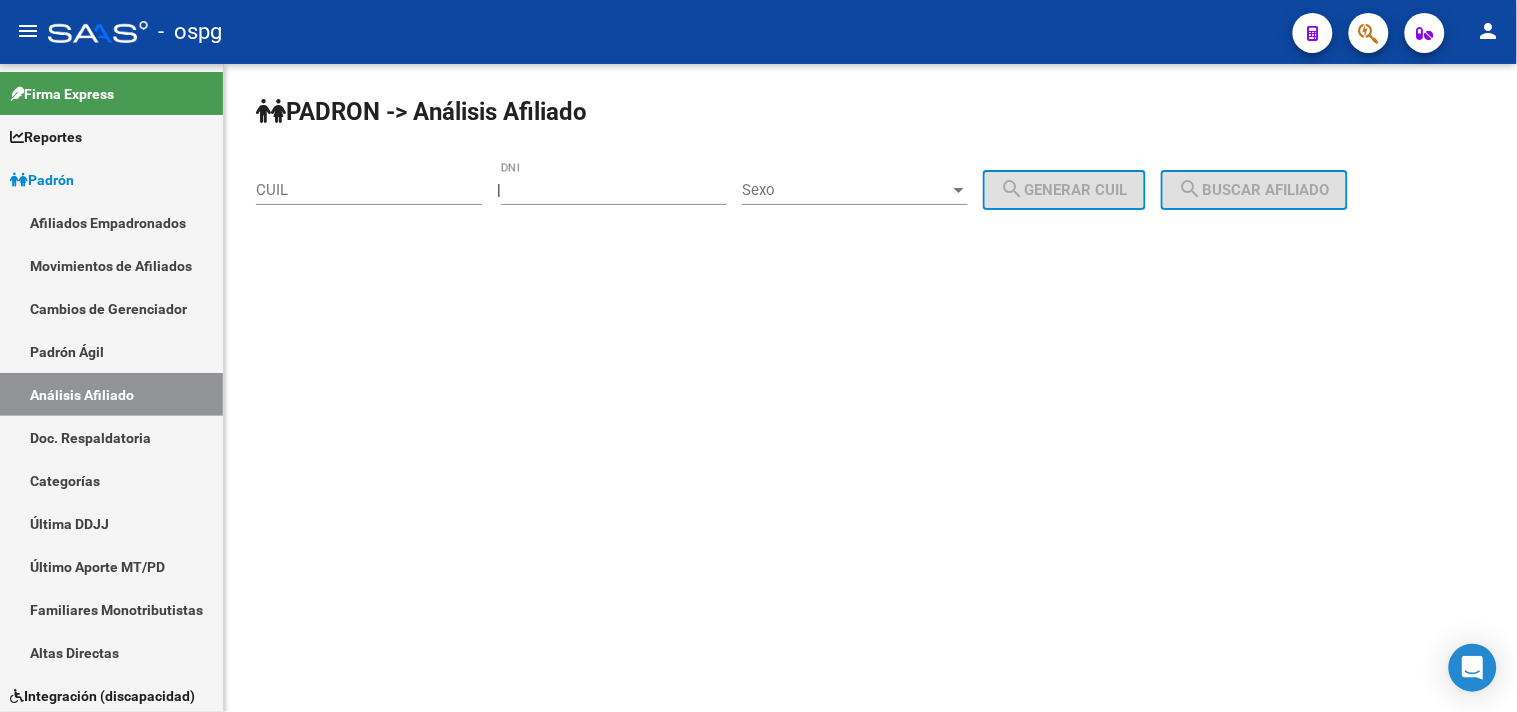 click on "[NUMBER]" at bounding box center [614, 190] 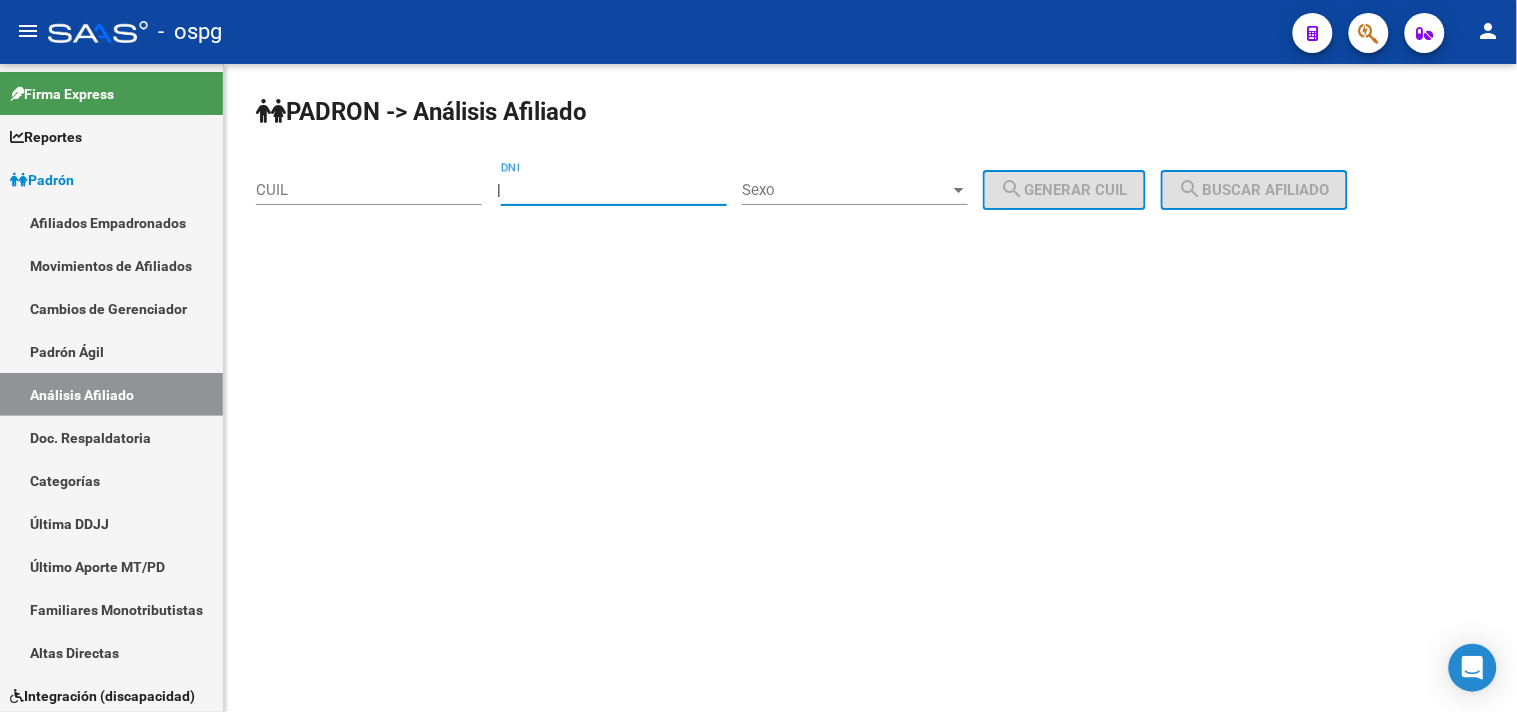 type on "[NUMBER]" 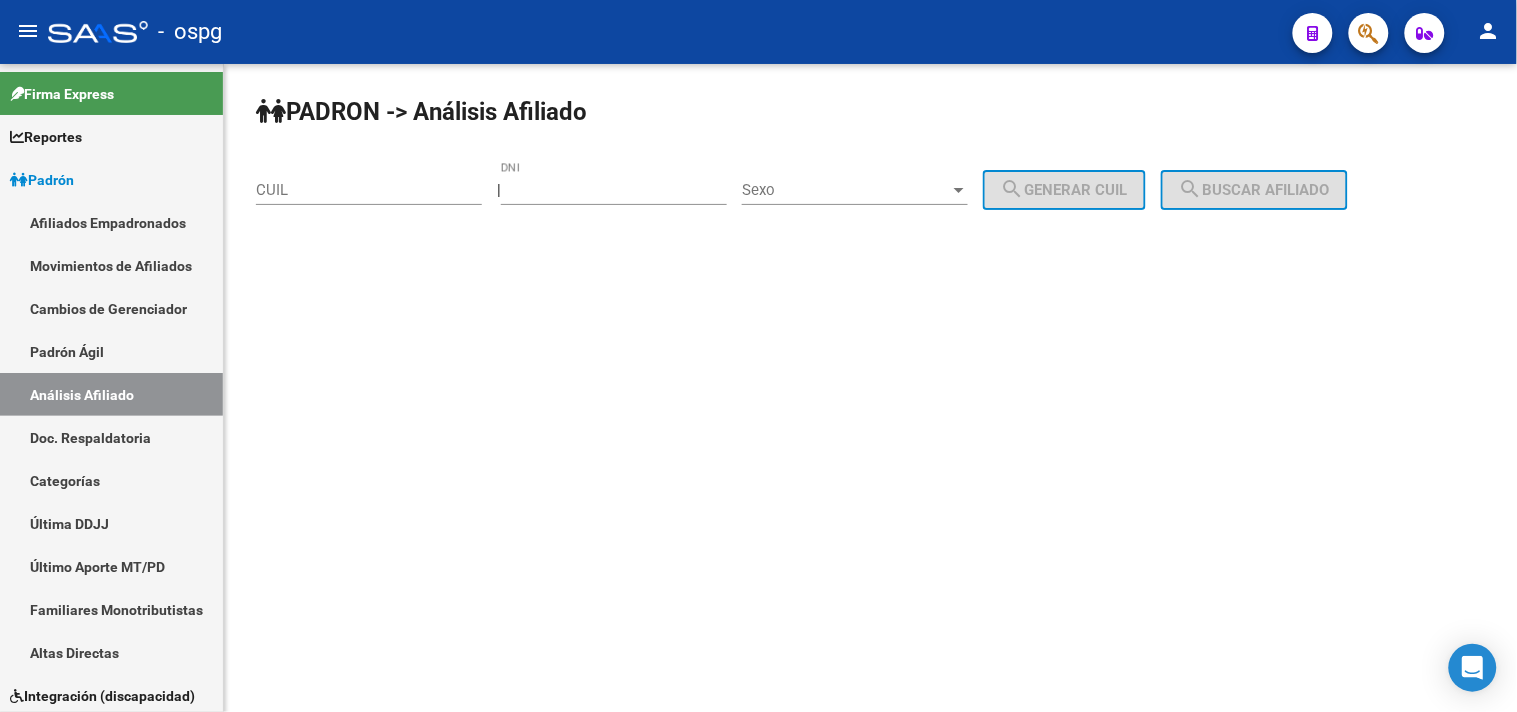click on "Sexo Sexo" 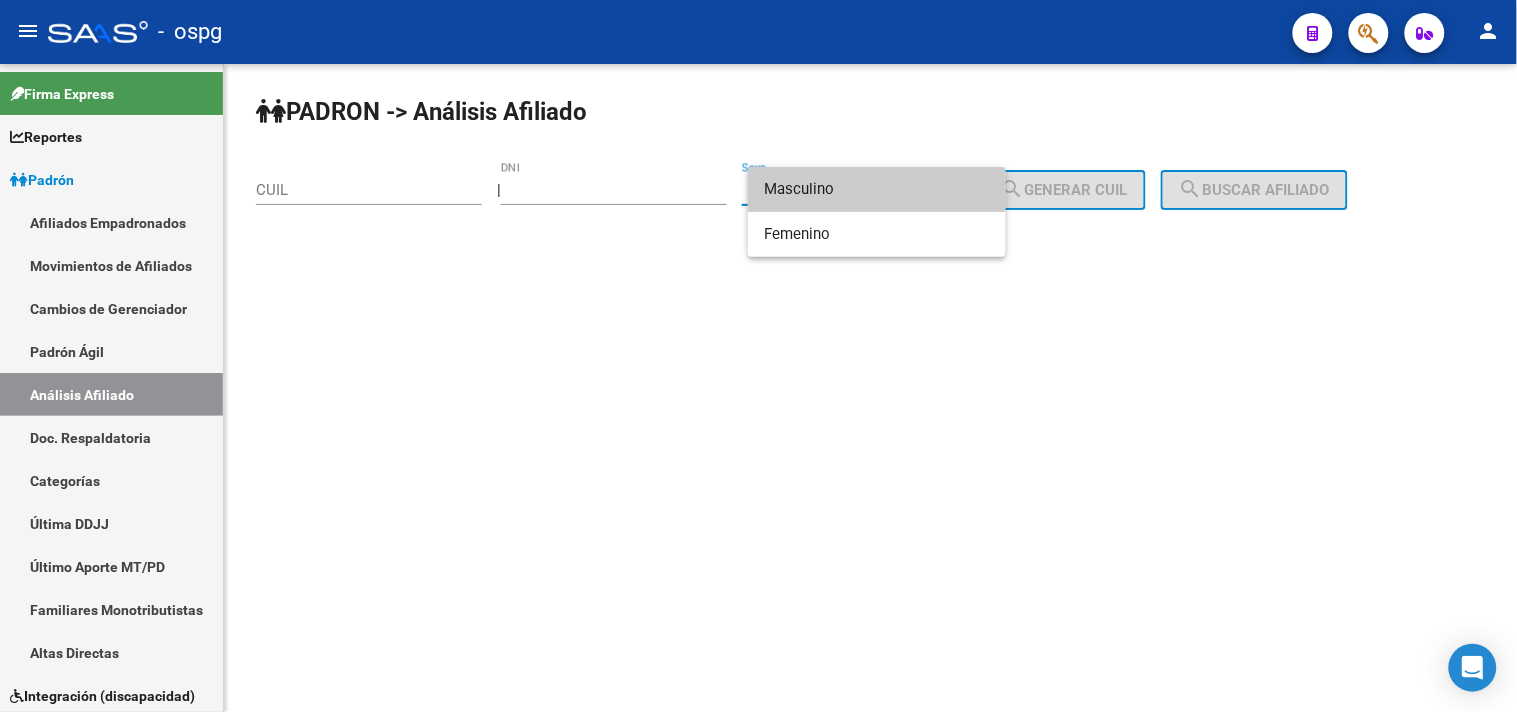 click on "Masculino" at bounding box center [877, 189] 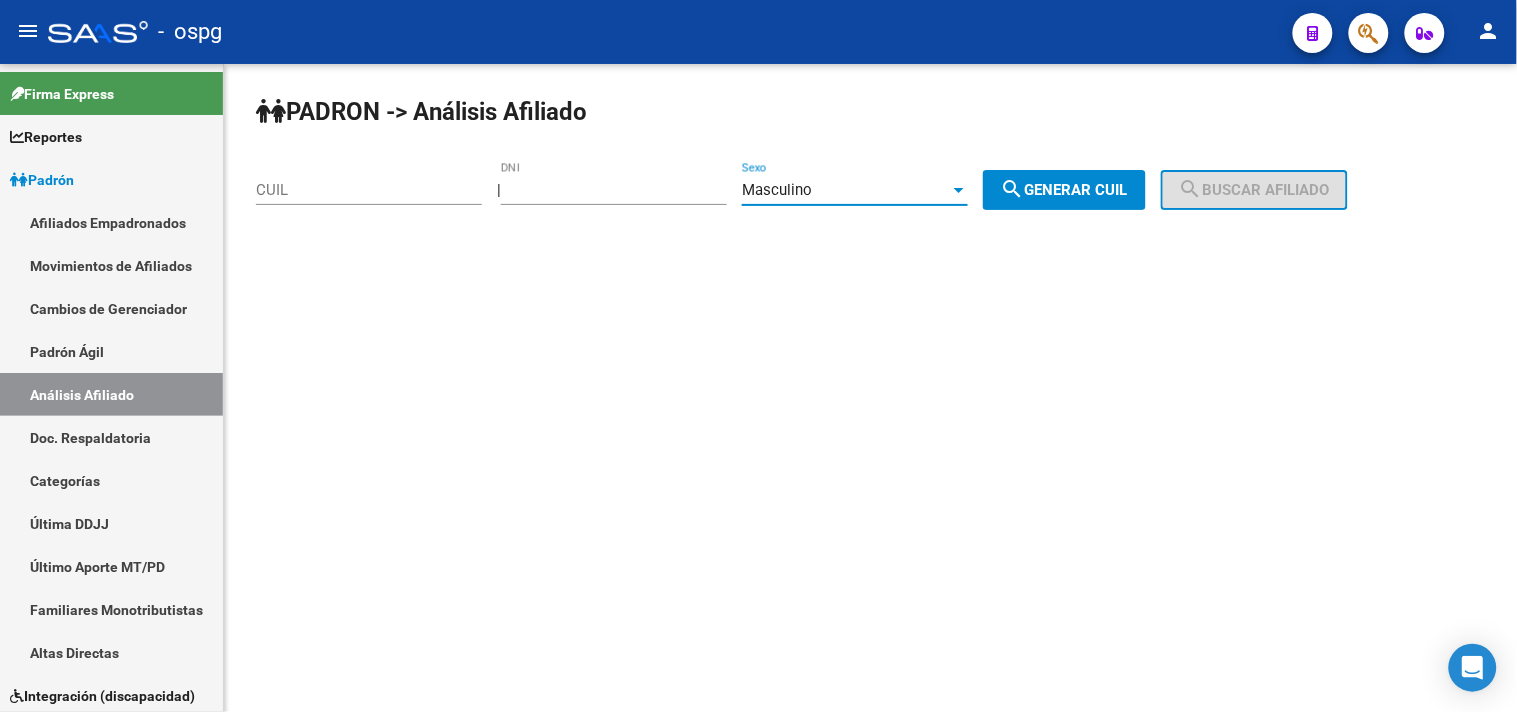 click on "search  Generar CUIL" 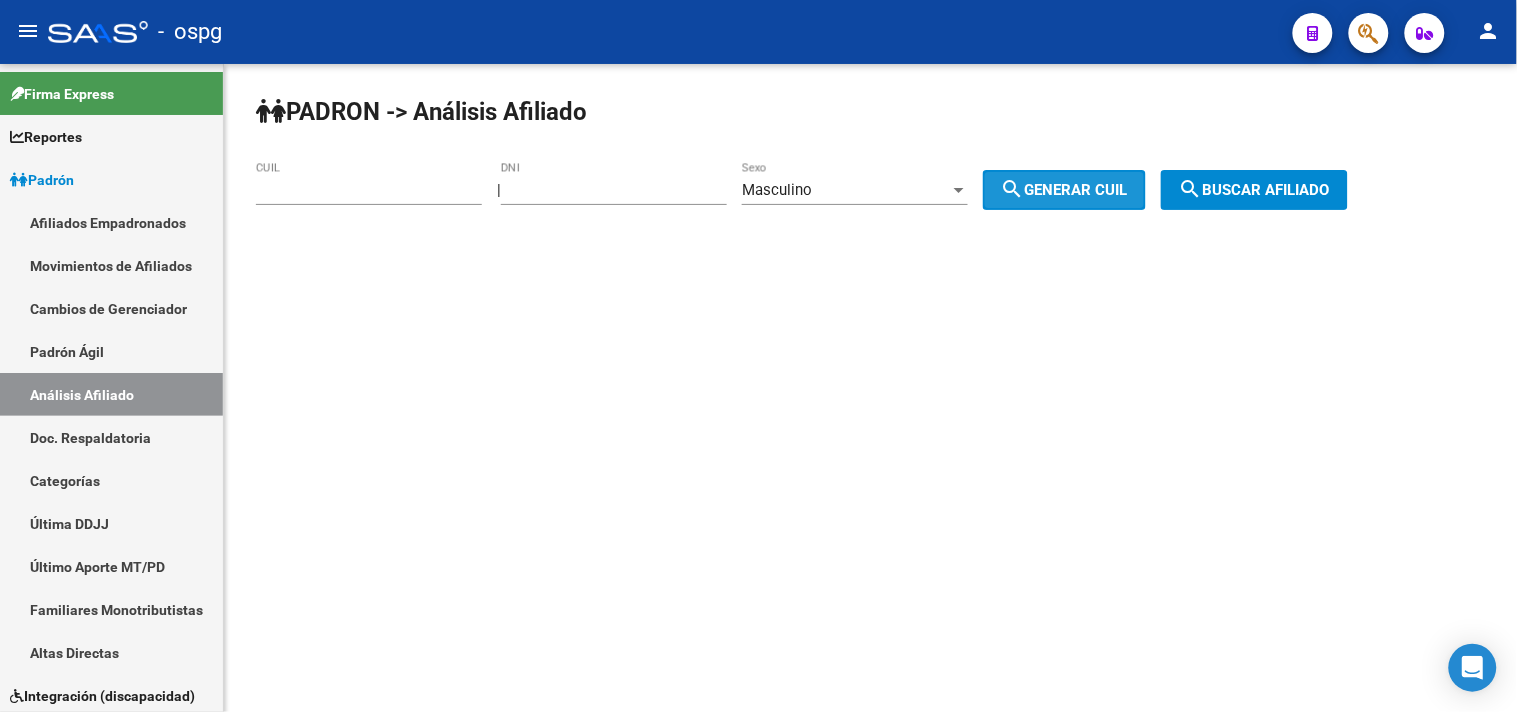 type on "[CUIL]" 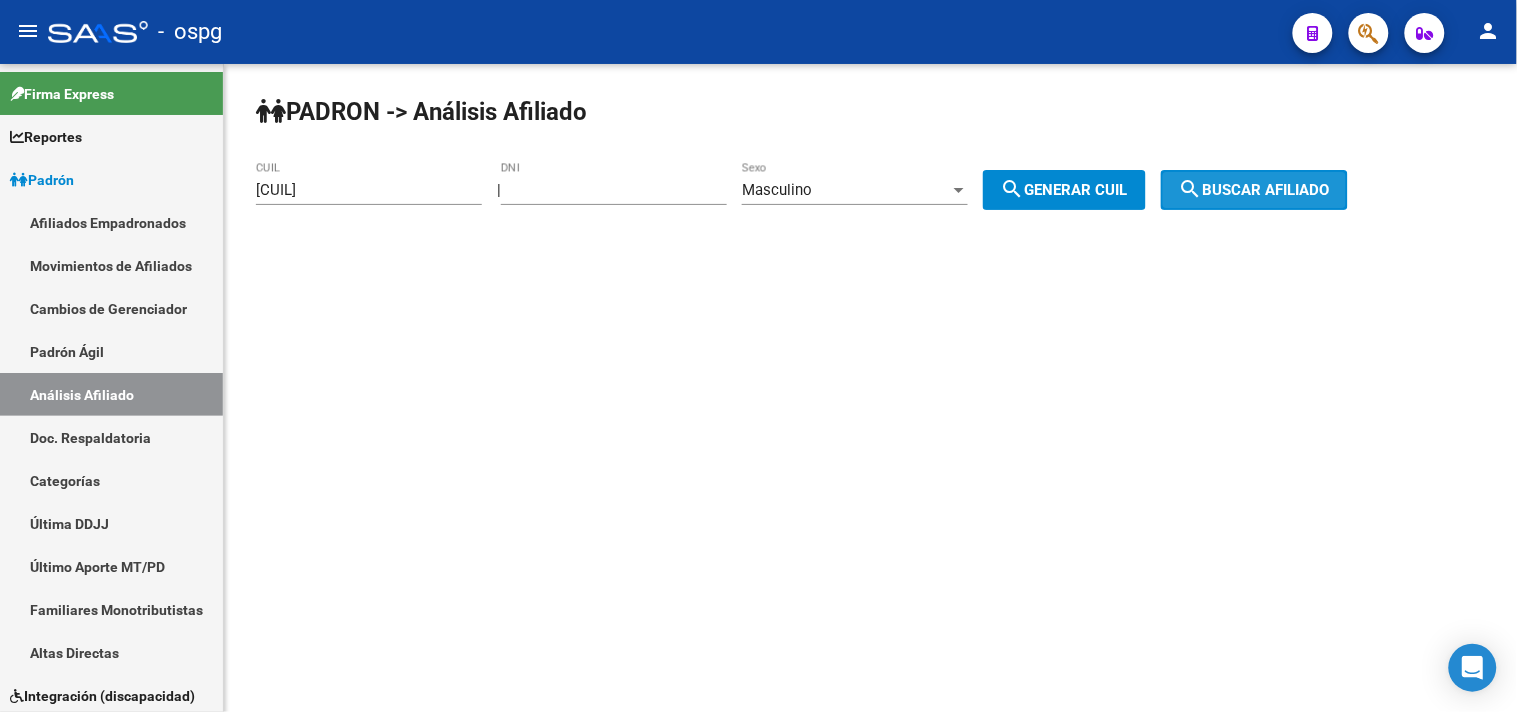 drag, startPoint x: 1235, startPoint y: 185, endPoint x: 1140, endPoint y: 210, distance: 98.23441 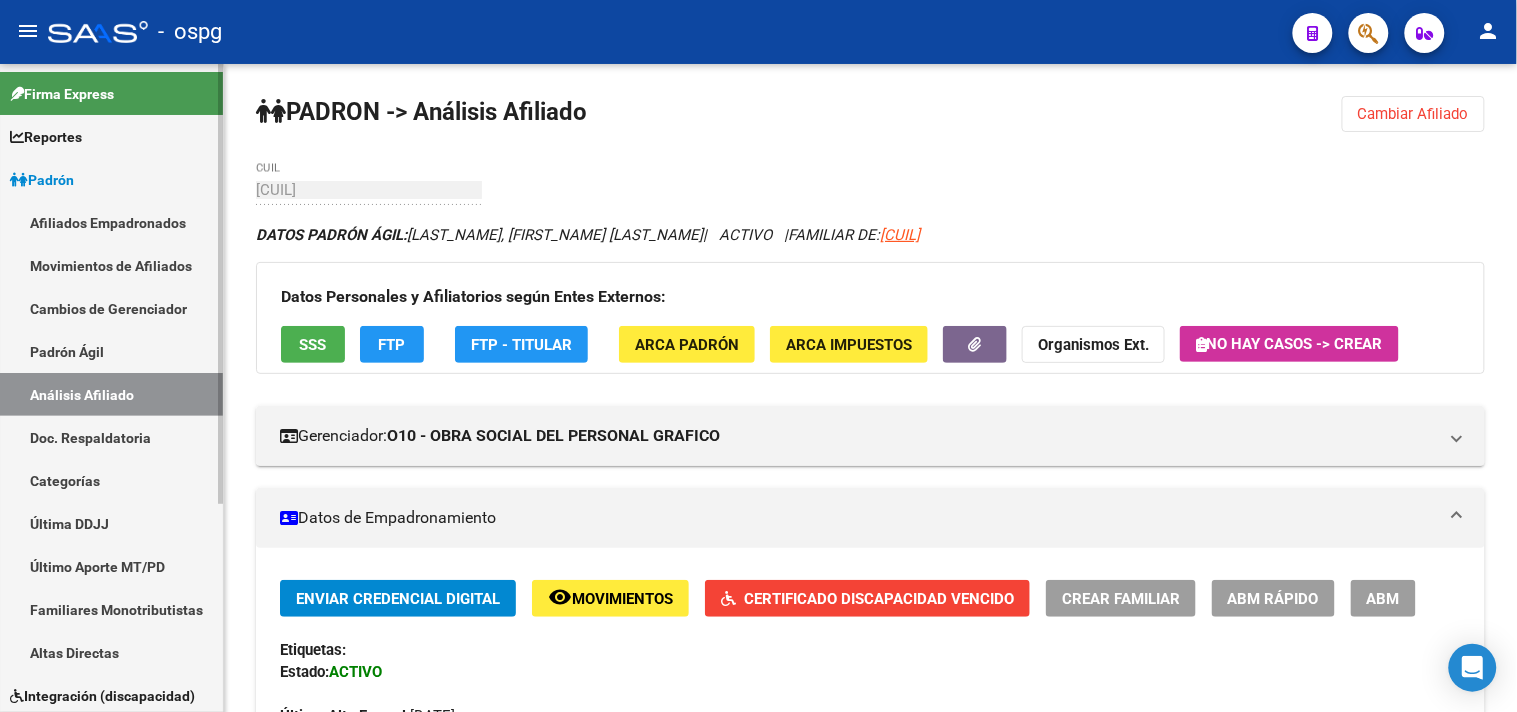 click on "Integración (discapacidad)" at bounding box center [102, 696] 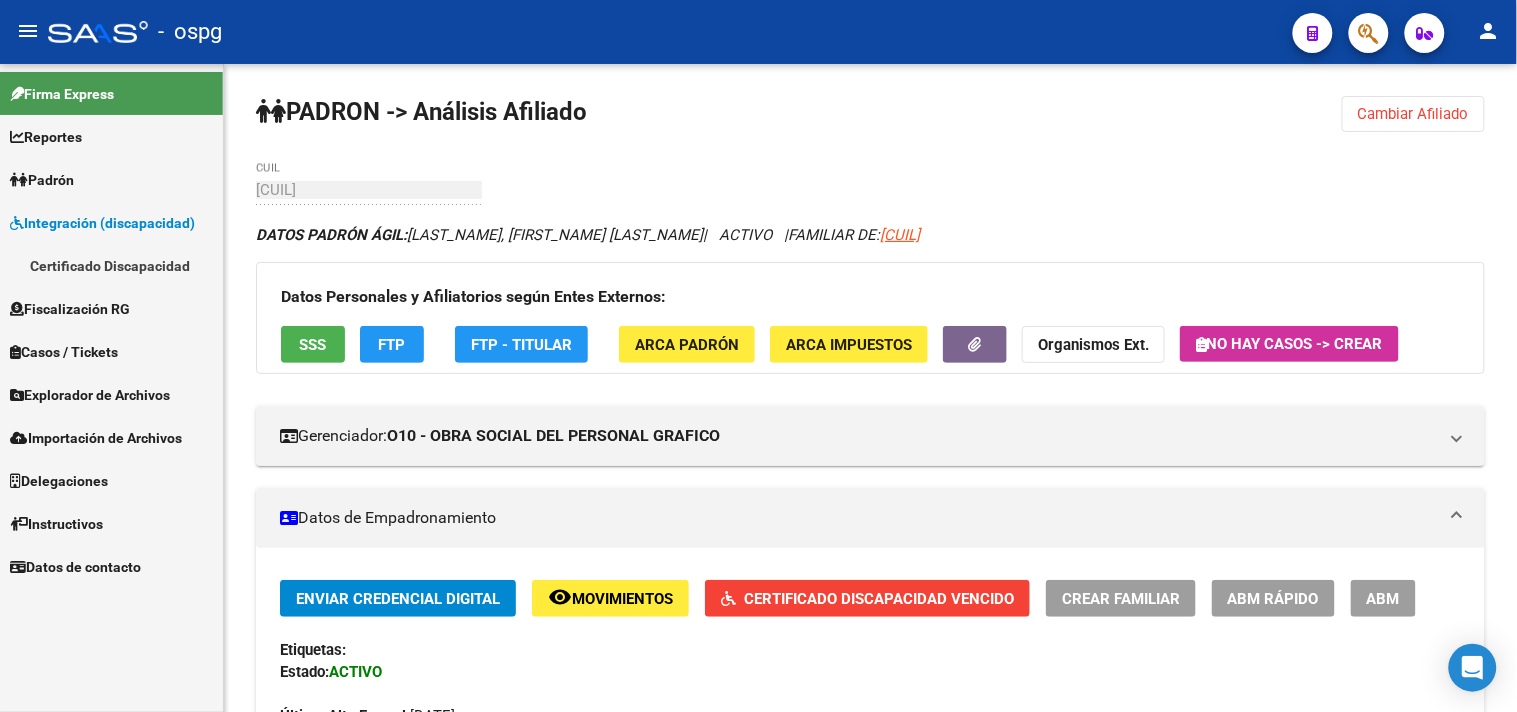 click on "Certificado Discapacidad" at bounding box center [111, 265] 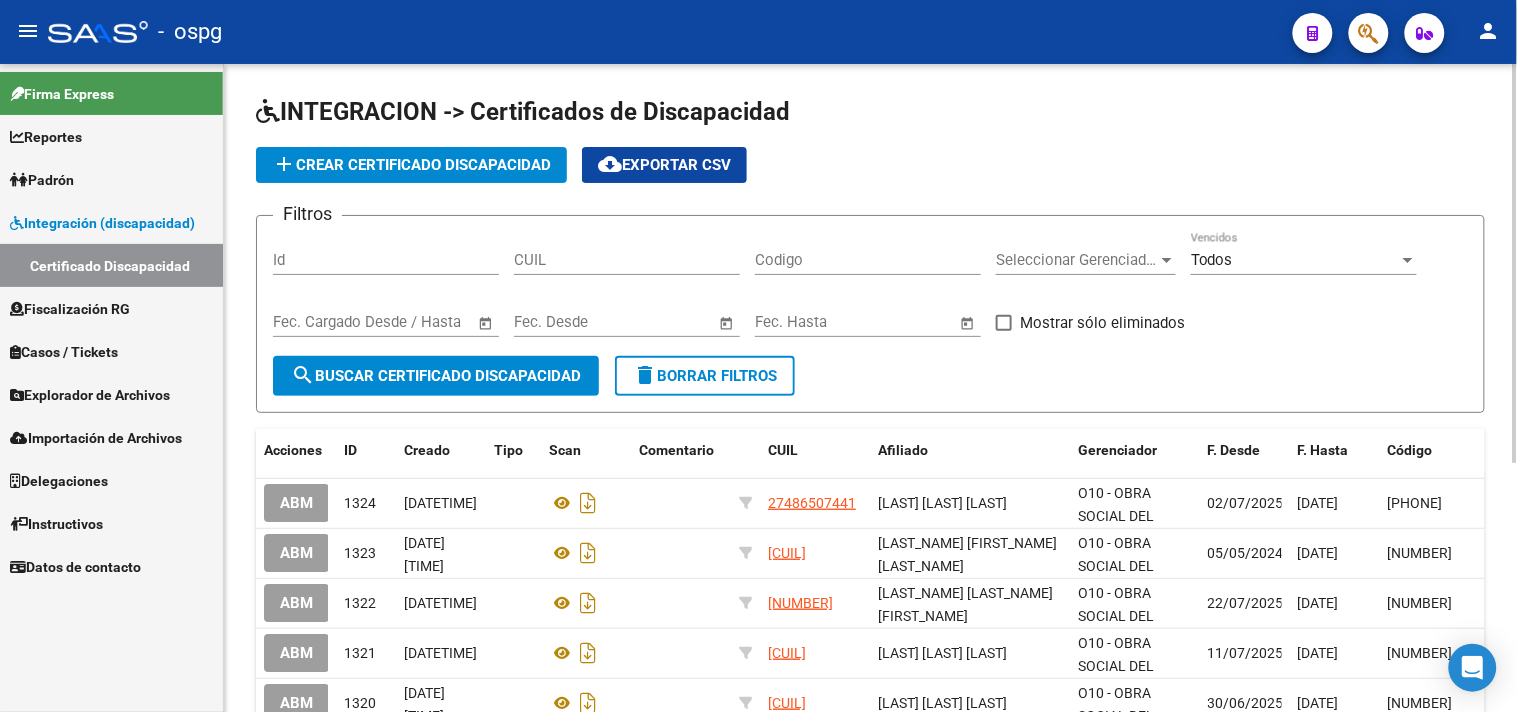 click on "CUIL" at bounding box center [627, 260] 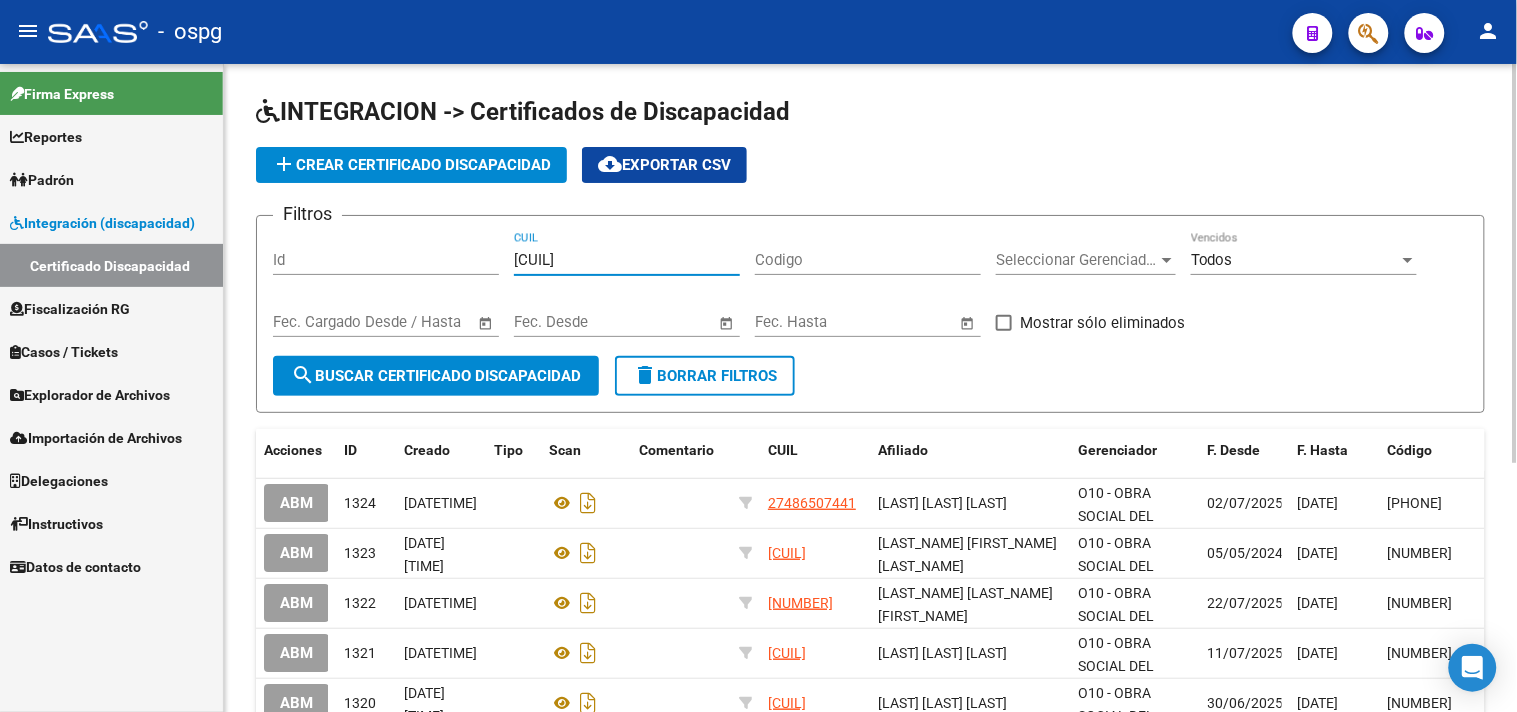 type on "[CUIL]" 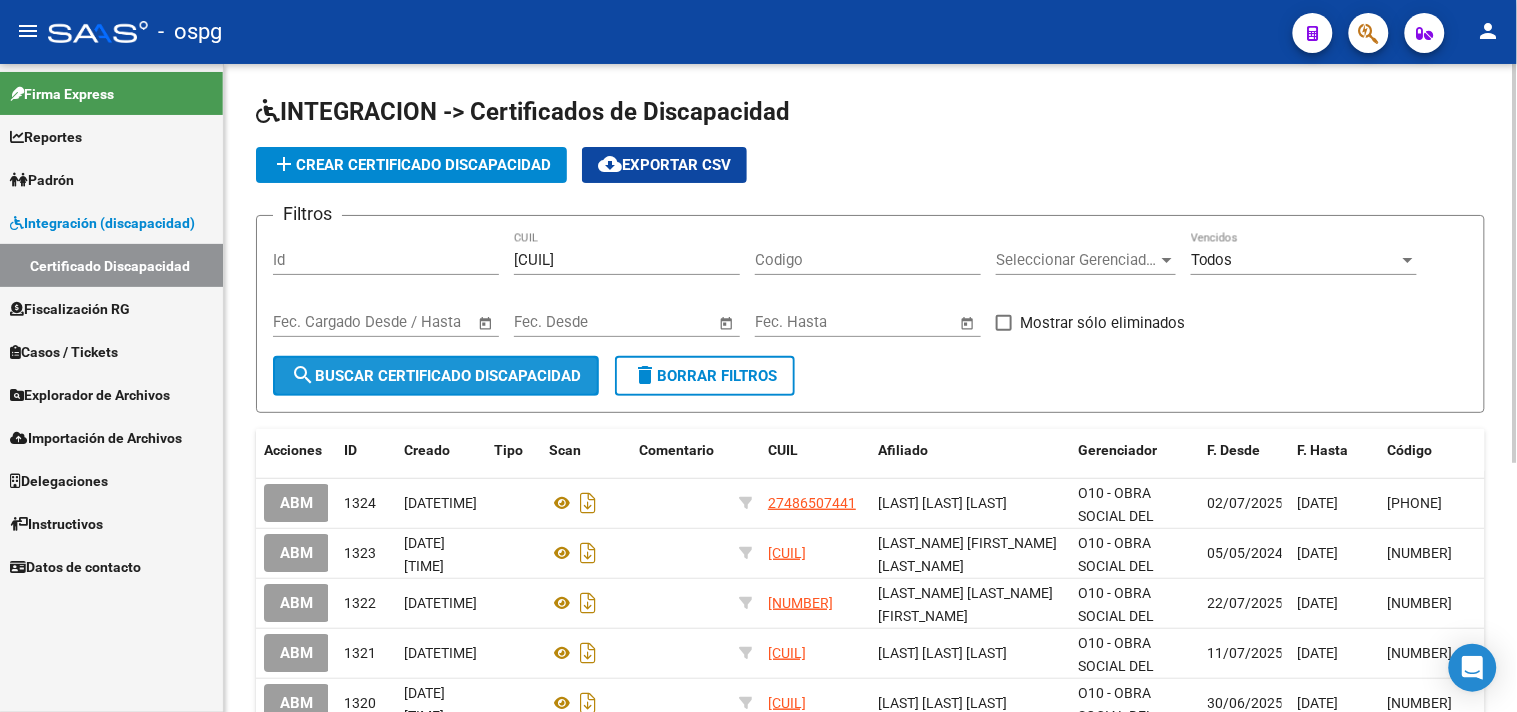click on "search  Buscar Certificado Discapacidad" 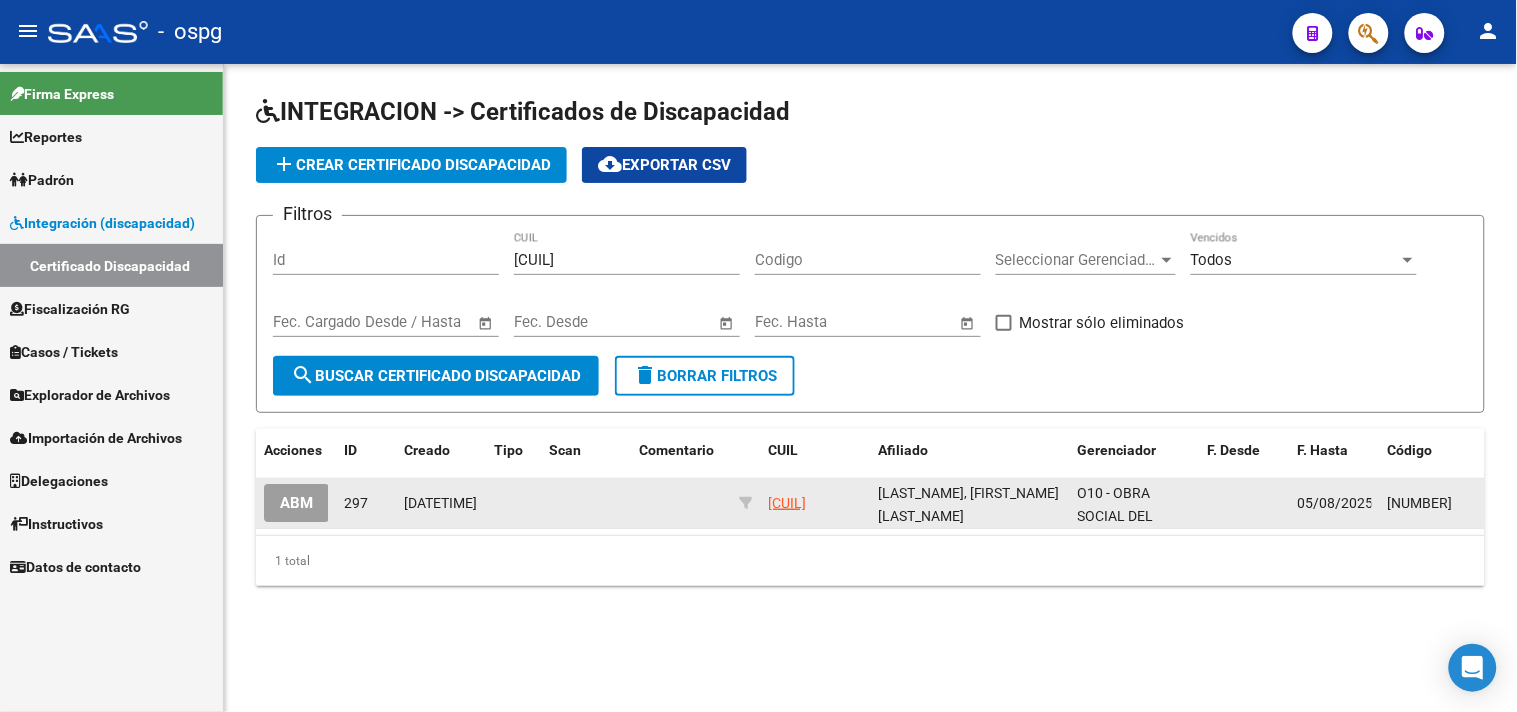 click on "ABM" 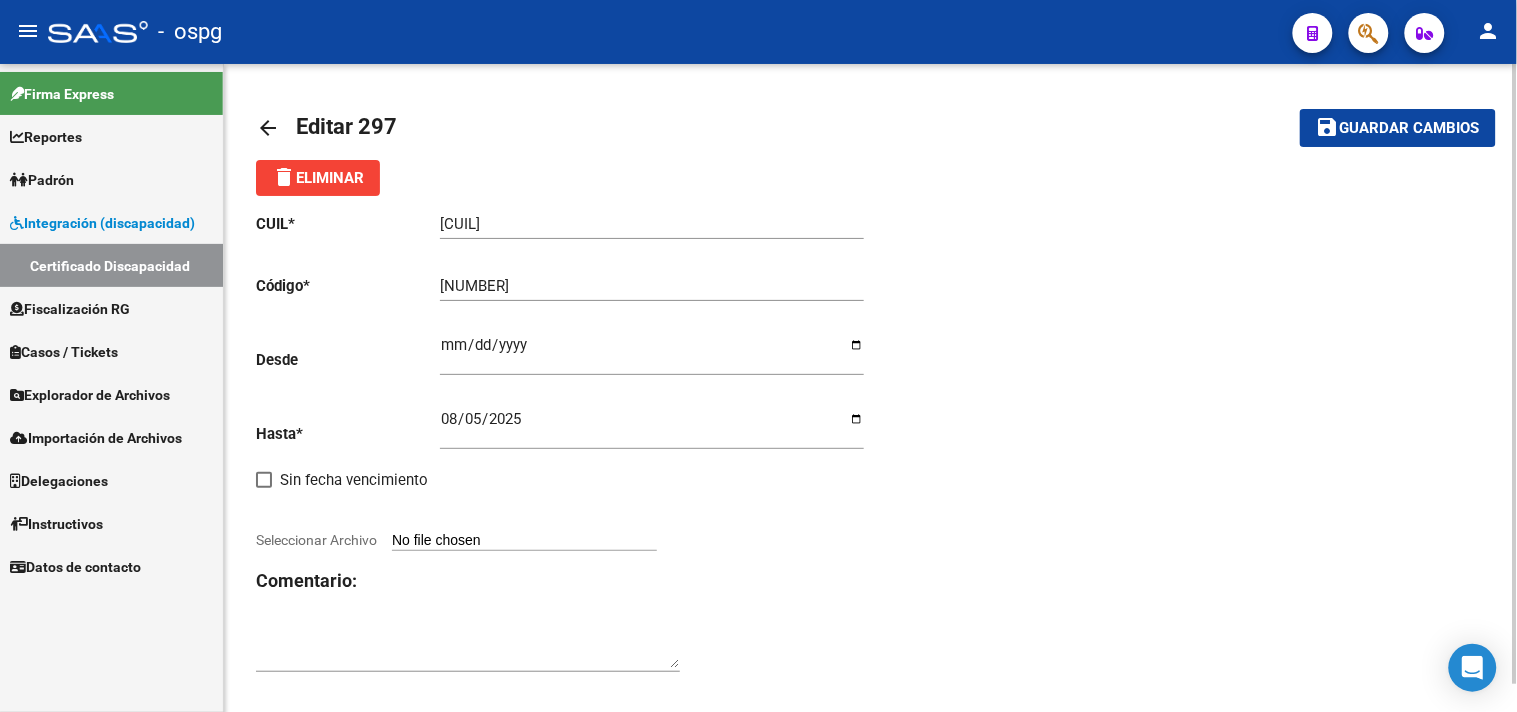 drag, startPoint x: 457, startPoint y: 336, endPoint x: 442, endPoint y: 337, distance: 15.033297 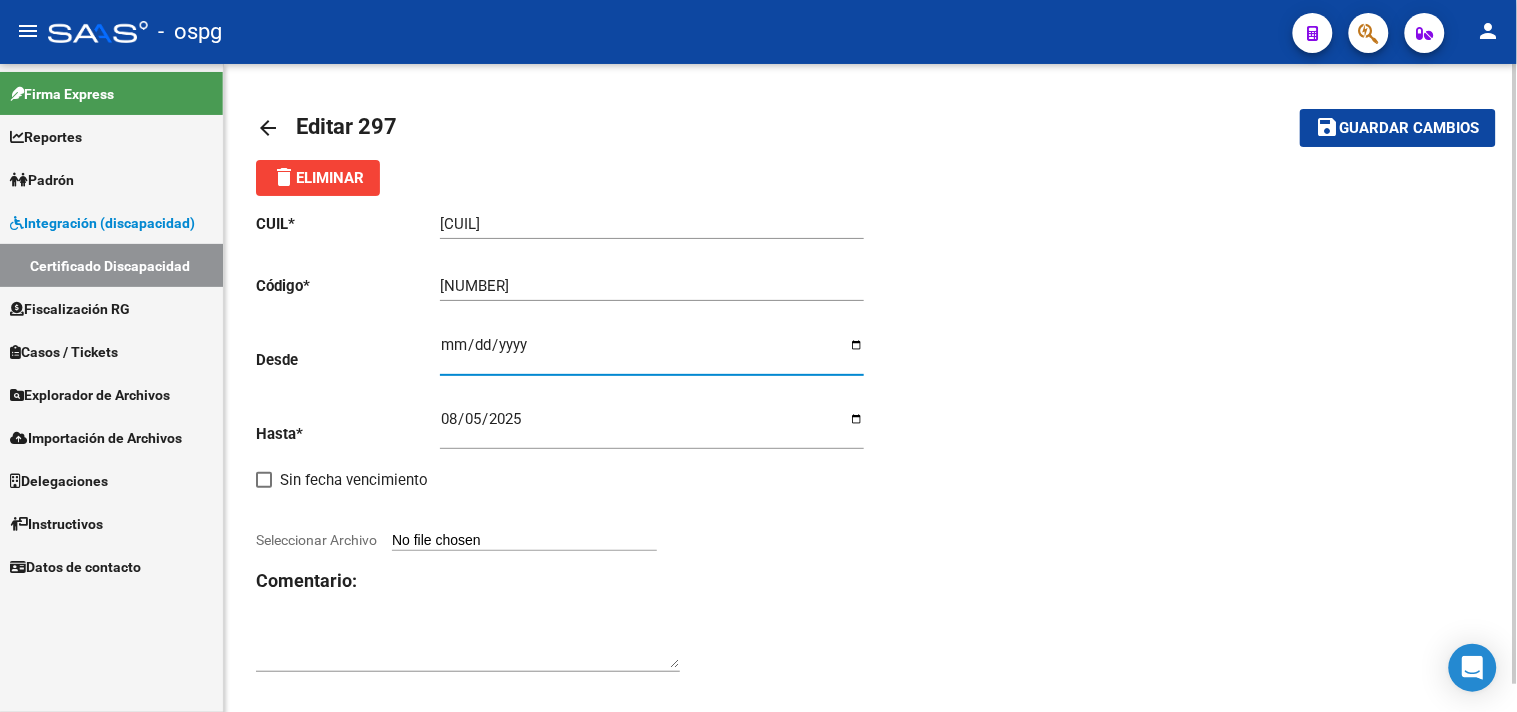 click on "Ingresar fec. Desde" at bounding box center [652, 353] 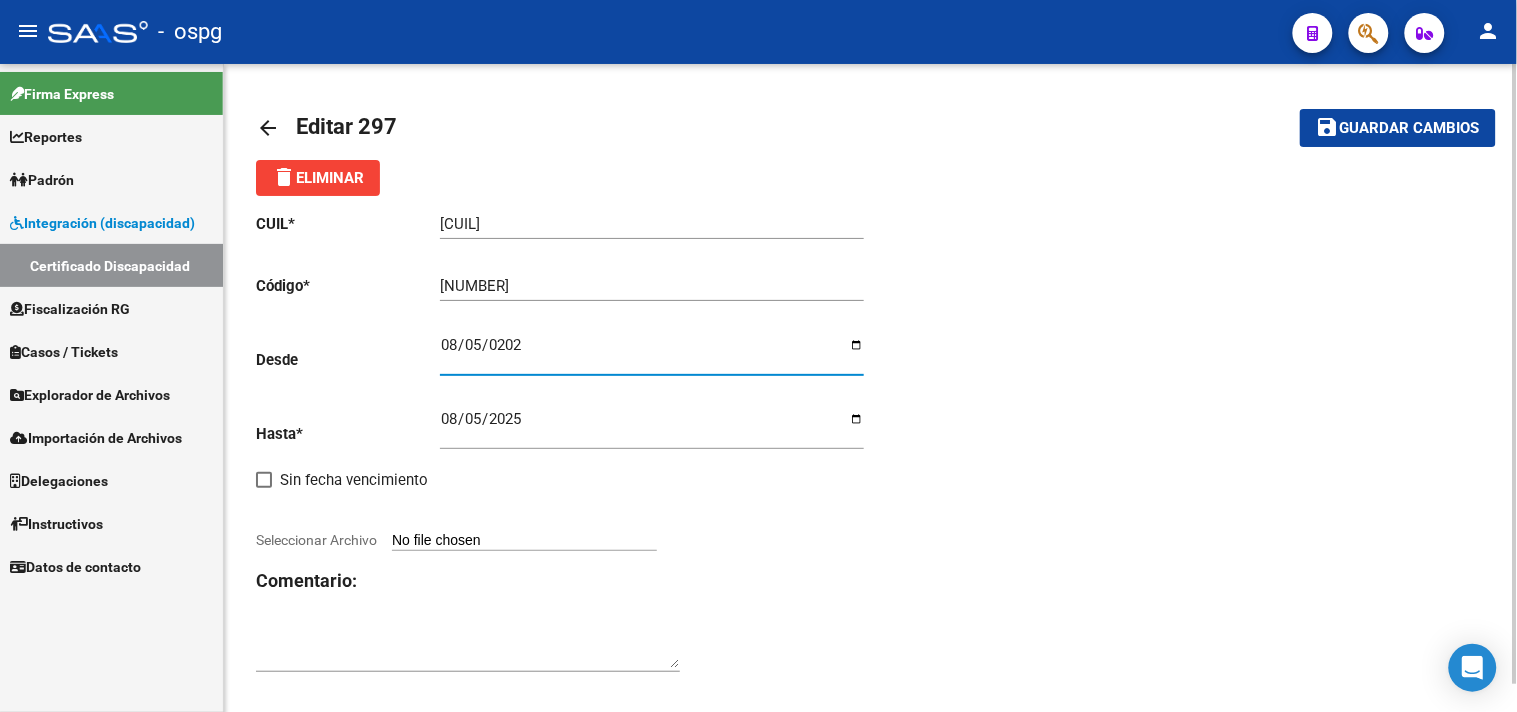 type on "[DATE]" 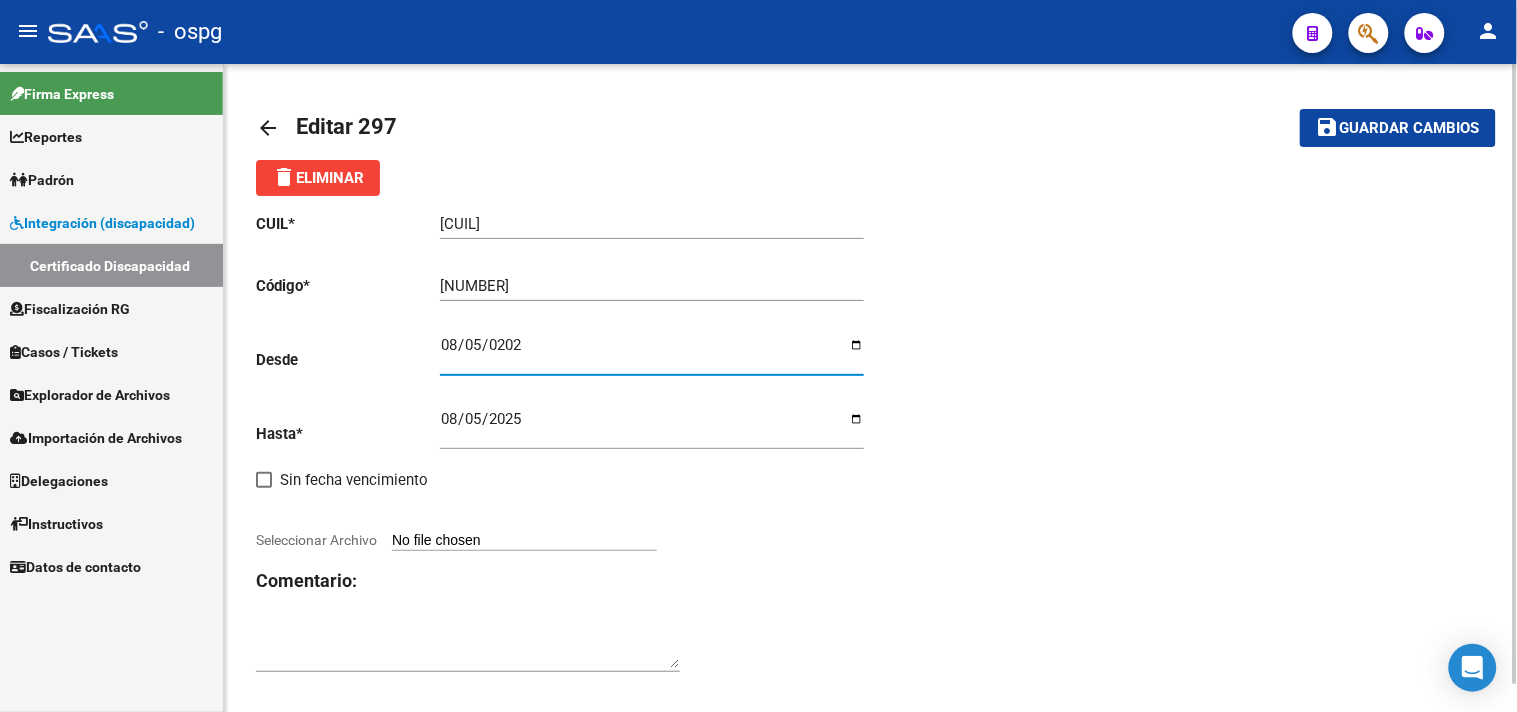 click on "2025-08-05" at bounding box center (652, 427) 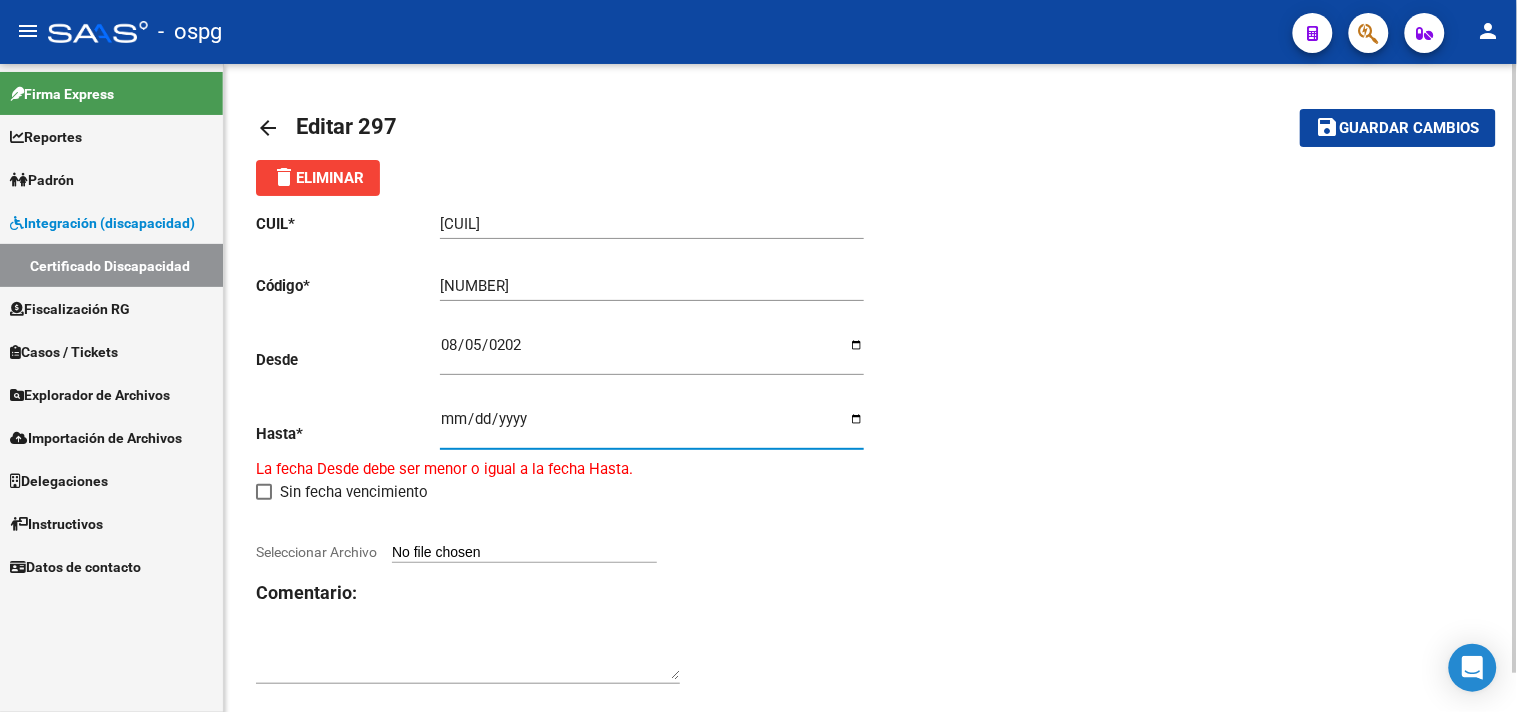 type on "2025-08-08" 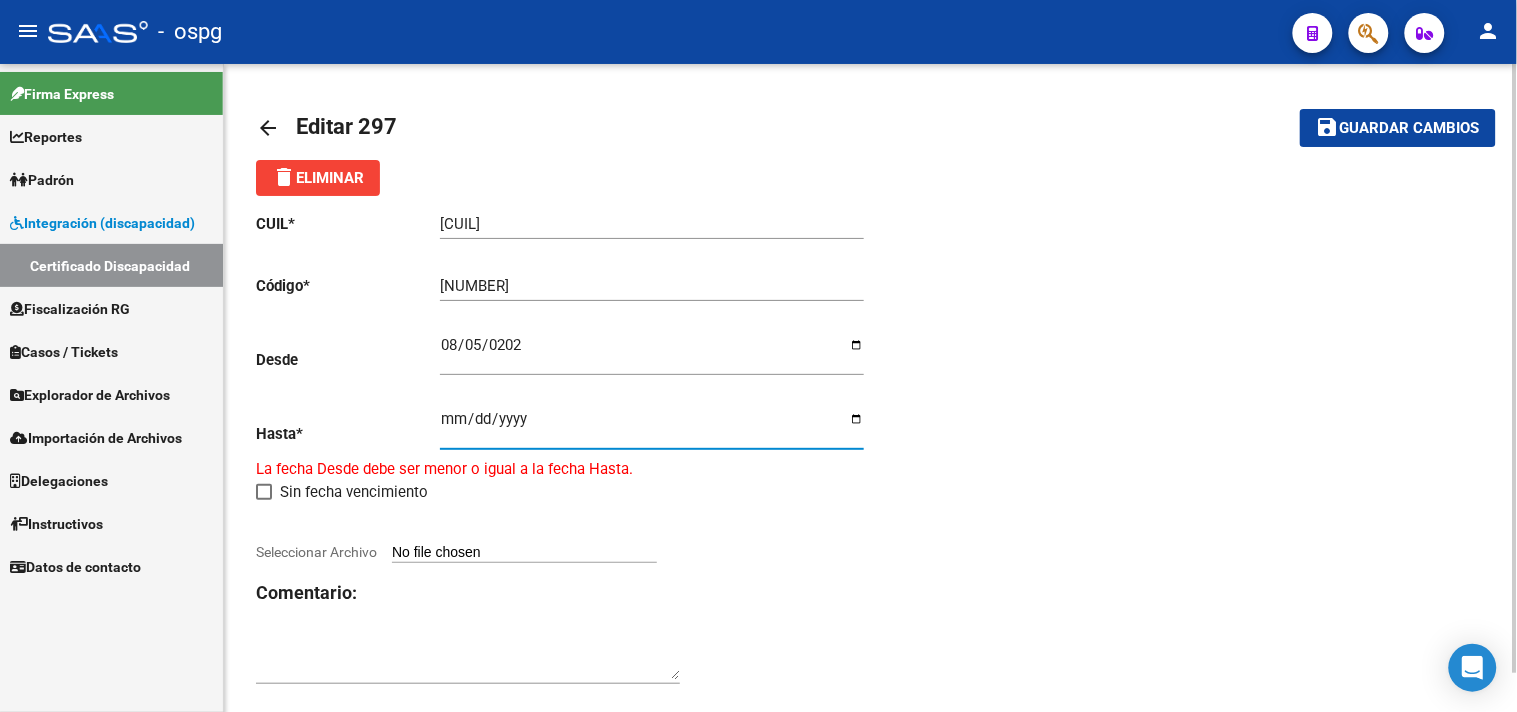 click on "Ingresar fec. Hasta" at bounding box center [652, 427] 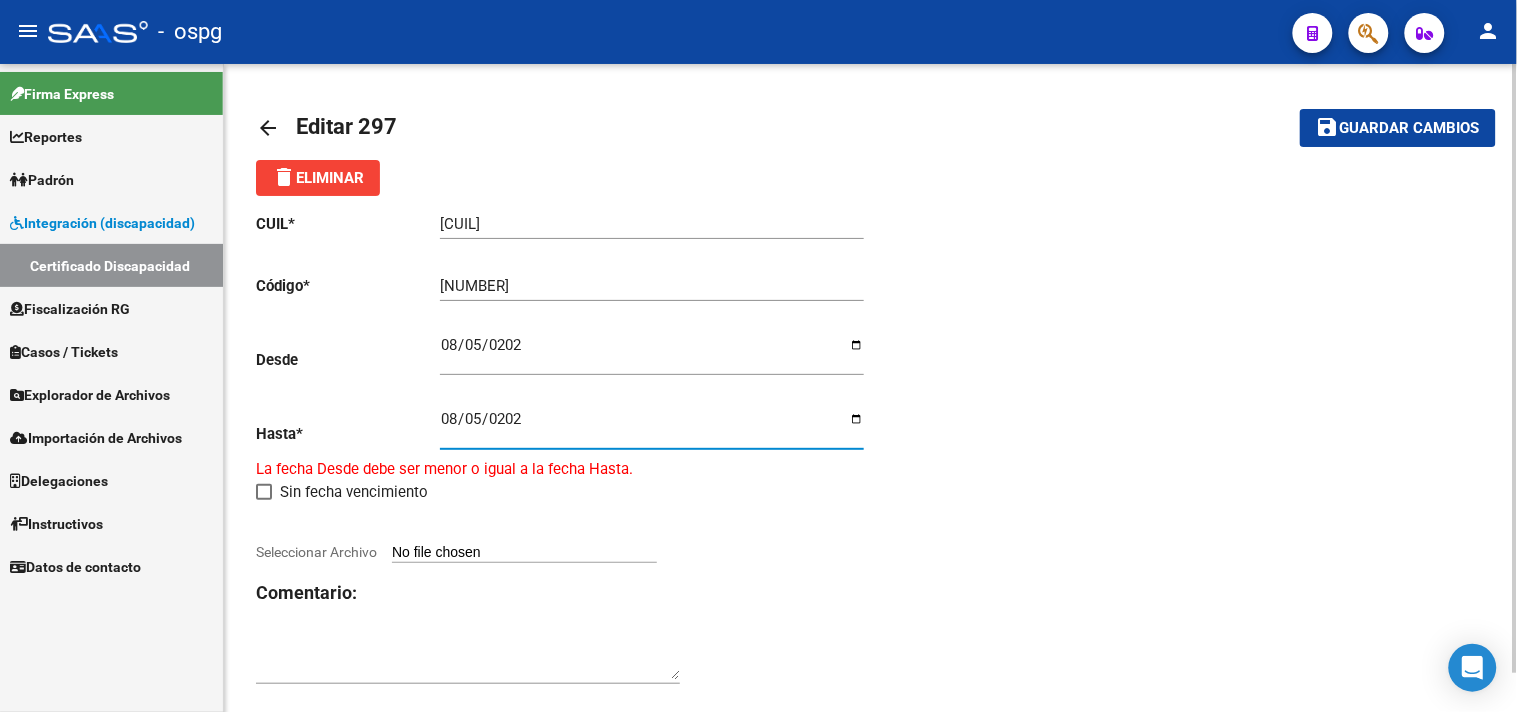 type on "2026-08-05" 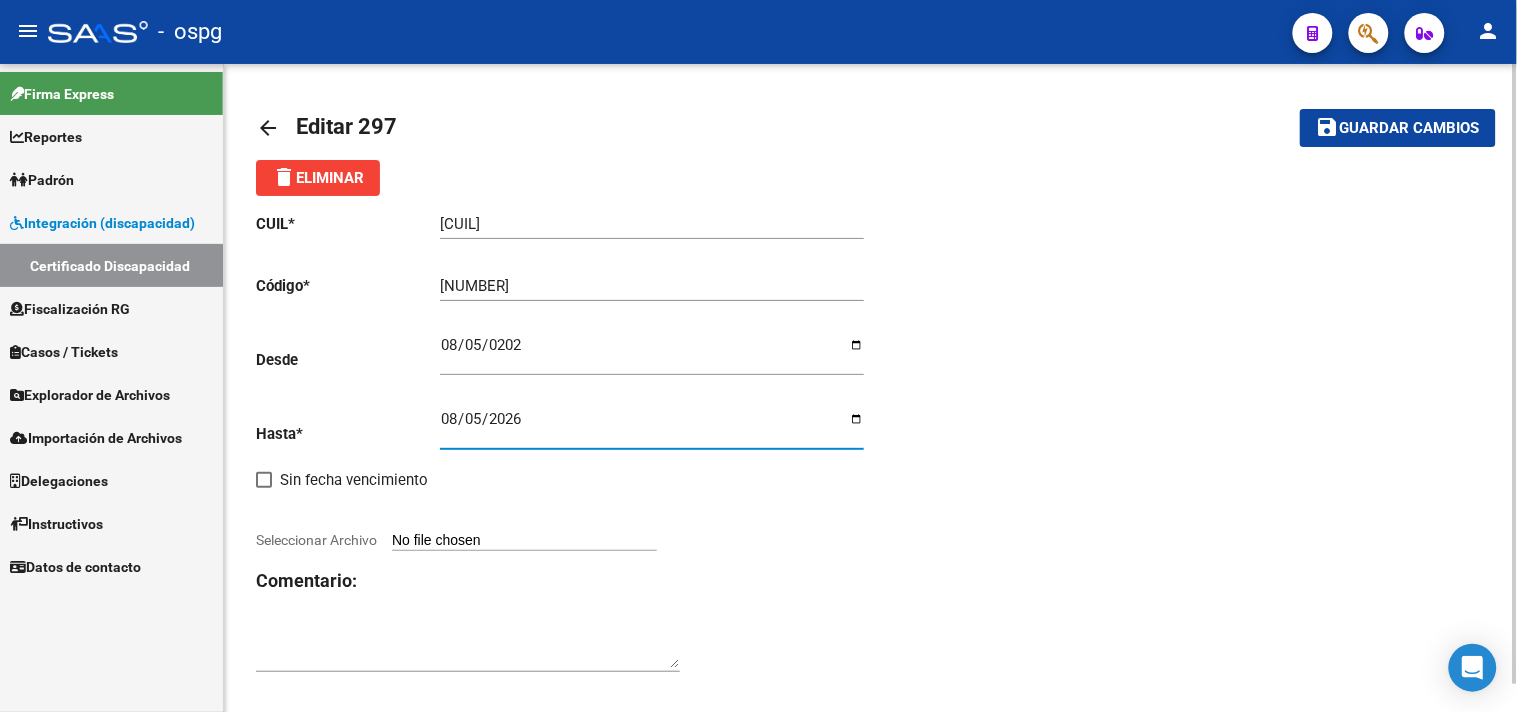 click on "Seleccionar Archivo" at bounding box center (524, 541) 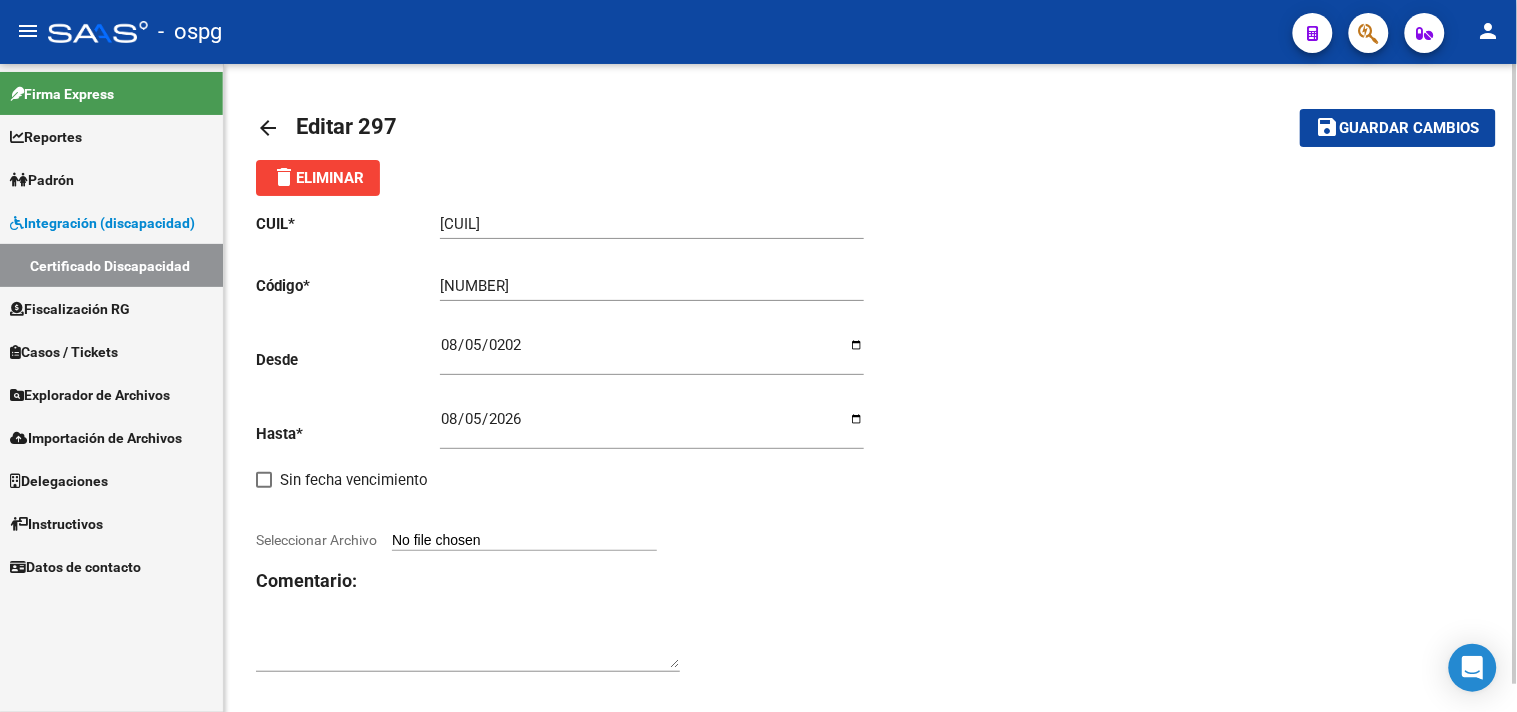 type on "C:\fakepath\[NAME].pdf" 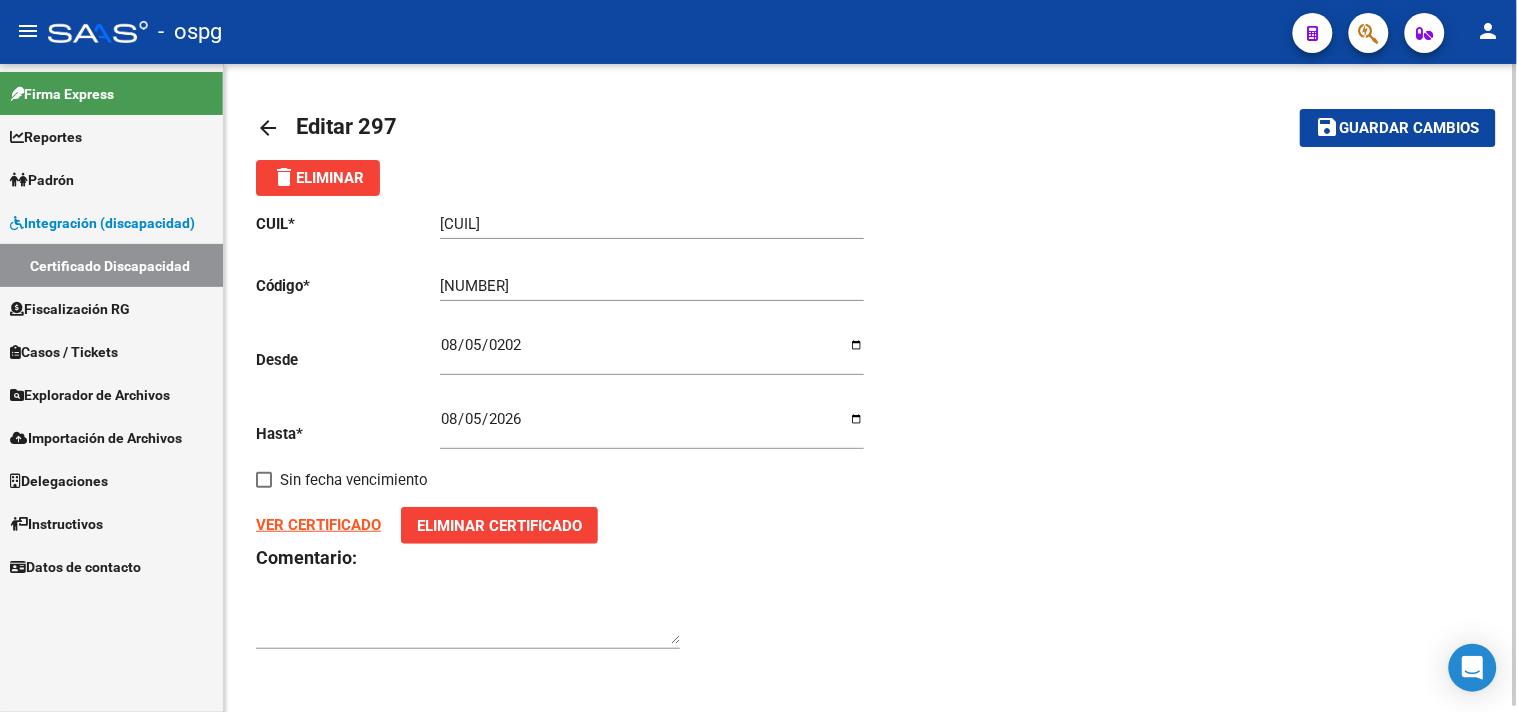 click on "Guardar cambios" 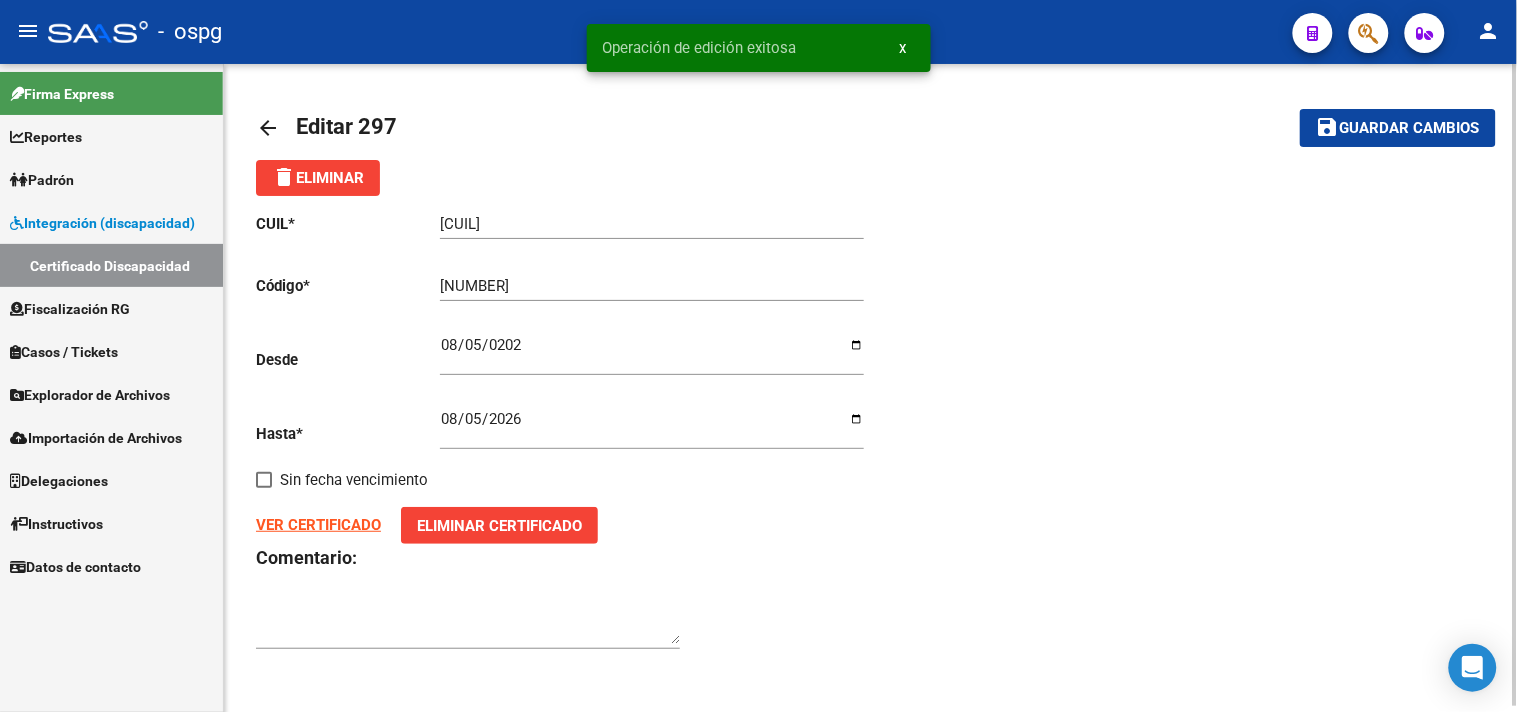 click on "arrow_back" 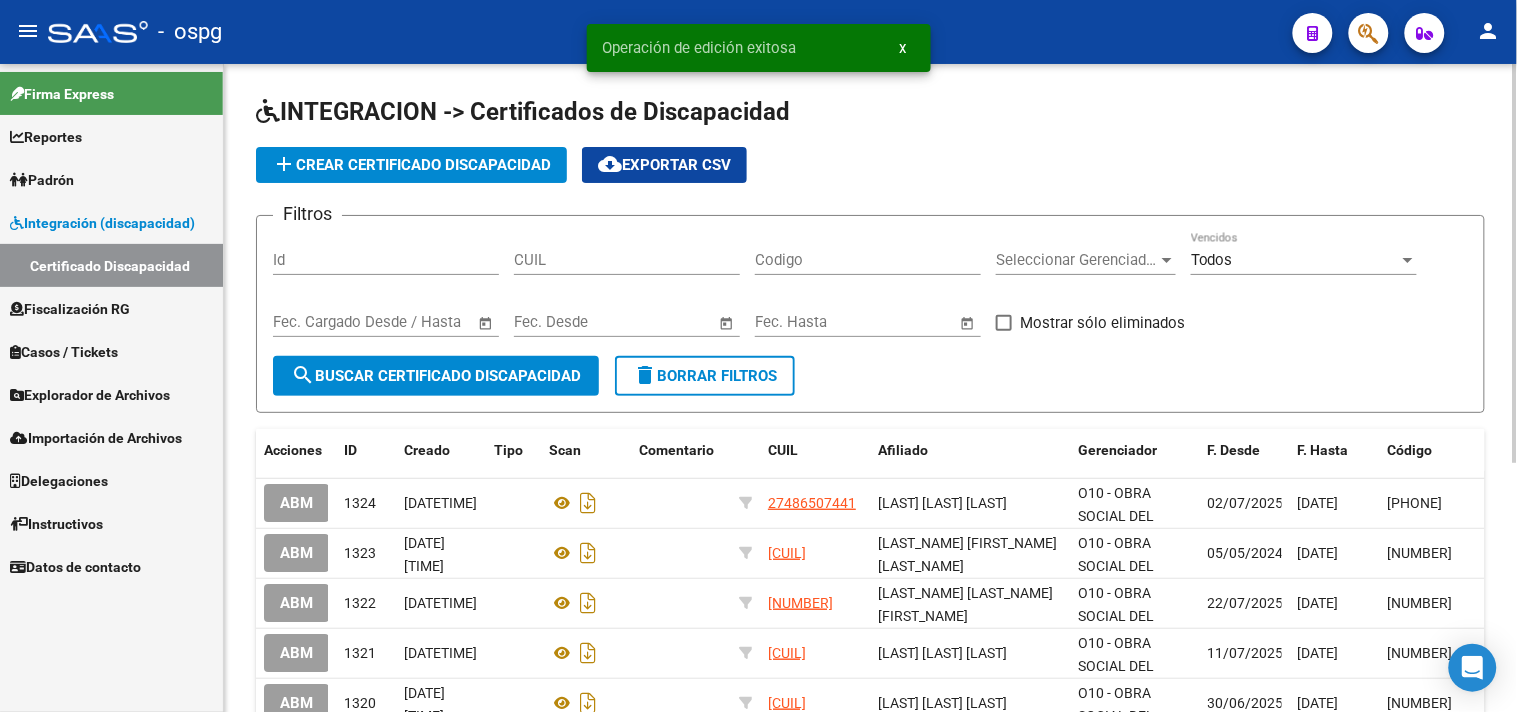 click on "Padrón" at bounding box center [111, 179] 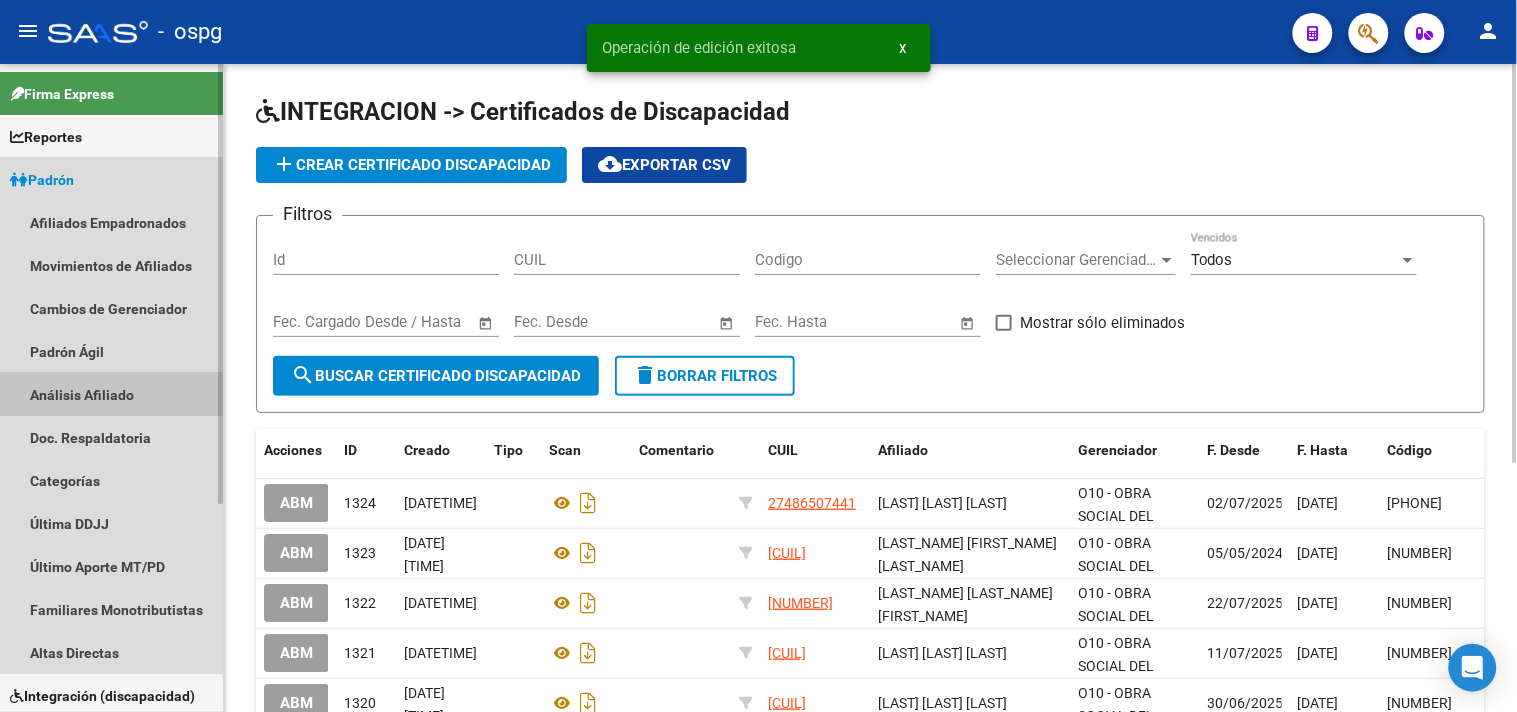 click on "Análisis Afiliado" at bounding box center [111, 394] 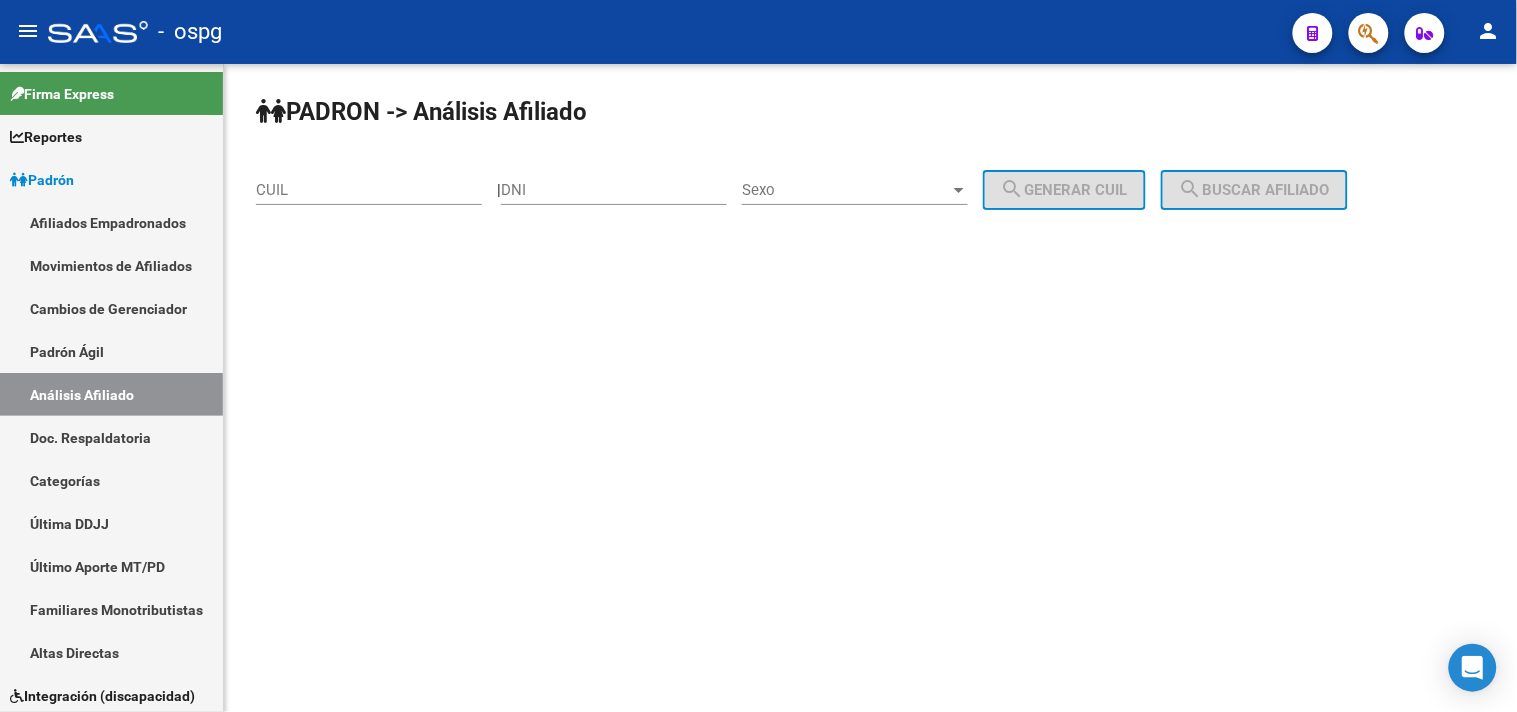 click on "CUIL" at bounding box center [369, 190] 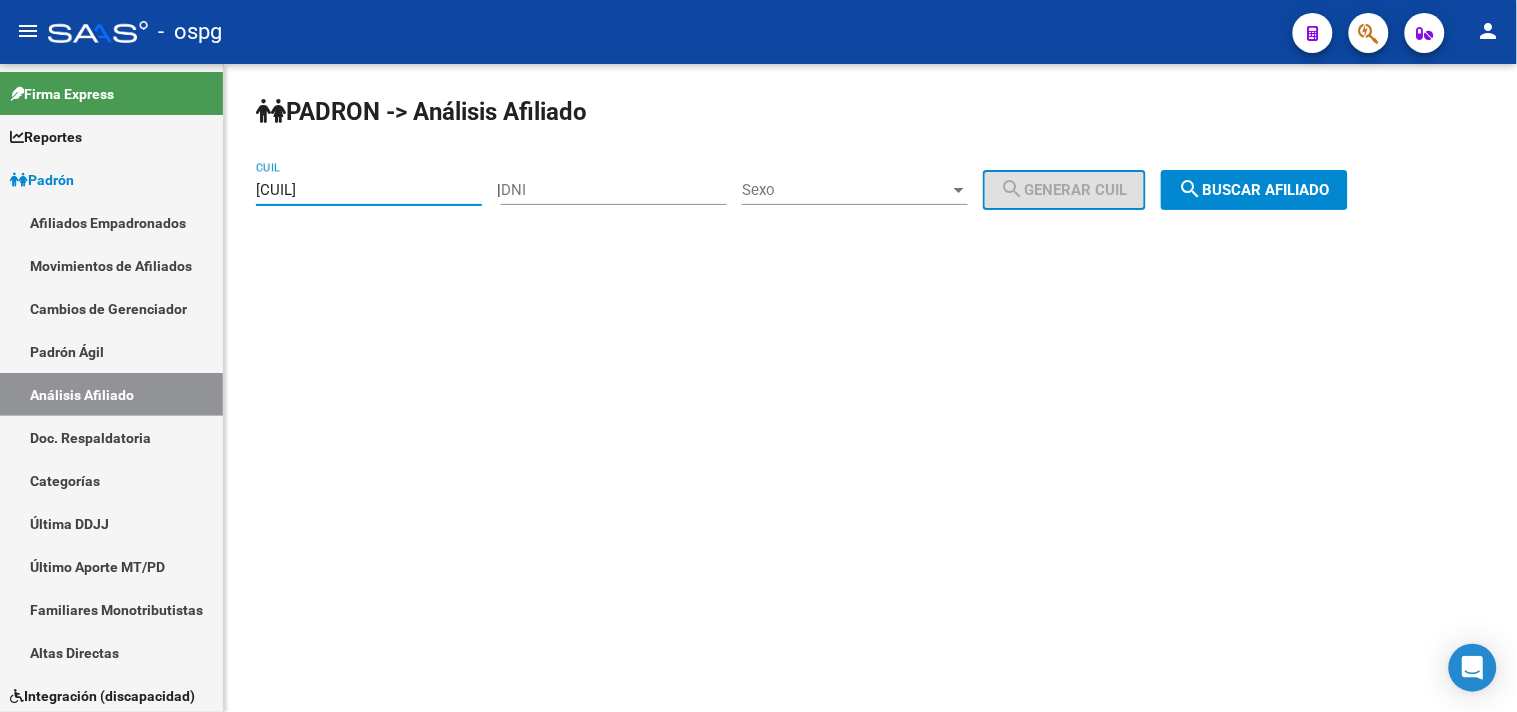 type on "[CUIL]" 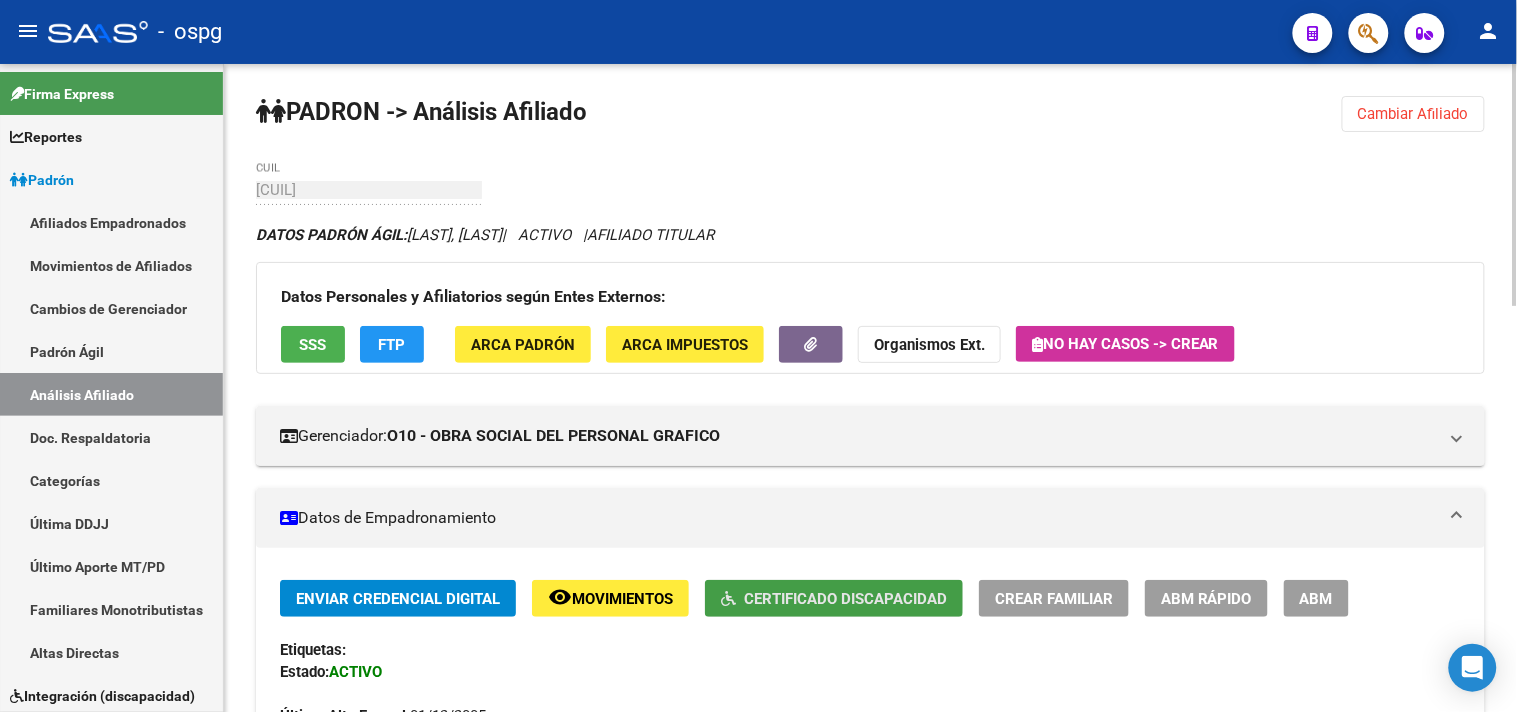 click on "Certificado Discapacidad" 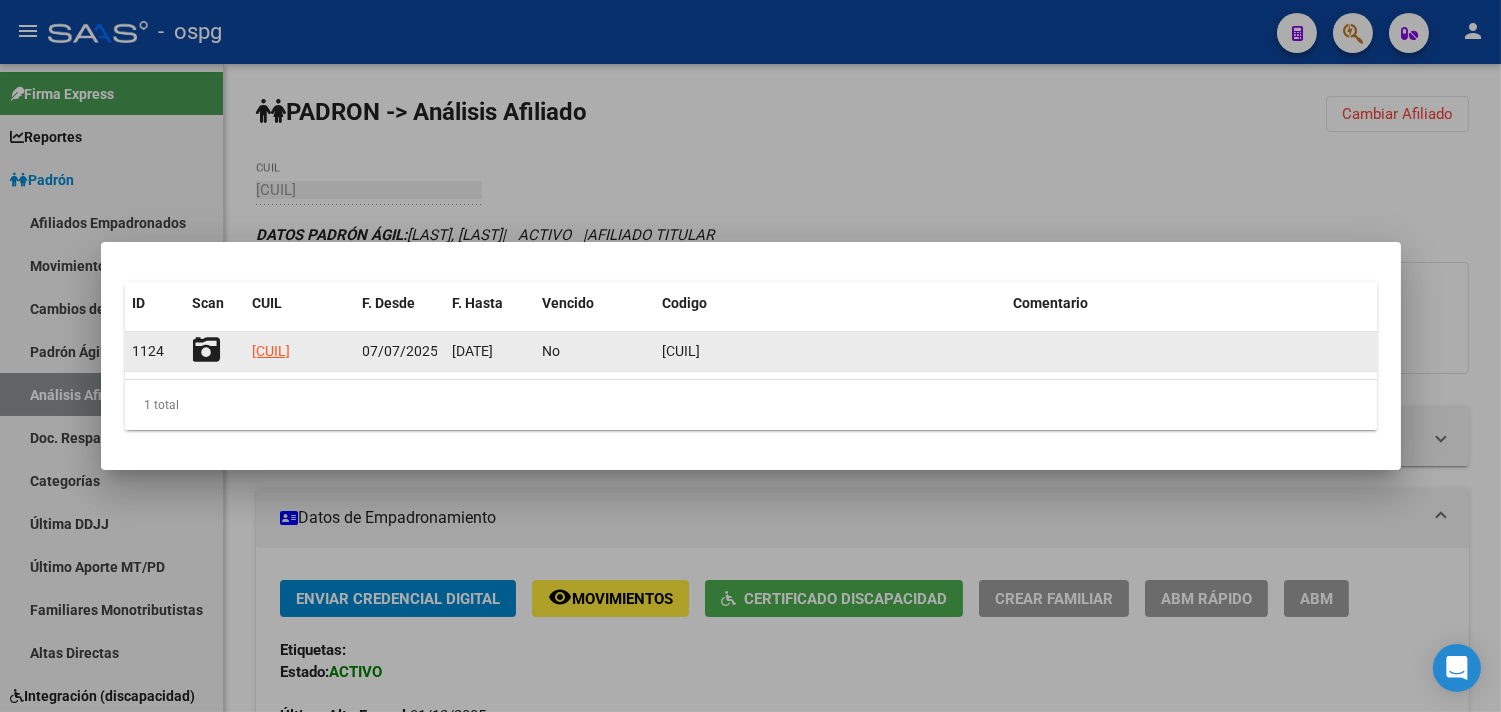 click 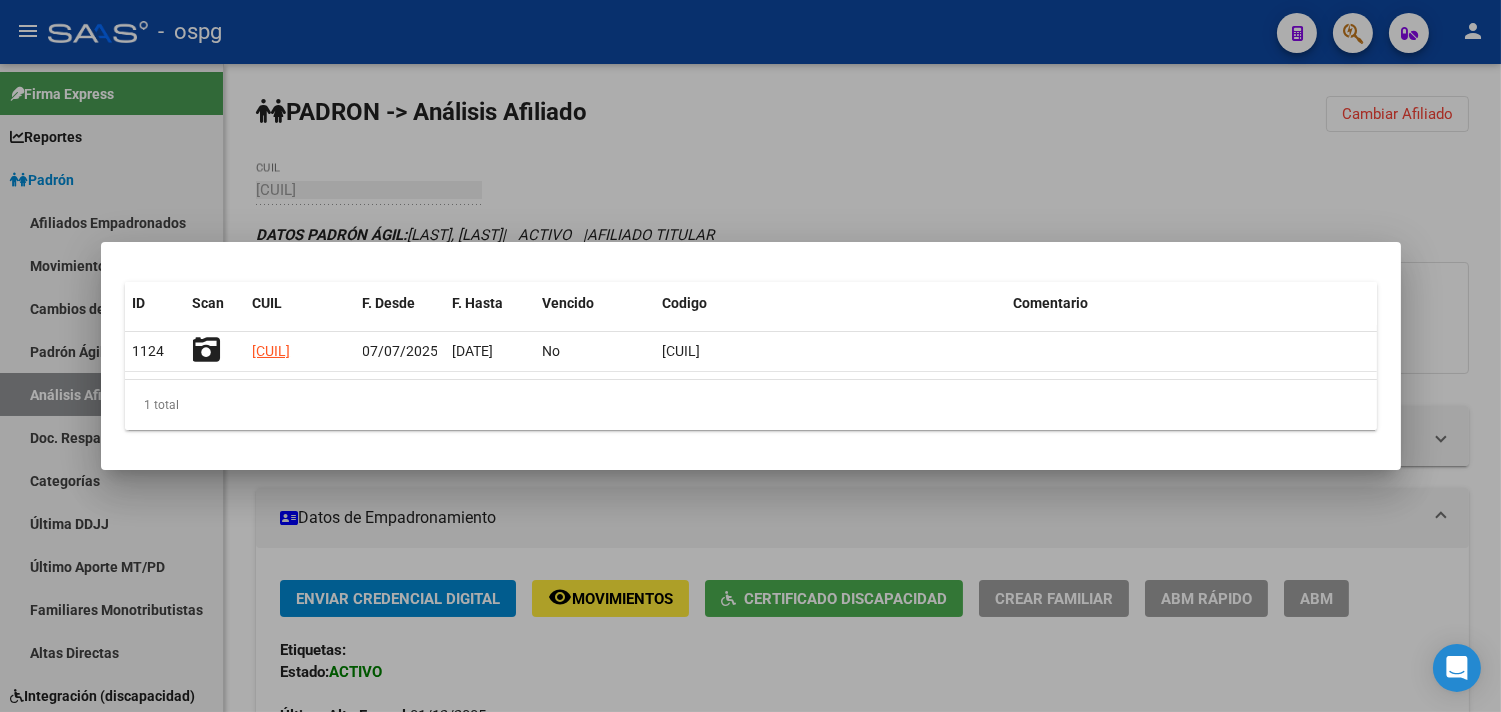 click at bounding box center (750, 356) 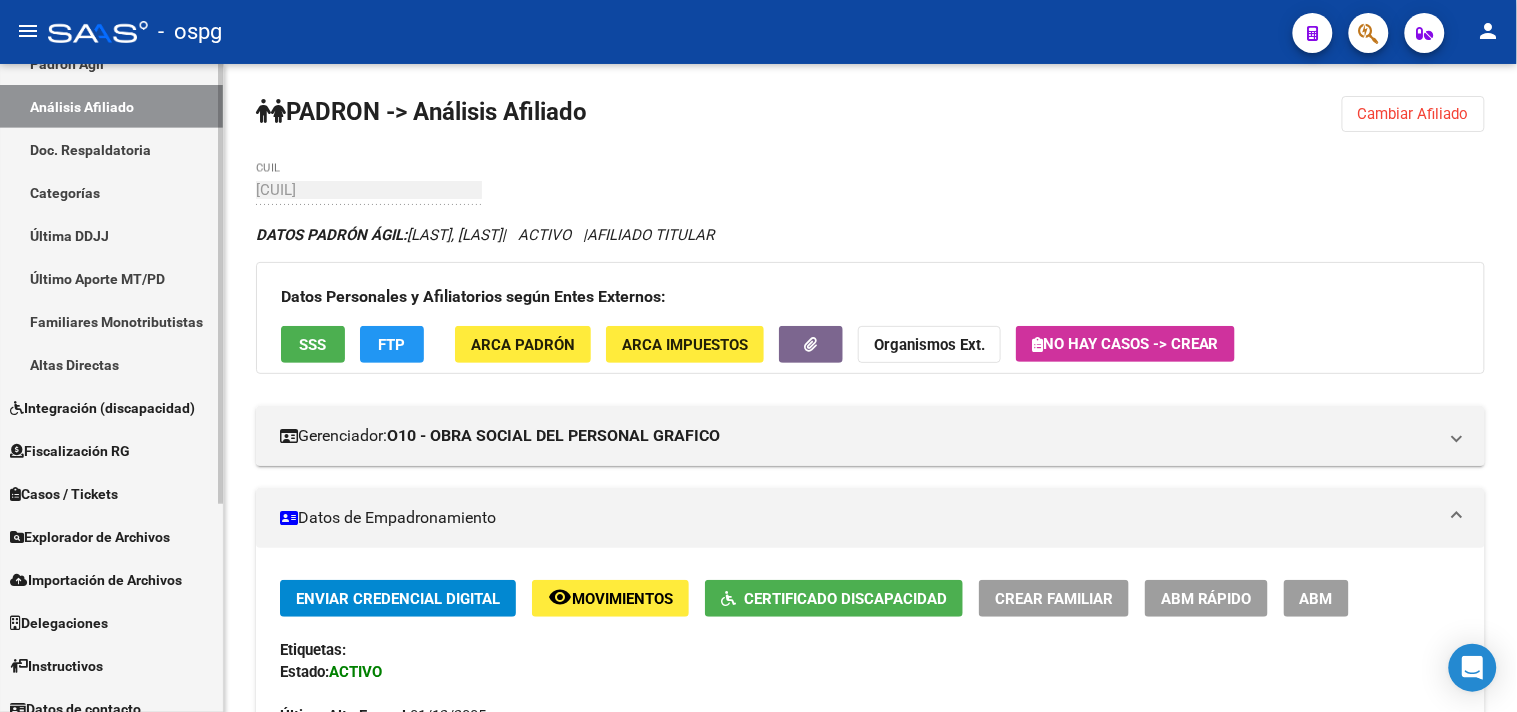 scroll, scrollTop: 305, scrollLeft: 0, axis: vertical 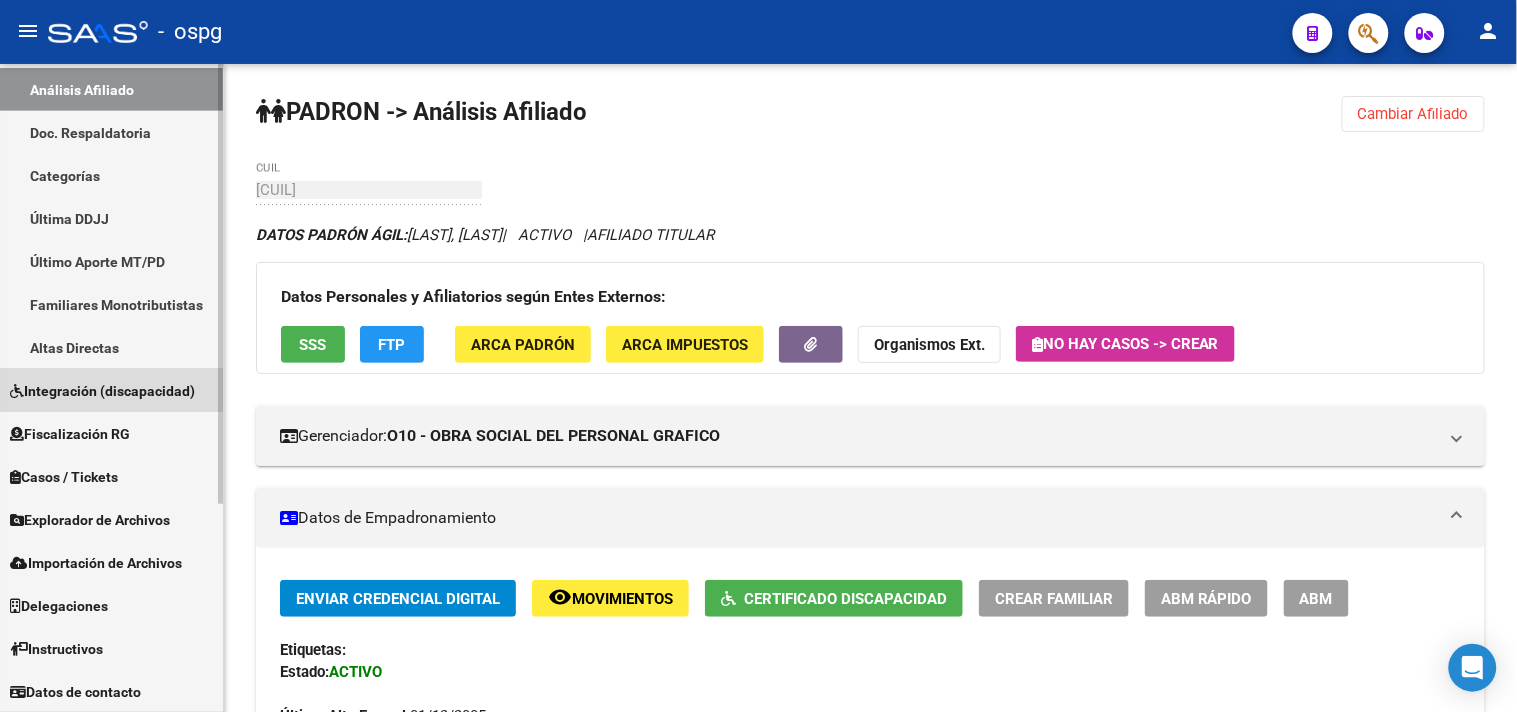 click on "Integración (discapacidad)" at bounding box center (102, 391) 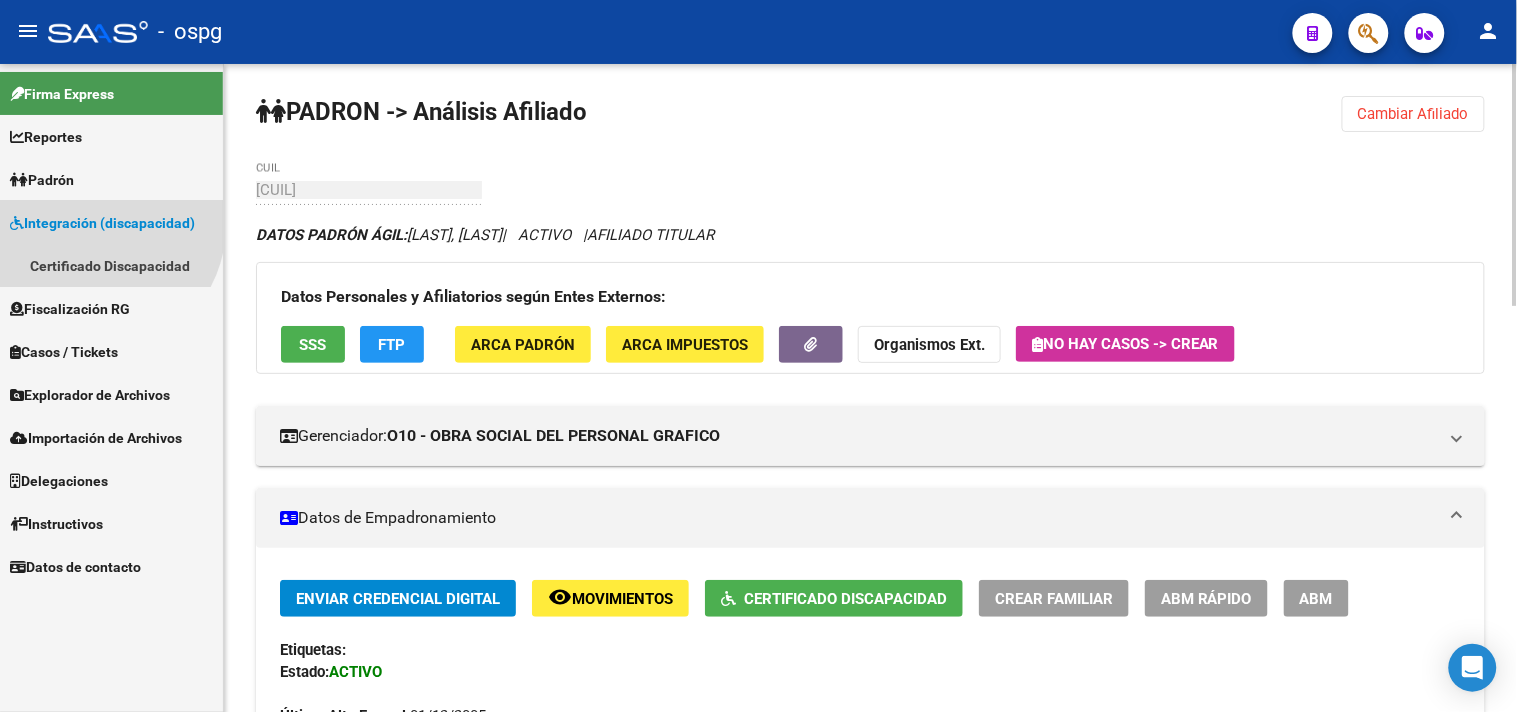 scroll, scrollTop: 0, scrollLeft: 0, axis: both 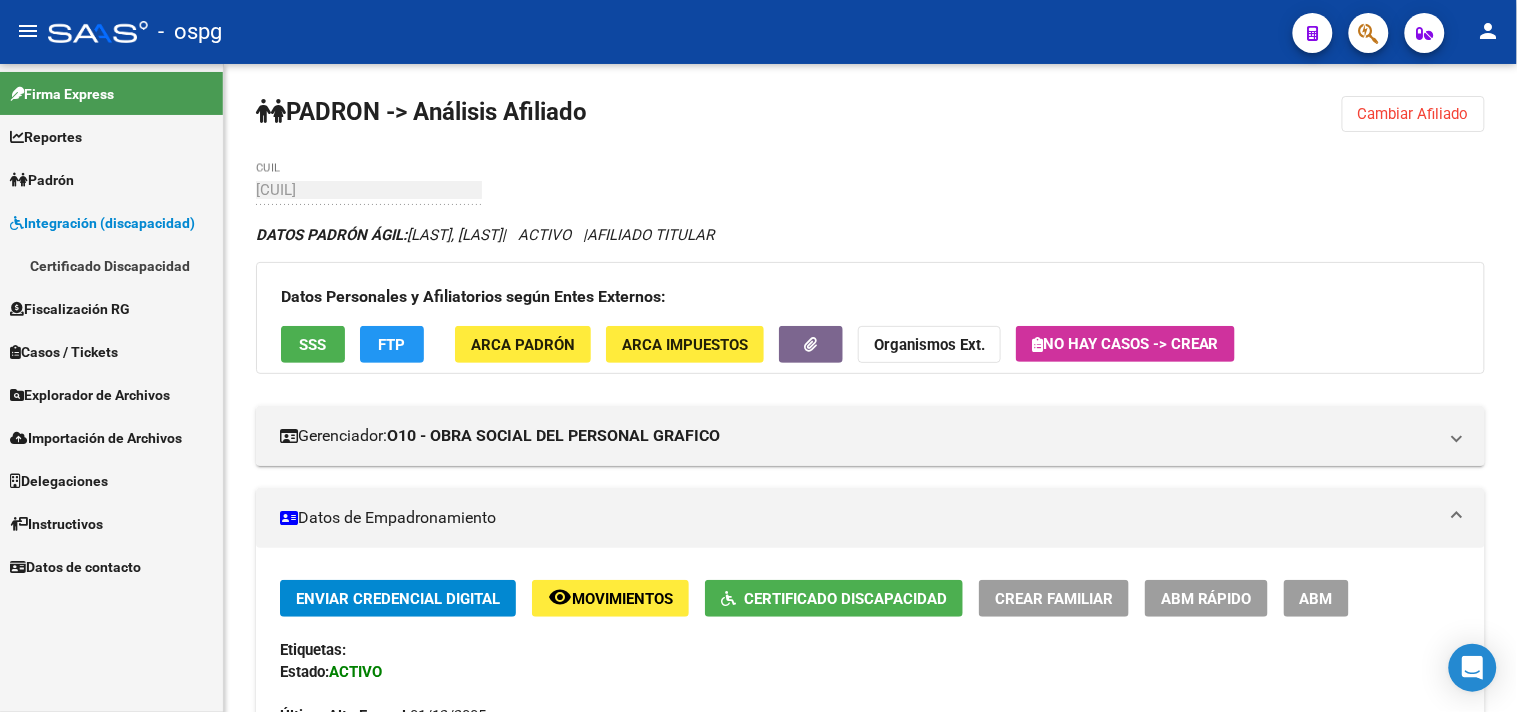 click on "Certificado Discapacidad" at bounding box center (111, 265) 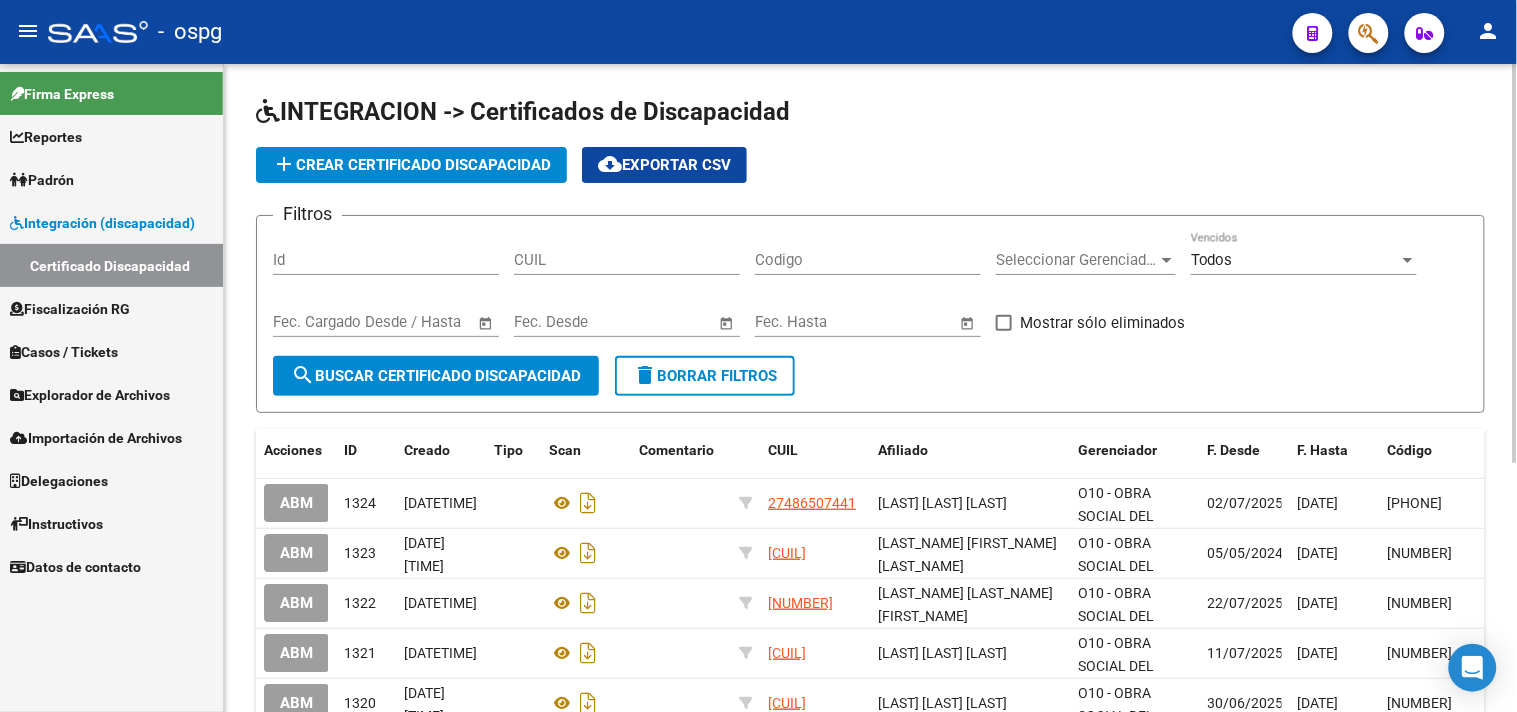 click on "CUIL" 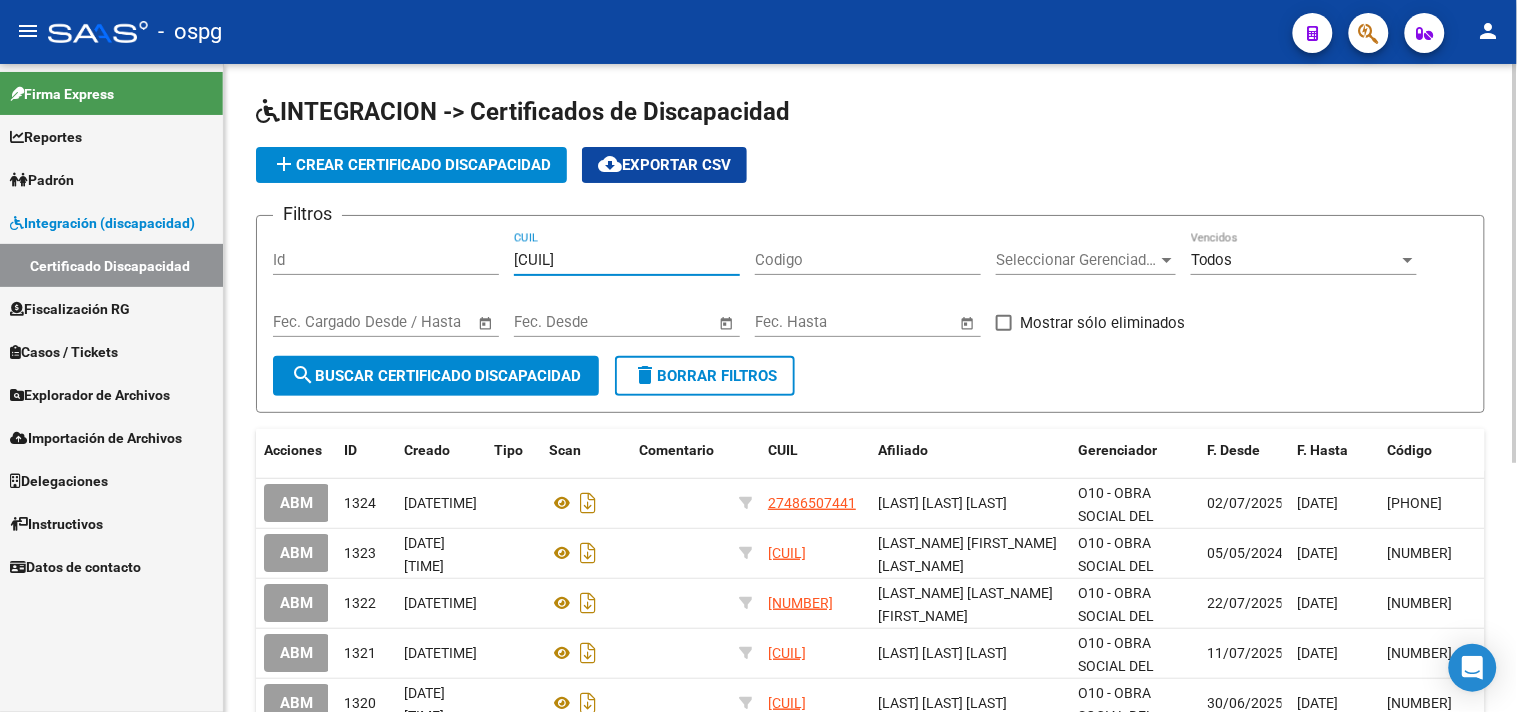 type on "[CUIL]" 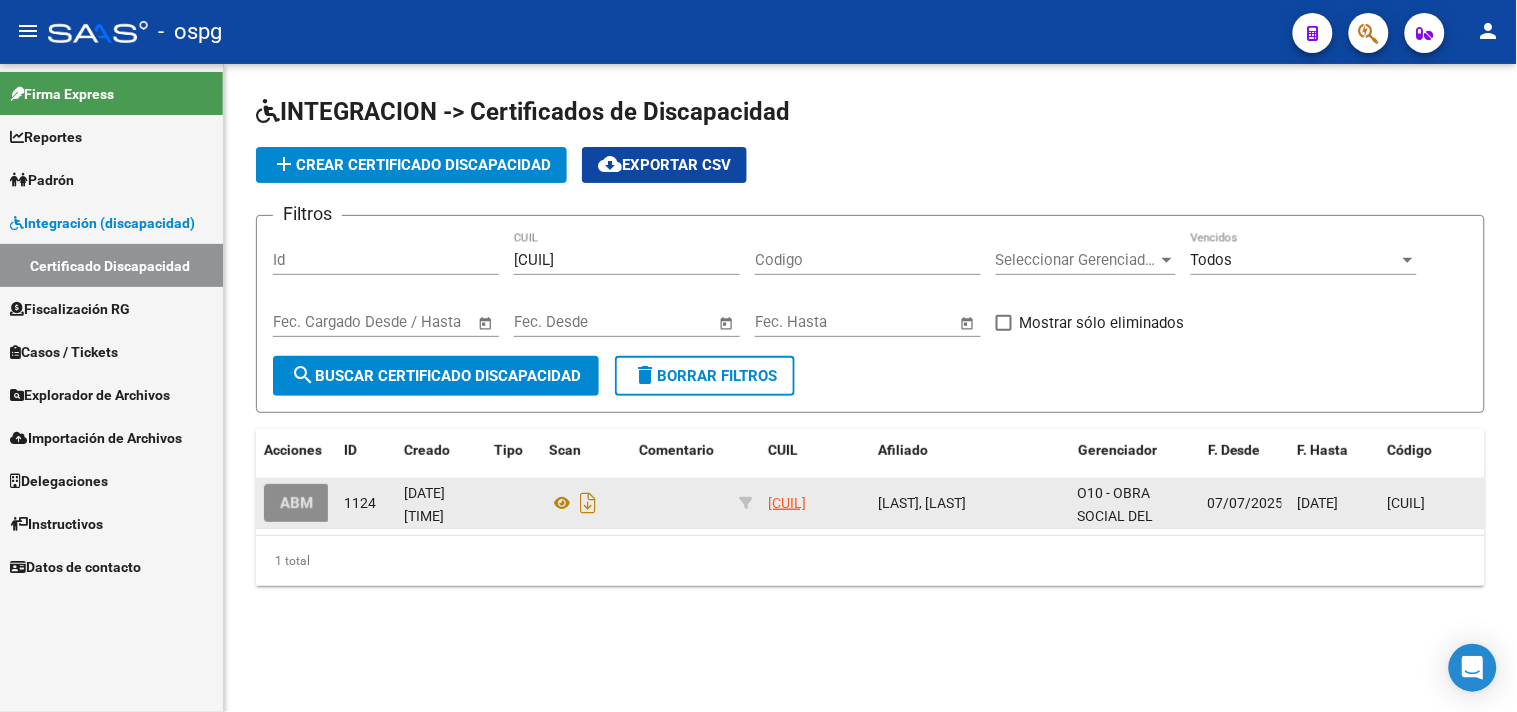 click on "ABM" 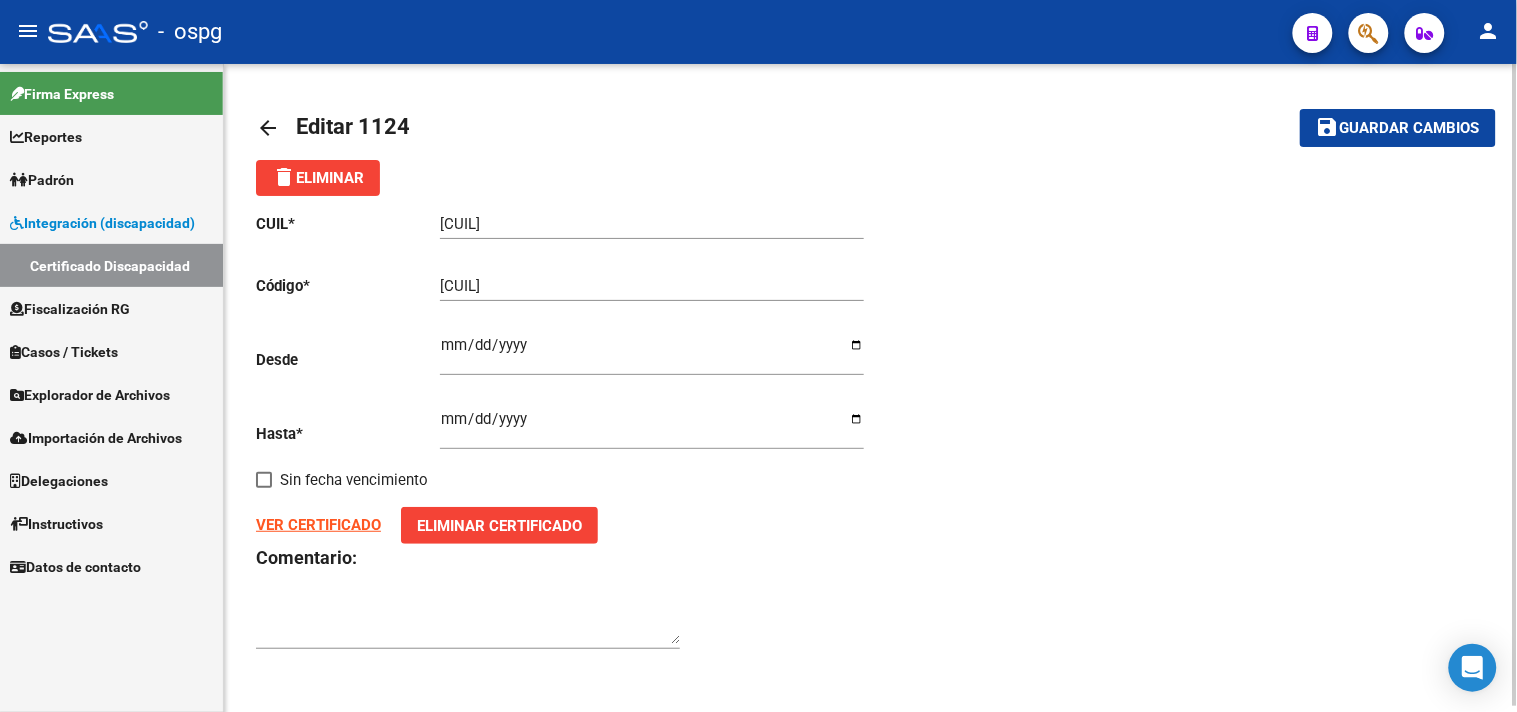 click on "VER CERTIFICADO" 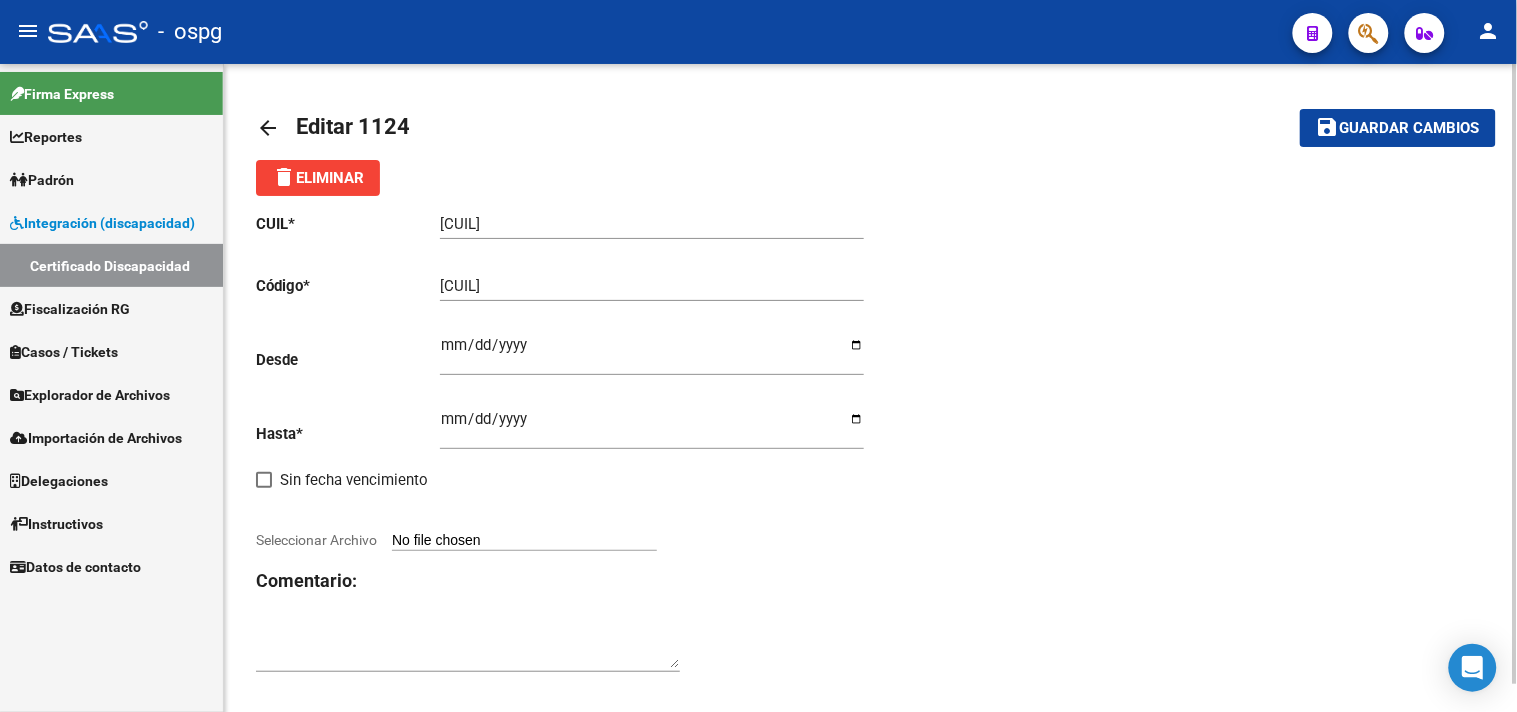 click on "Seleccionar Archivo" at bounding box center [524, 541] 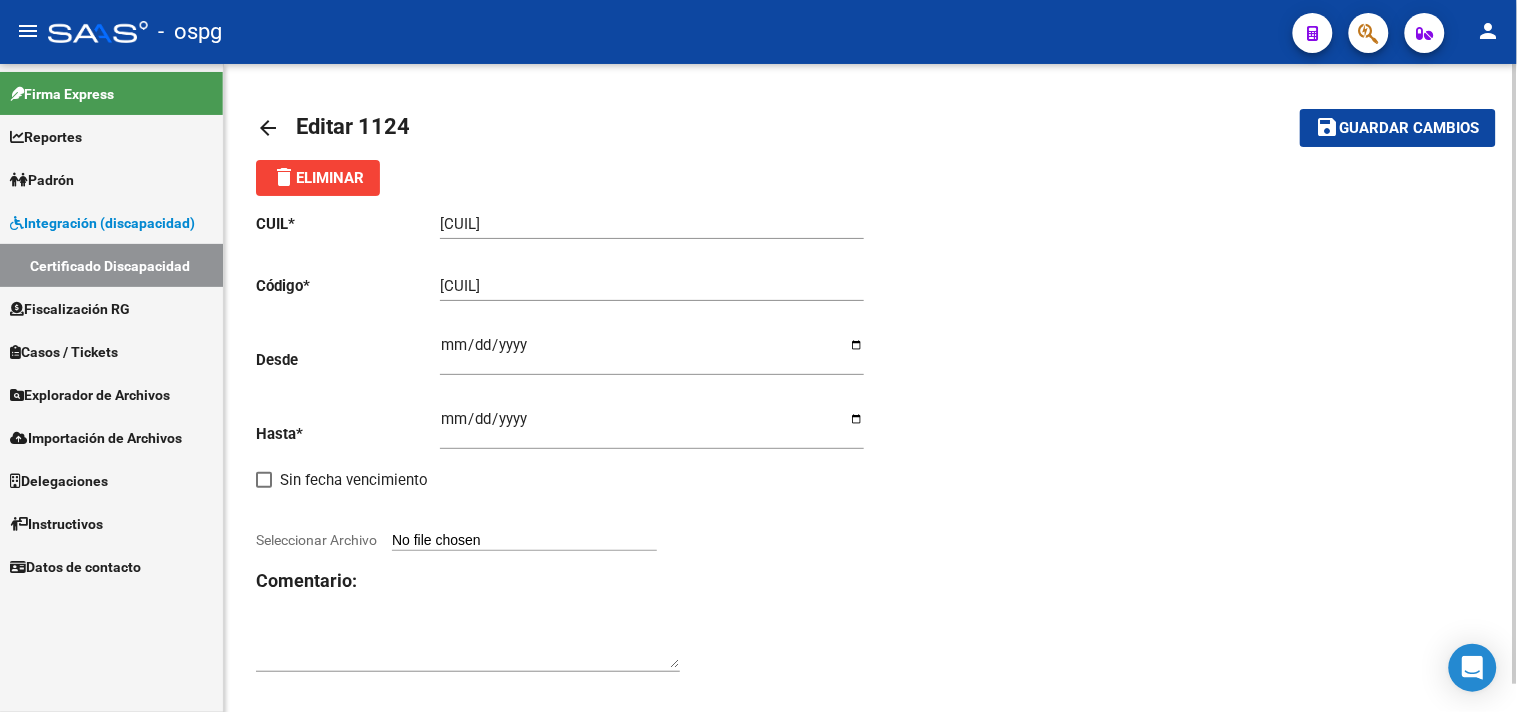 type on "C:\fakepath\[LAST] [LAST].pdf" 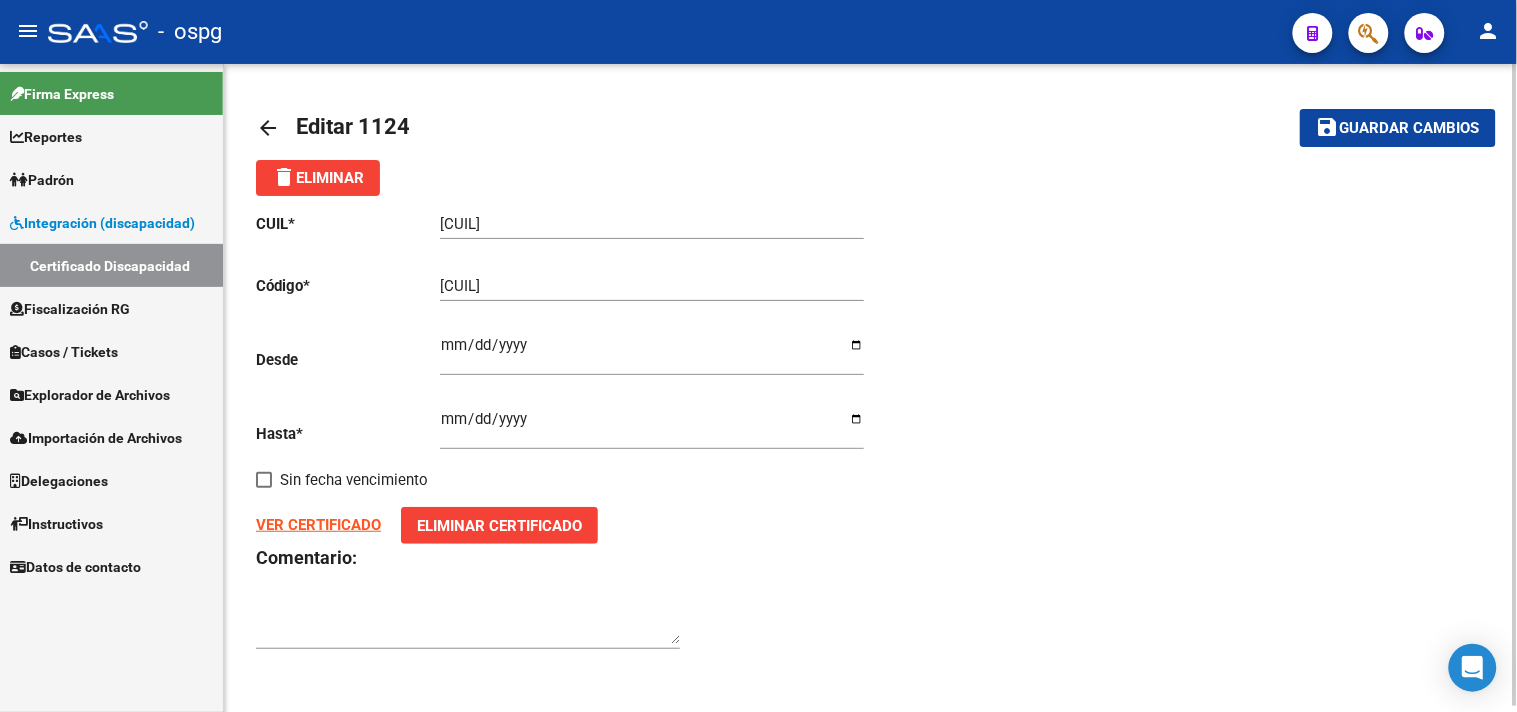 click on "Guardar cambios" 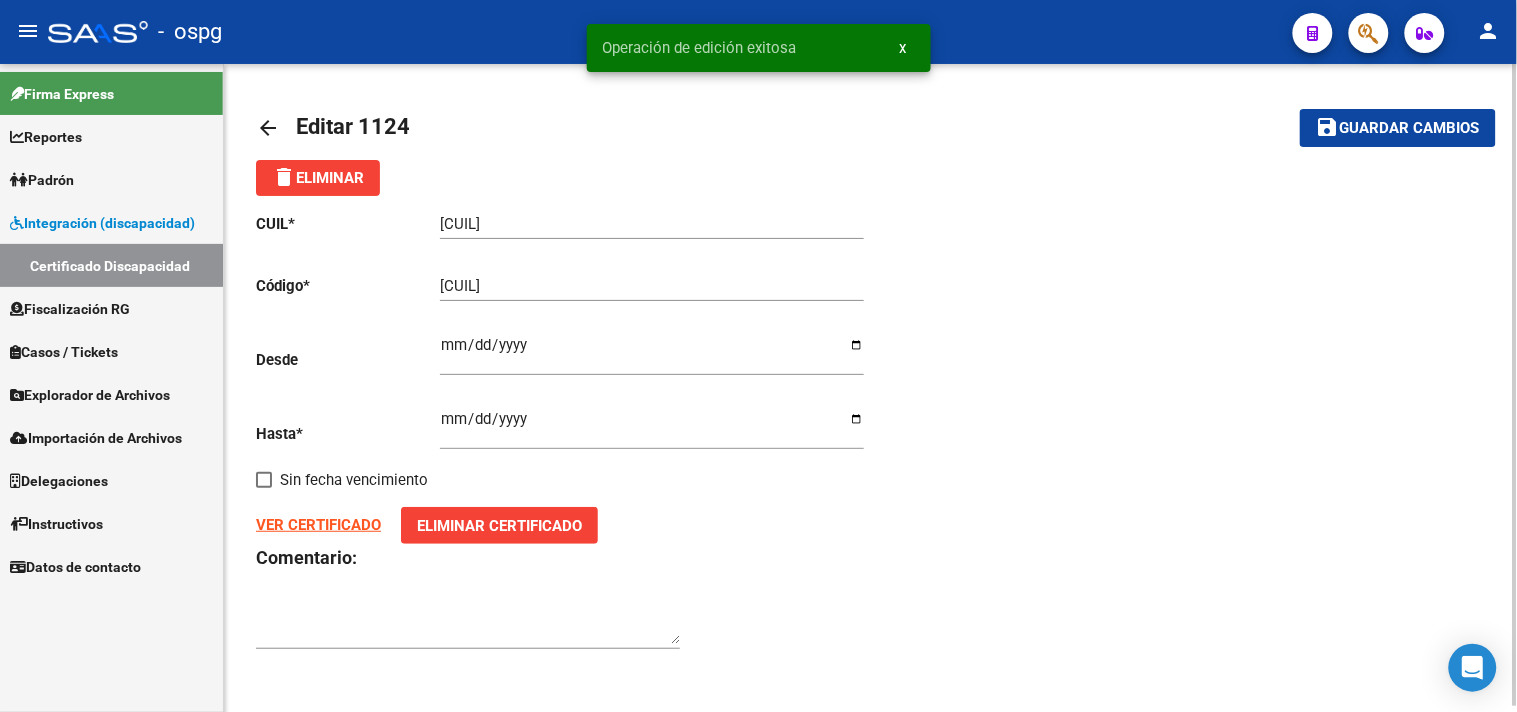 click on "arrow_back" 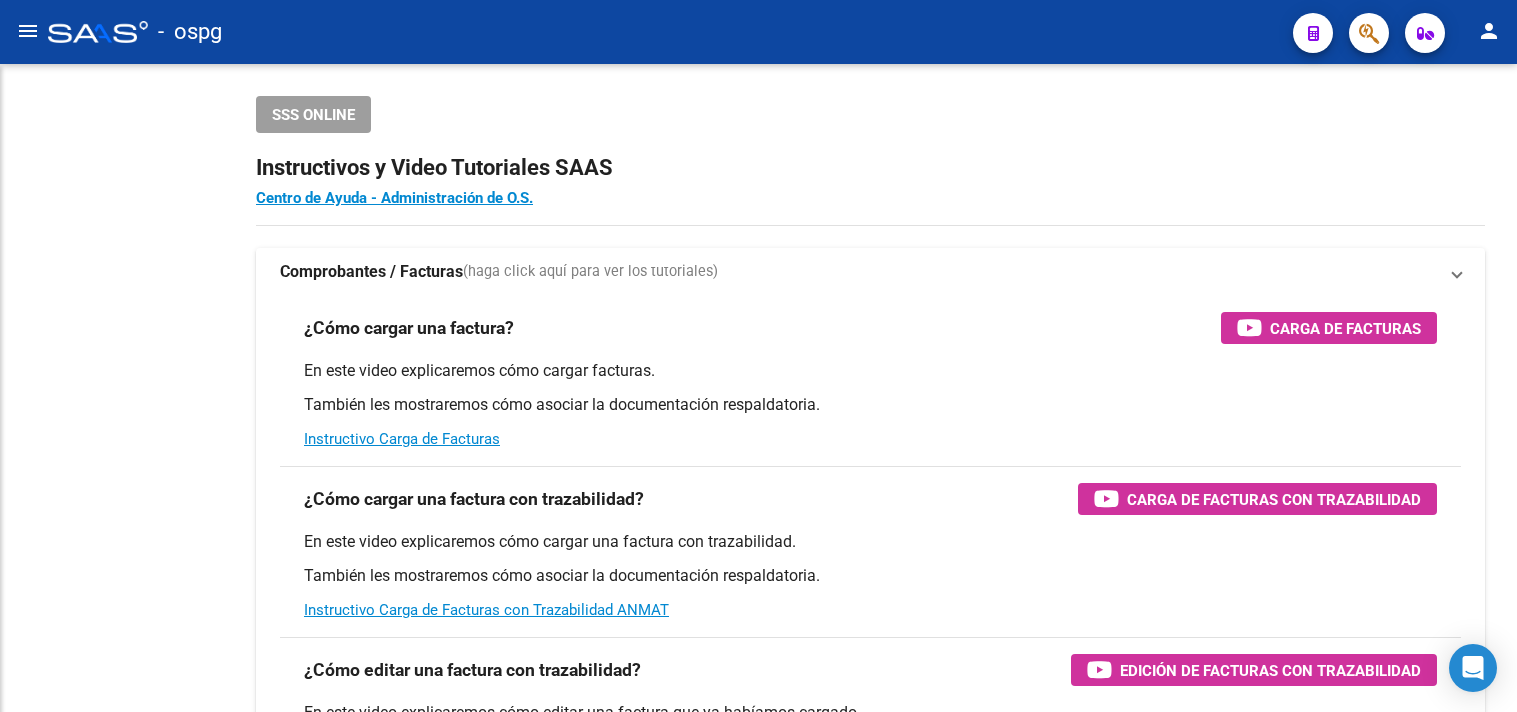 scroll, scrollTop: 0, scrollLeft: 0, axis: both 